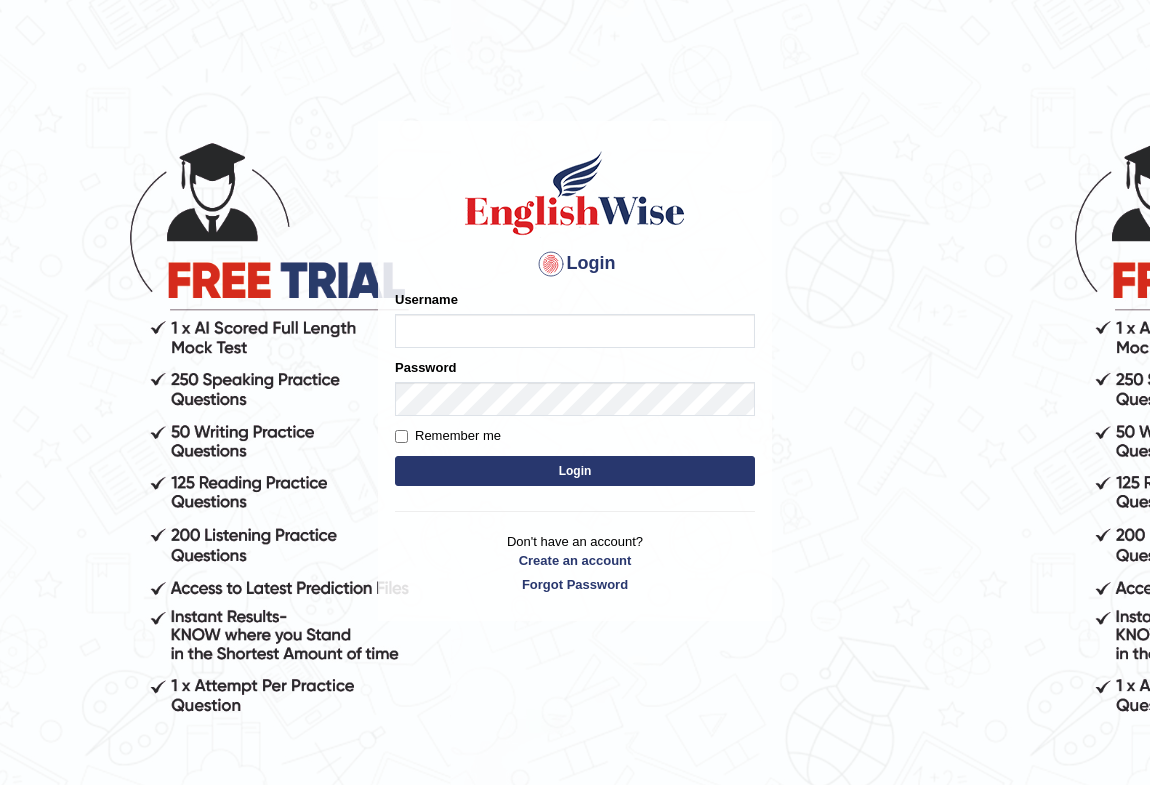 scroll, scrollTop: 0, scrollLeft: 0, axis: both 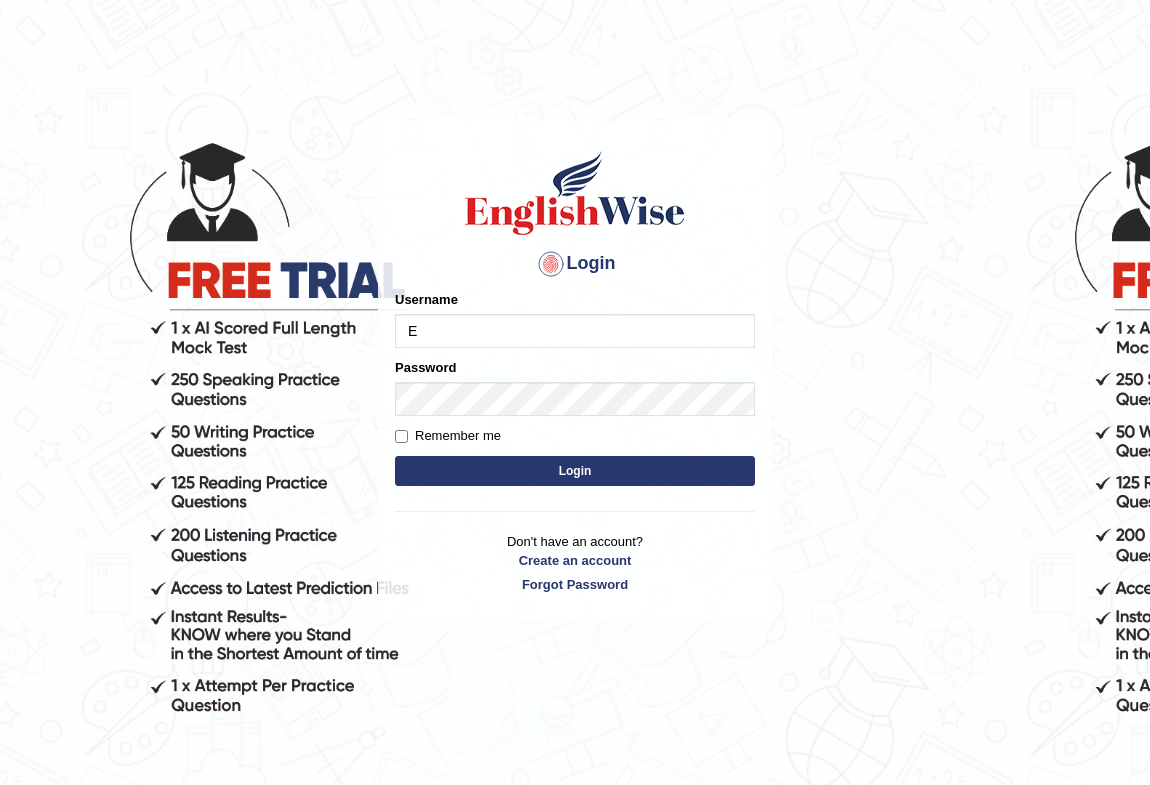 type on "Ekaterina" 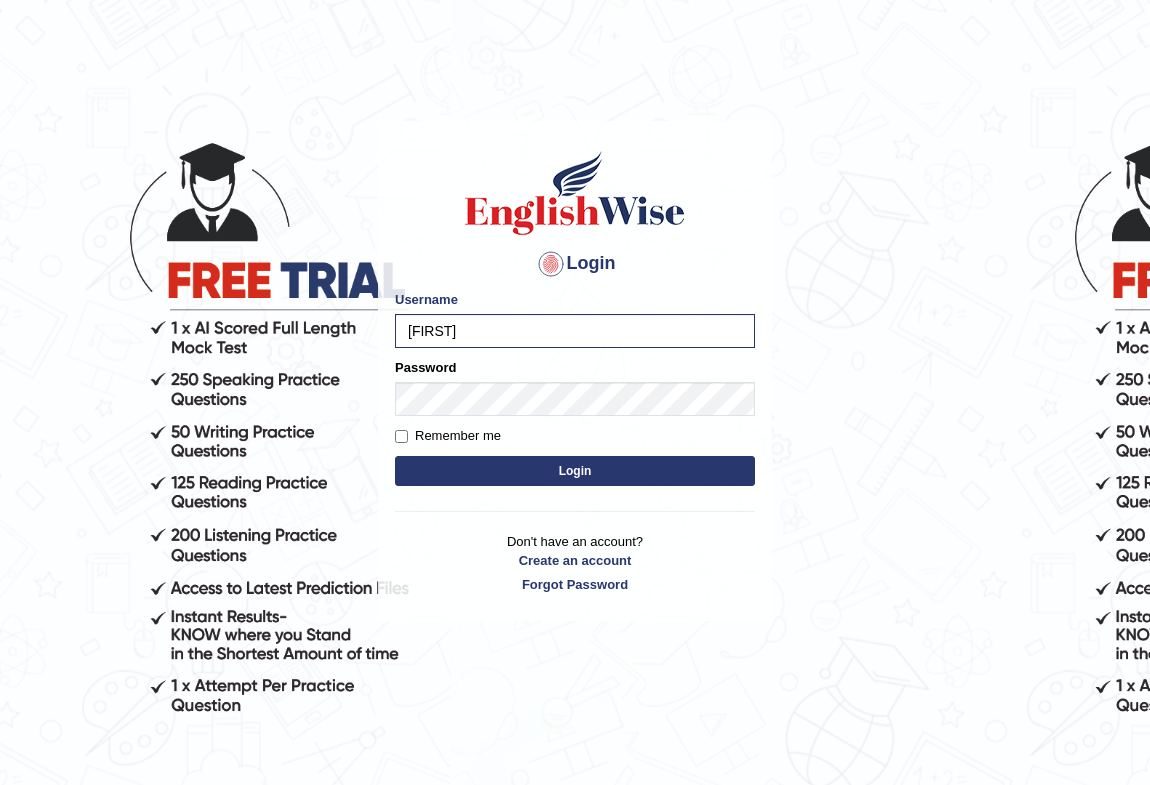 click on "Login" at bounding box center [575, 471] 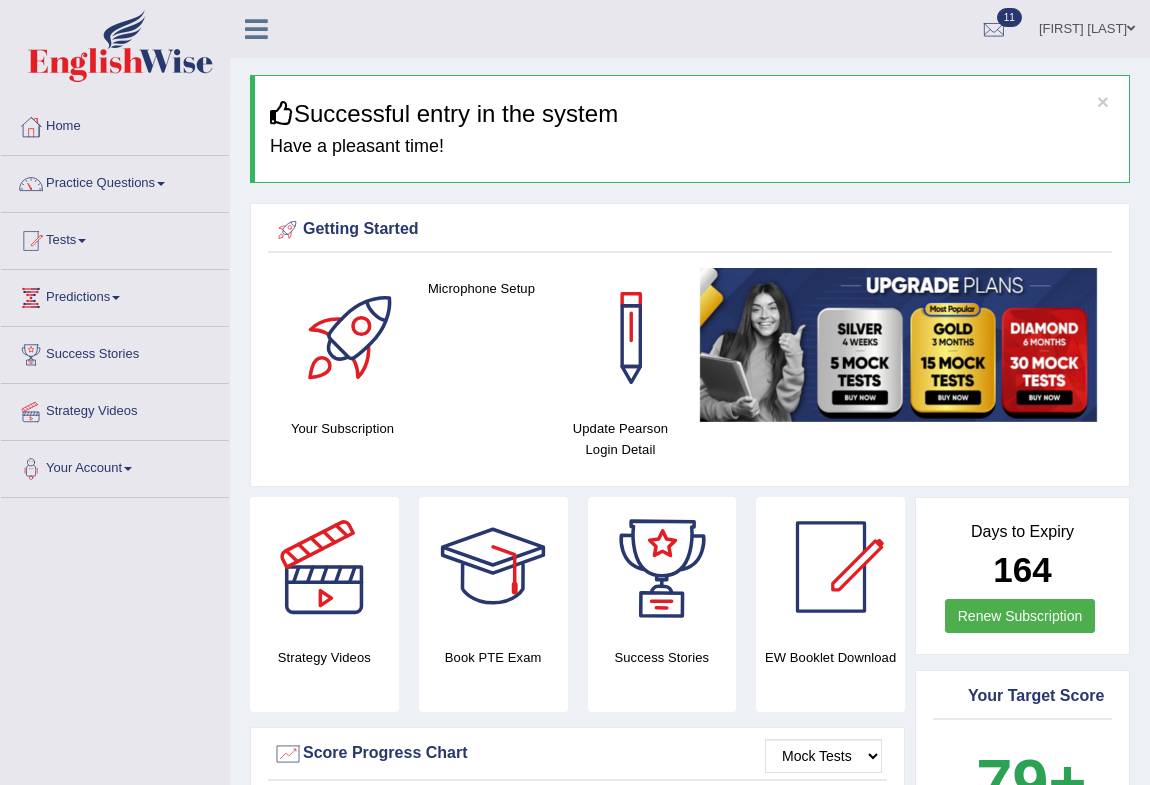 scroll, scrollTop: 0, scrollLeft: 0, axis: both 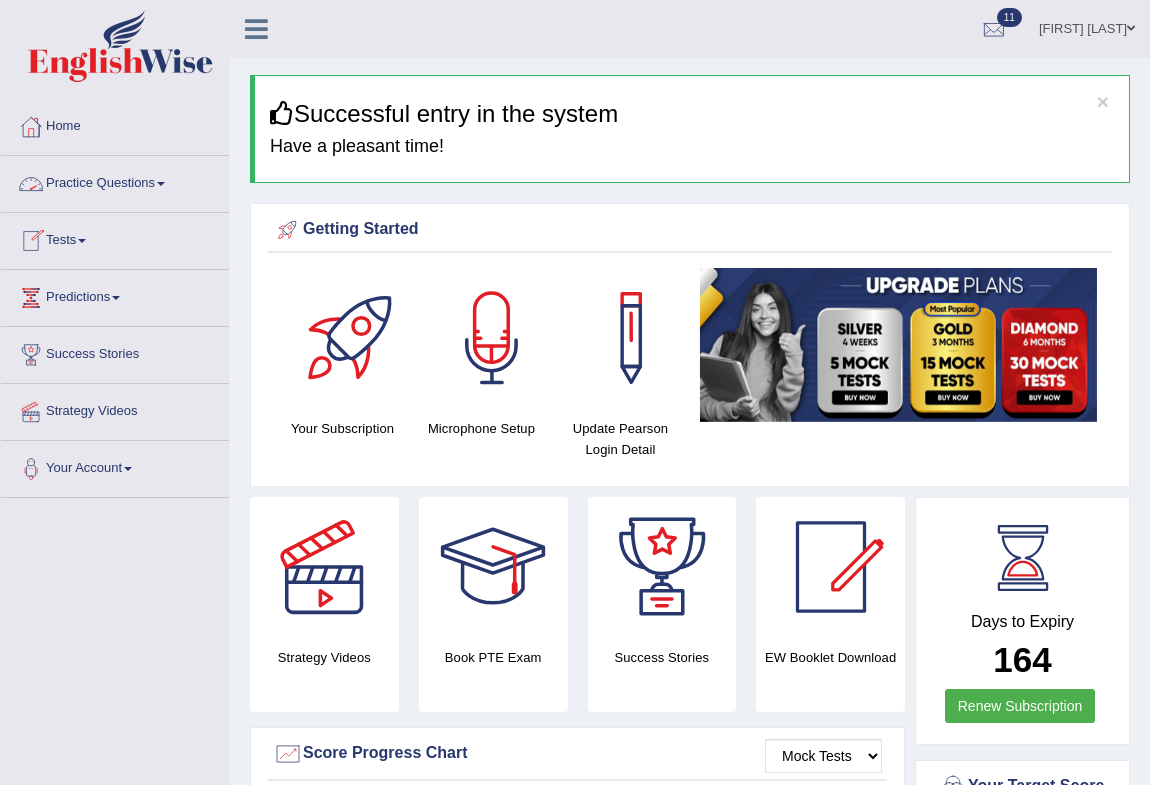 click on "Practice Questions" at bounding box center [115, 181] 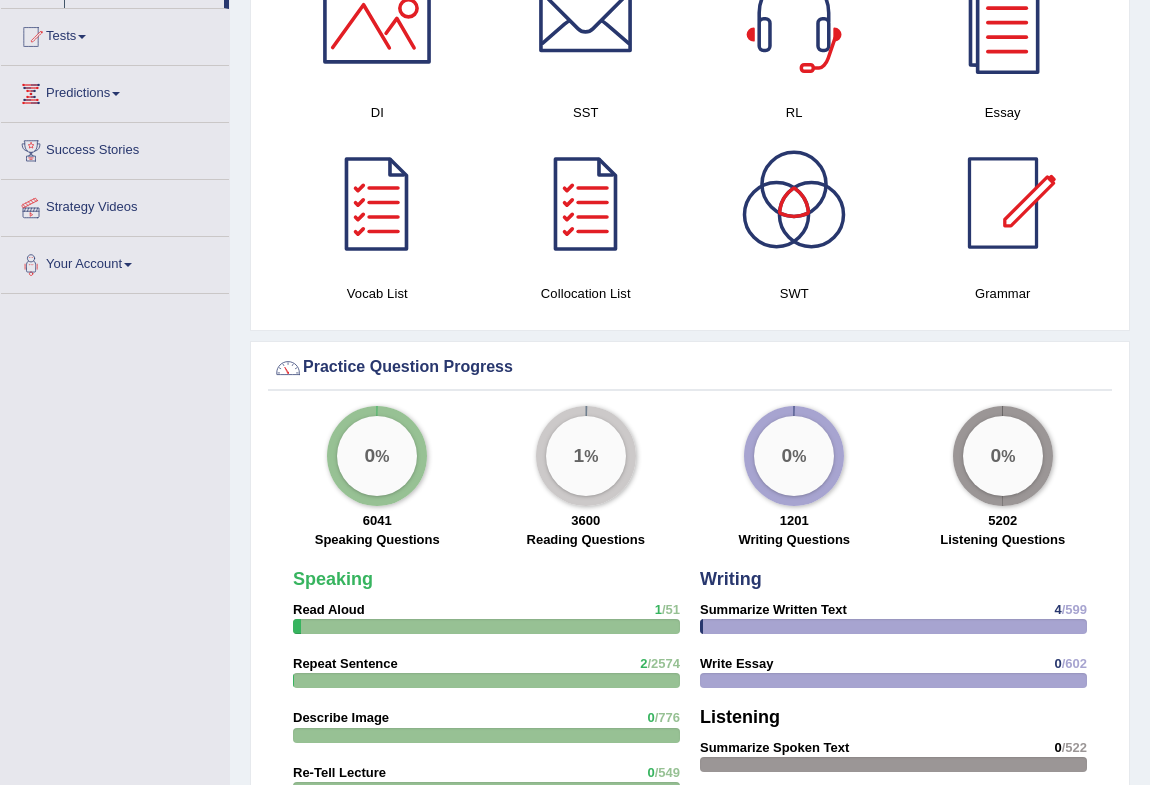 scroll, scrollTop: 0, scrollLeft: 0, axis: both 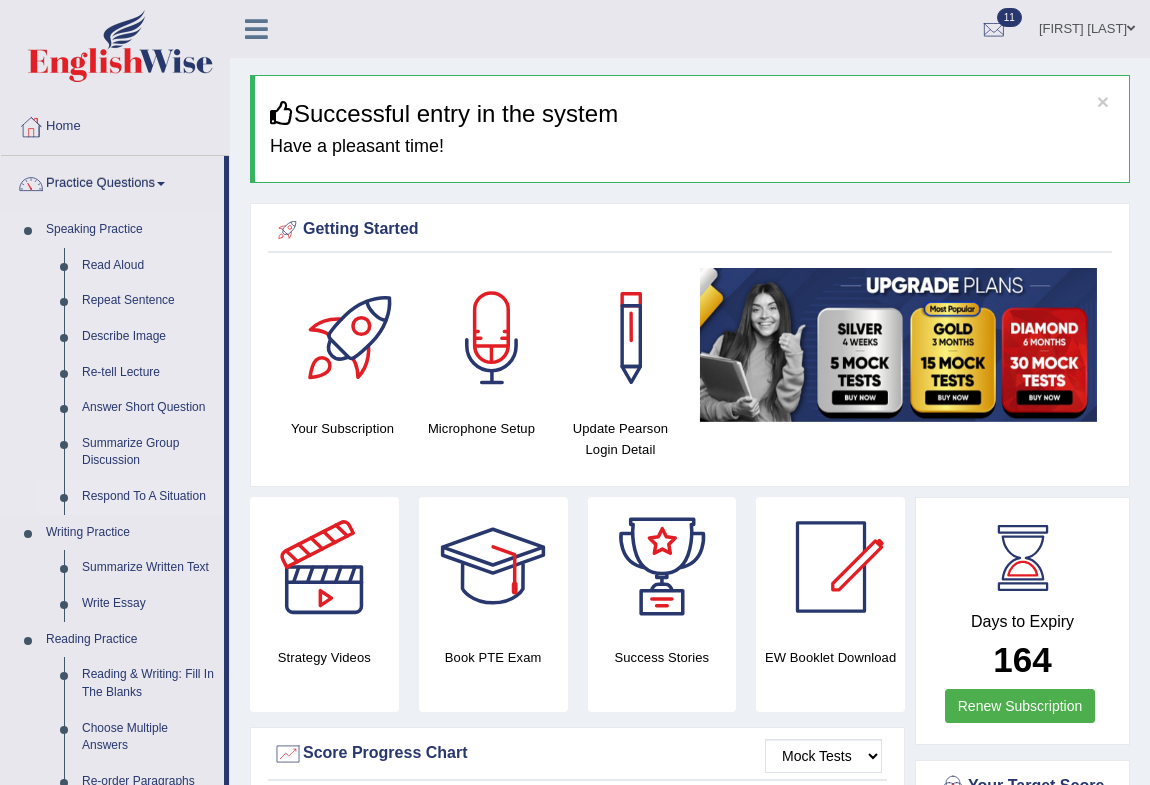 click on "Respond To A Situation" at bounding box center [148, 497] 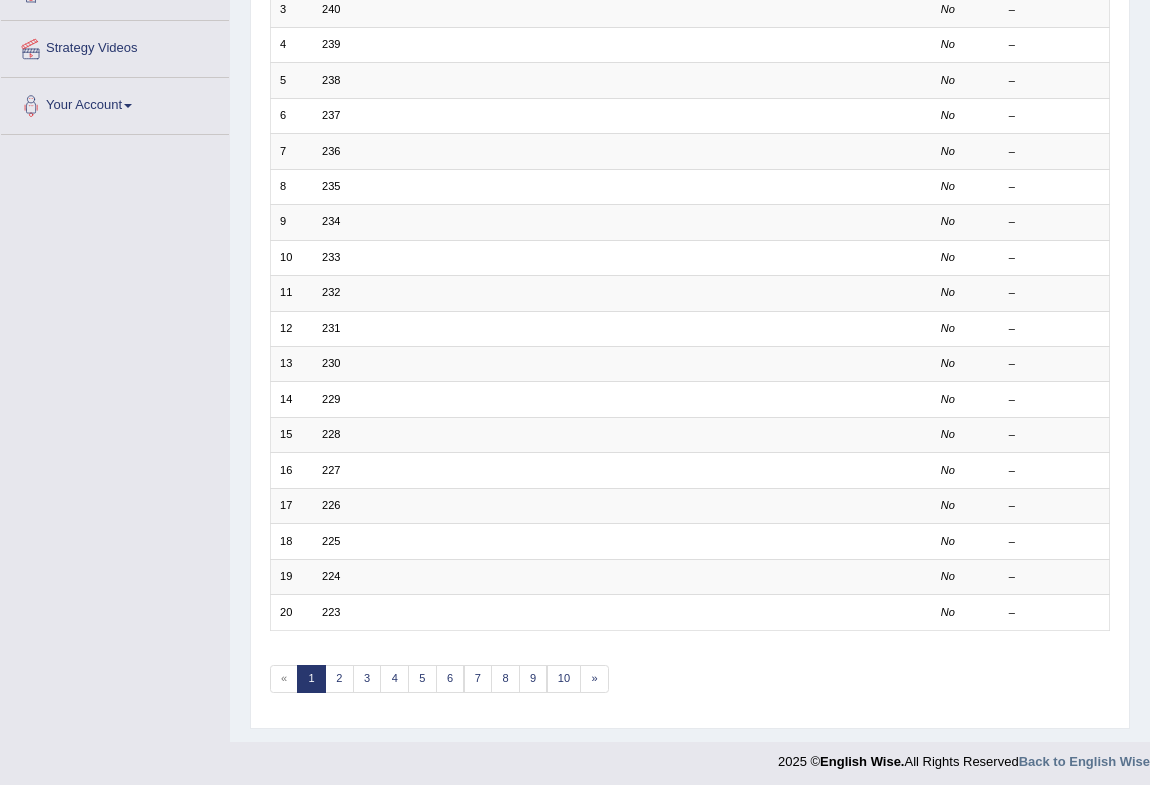 scroll, scrollTop: 363, scrollLeft: 0, axis: vertical 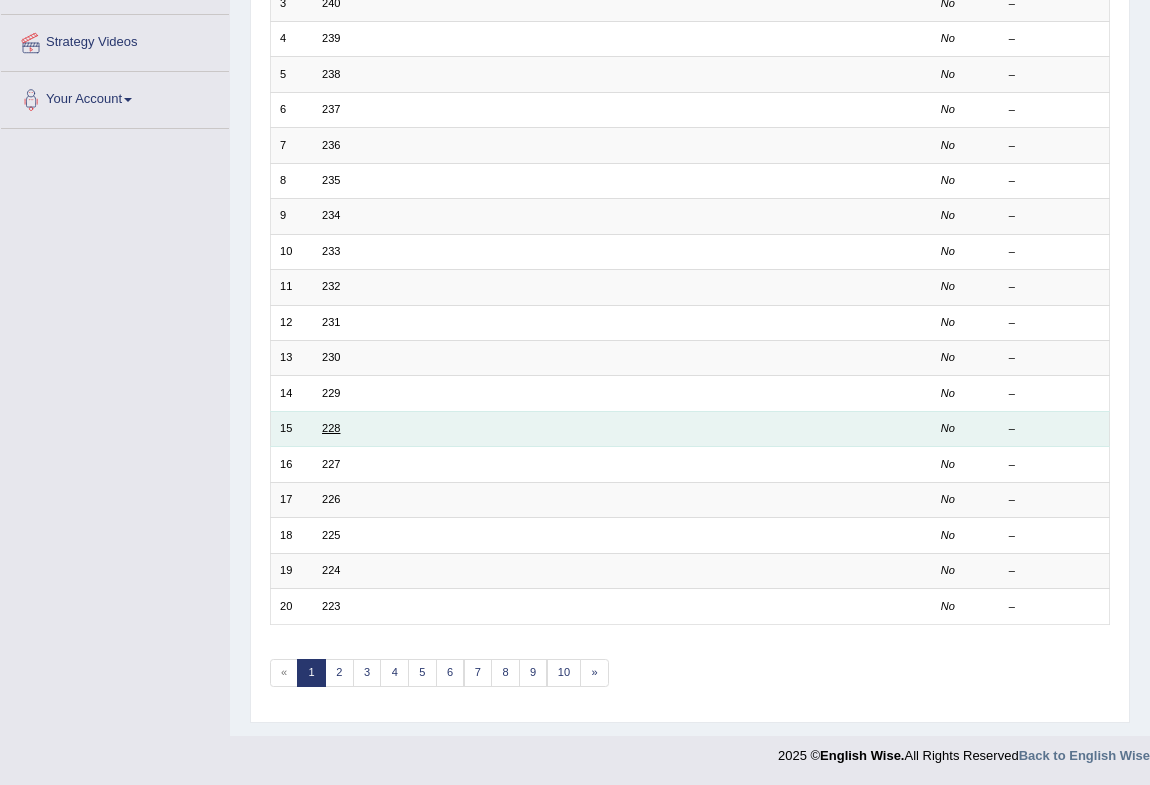 click on "228" at bounding box center [331, 428] 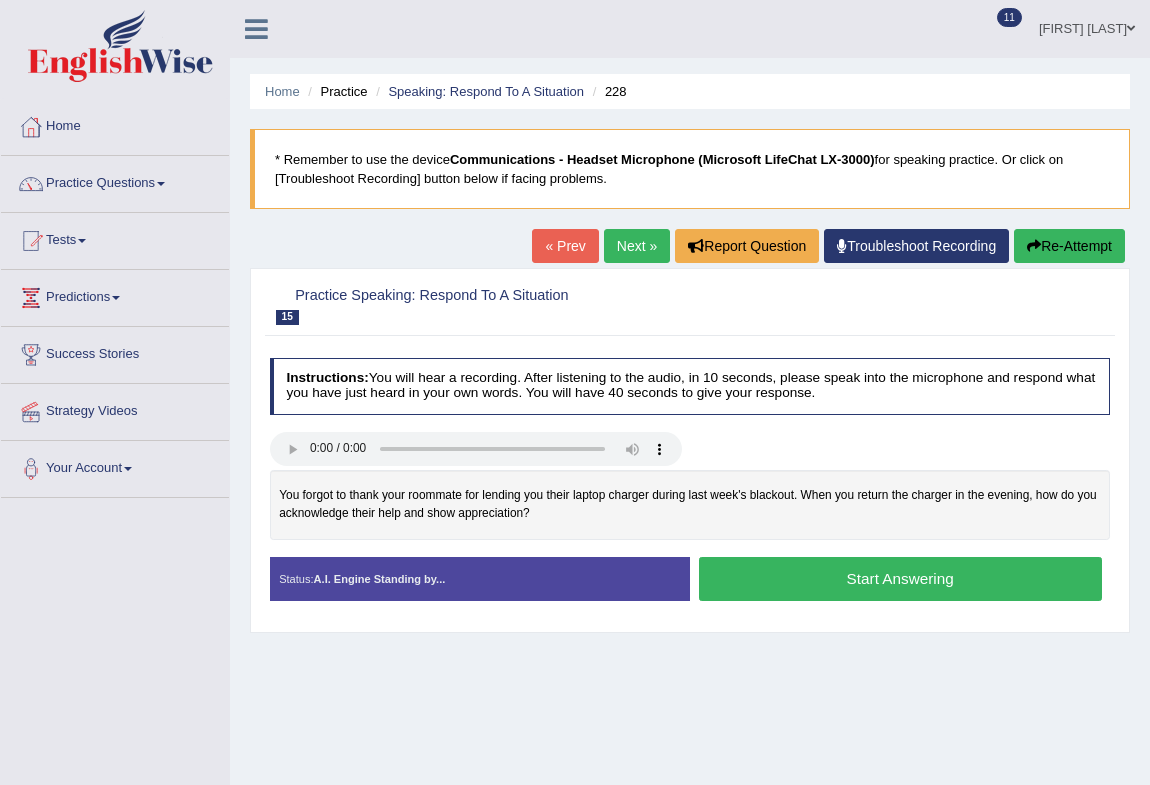 scroll, scrollTop: 0, scrollLeft: 0, axis: both 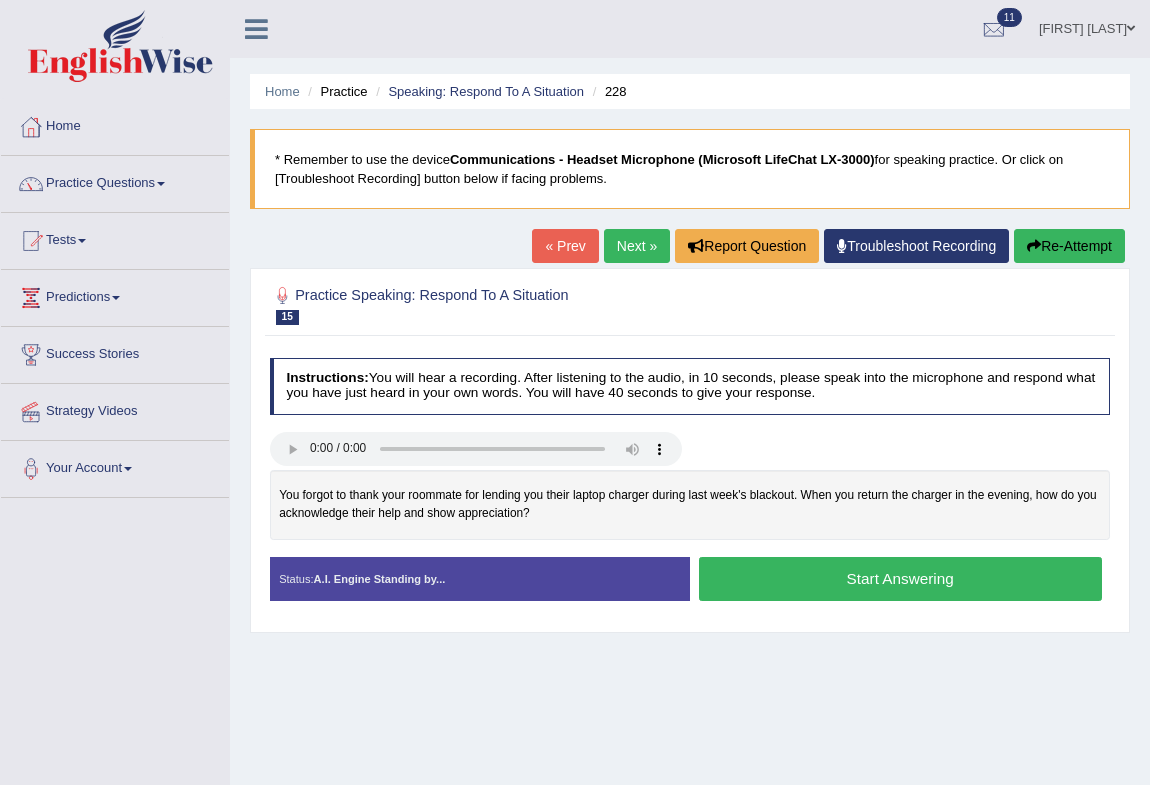 click on "Start Answering" at bounding box center [900, 578] 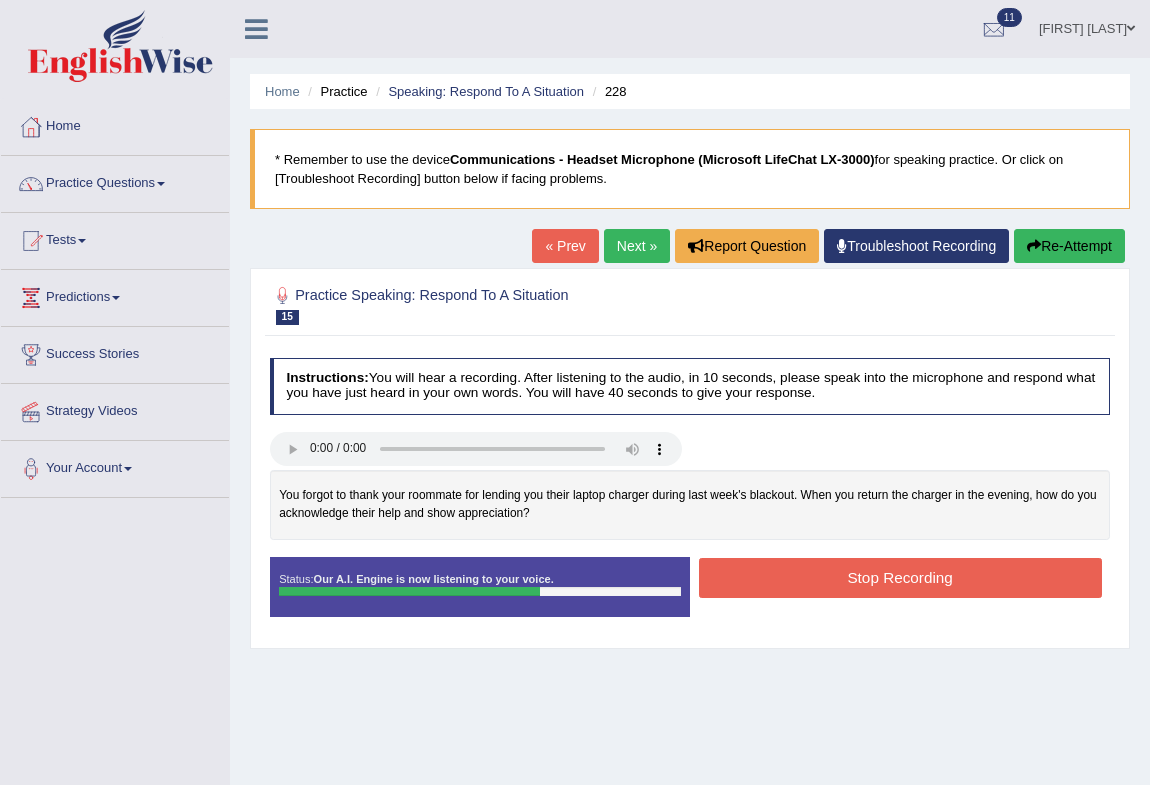 click on "Stop Recording" at bounding box center (900, 577) 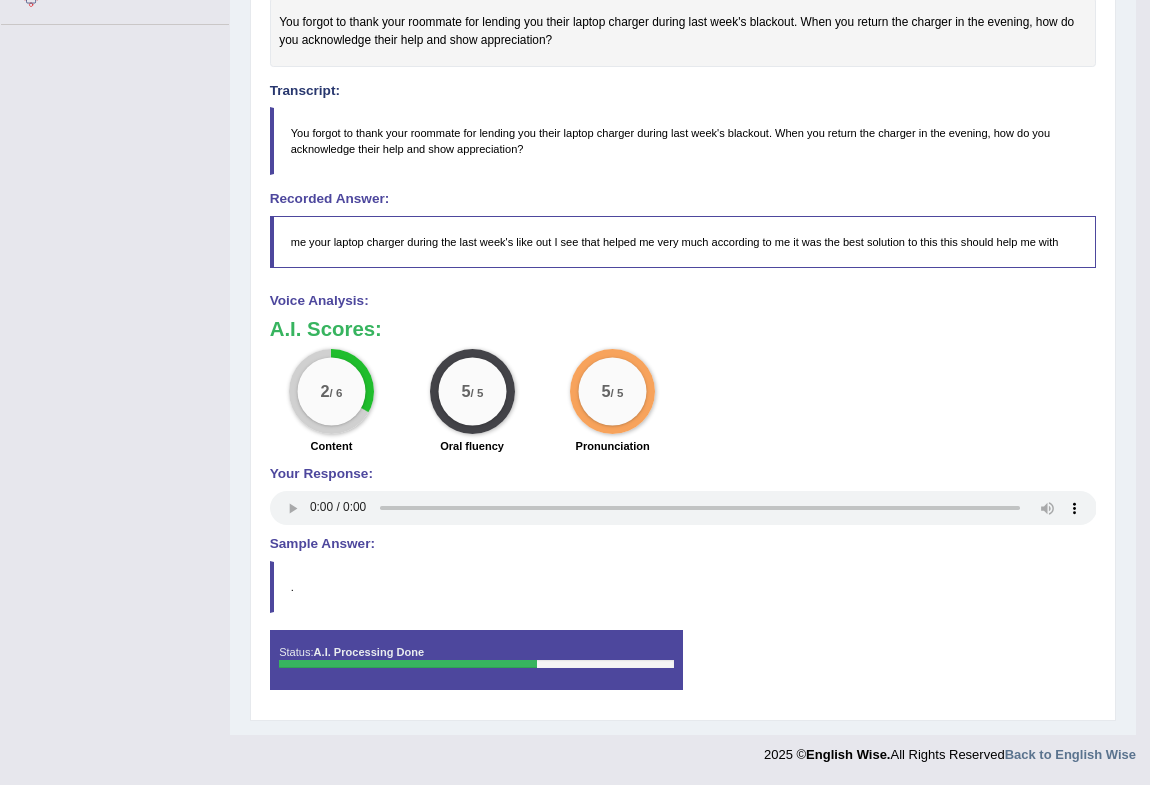 scroll, scrollTop: 0, scrollLeft: 0, axis: both 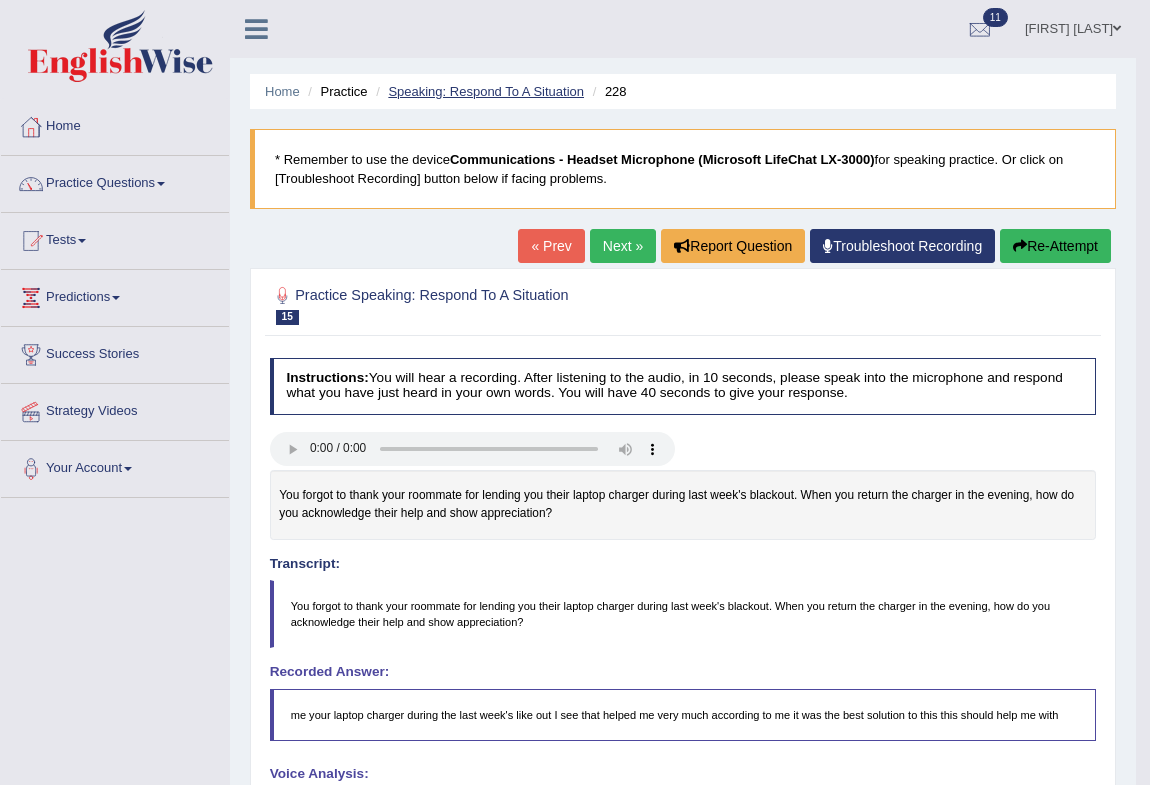 click on "Speaking: Respond To A Situation" at bounding box center [486, 91] 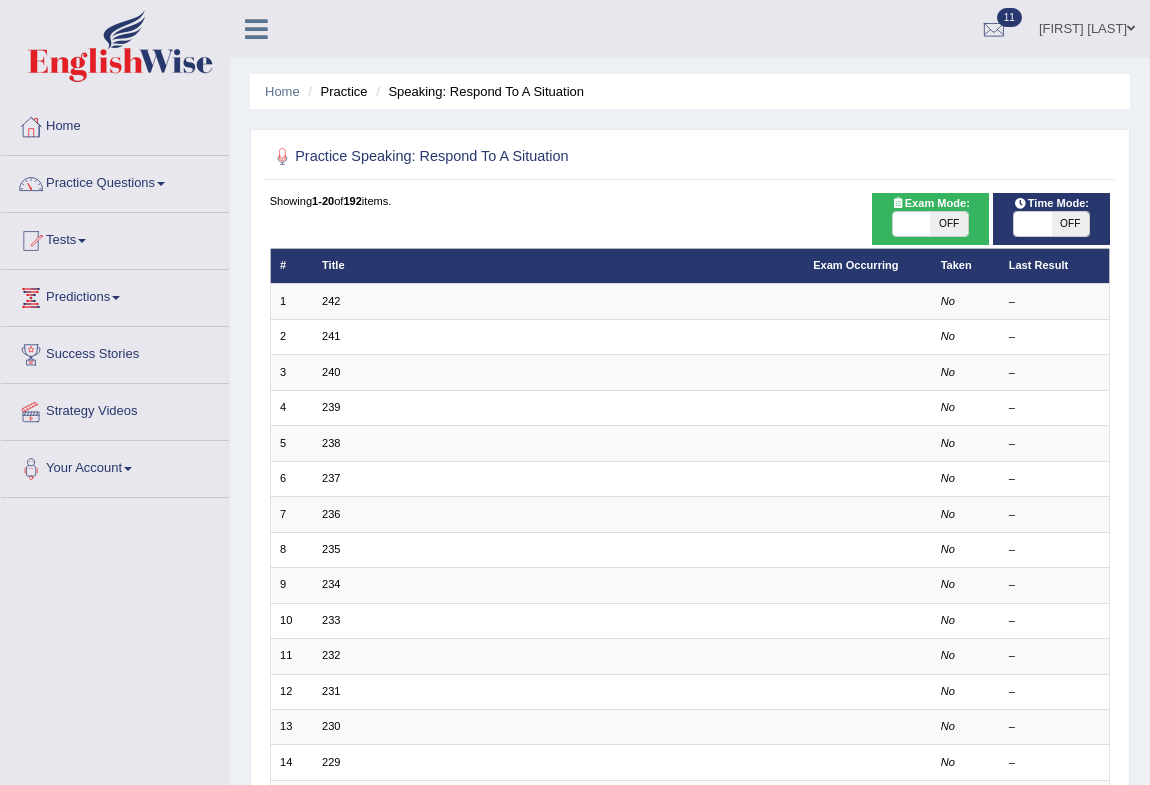 scroll, scrollTop: 0, scrollLeft: 0, axis: both 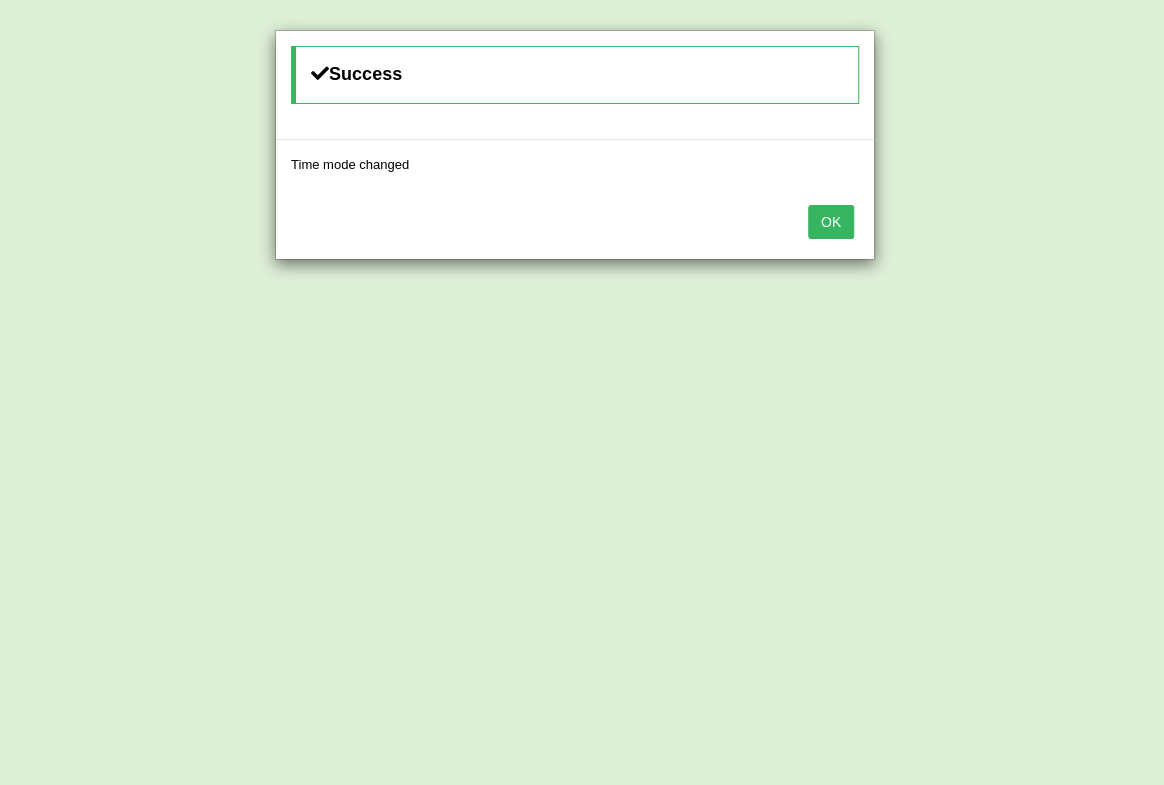 click on "OK" at bounding box center [831, 222] 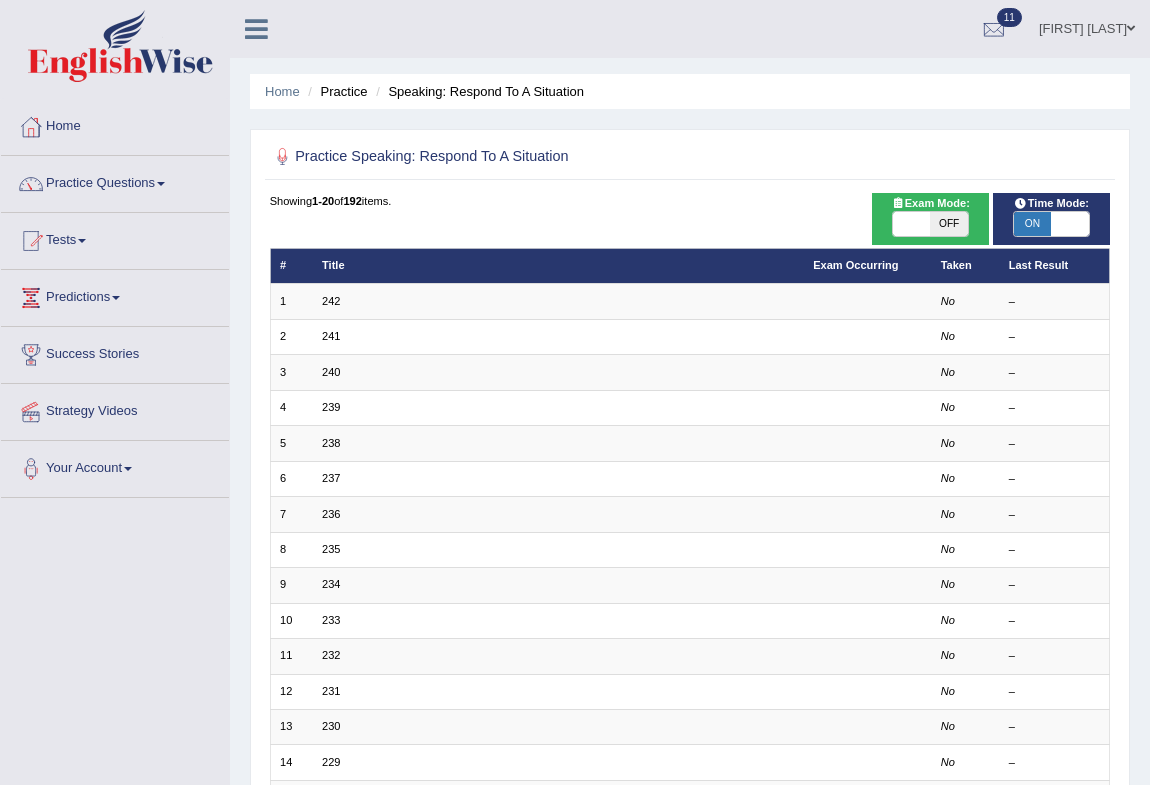 scroll, scrollTop: 369, scrollLeft: 0, axis: vertical 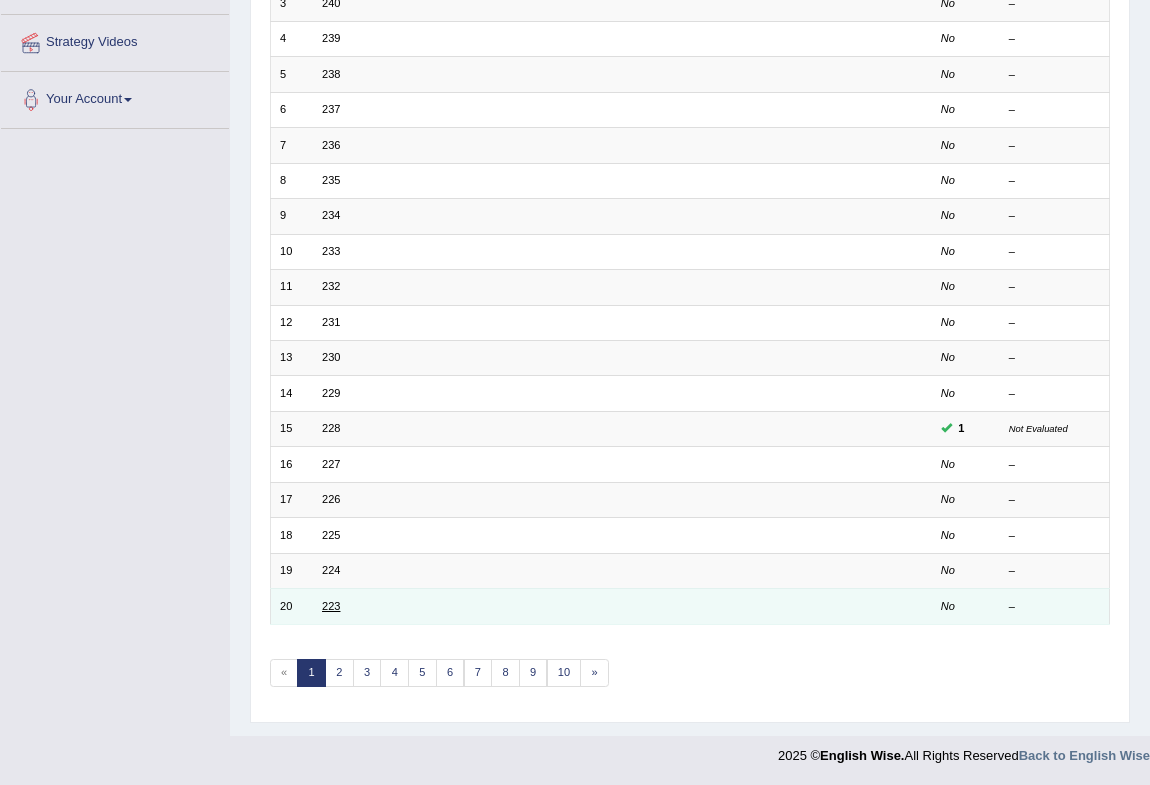 click on "223" at bounding box center (331, 606) 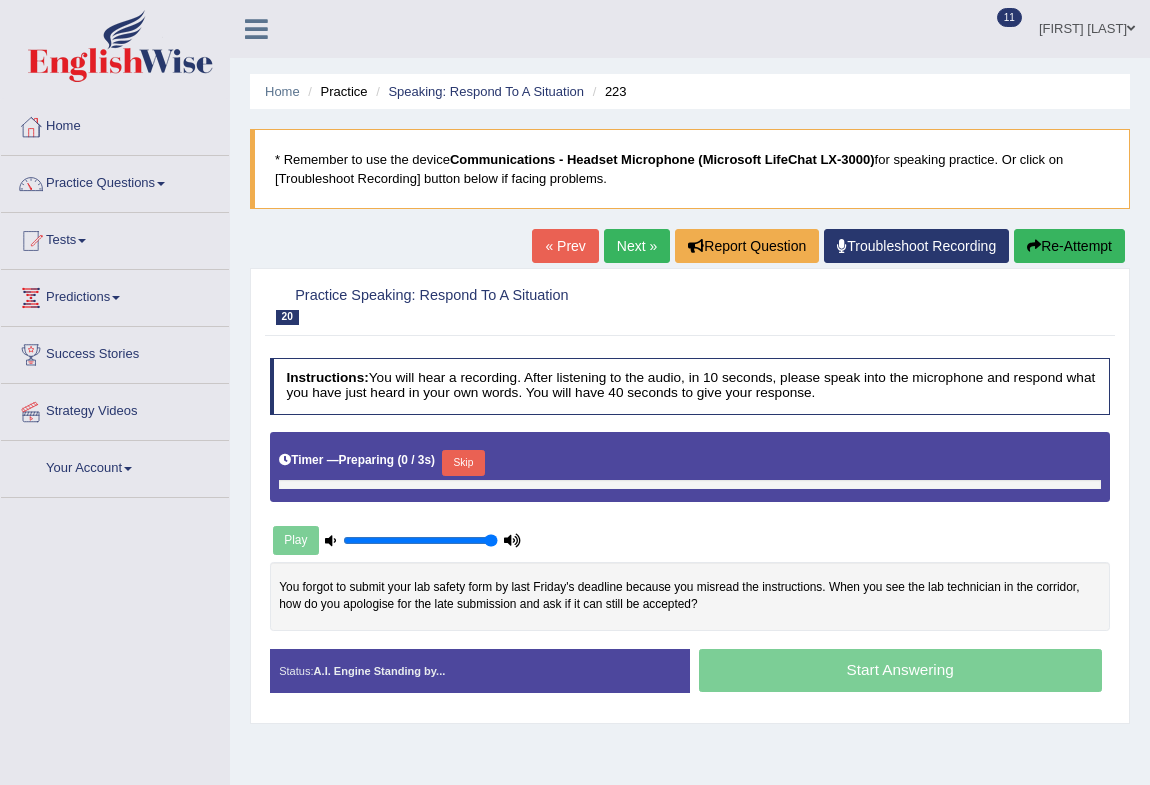 scroll, scrollTop: 0, scrollLeft: 0, axis: both 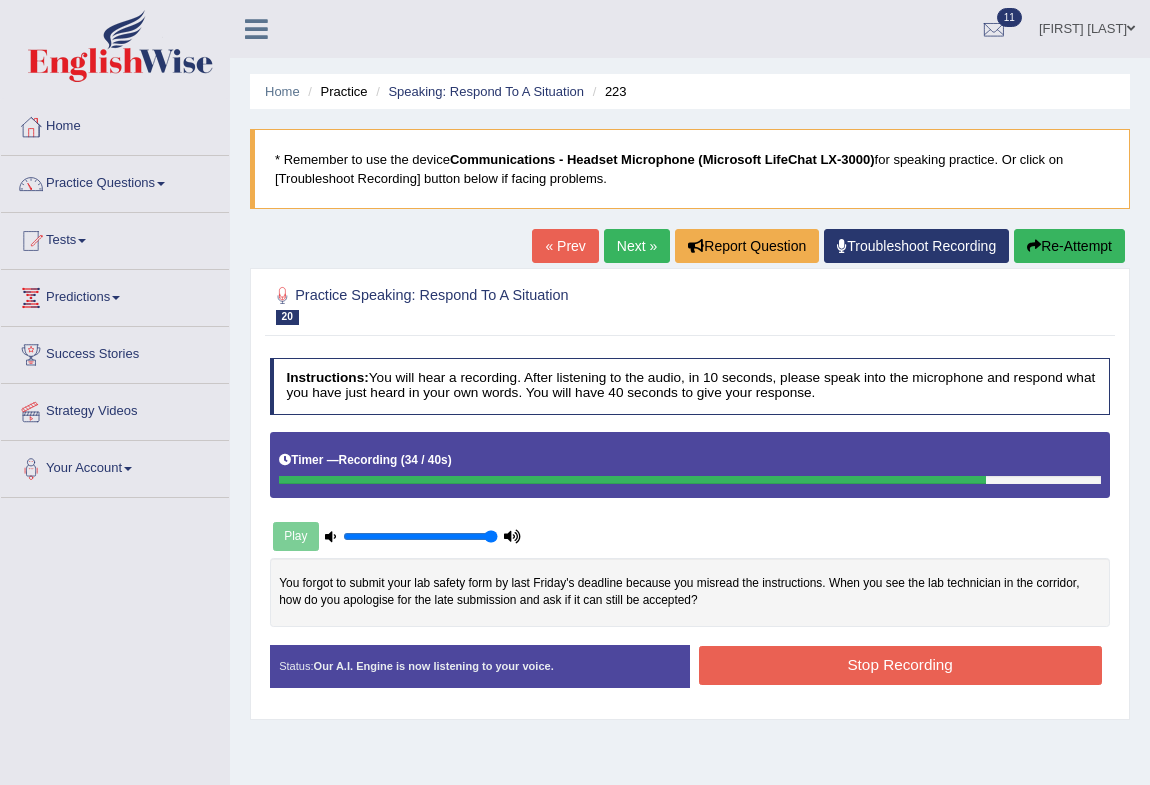 click on "Stop Recording" at bounding box center [900, 665] 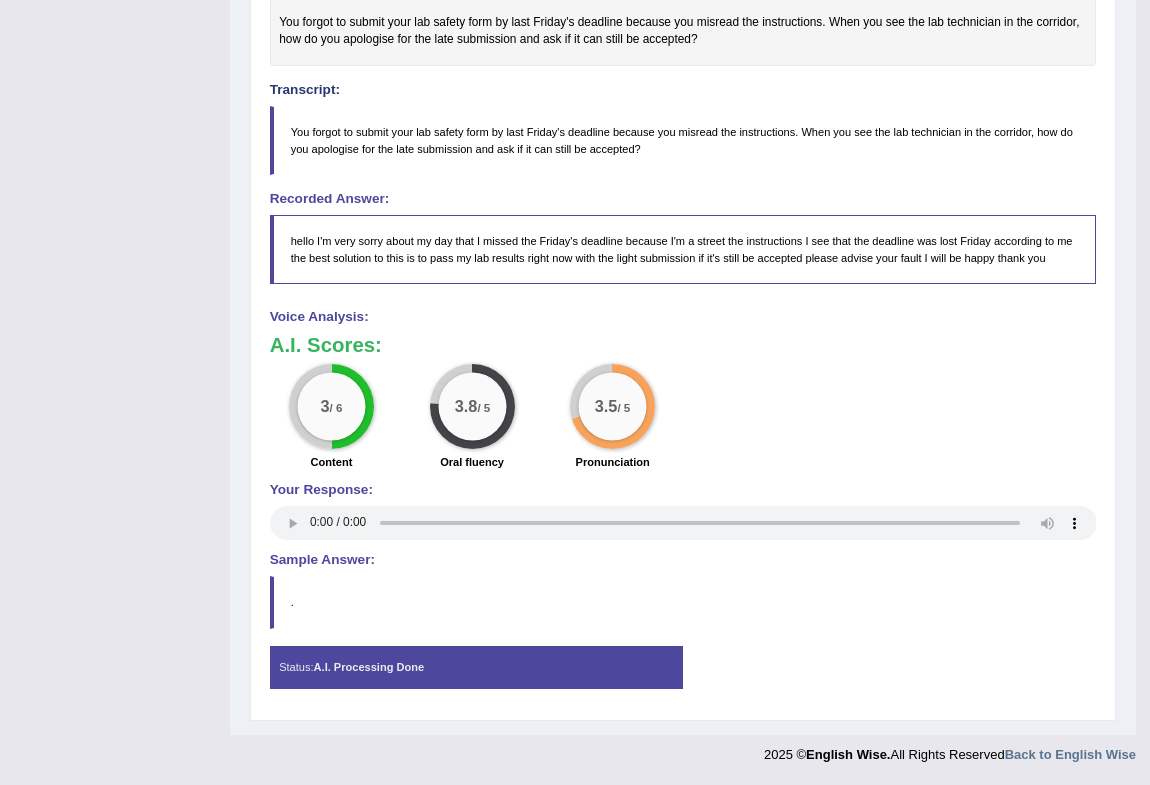 scroll, scrollTop: 0, scrollLeft: 0, axis: both 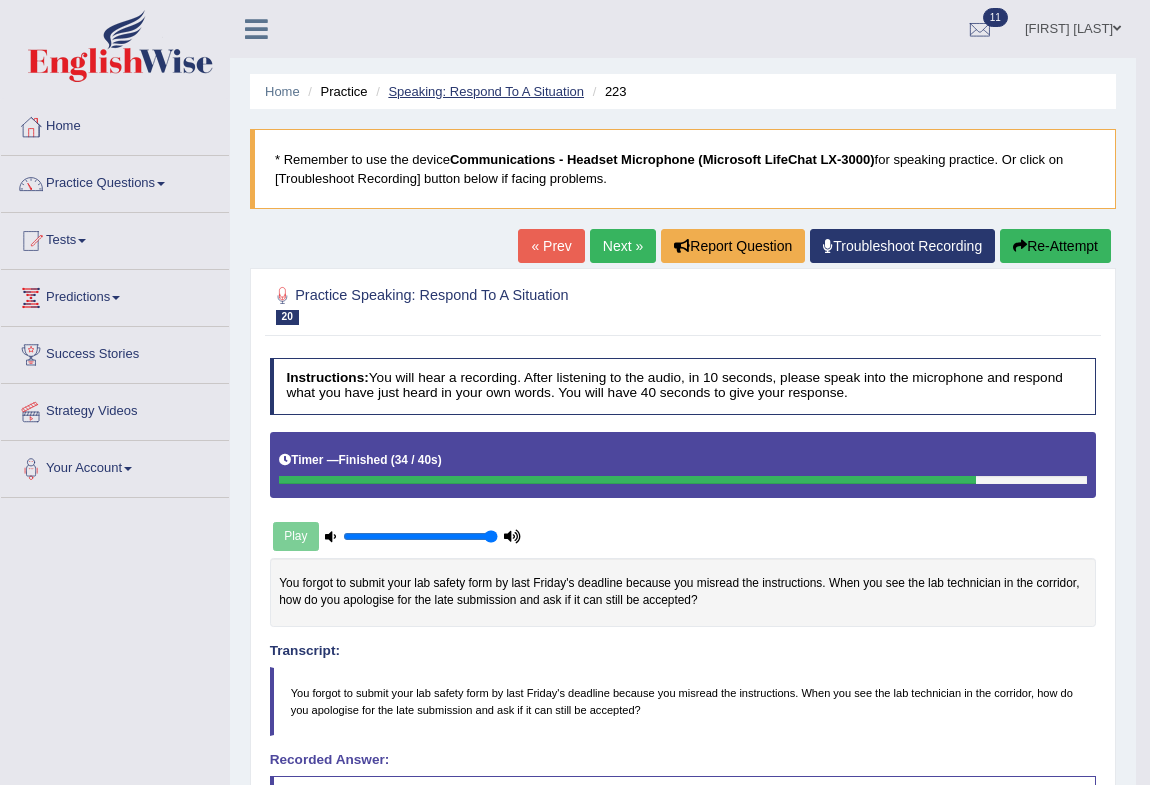 click on "Speaking: Respond To A Situation" at bounding box center [486, 91] 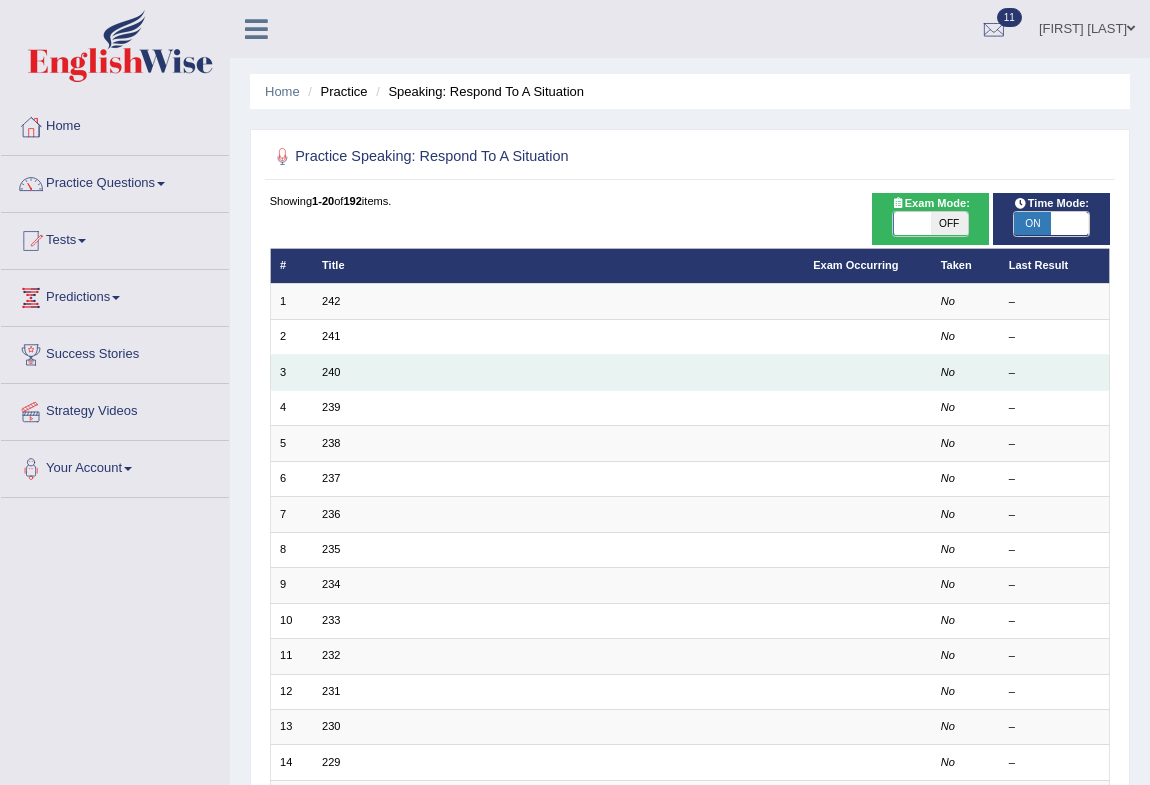 scroll, scrollTop: 0, scrollLeft: 0, axis: both 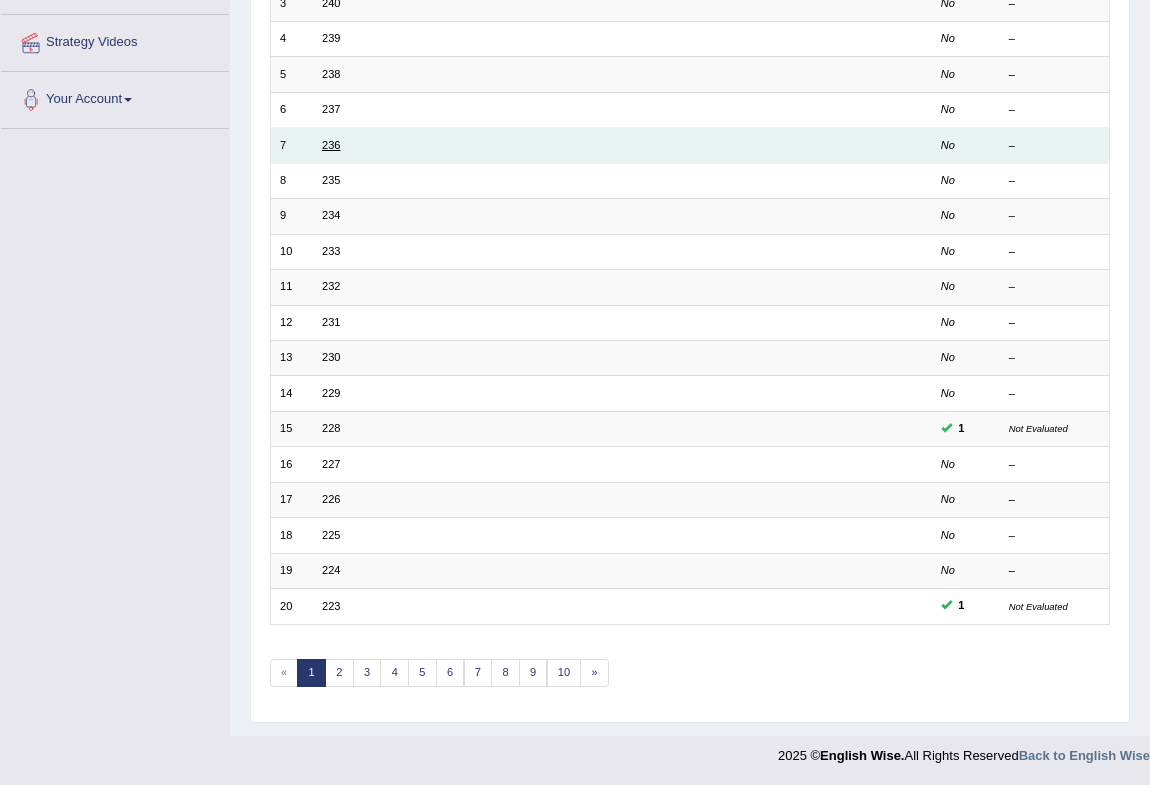 click on "236" at bounding box center (331, 145) 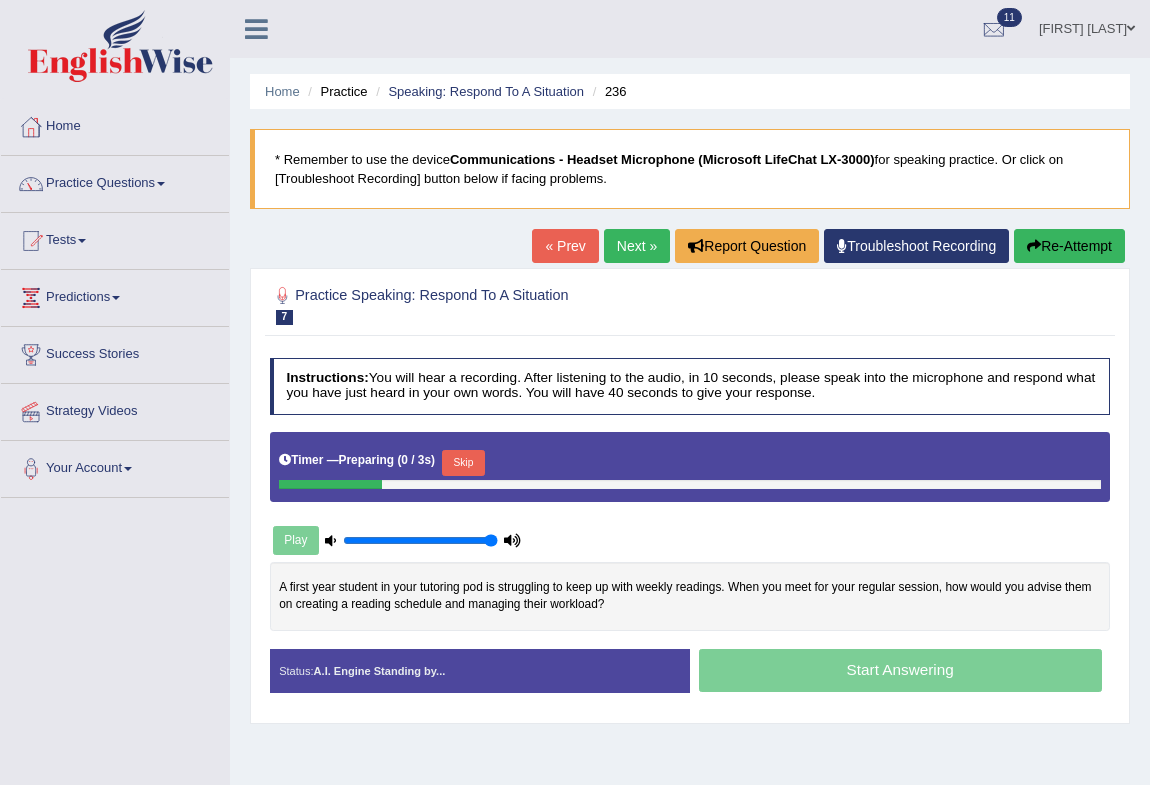 scroll, scrollTop: 0, scrollLeft: 0, axis: both 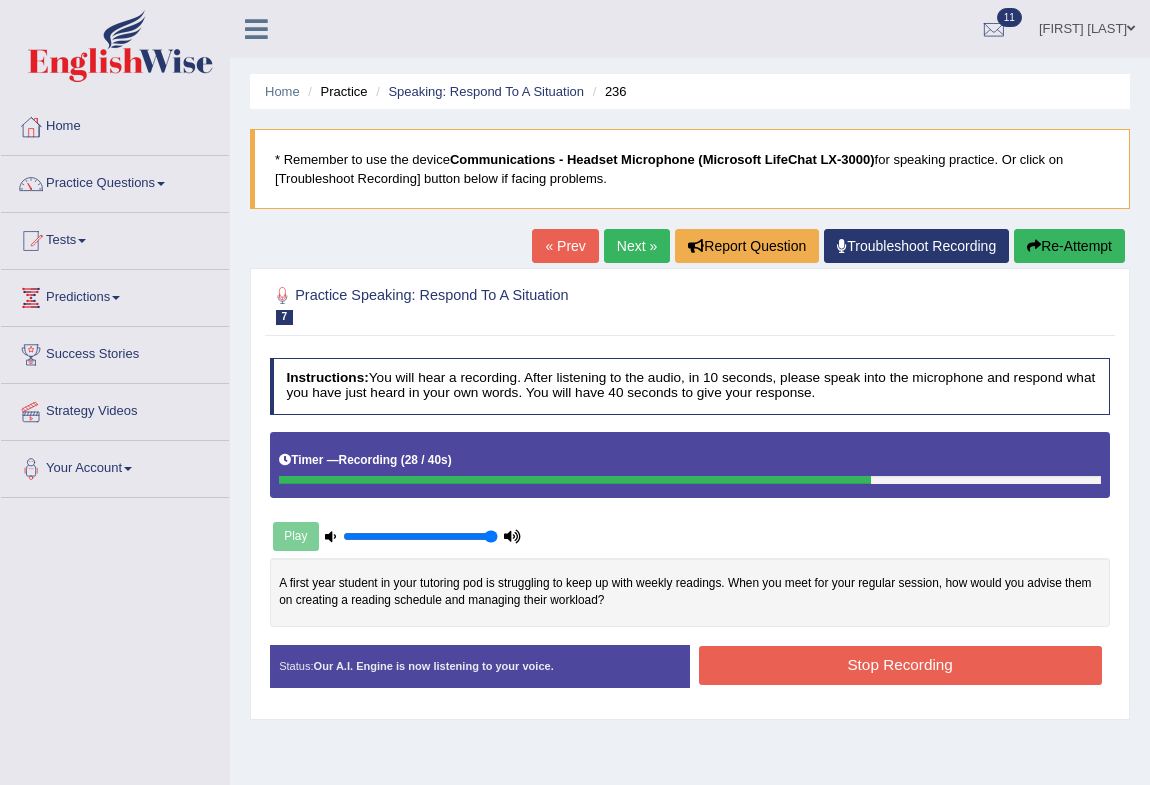 click on "Stop Recording" at bounding box center (900, 665) 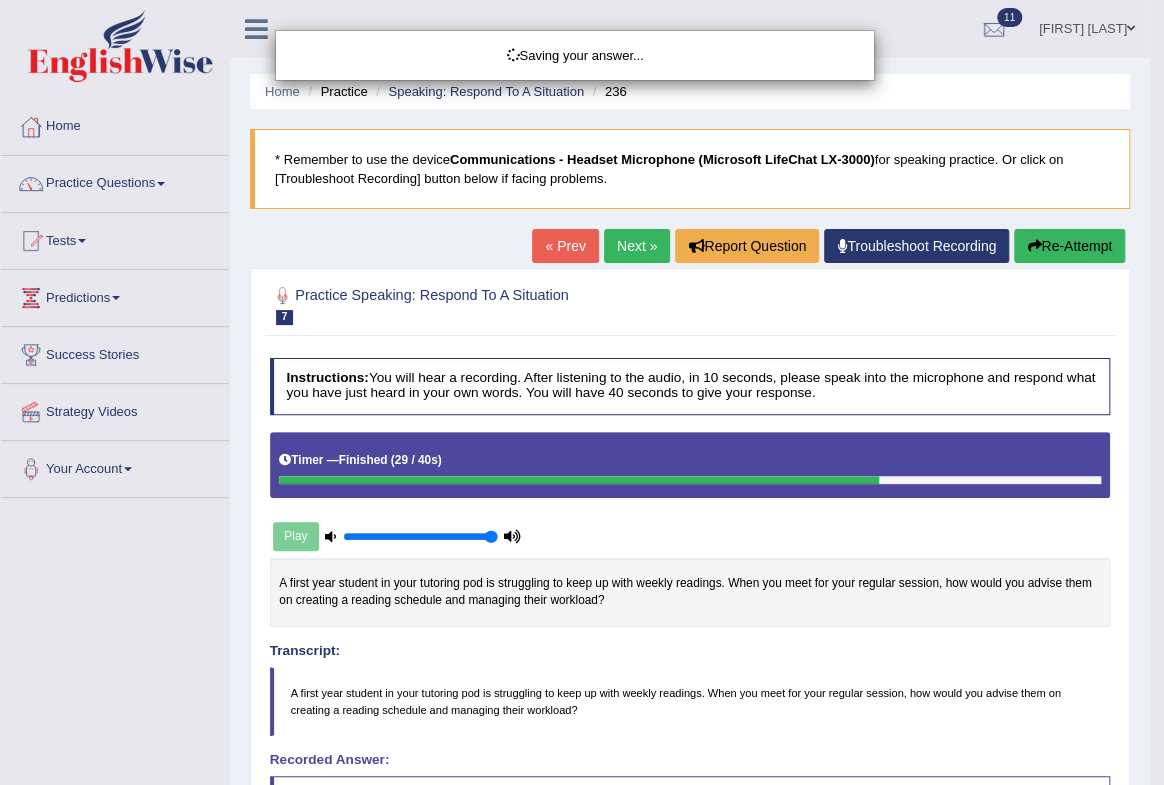 click on "Saving your answer..." at bounding box center [582, 392] 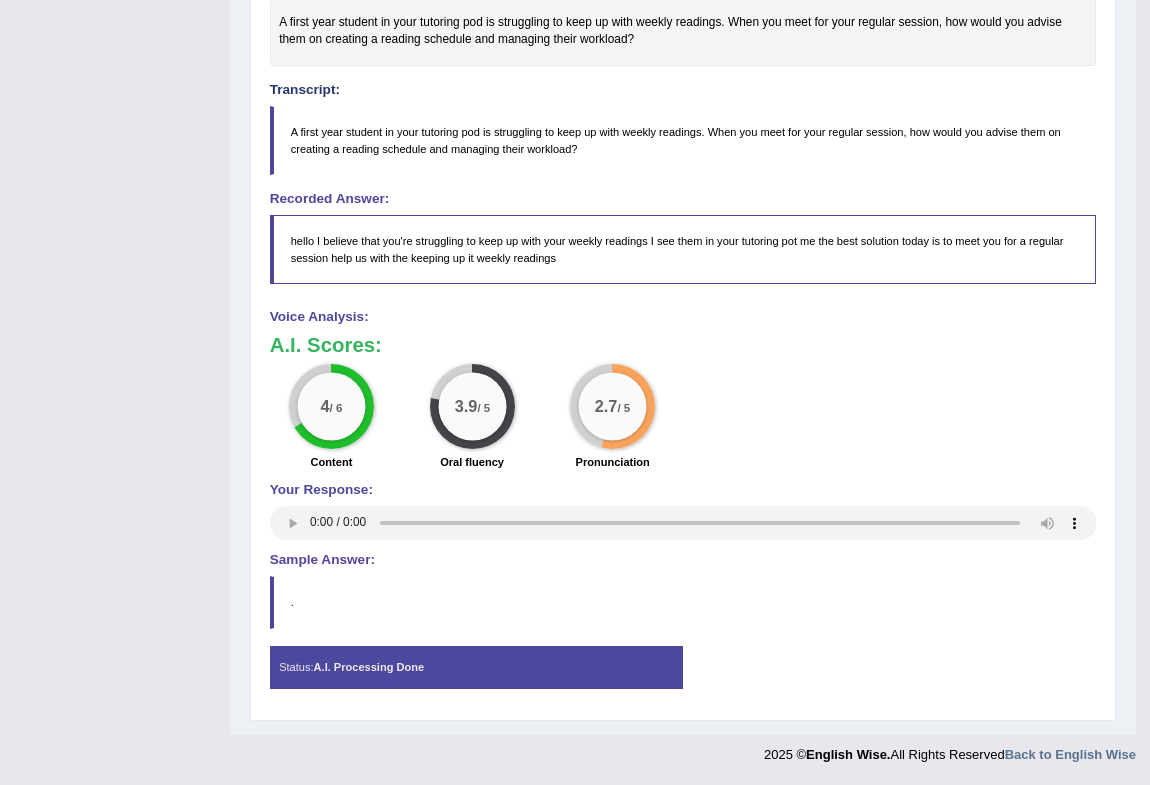scroll, scrollTop: 0, scrollLeft: 0, axis: both 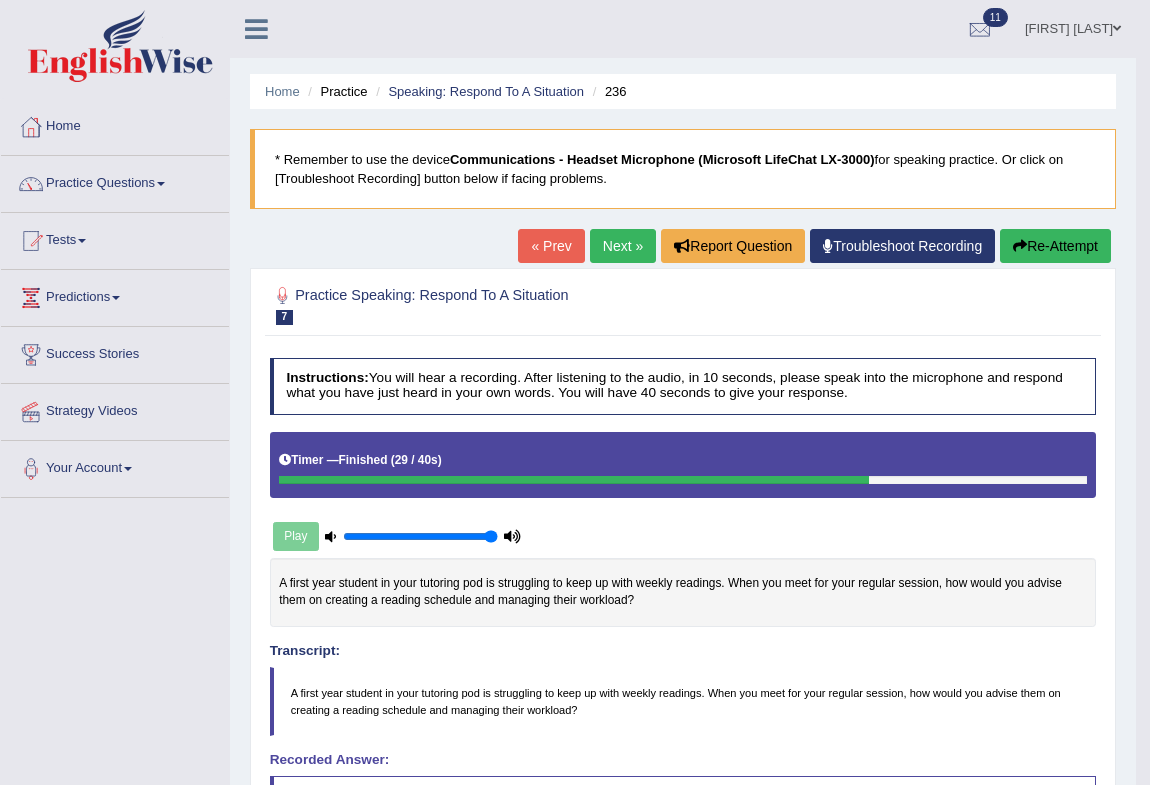 click on "Speaking: Respond To A Situation" at bounding box center (477, 91) 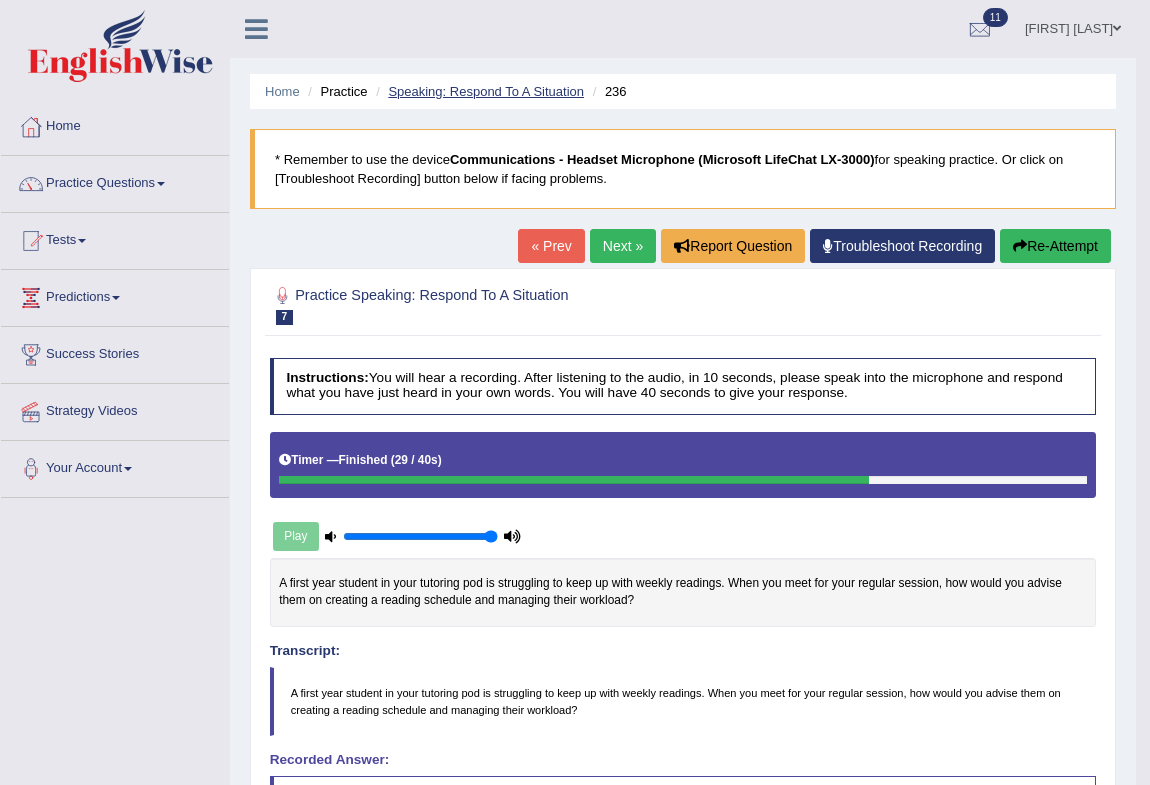 click on "Speaking: Respond To A Situation" at bounding box center [486, 91] 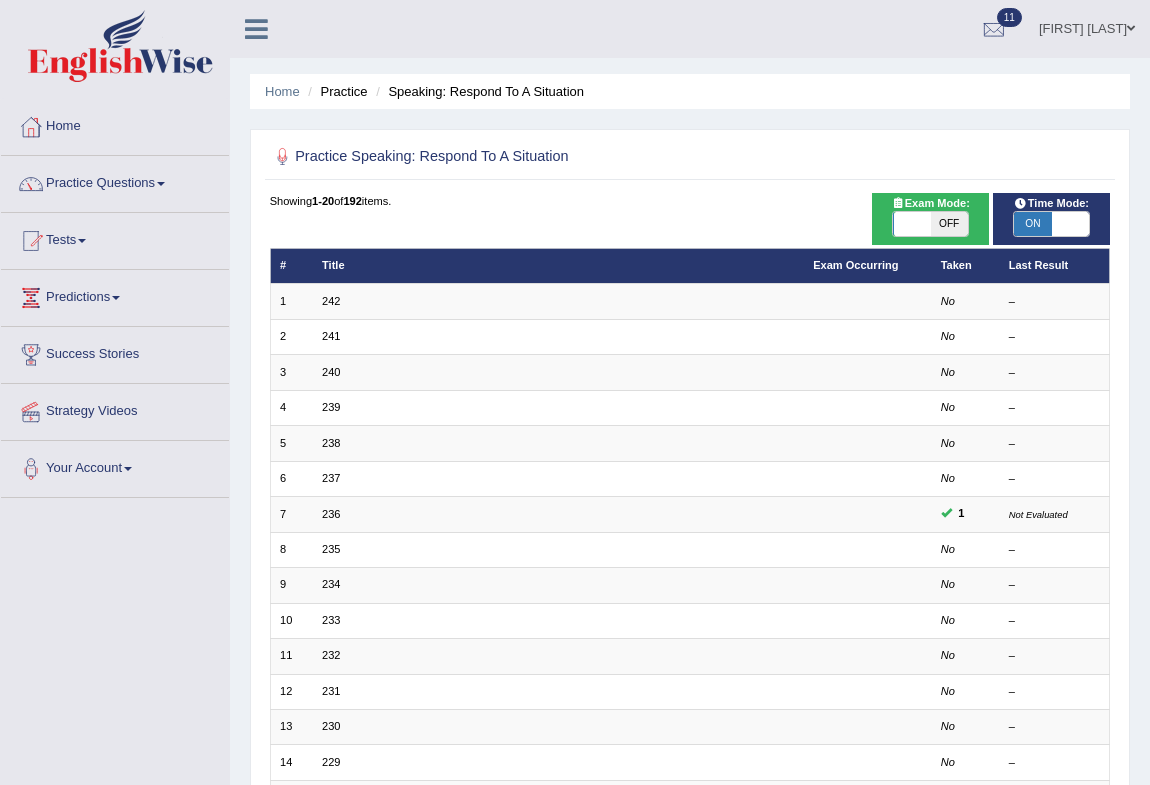 scroll, scrollTop: 0, scrollLeft: 0, axis: both 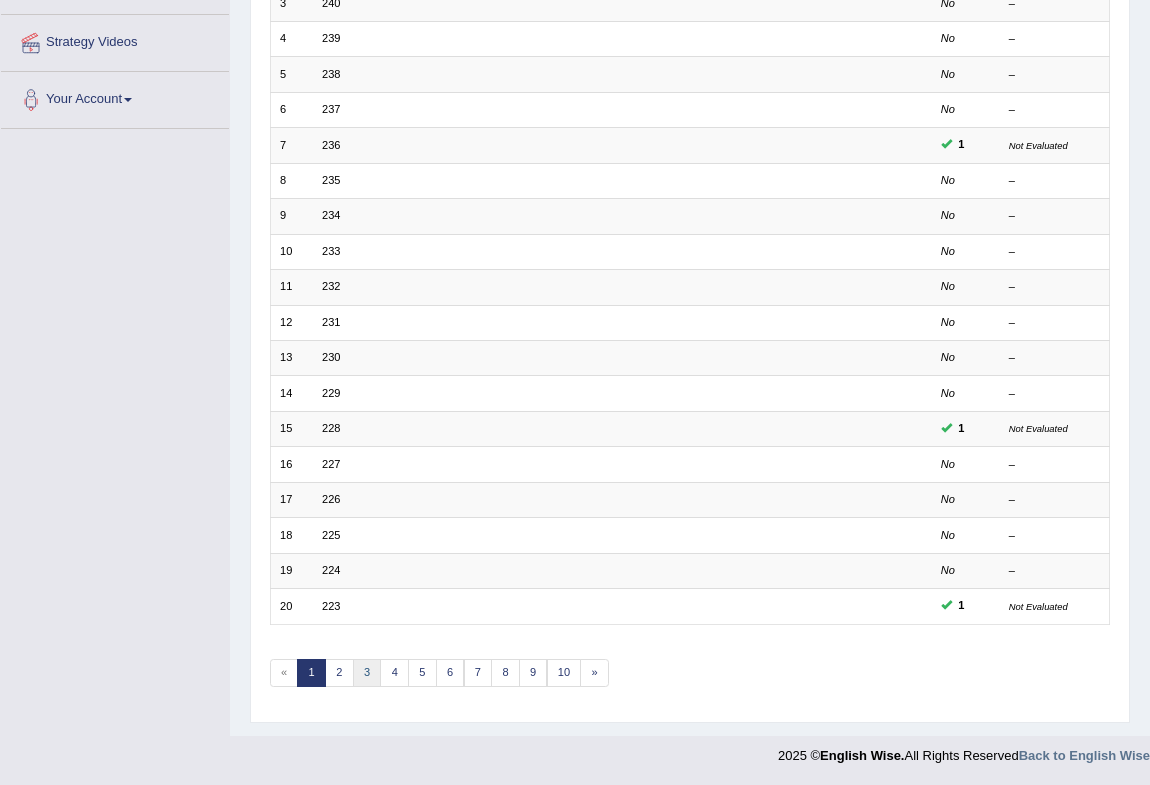 click on "3" at bounding box center [367, 673] 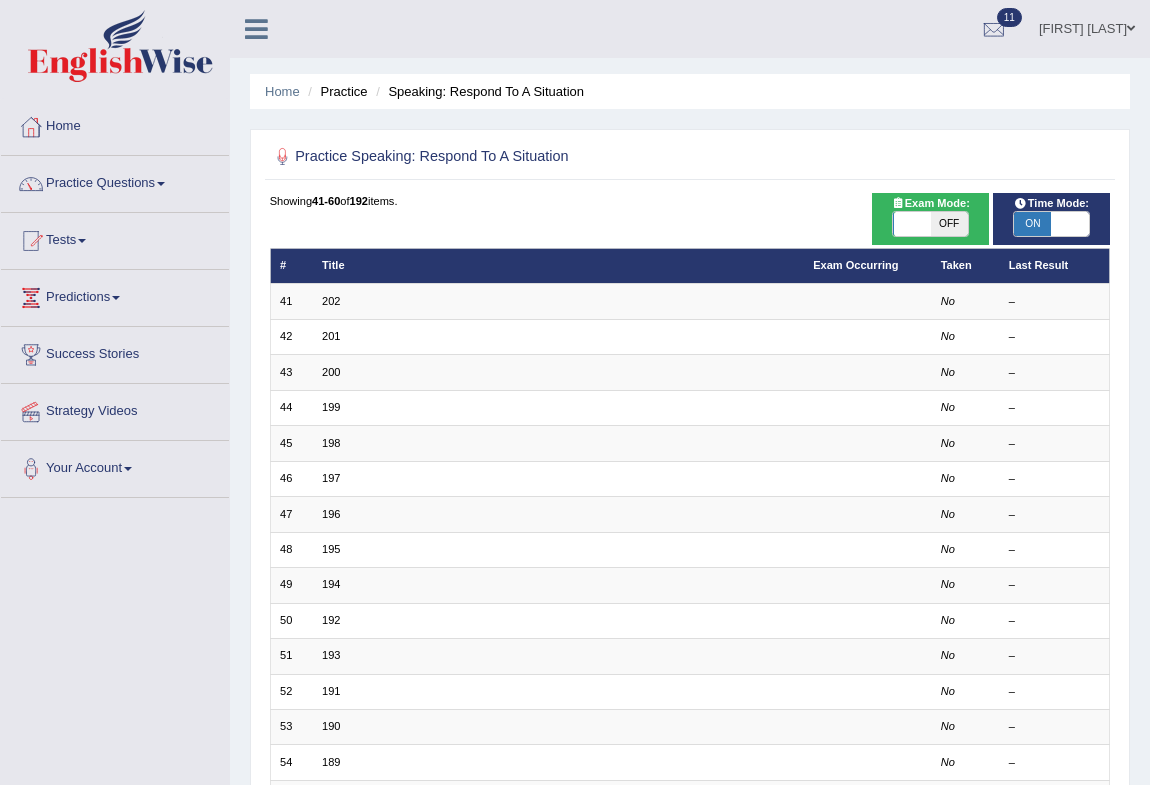 scroll, scrollTop: 0, scrollLeft: 0, axis: both 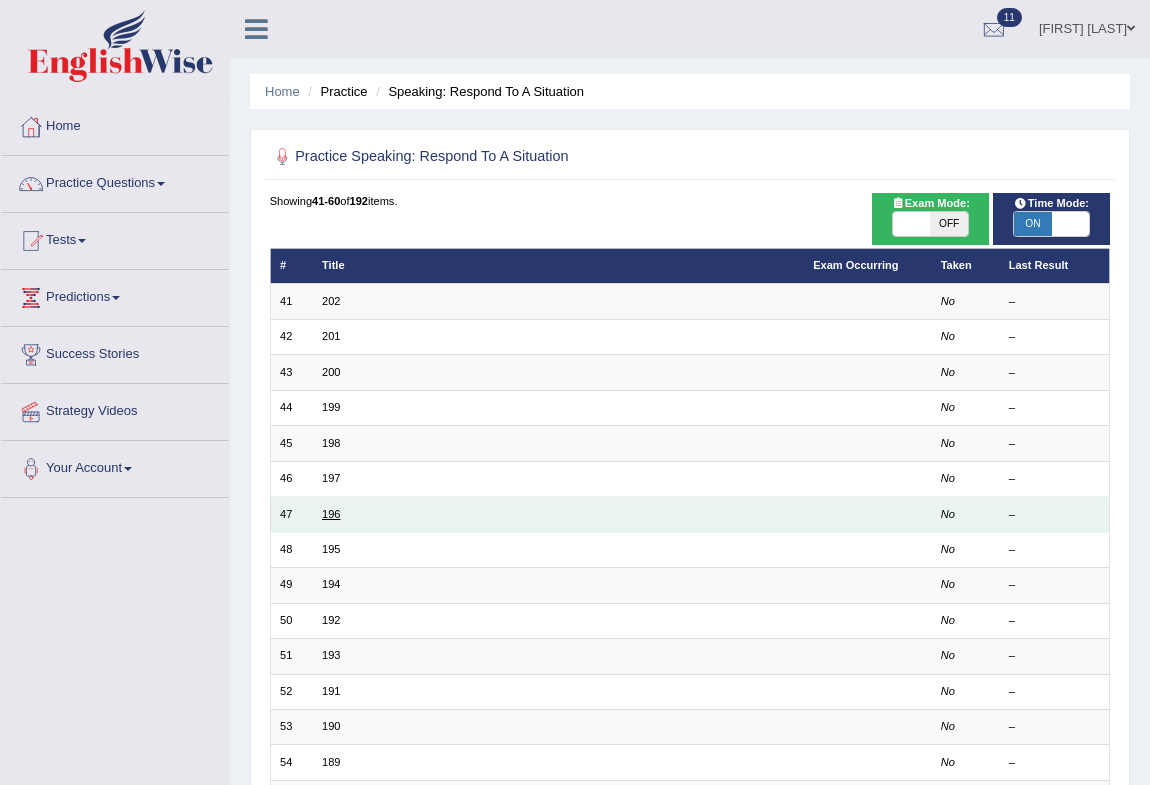 click on "196" at bounding box center [331, 514] 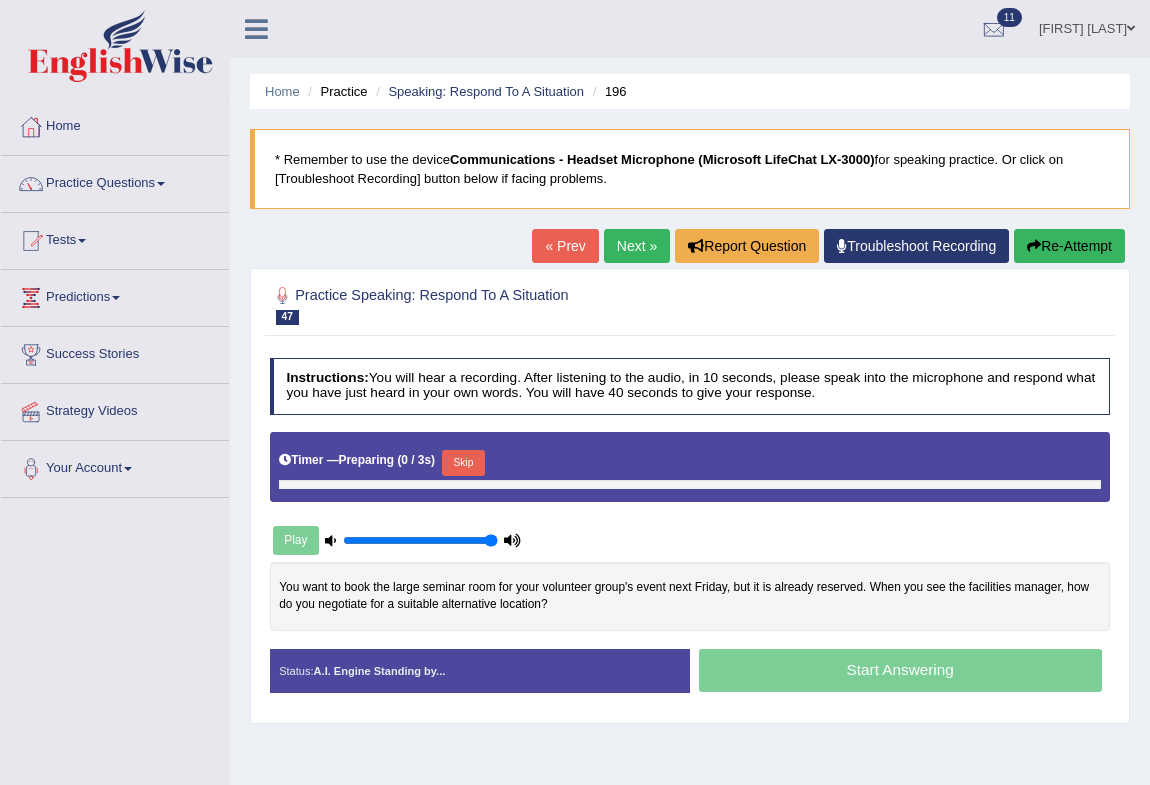 scroll, scrollTop: 0, scrollLeft: 0, axis: both 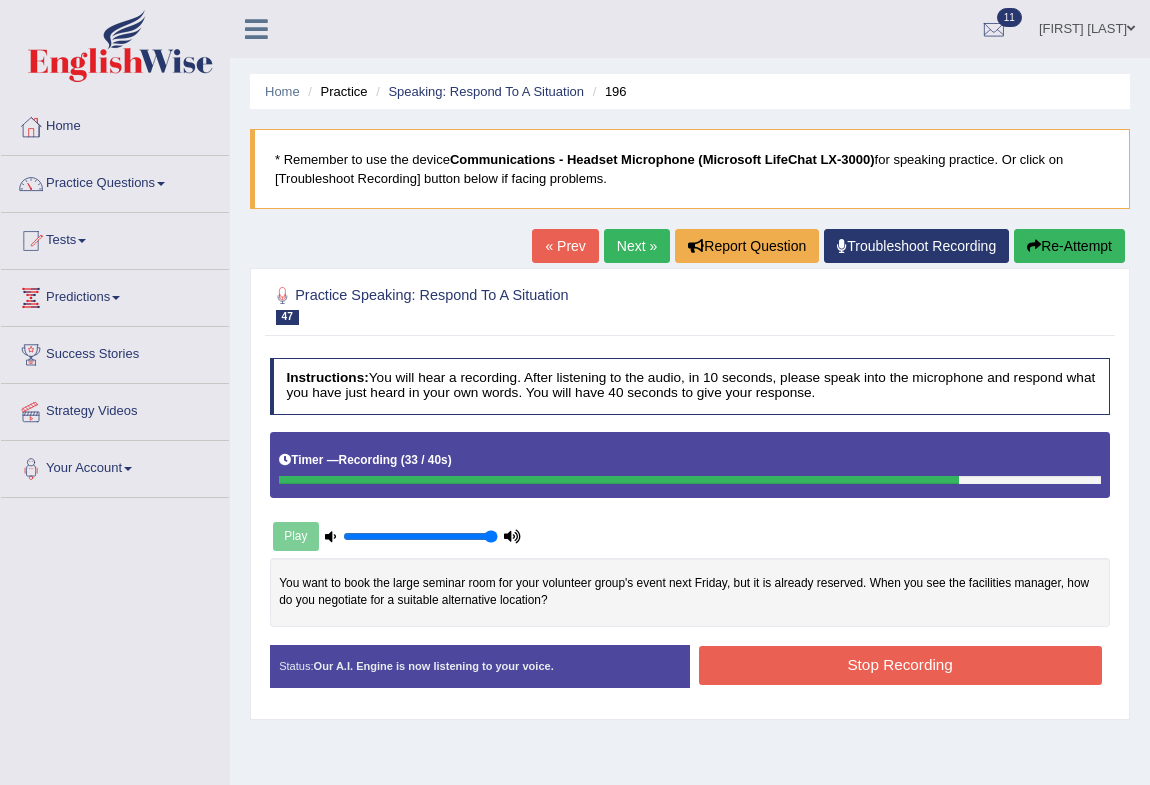 click on "Stop Recording" at bounding box center [900, 665] 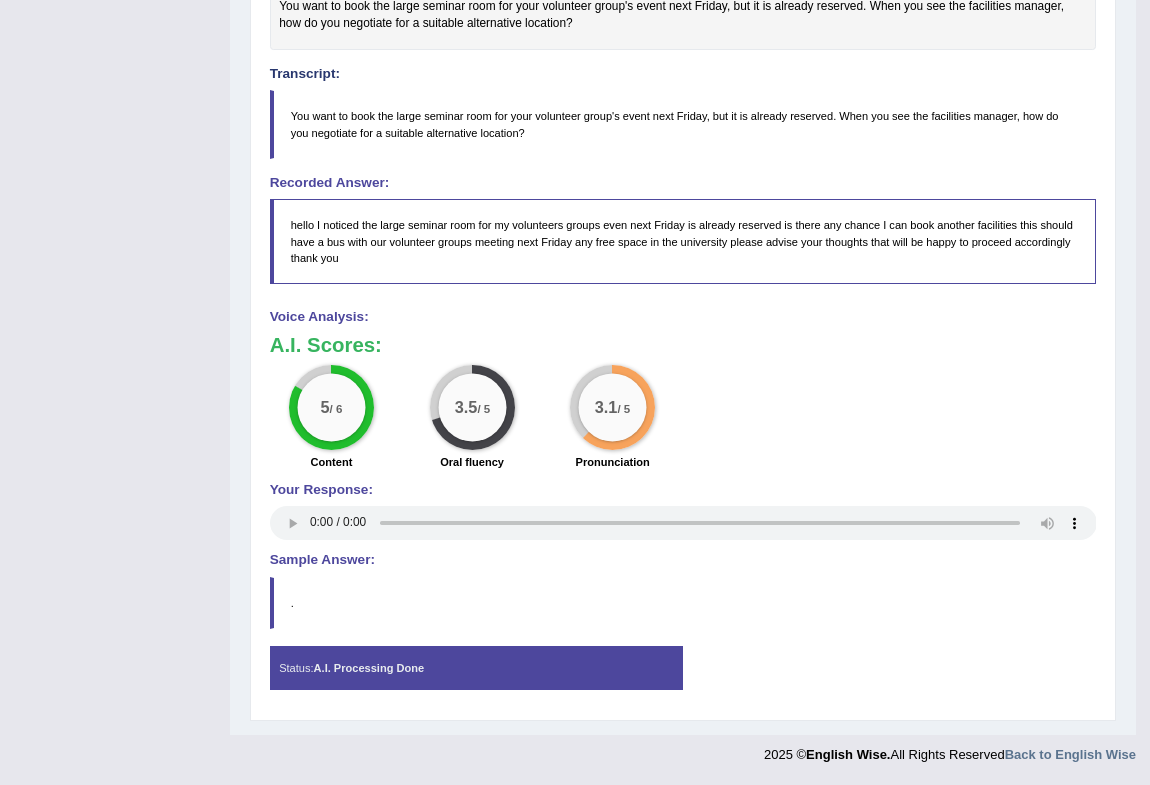 scroll, scrollTop: 0, scrollLeft: 0, axis: both 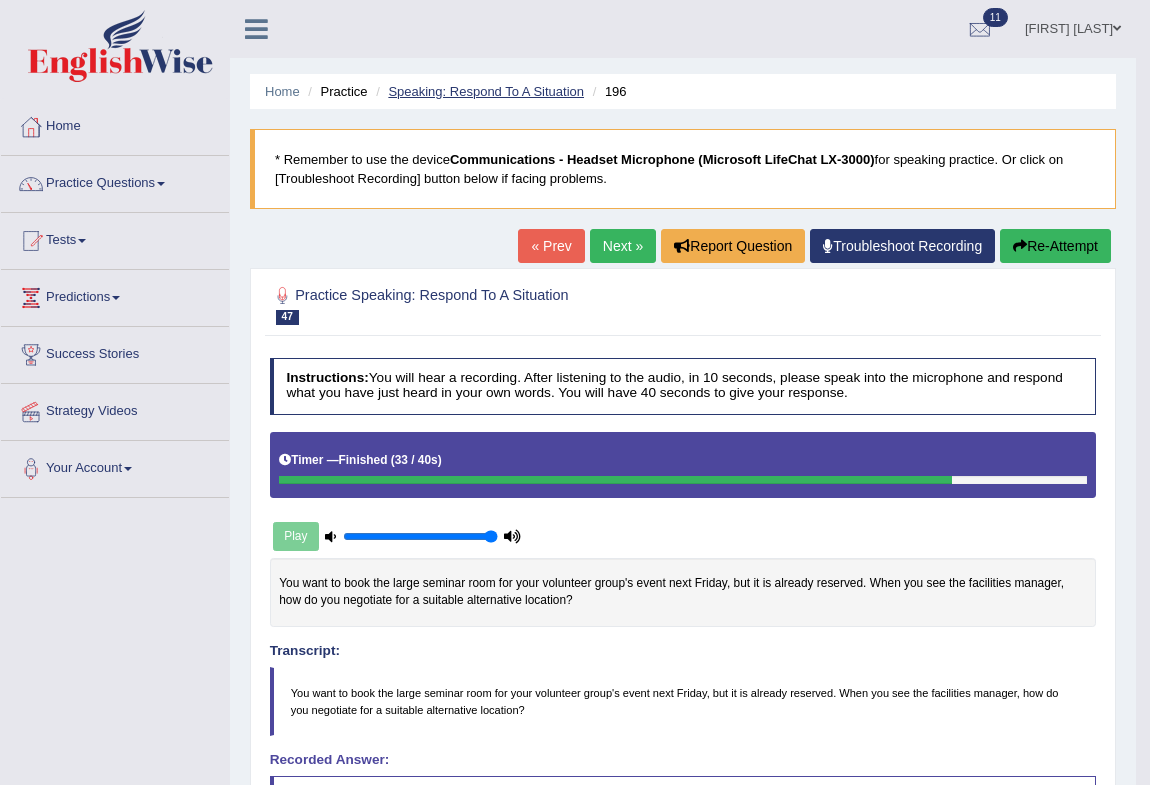 click on "Speaking: Respond To A Situation" at bounding box center [486, 91] 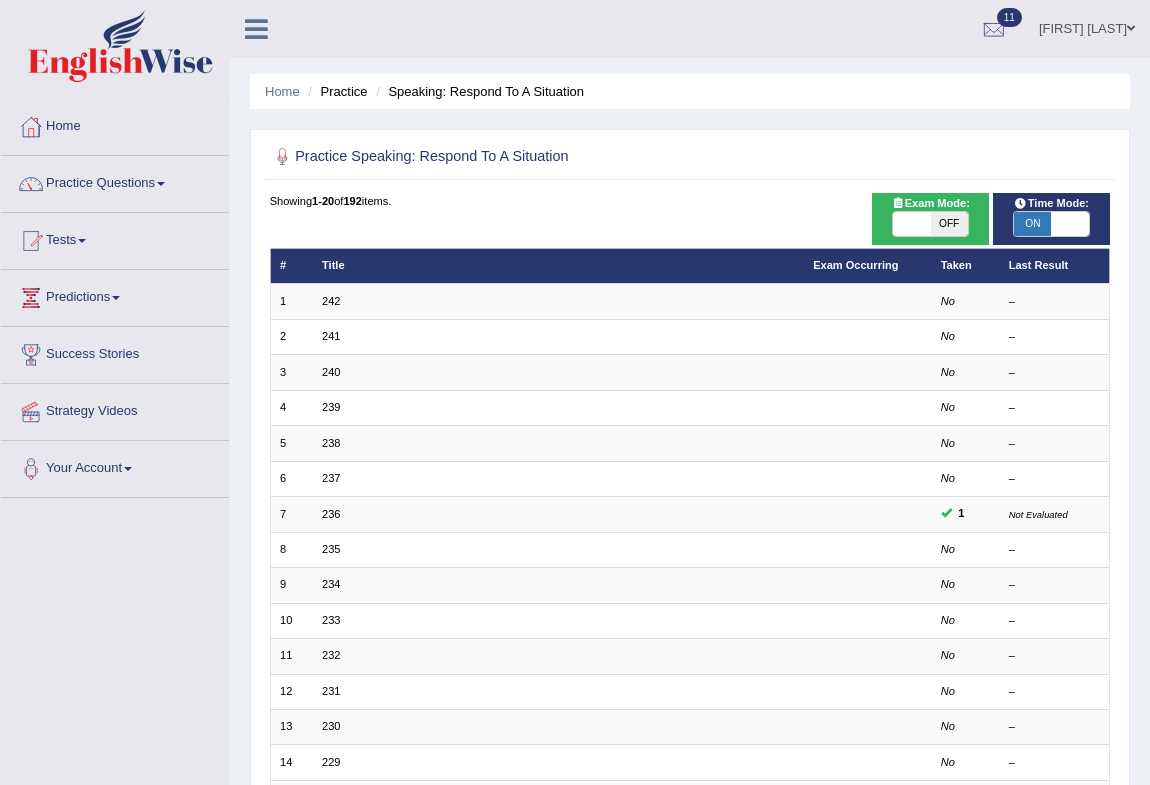 scroll, scrollTop: 369, scrollLeft: 0, axis: vertical 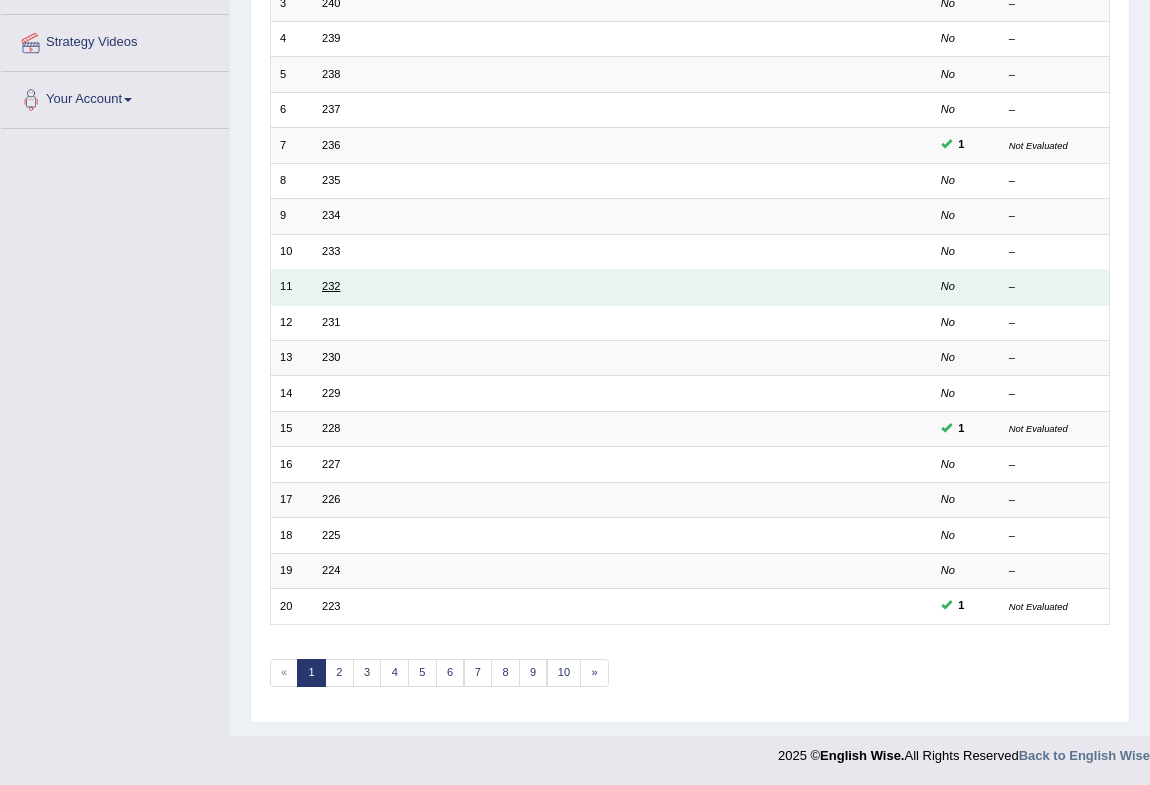 click on "232" at bounding box center (331, 286) 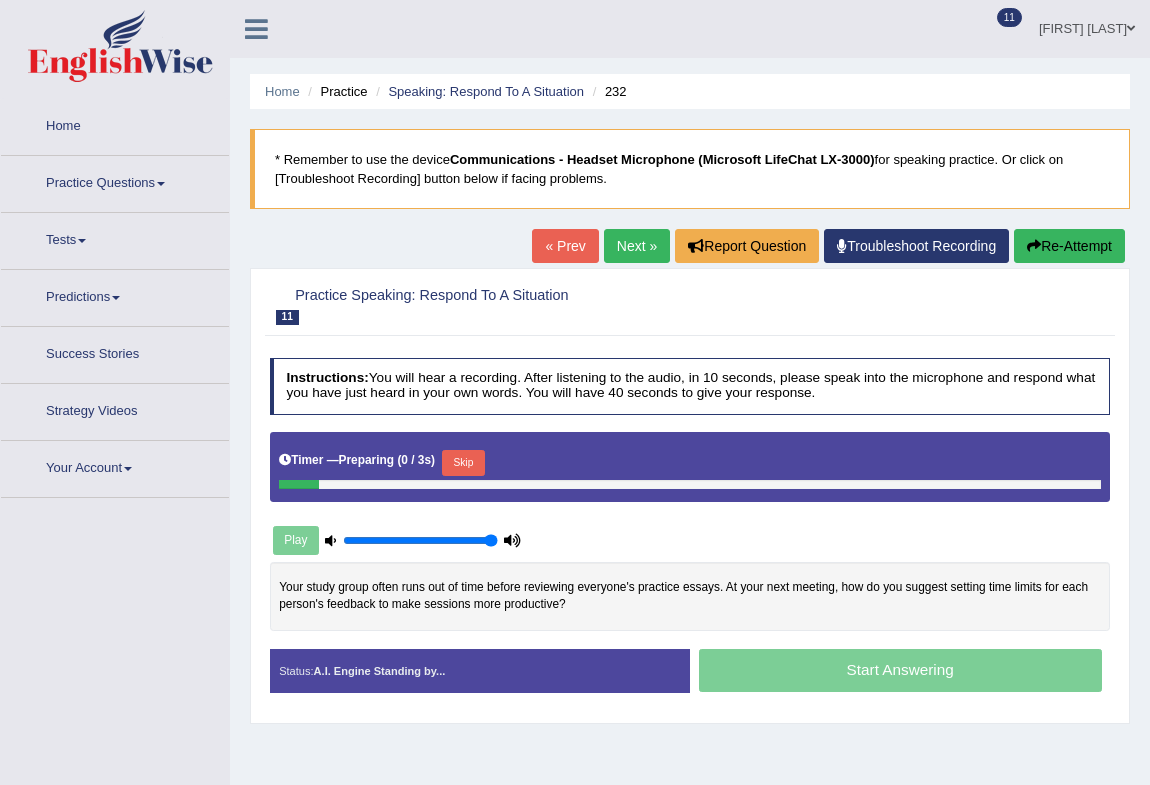 scroll, scrollTop: 0, scrollLeft: 0, axis: both 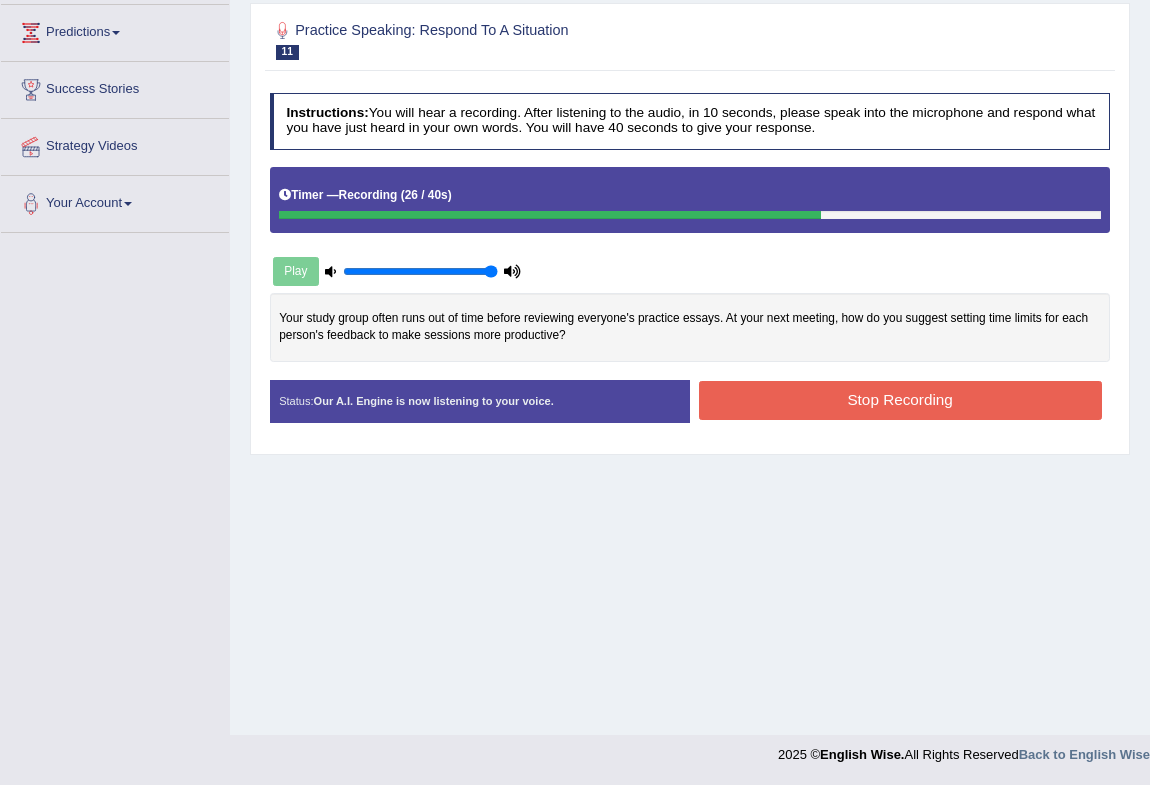 click on "Stop Recording" at bounding box center (900, 400) 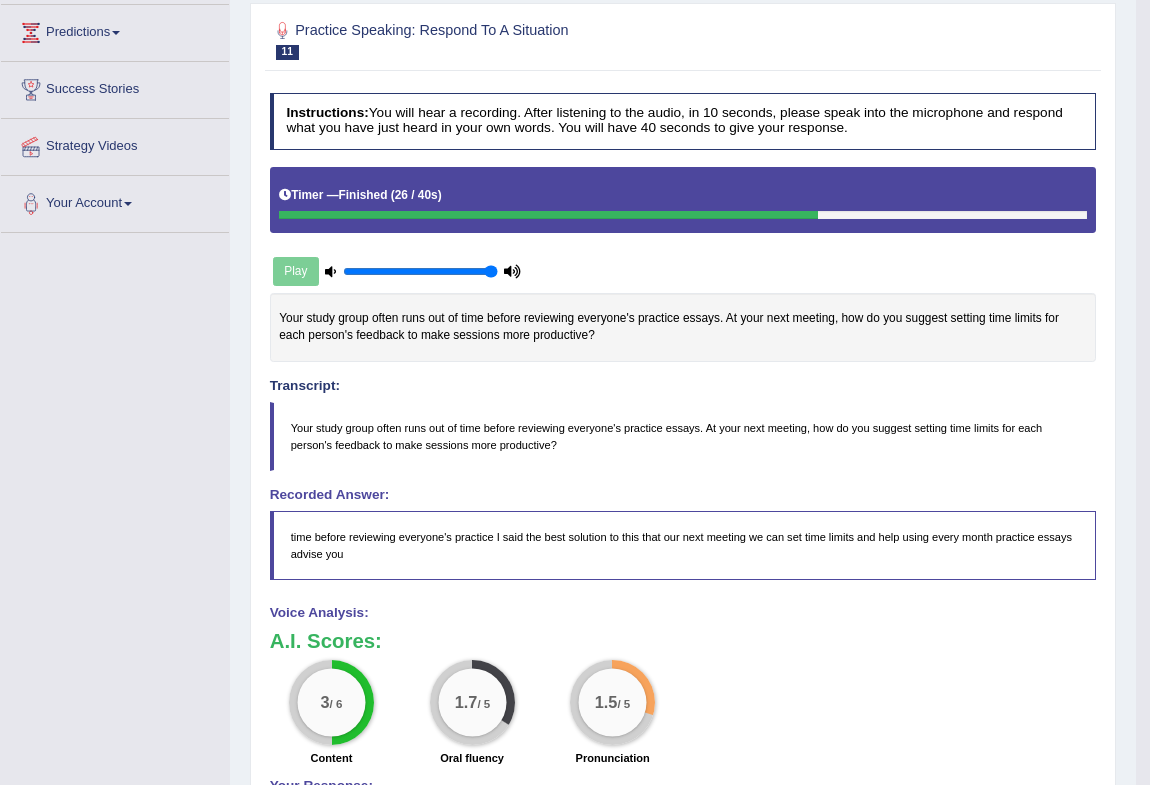 scroll, scrollTop: 0, scrollLeft: 0, axis: both 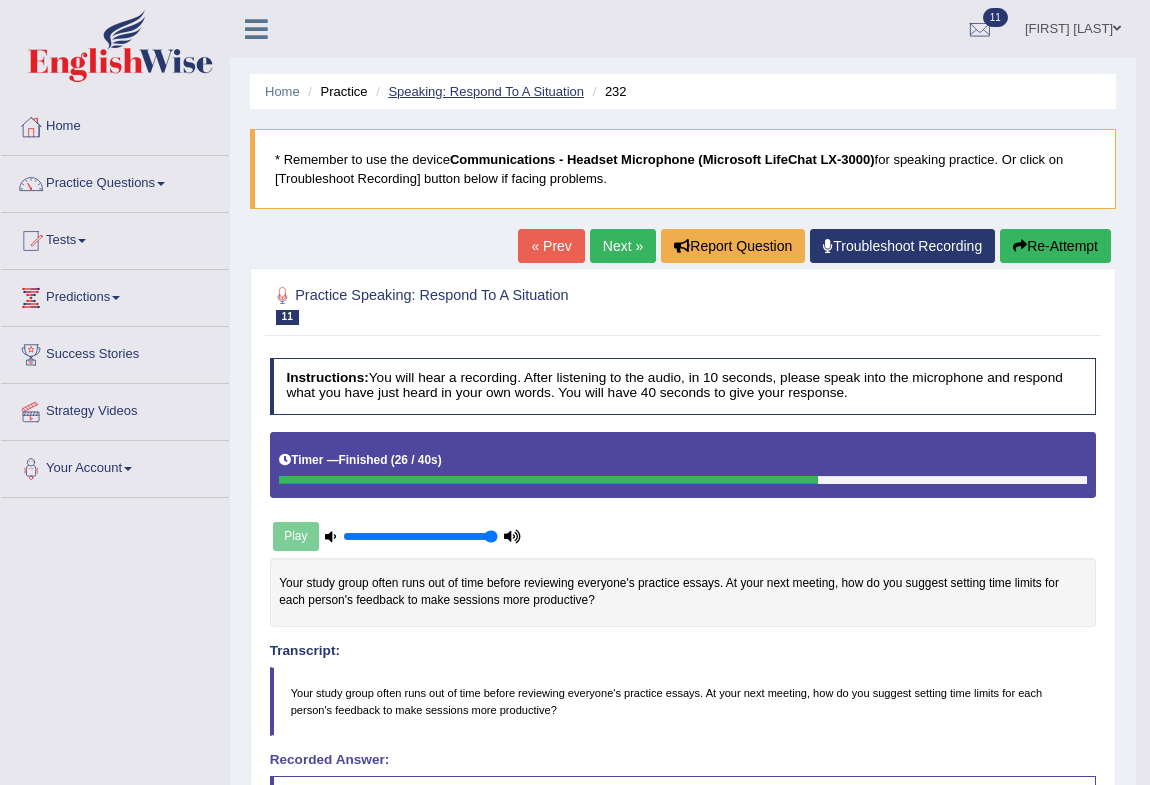 click on "Speaking: Respond To A Situation" at bounding box center (486, 91) 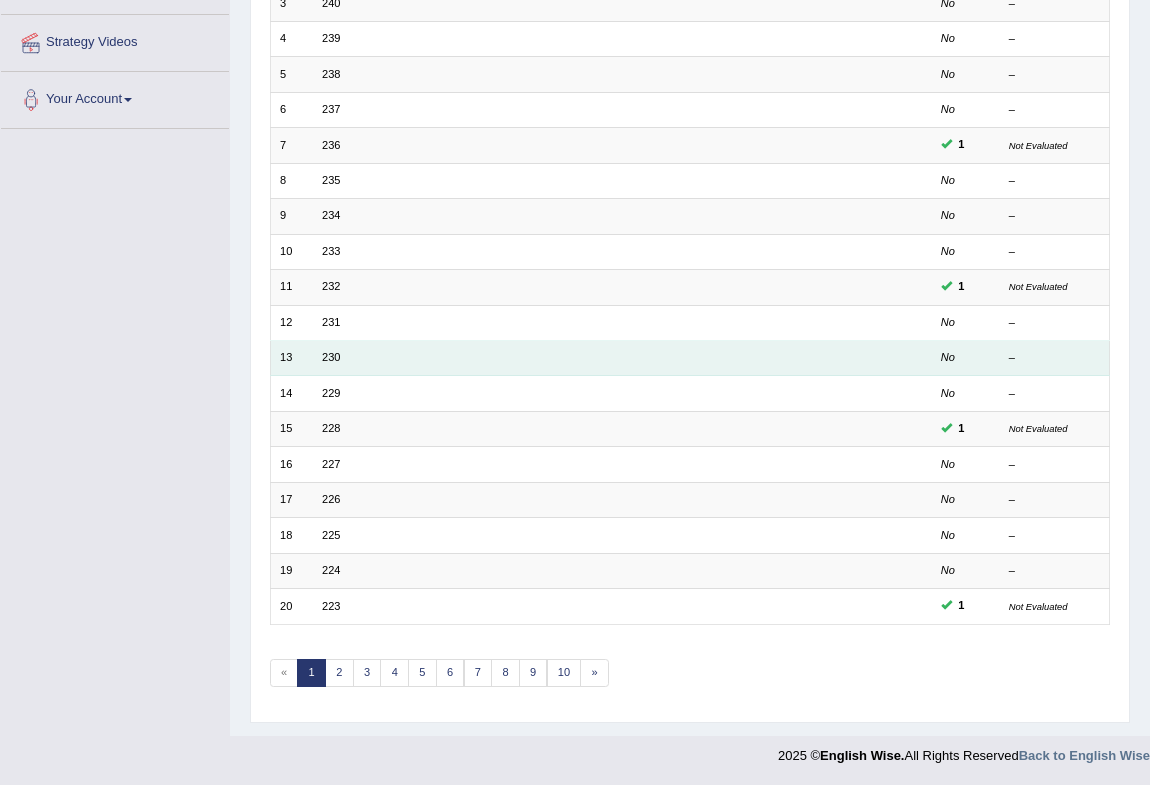 scroll, scrollTop: 369, scrollLeft: 0, axis: vertical 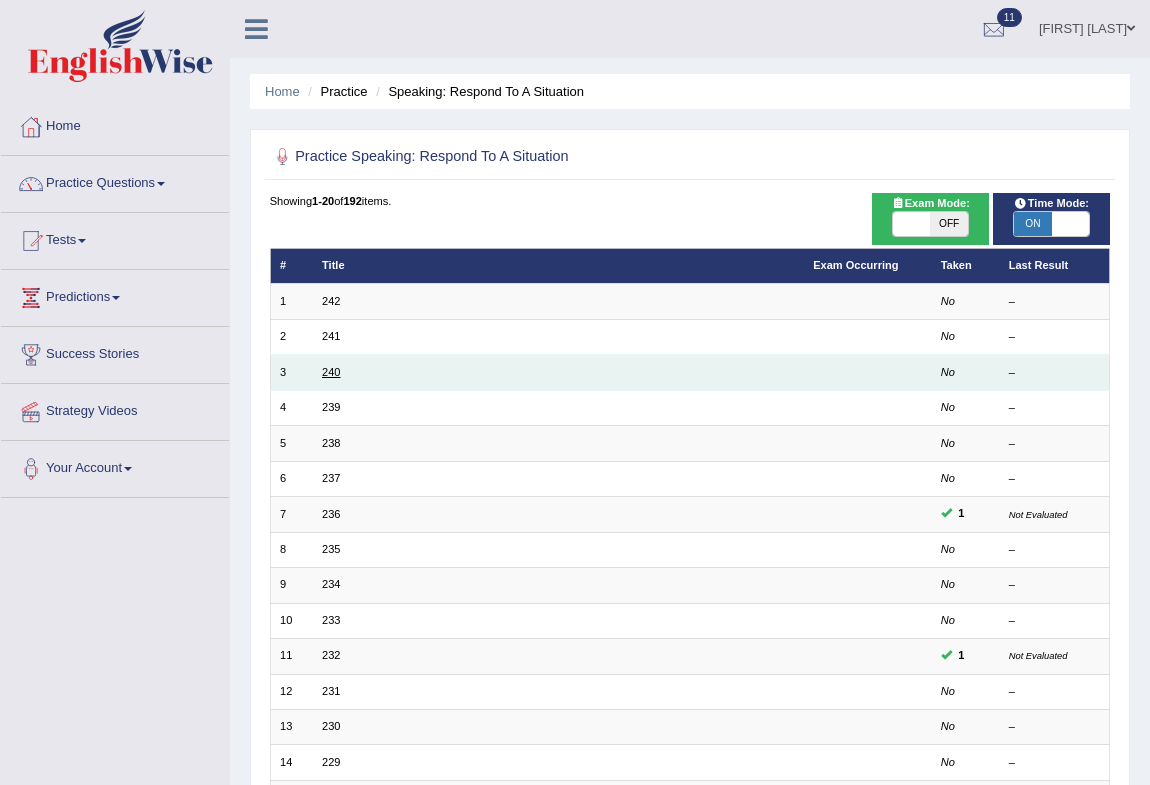 click on "240" at bounding box center (331, 372) 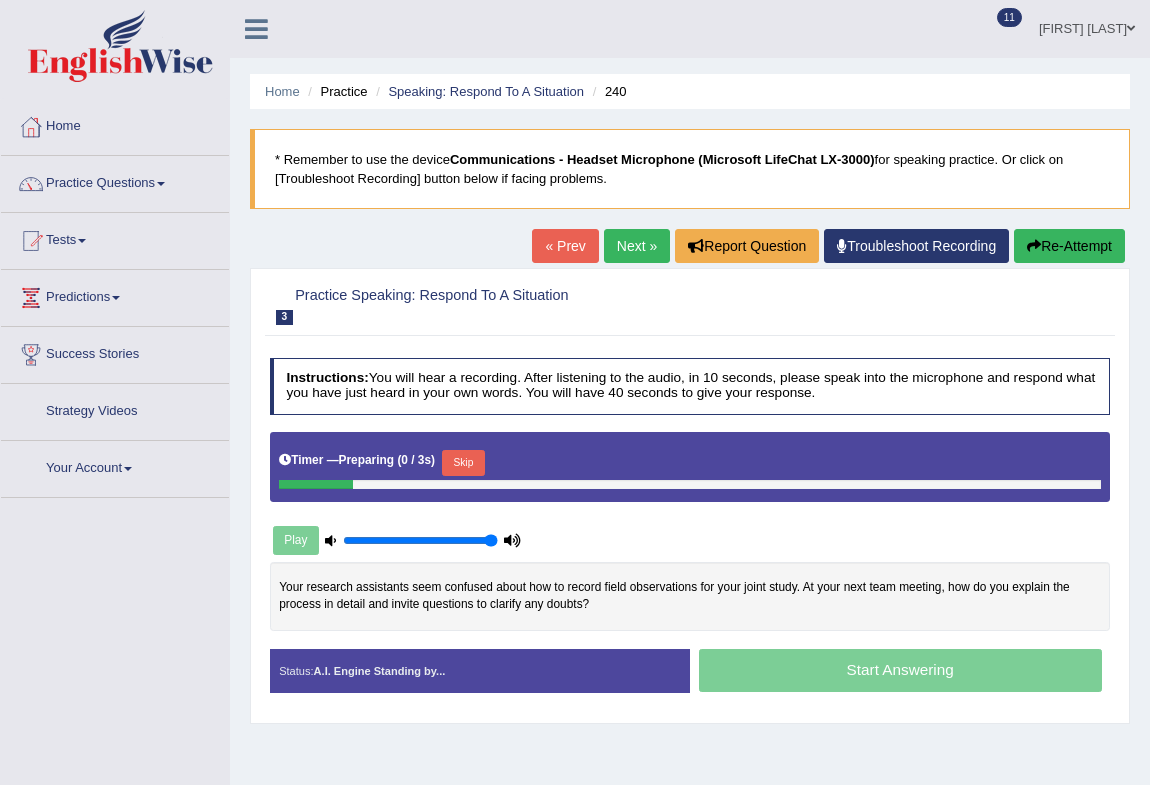 scroll, scrollTop: 0, scrollLeft: 0, axis: both 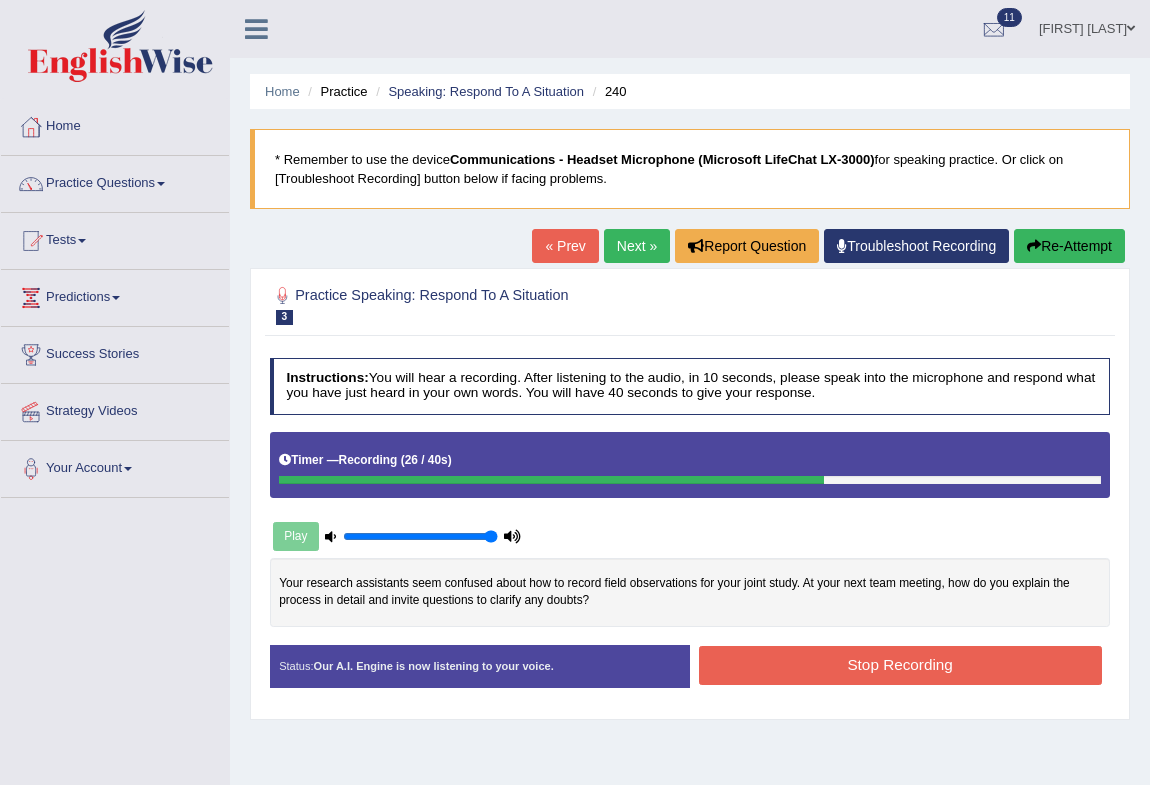 click on "Stop Recording" at bounding box center (900, 665) 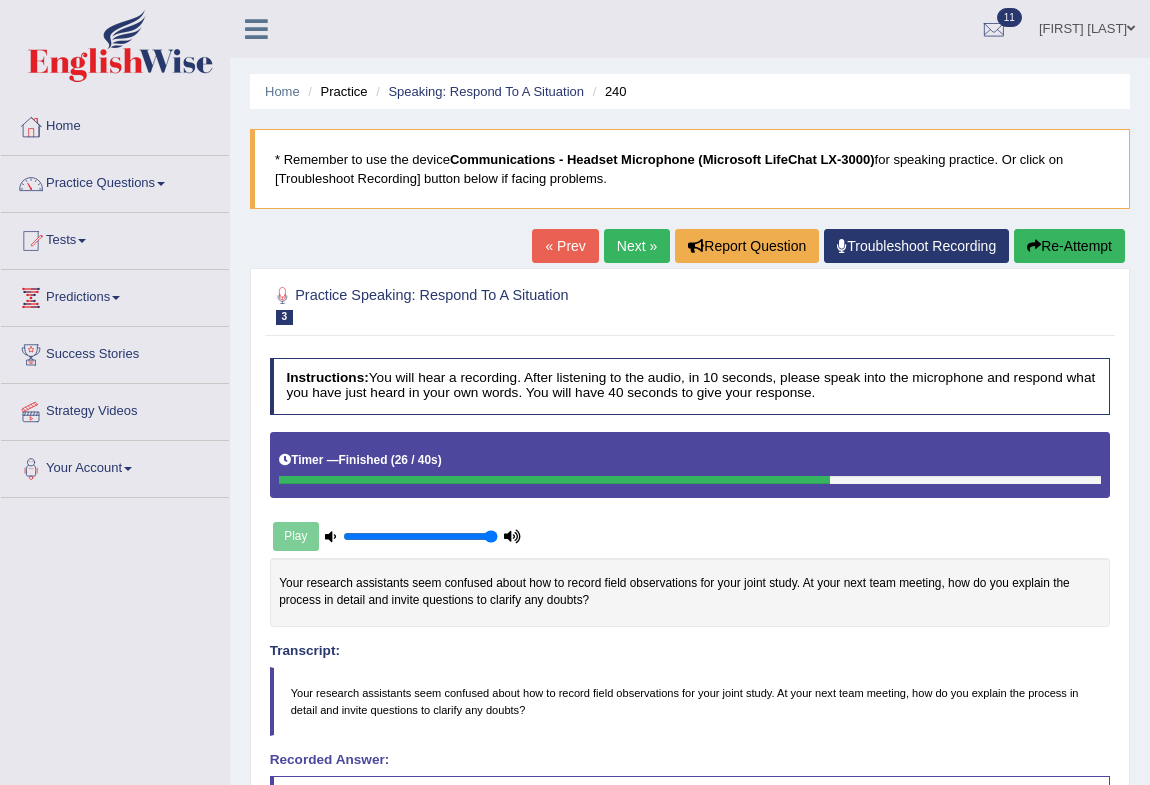 scroll, scrollTop: 317, scrollLeft: 0, axis: vertical 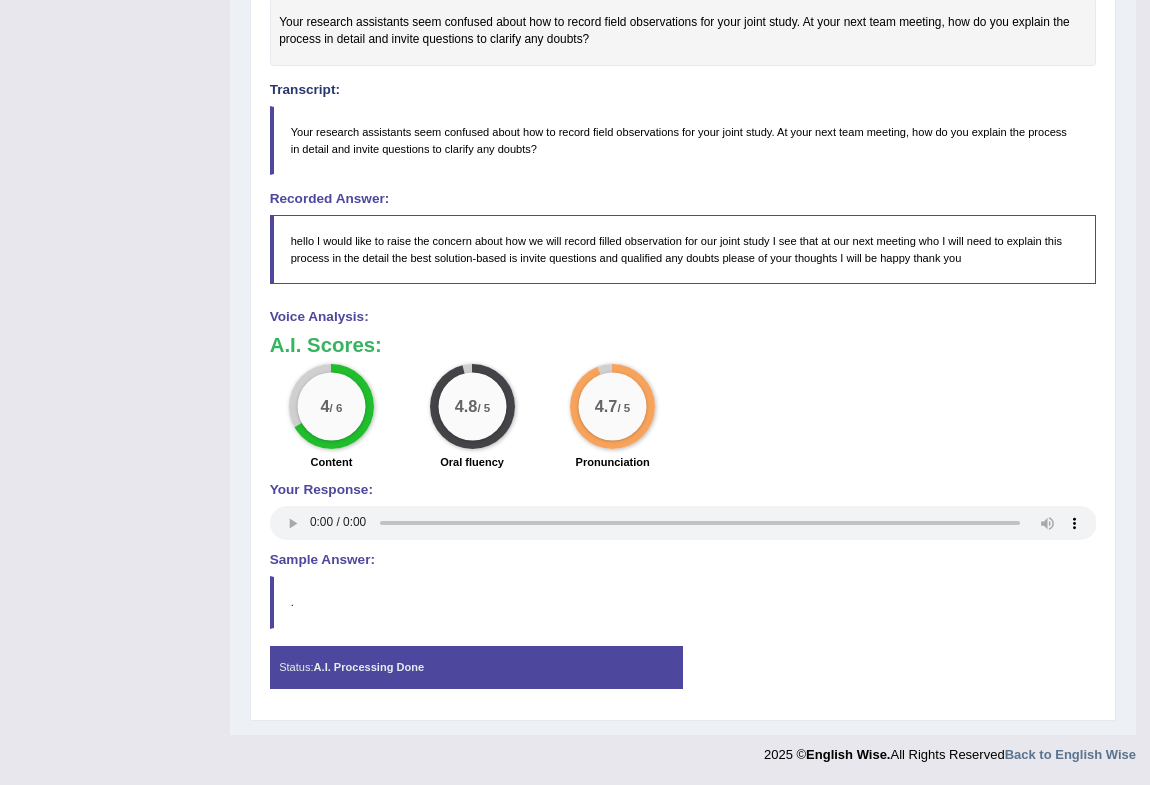 click on "Toggle navigation
Home
Practice Questions   Speaking Practice Read Aloud
Repeat Sentence
Describe Image
Re-tell Lecture
Answer Short Question
Summarize Group Discussion
Respond To A Situation
Writing Practice  Summarize Written Text
Write Essay
Reading Practice  Reading & Writing: Fill In The Blanks
Choose Multiple Answers
Re-order Paragraphs
Fill In The Blanks
Choose Single Answer
Listening Practice  Summarize Spoken Text
Highlight Incorrect Words
Highlight Correct Summary
Select Missing Word
Choose Single Answer
Choose Multiple Answers
Fill In The Blanks
Write From Dictation
Pronunciation
Tests  Take Practice Sectional Test
Take Mock Test" at bounding box center [568, 107] 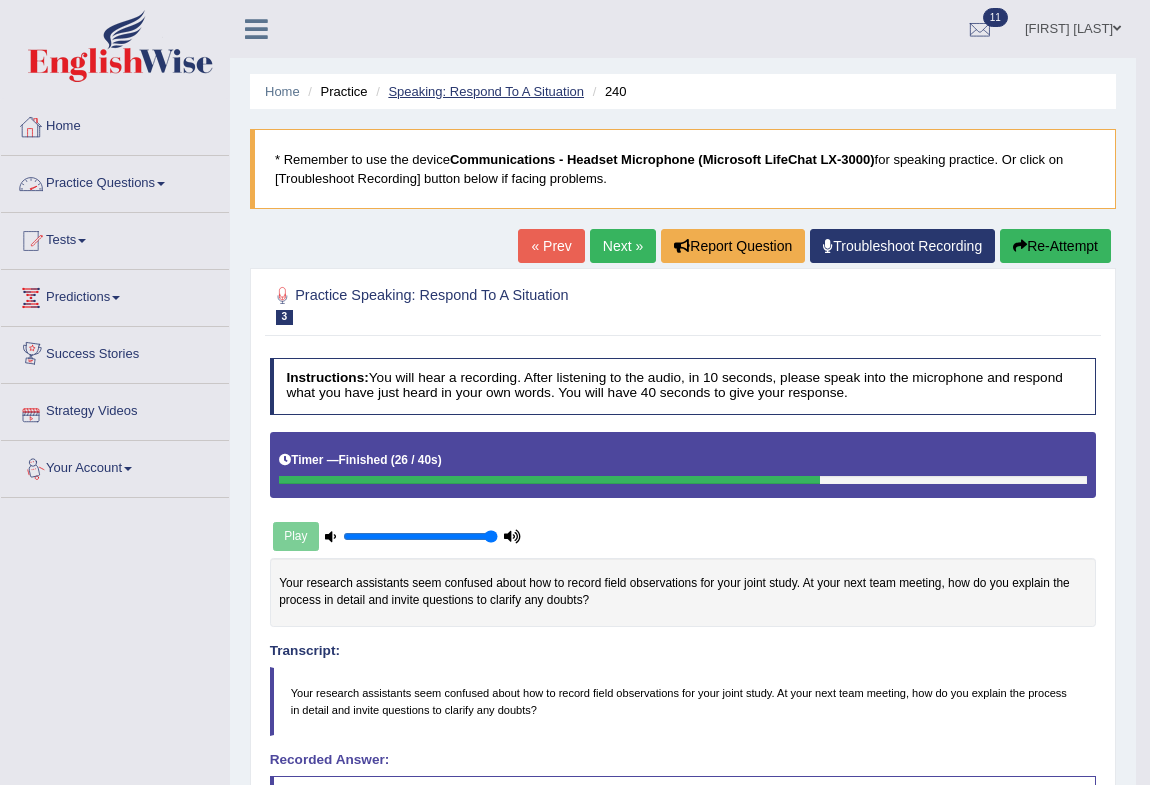 click on "Speaking: Respond To A Situation" at bounding box center [486, 91] 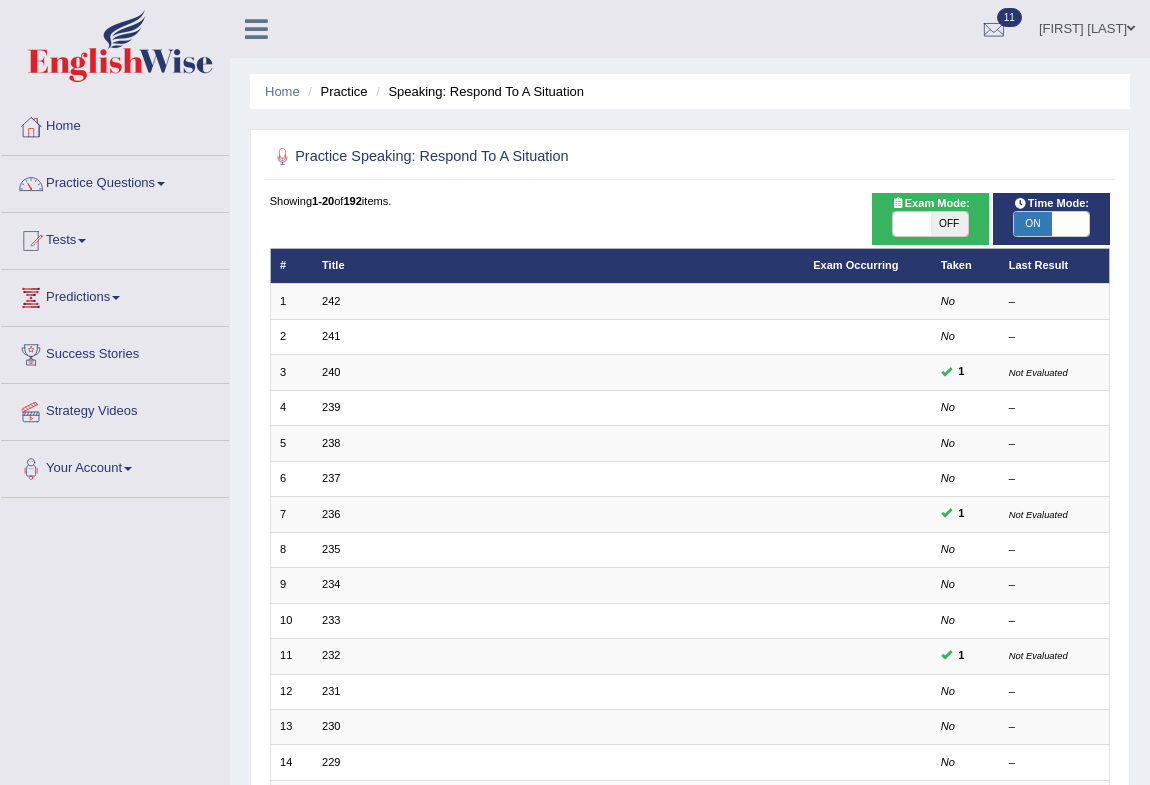 scroll, scrollTop: 0, scrollLeft: 0, axis: both 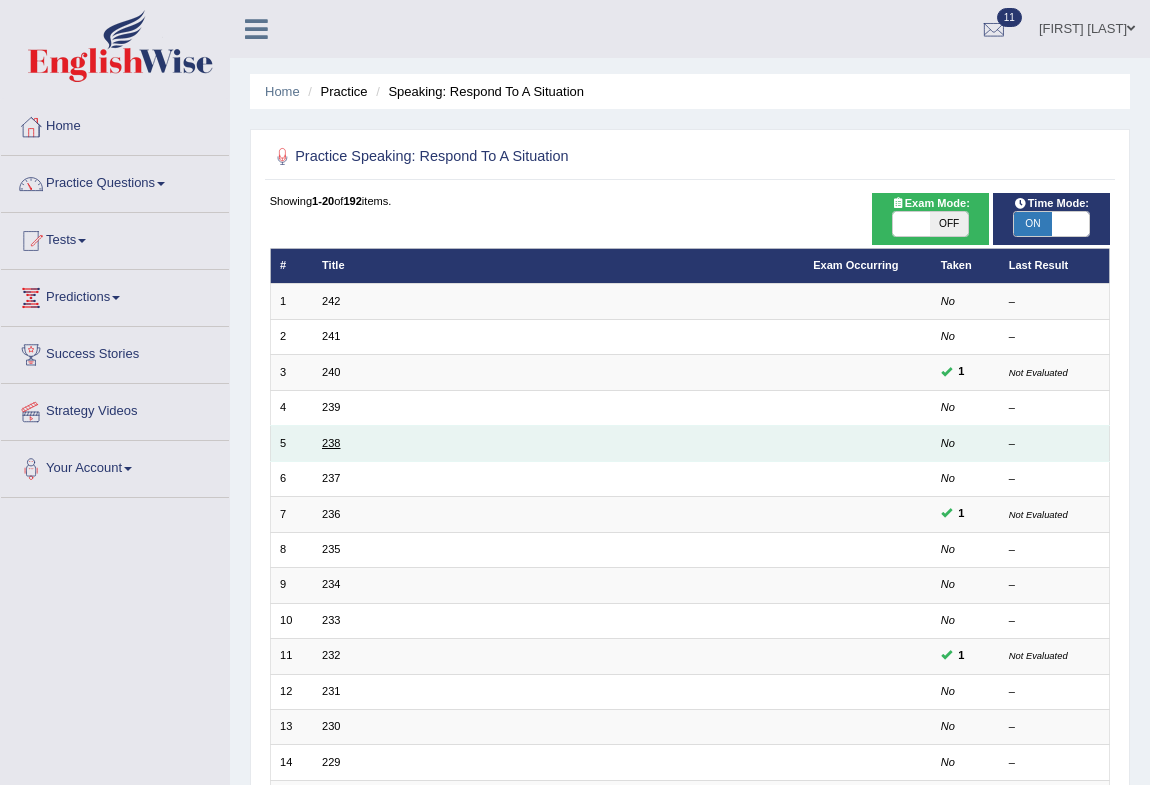 click on "238" at bounding box center (331, 443) 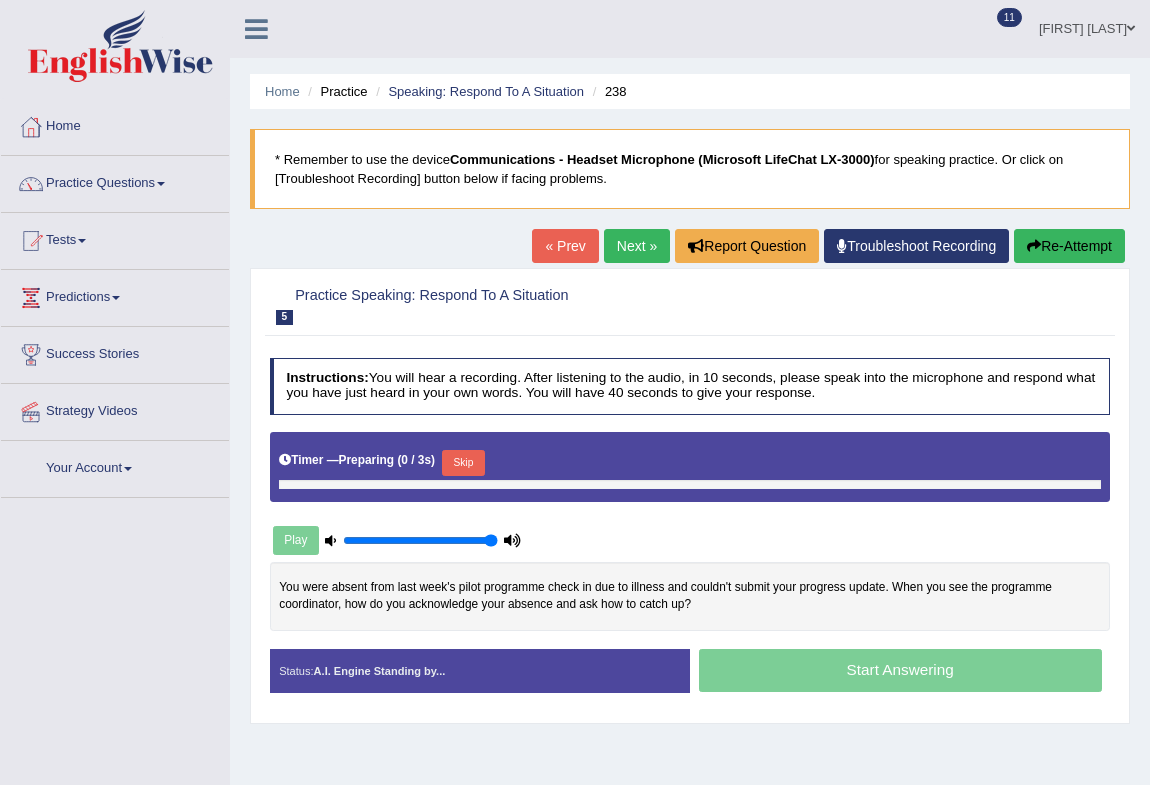 scroll, scrollTop: 0, scrollLeft: 0, axis: both 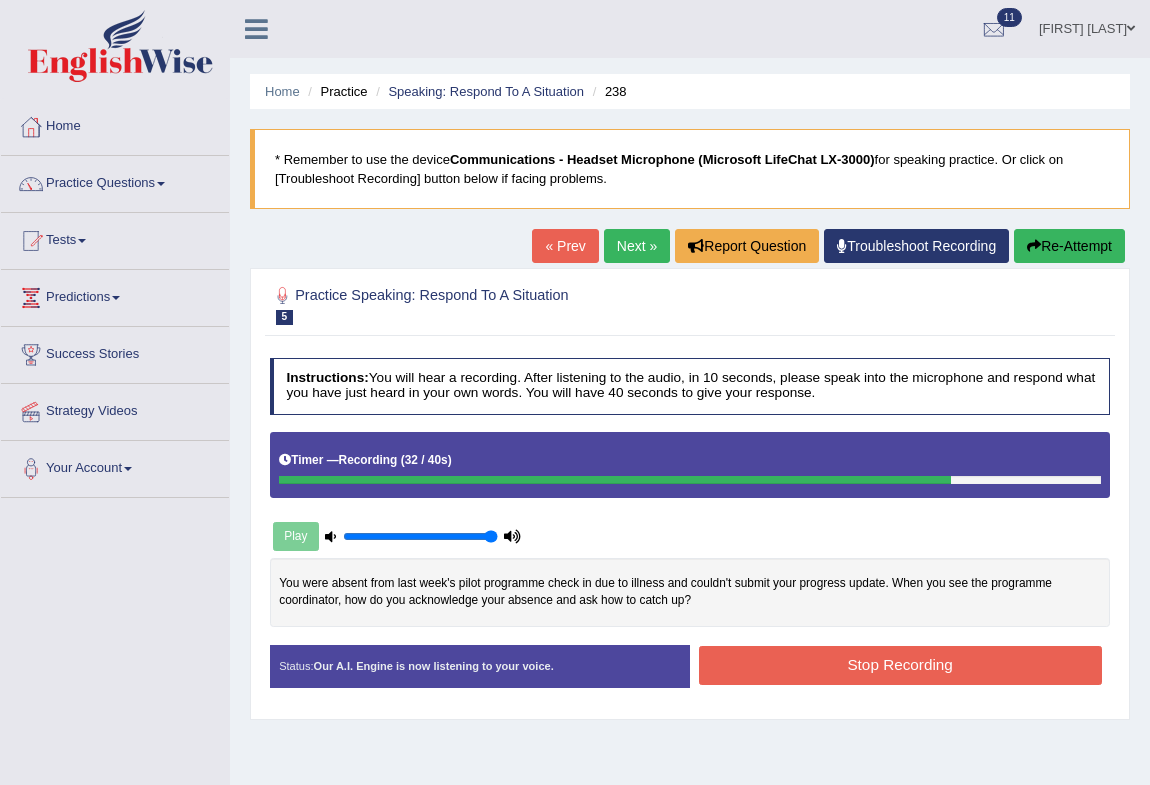 click on "Stop Recording" at bounding box center [900, 665] 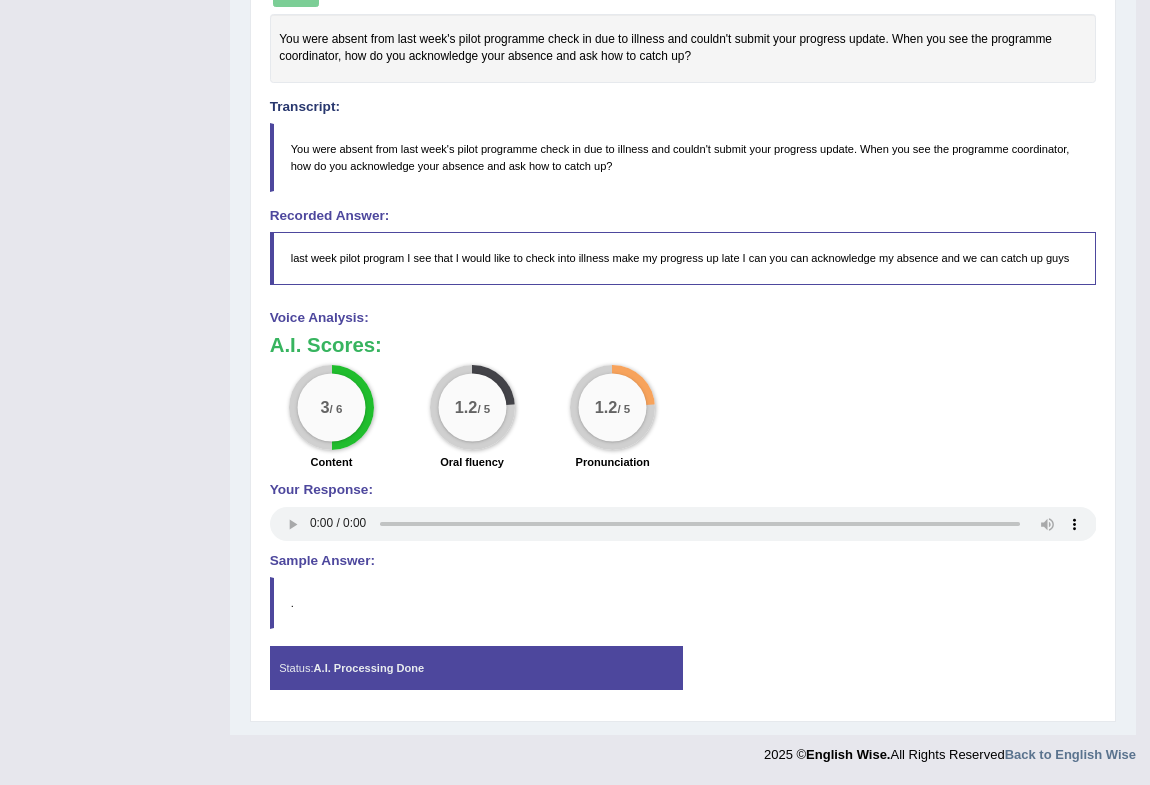 scroll, scrollTop: 0, scrollLeft: 0, axis: both 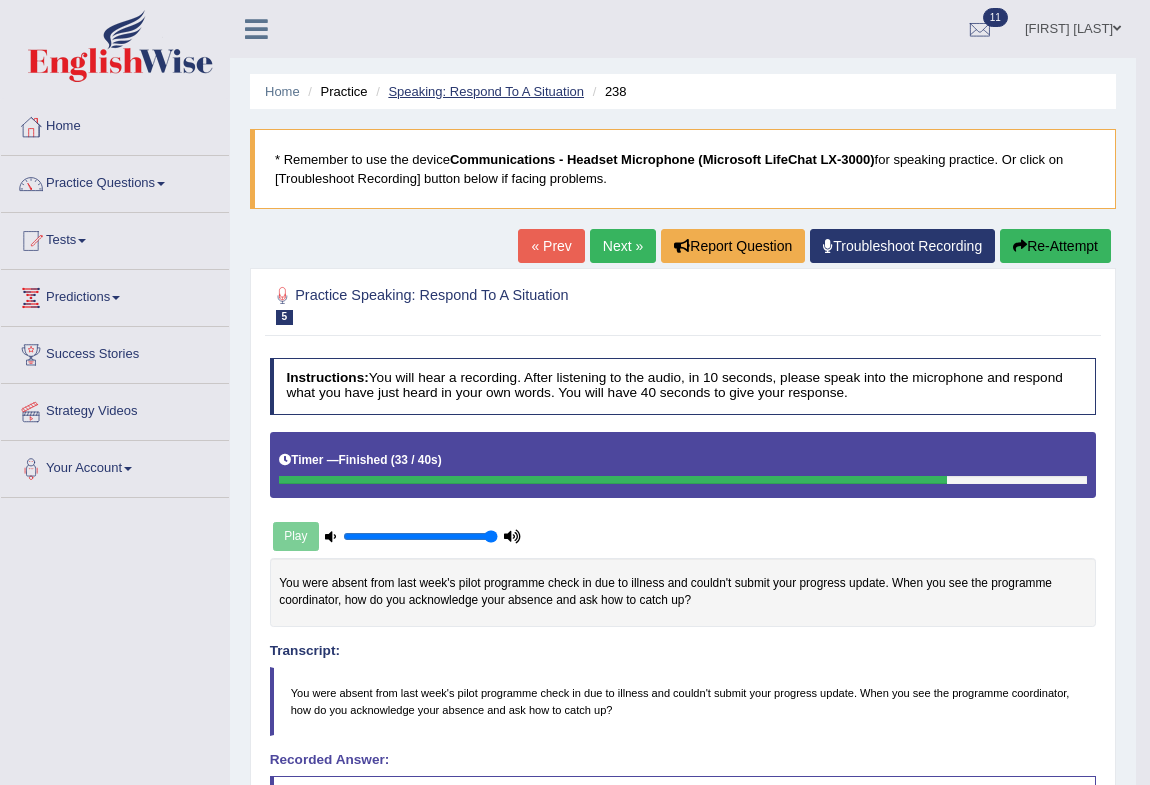 click on "Speaking: Respond To A Situation" at bounding box center (486, 91) 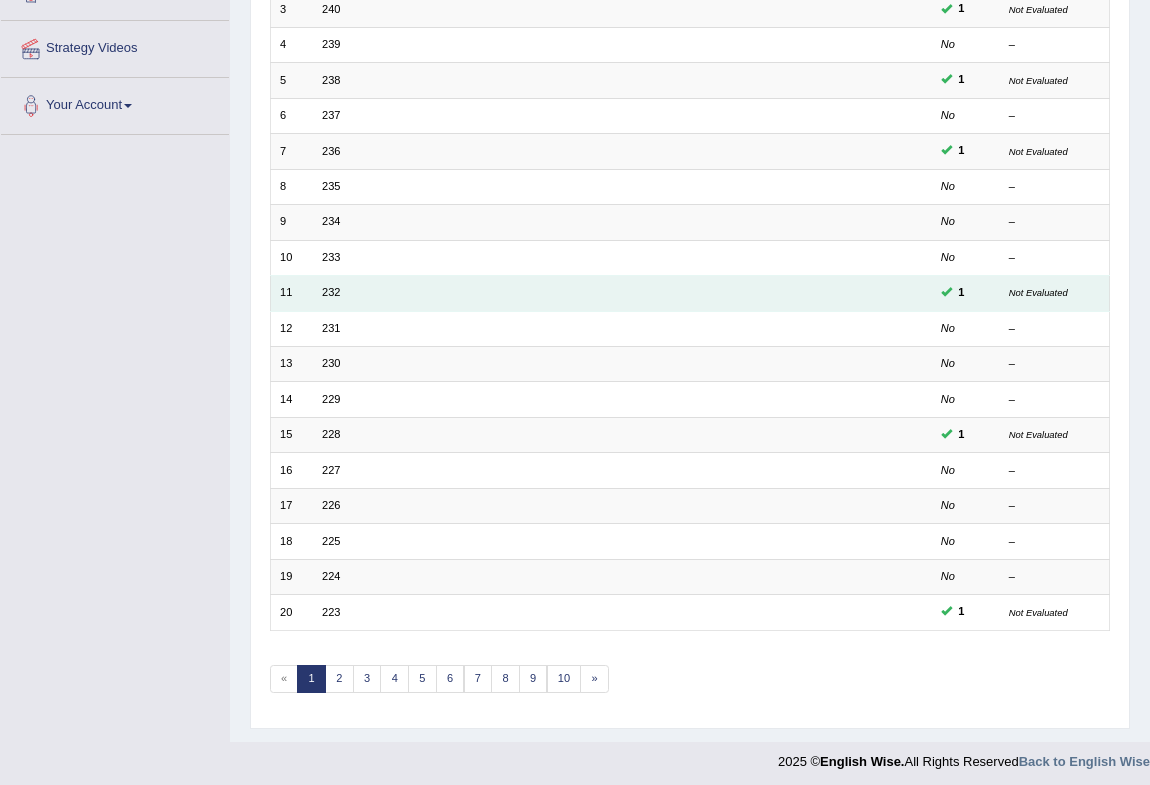 scroll, scrollTop: 363, scrollLeft: 0, axis: vertical 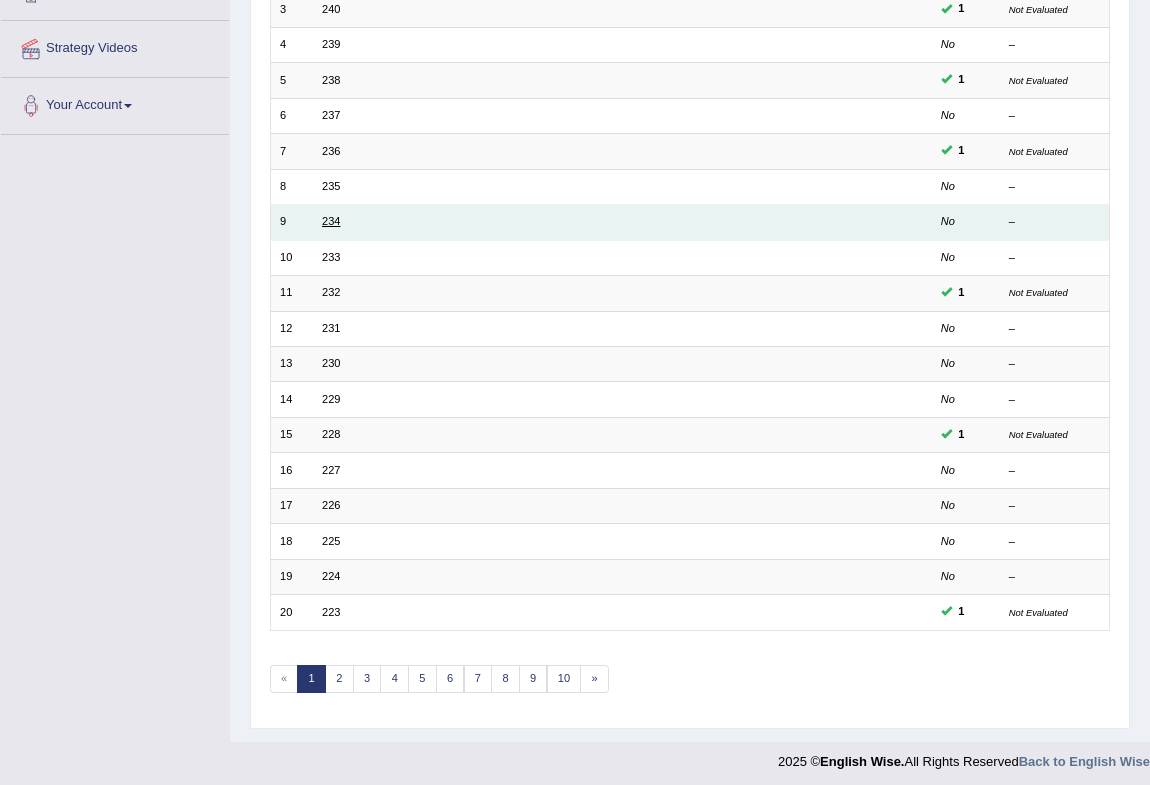 click on "234" at bounding box center [331, 221] 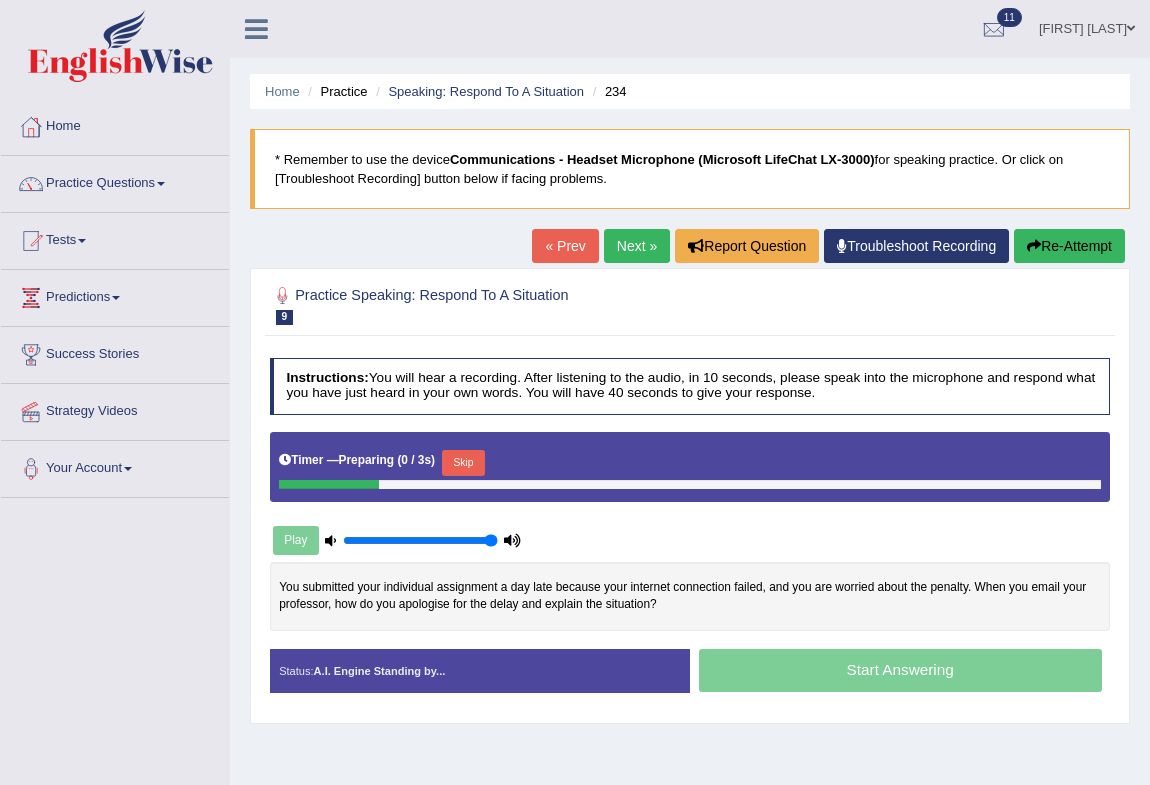 scroll, scrollTop: 0, scrollLeft: 0, axis: both 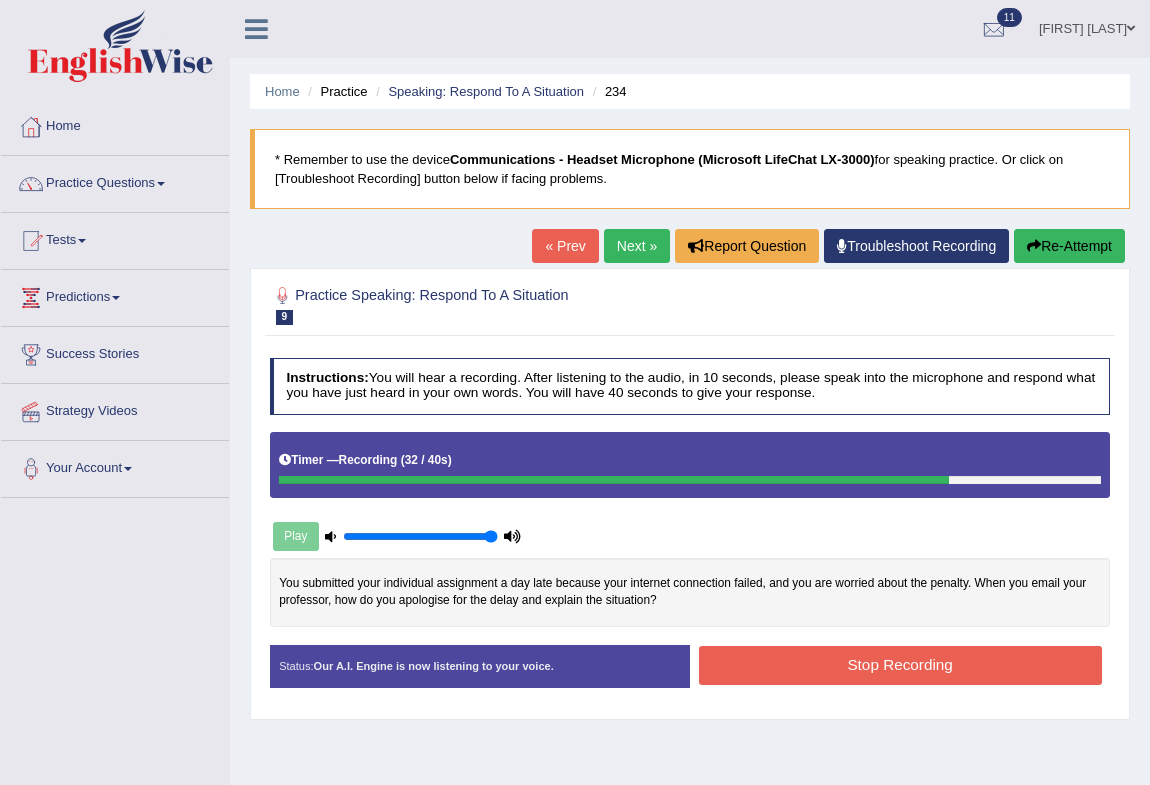 click on "Stop Recording" at bounding box center [900, 668] 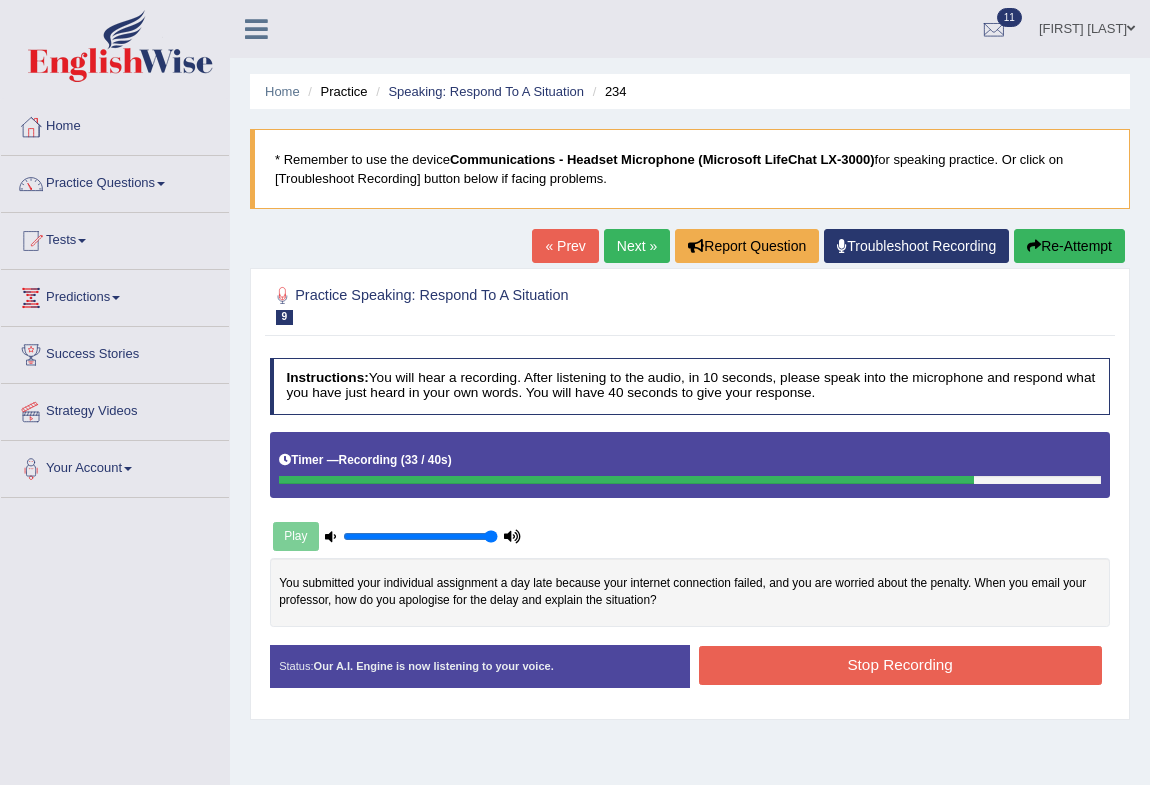 click on "Stop Recording" at bounding box center (900, 665) 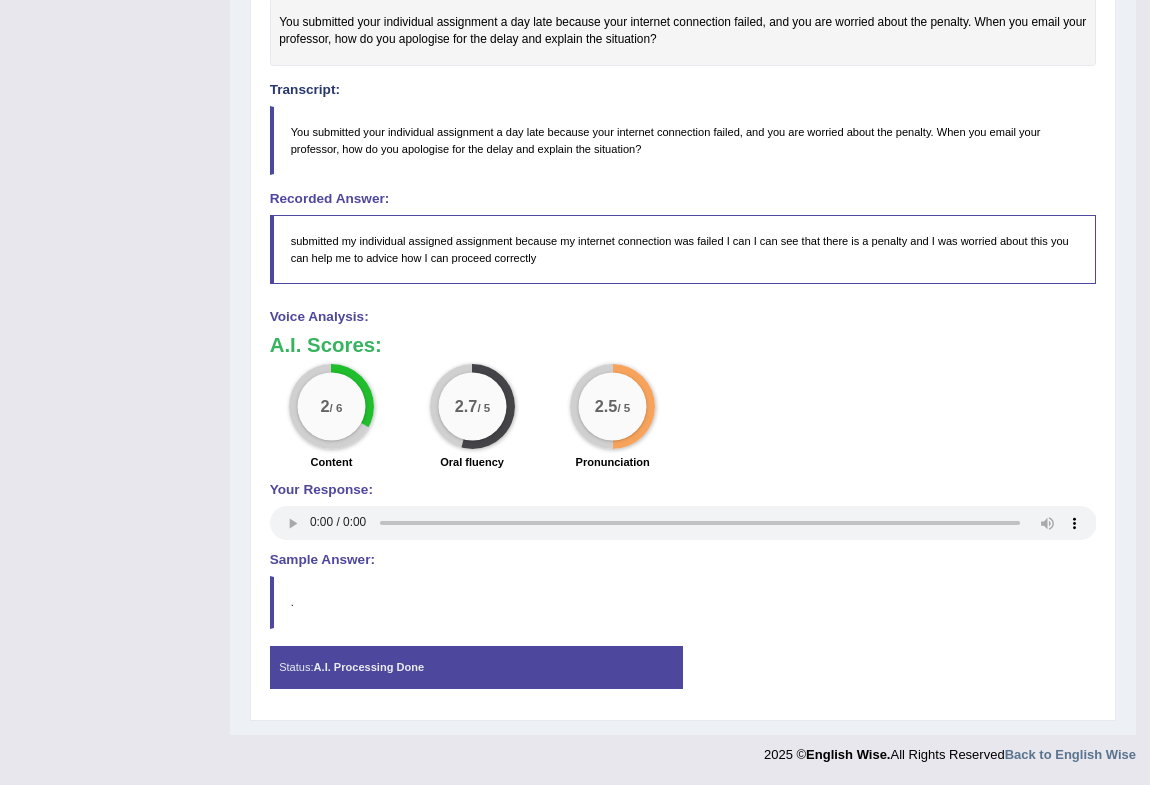 scroll, scrollTop: 0, scrollLeft: 0, axis: both 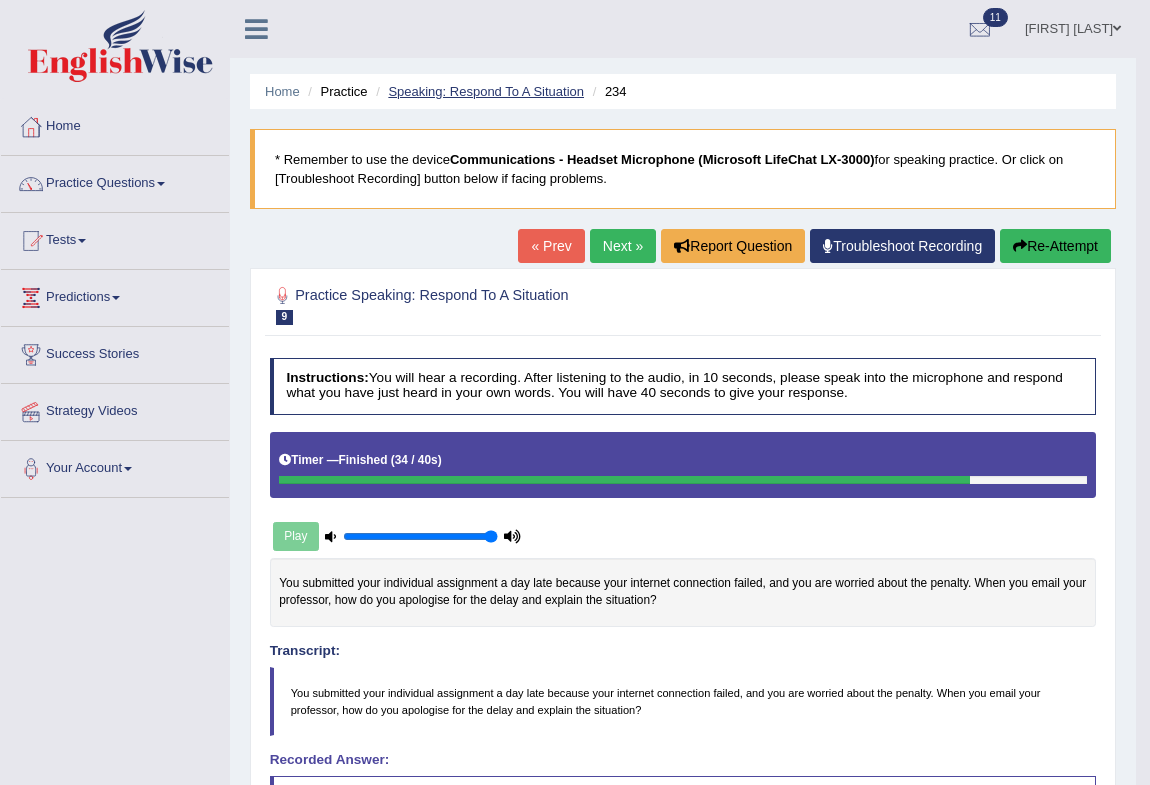 click on "Speaking: Respond To A Situation" at bounding box center (486, 91) 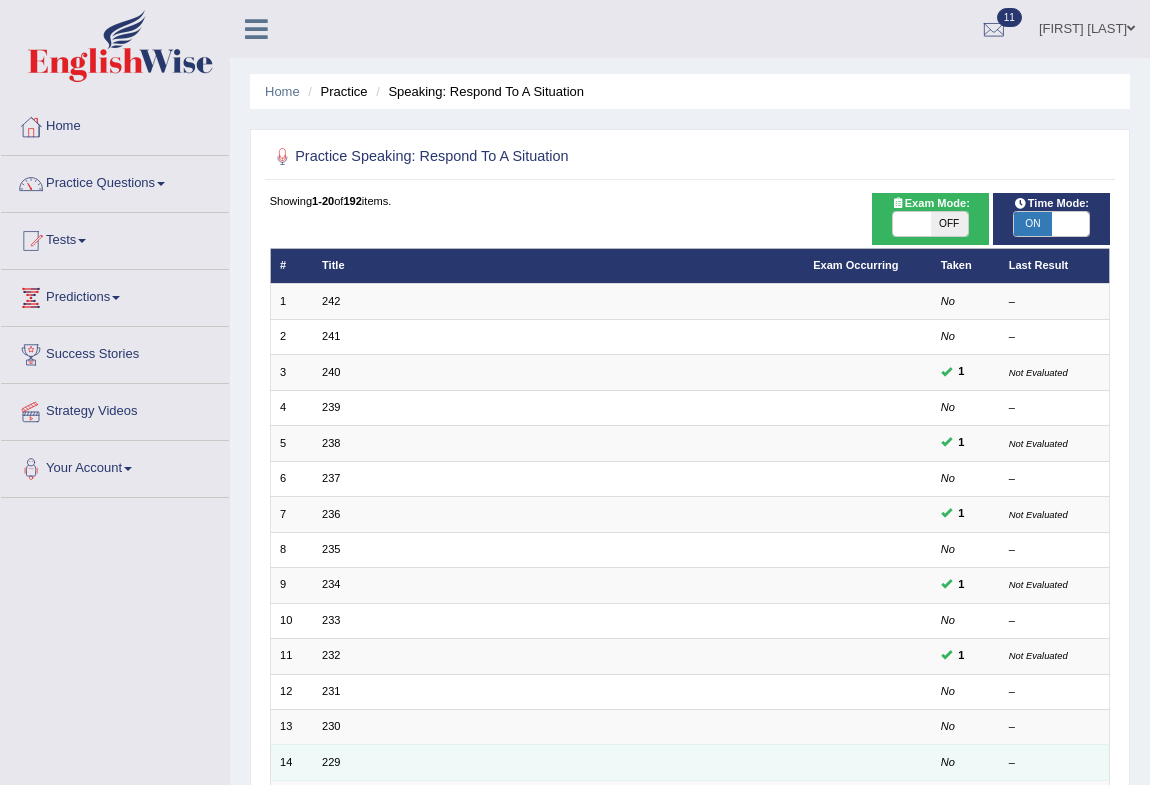 scroll, scrollTop: 369, scrollLeft: 0, axis: vertical 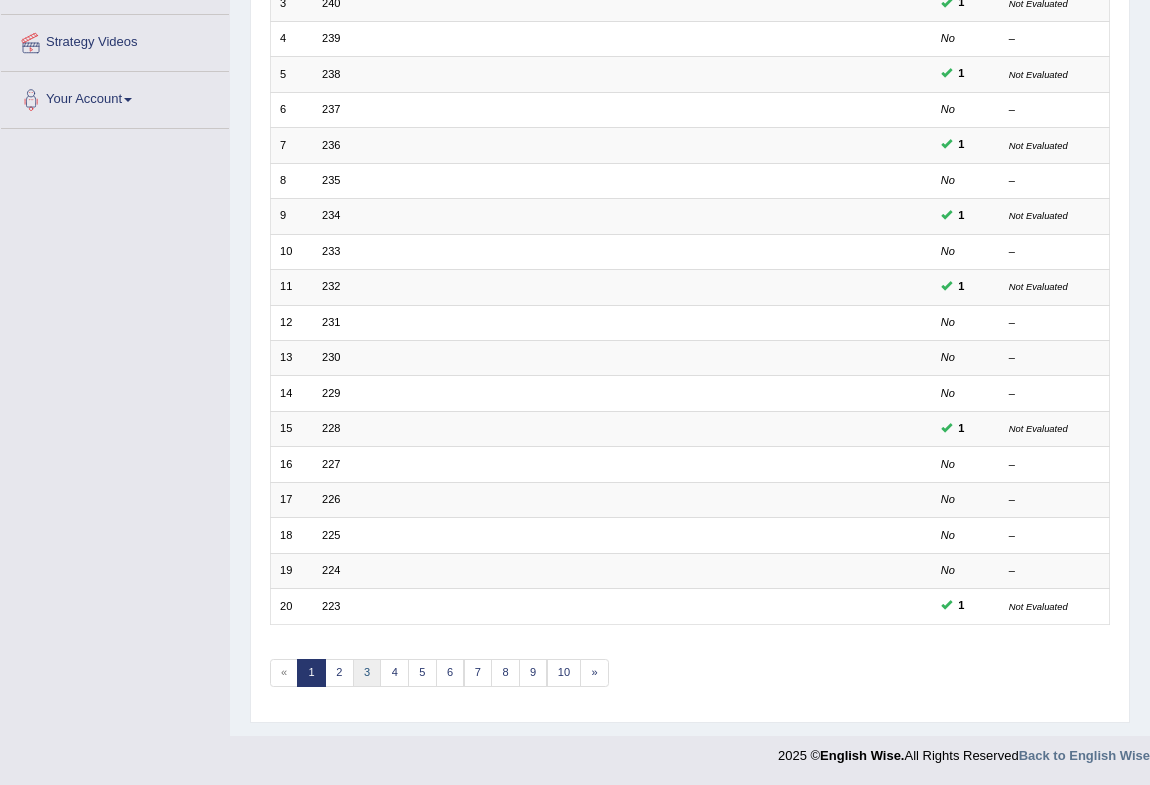 click on "3" at bounding box center (367, 673) 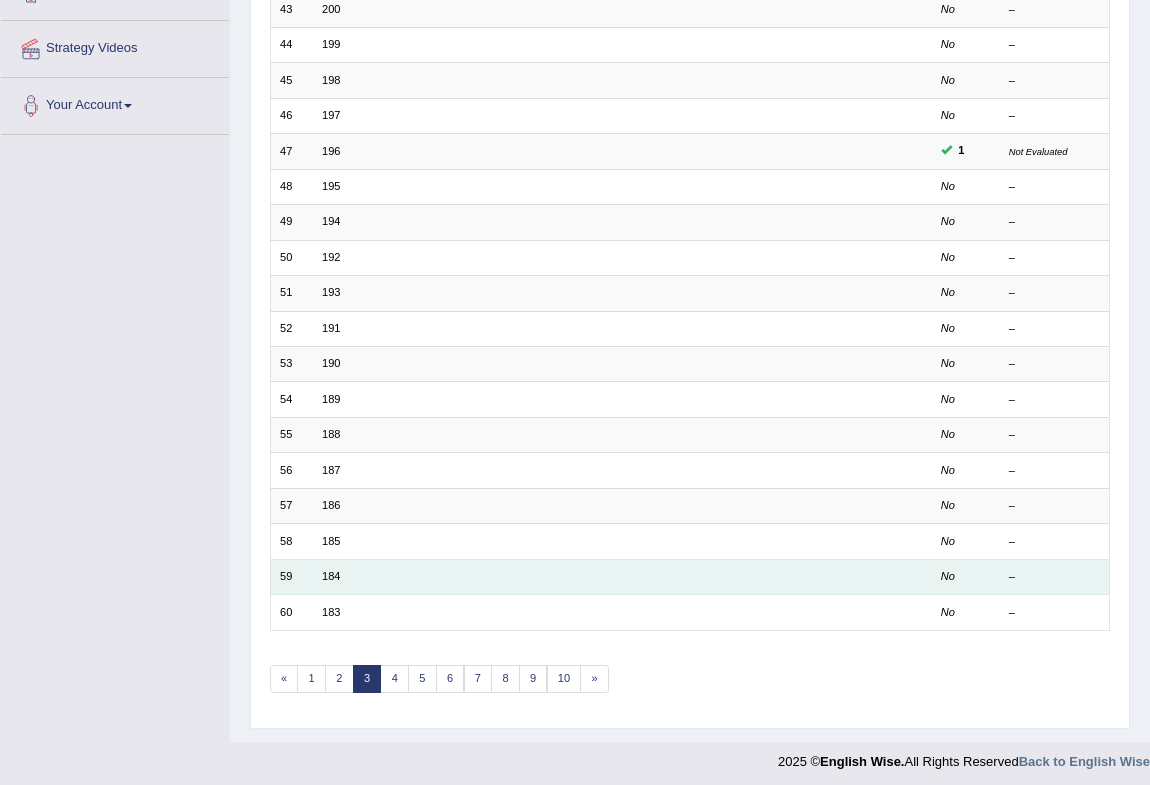 scroll, scrollTop: 363, scrollLeft: 0, axis: vertical 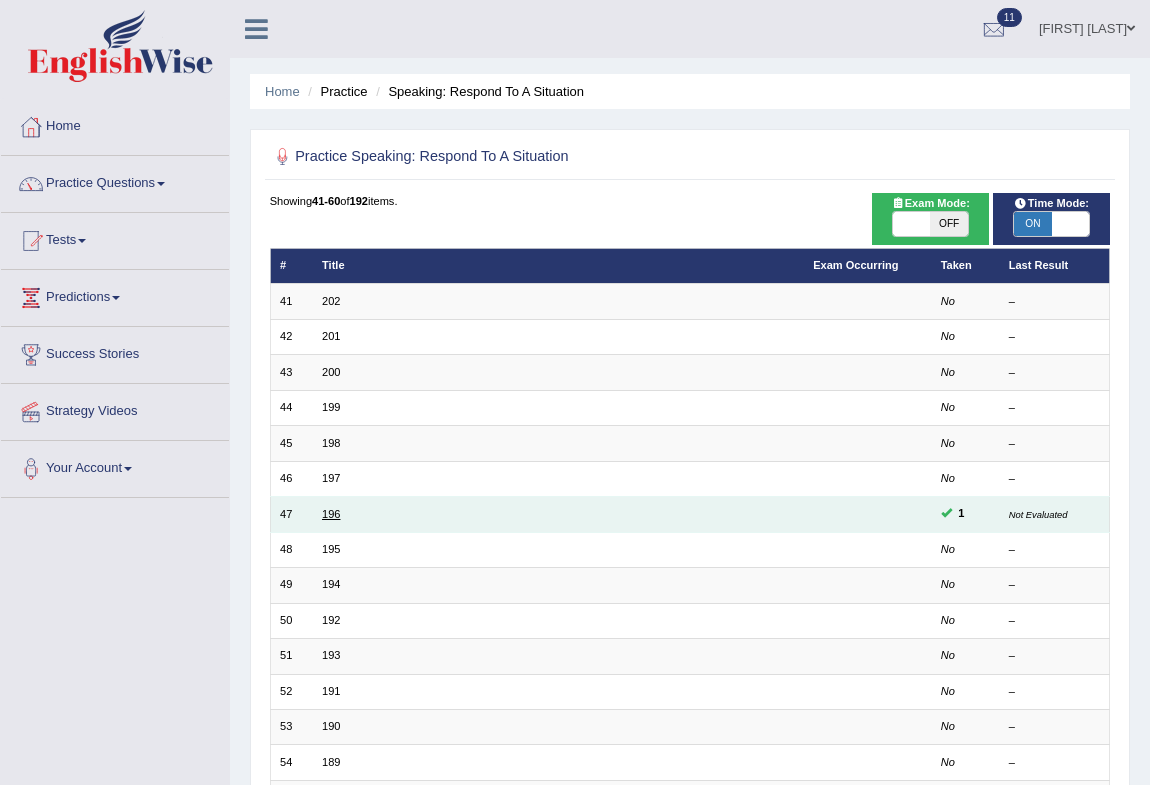 click on "196" at bounding box center (331, 514) 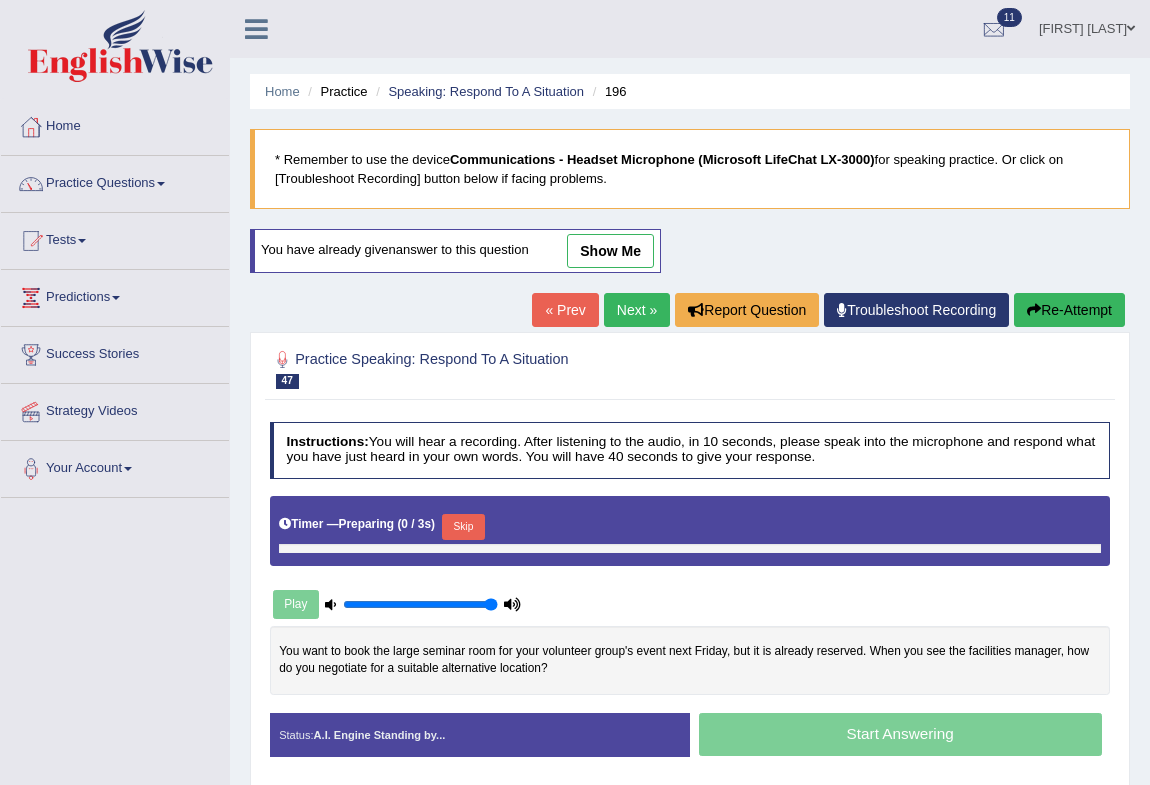 scroll, scrollTop: 0, scrollLeft: 0, axis: both 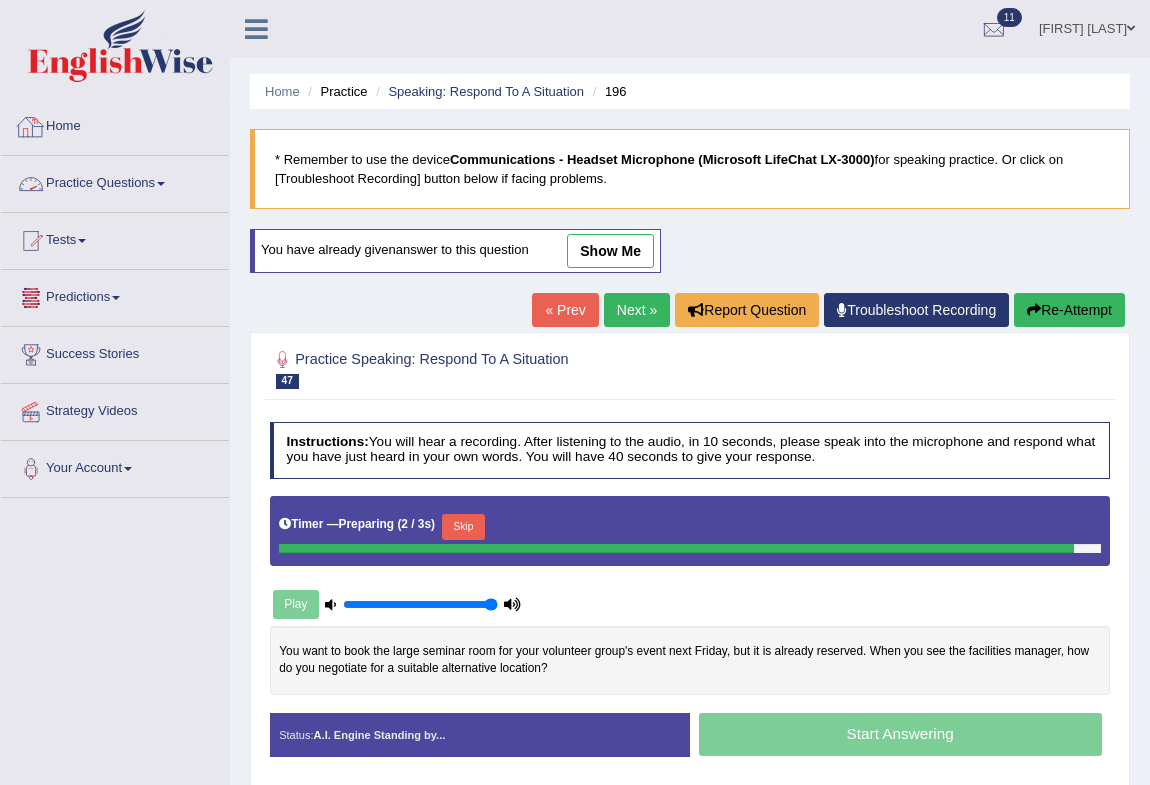 click at bounding box center (120, 46) 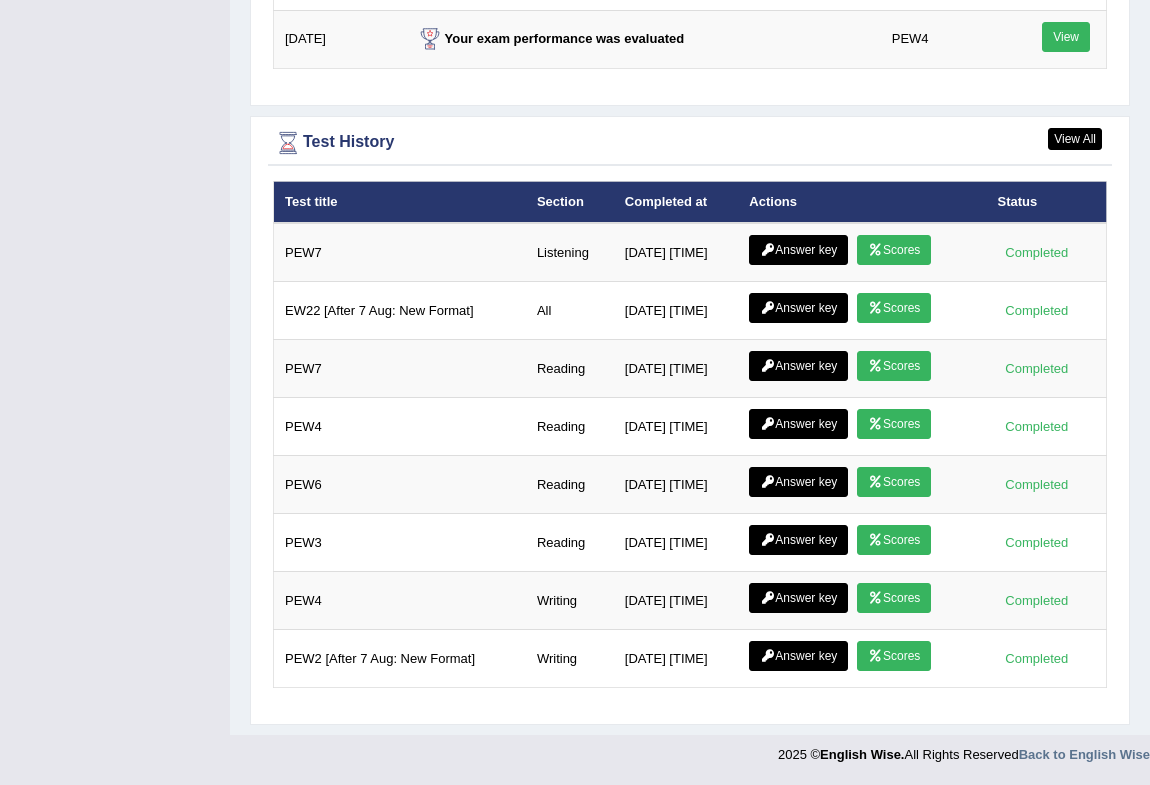 scroll, scrollTop: 2710, scrollLeft: 0, axis: vertical 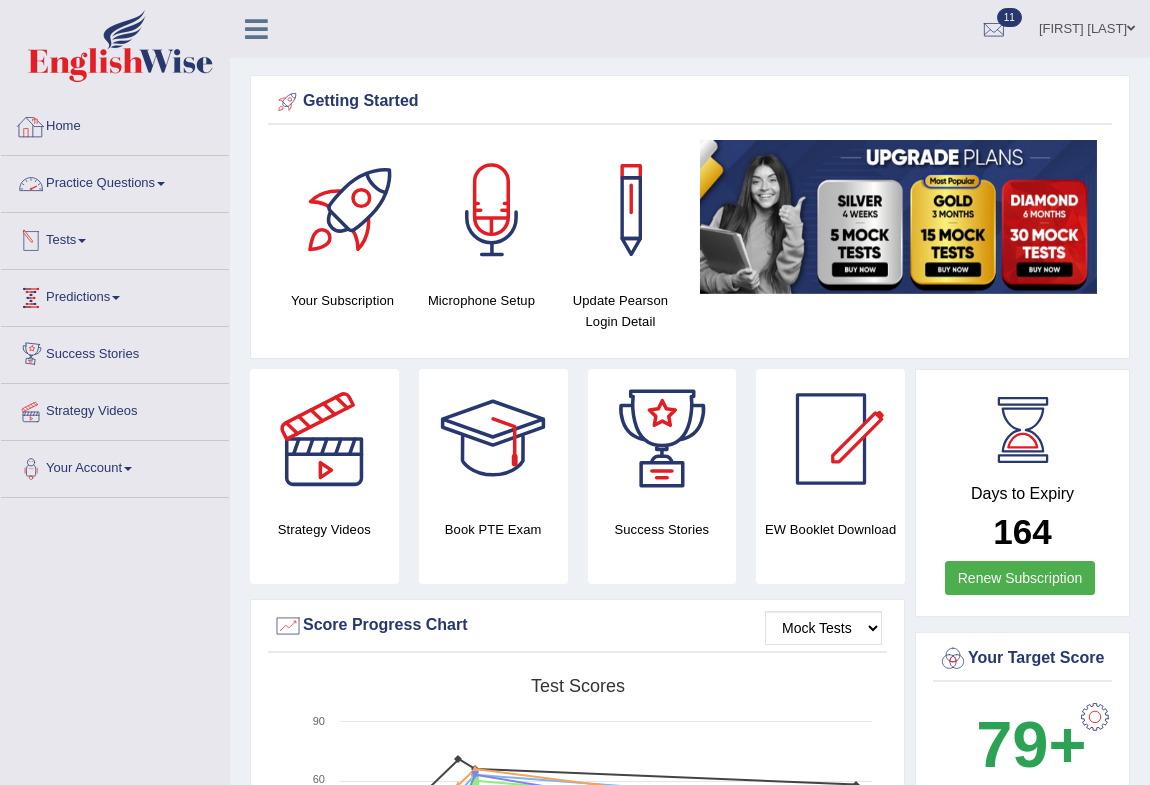 click on "Practice Questions" at bounding box center (115, 181) 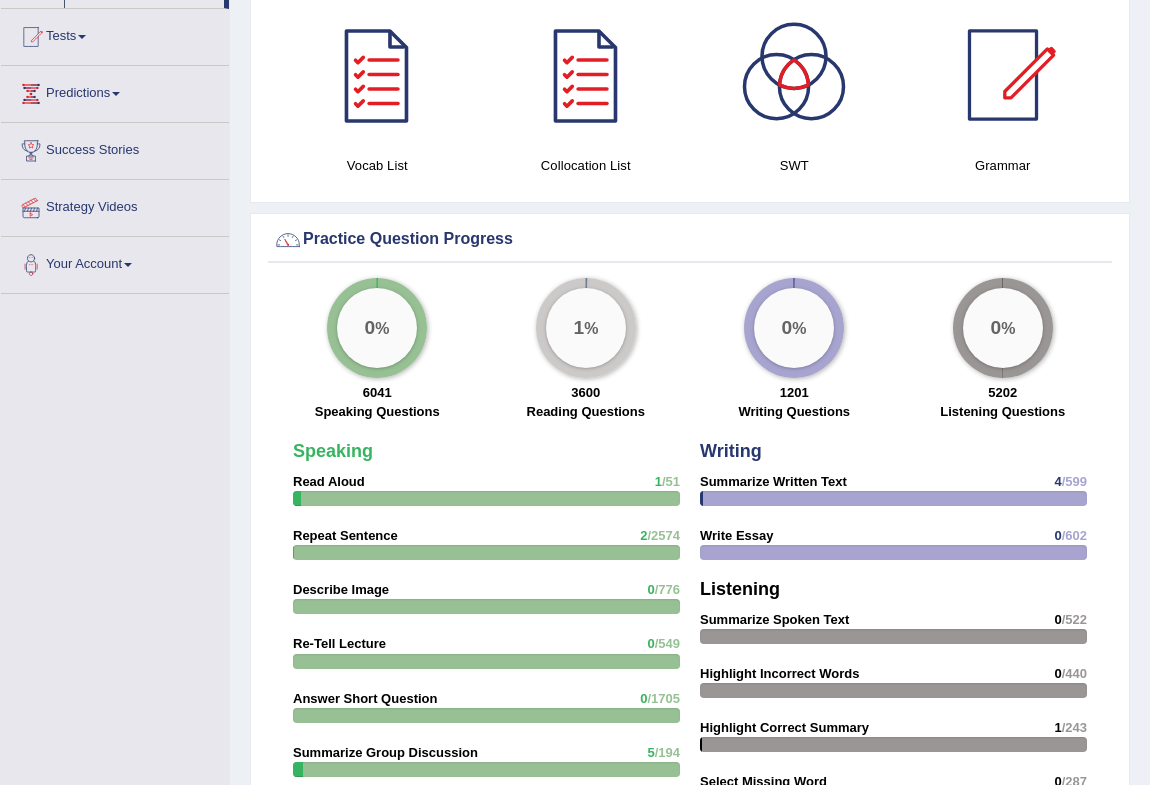 scroll, scrollTop: 0, scrollLeft: 0, axis: both 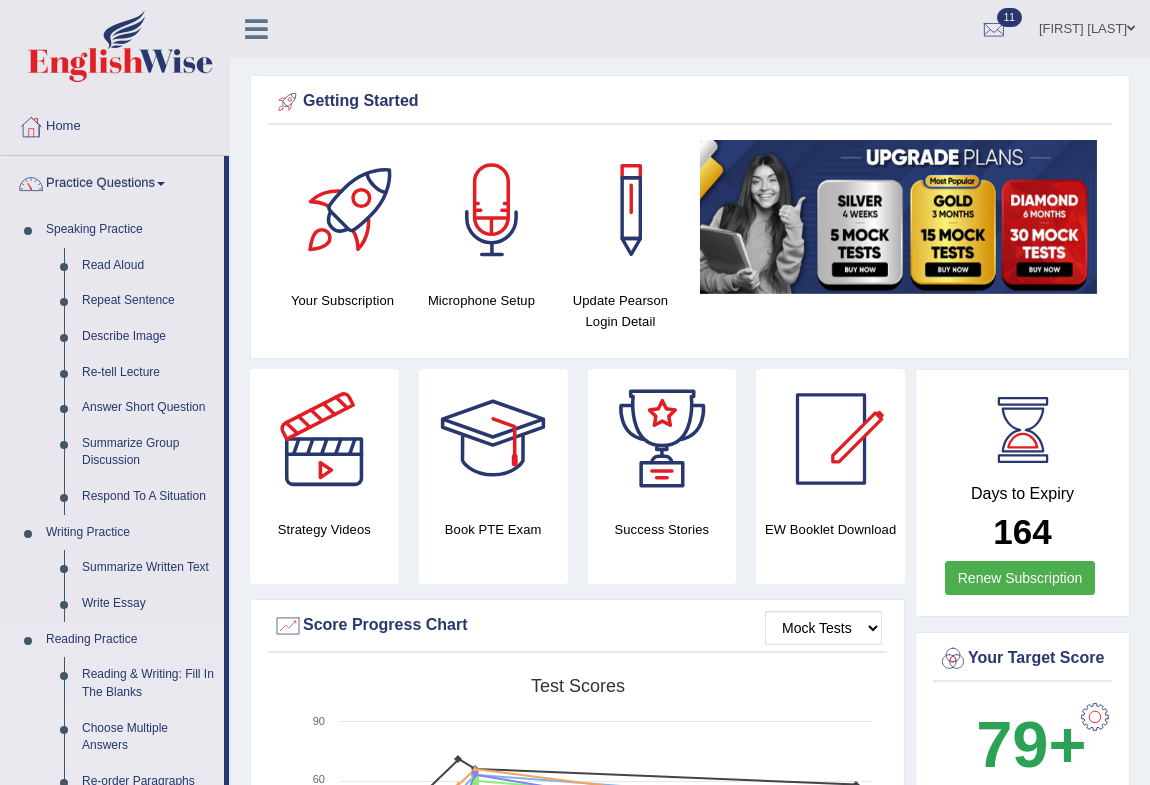 drag, startPoint x: 225, startPoint y: 655, endPoint x: 219, endPoint y: 705, distance: 50.358715 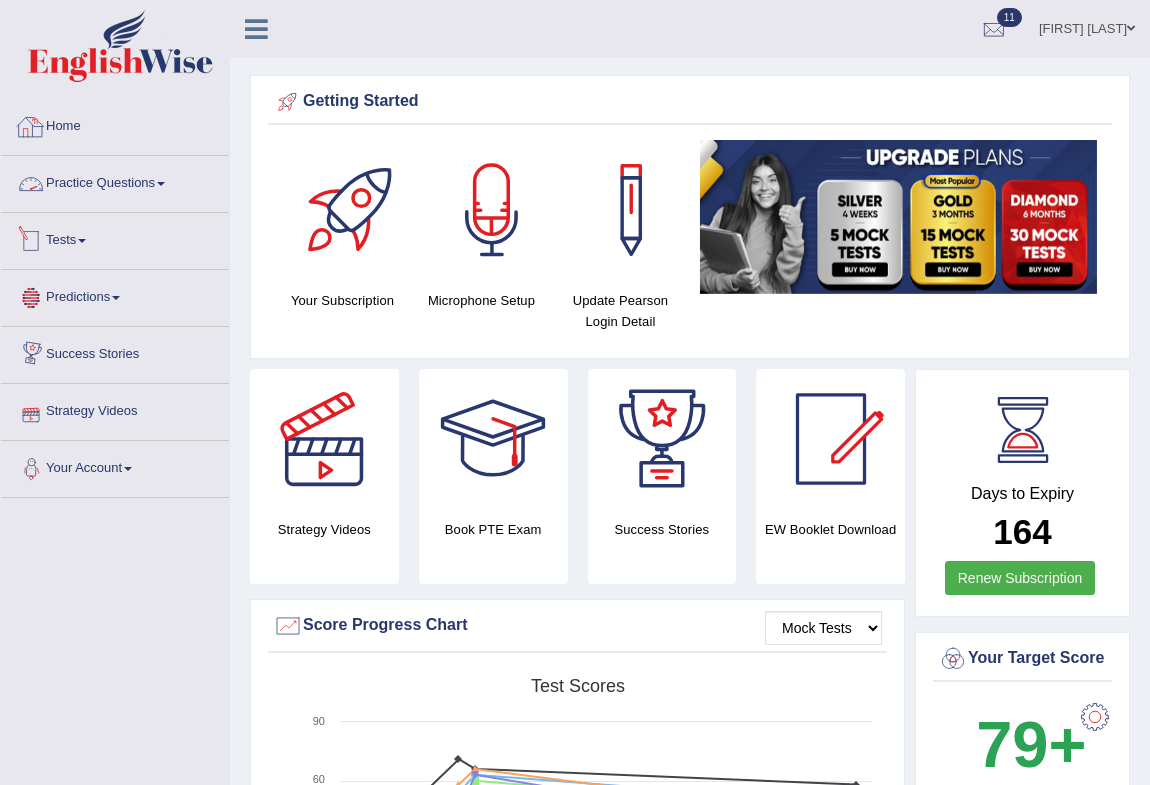 click on "Practice Questions" at bounding box center [115, 181] 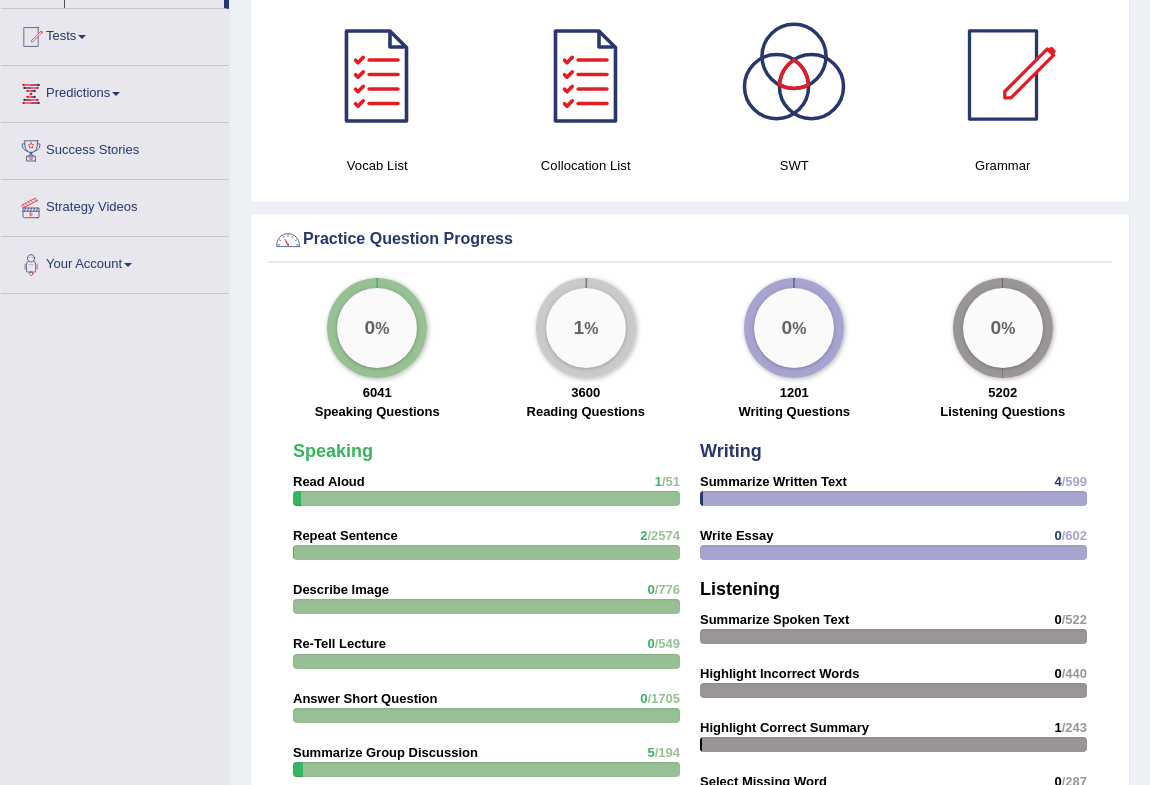 scroll, scrollTop: 0, scrollLeft: 0, axis: both 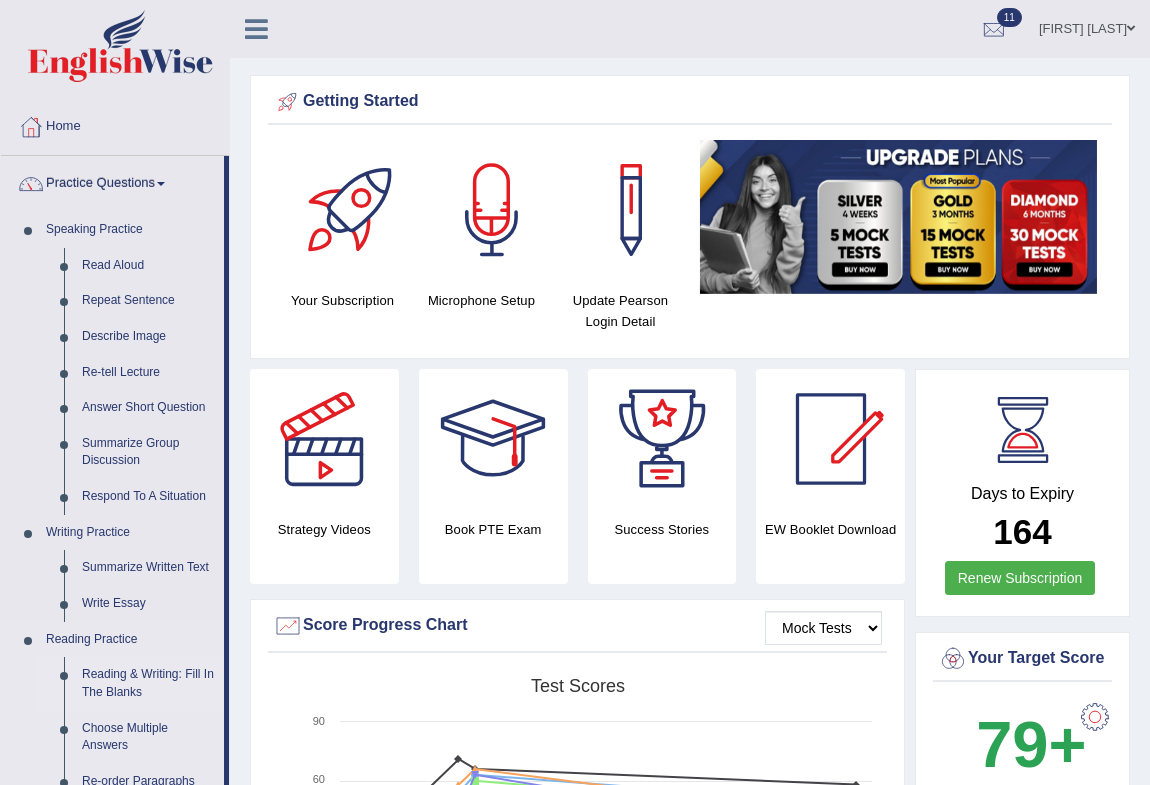 click on "Reading & Writing: Fill In The Blanks" at bounding box center (148, 683) 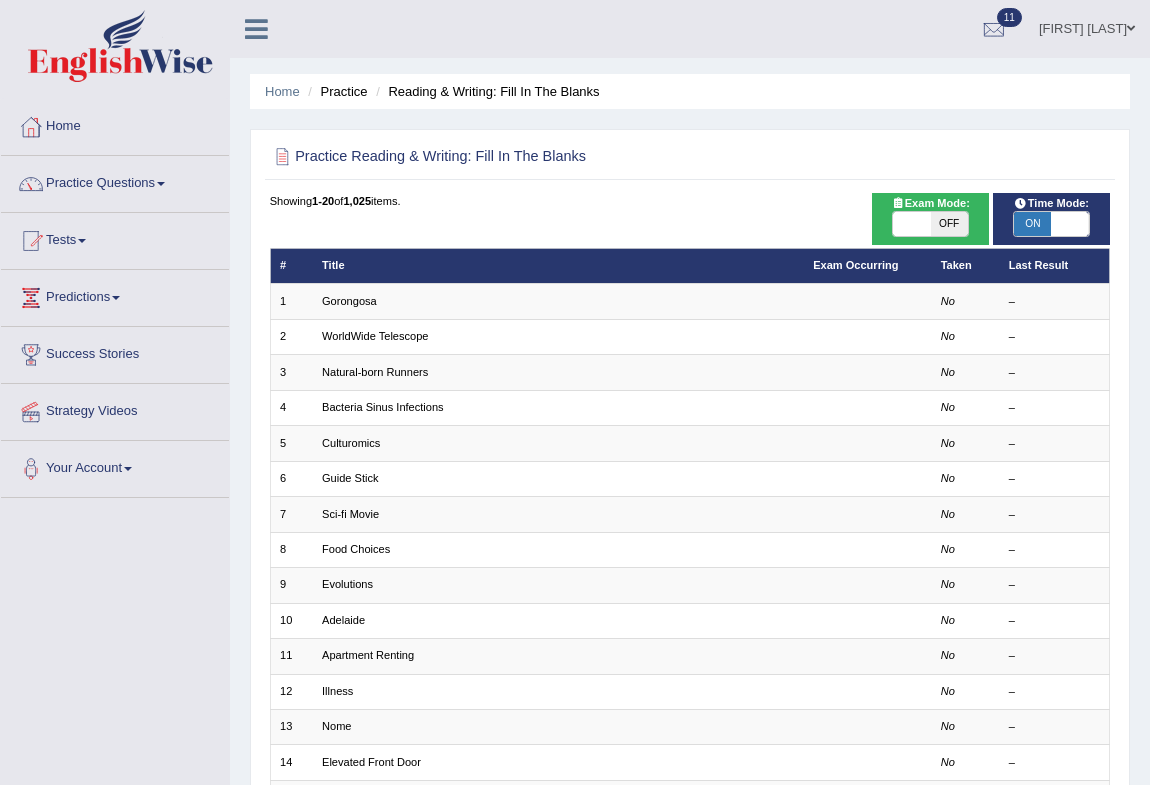 scroll, scrollTop: 0, scrollLeft: 0, axis: both 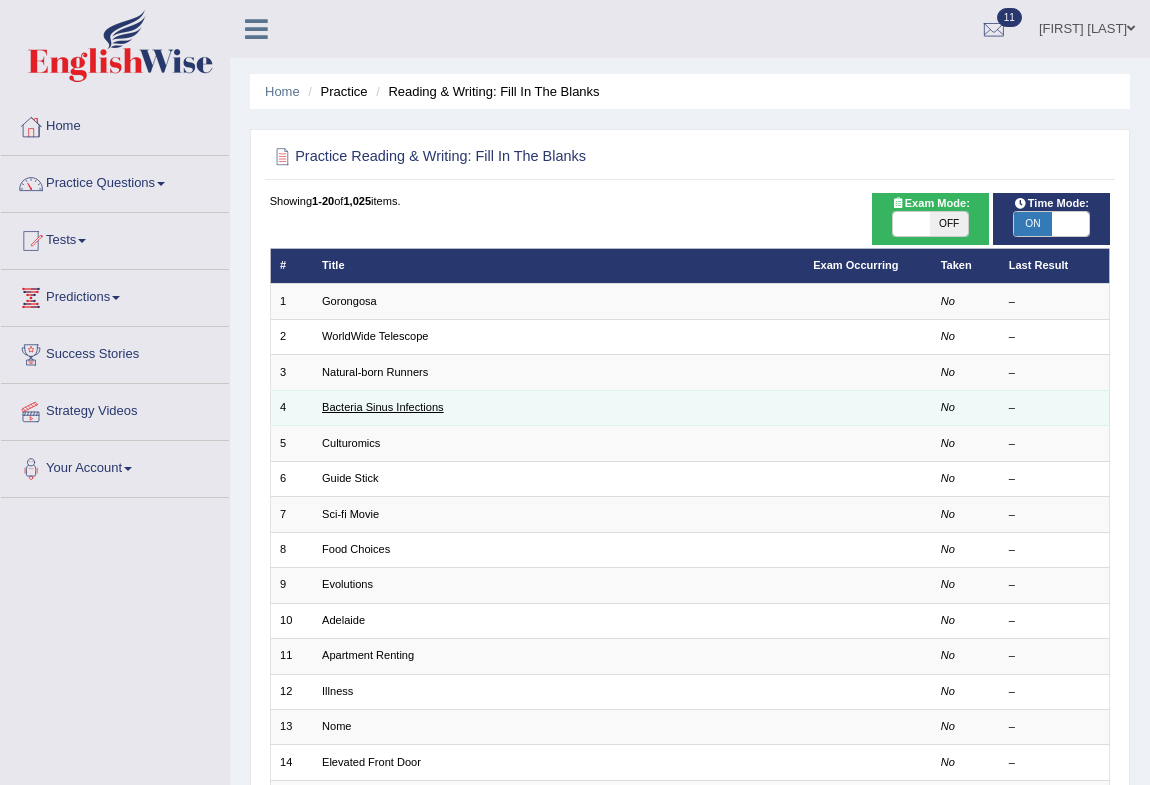 click on "Bacteria Sinus Infections" at bounding box center [383, 407] 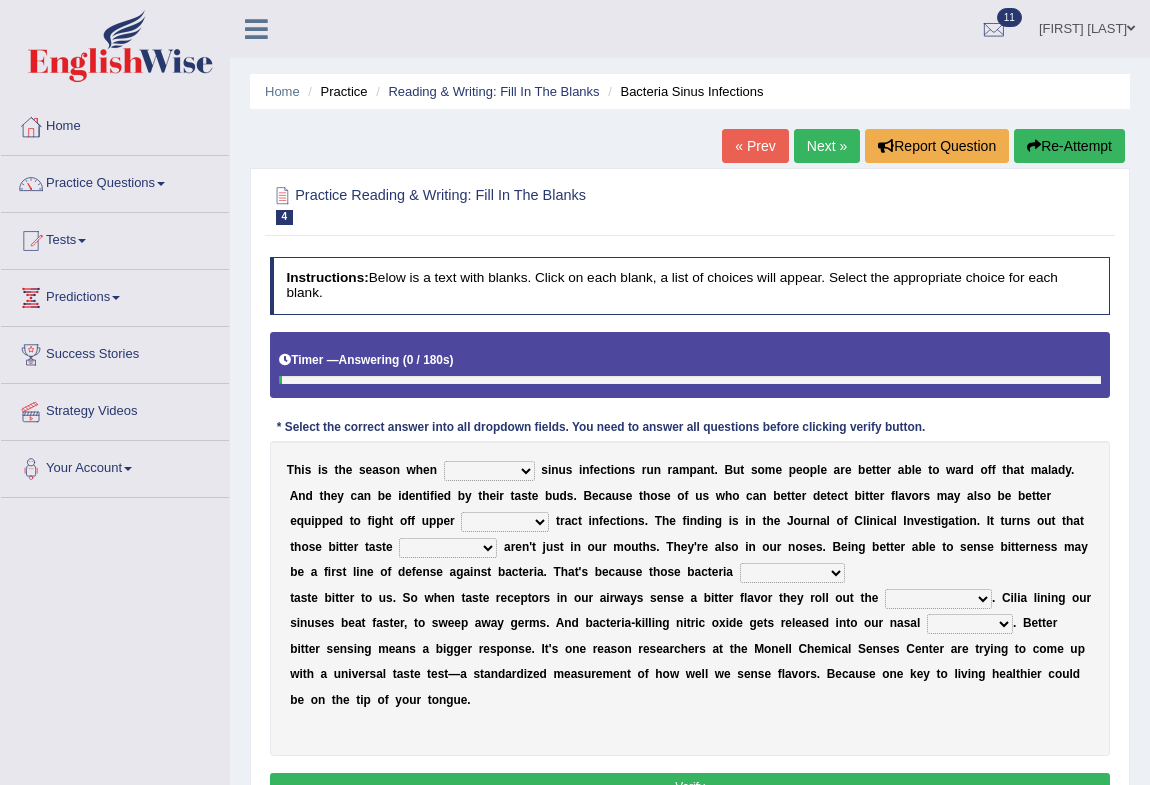 scroll, scrollTop: 265, scrollLeft: 0, axis: vertical 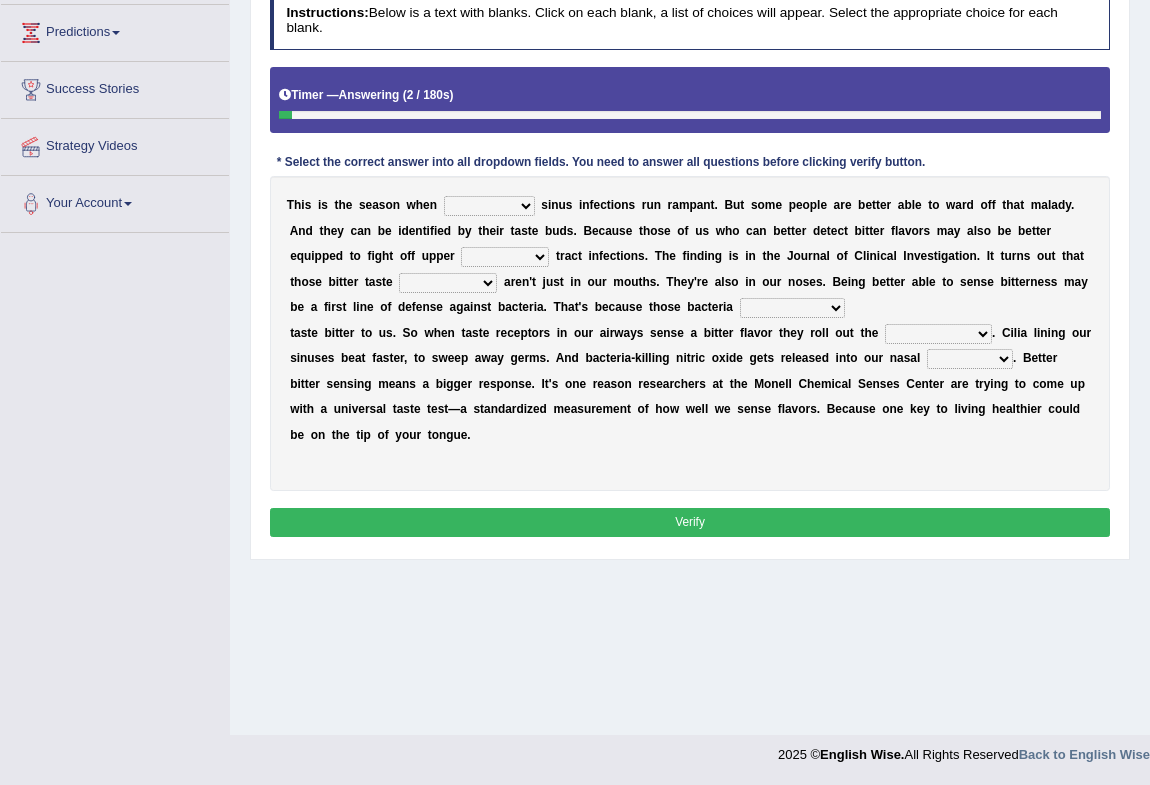 click on "conventicle atheist bacterial prissier" at bounding box center (489, 206) 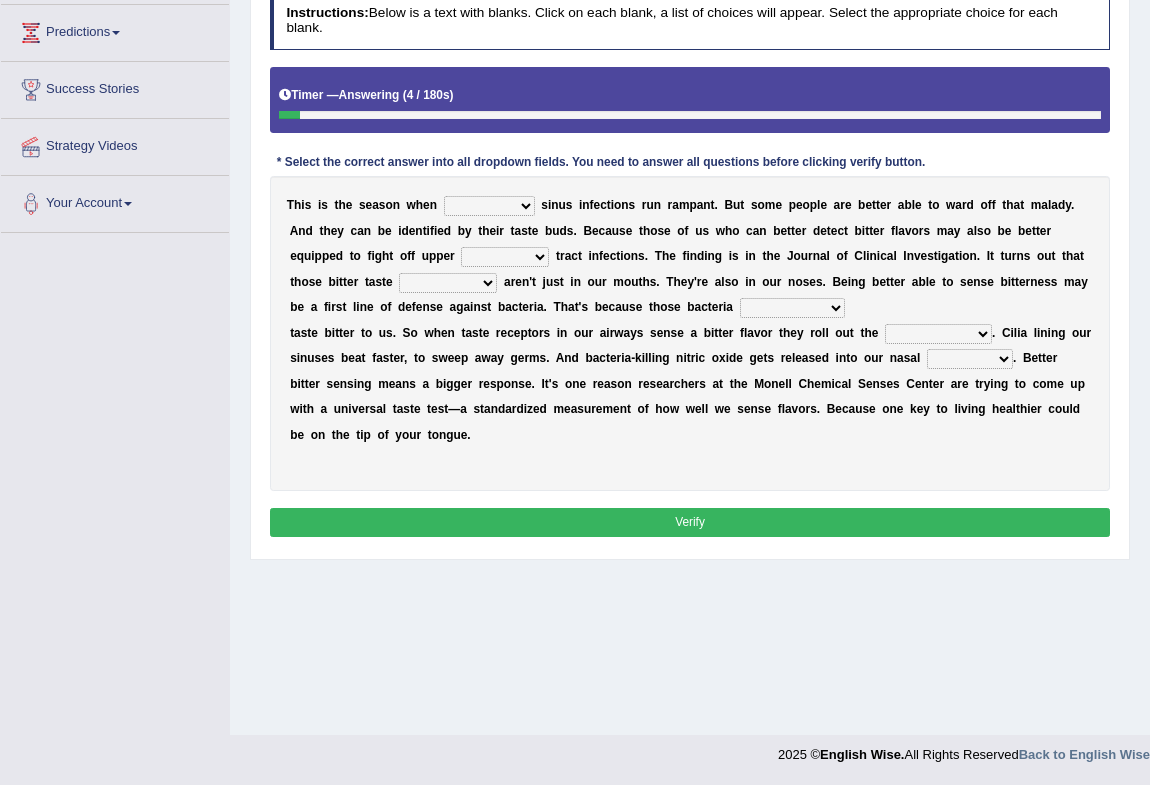 click on "conventicle atheist bacterial prissier" at bounding box center [489, 206] 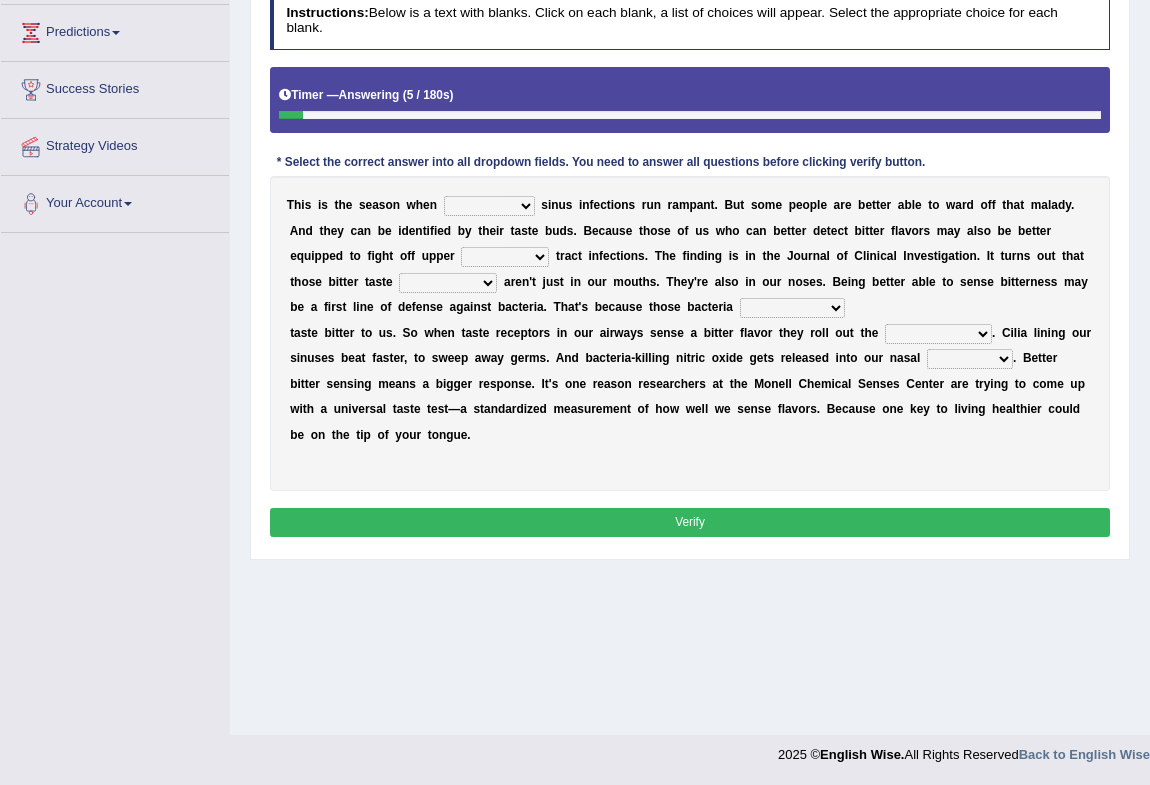 click on "conventicle atheist bacterial prissier" at bounding box center (489, 206) 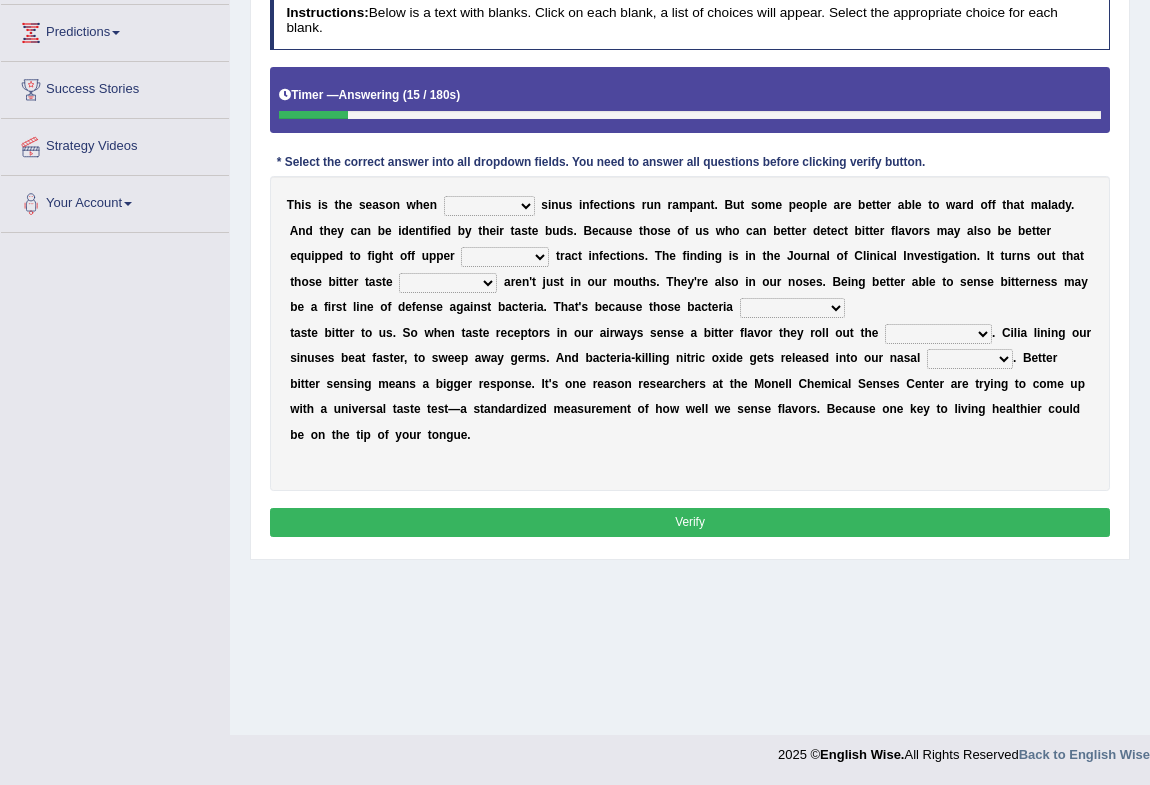select on "bacterial" 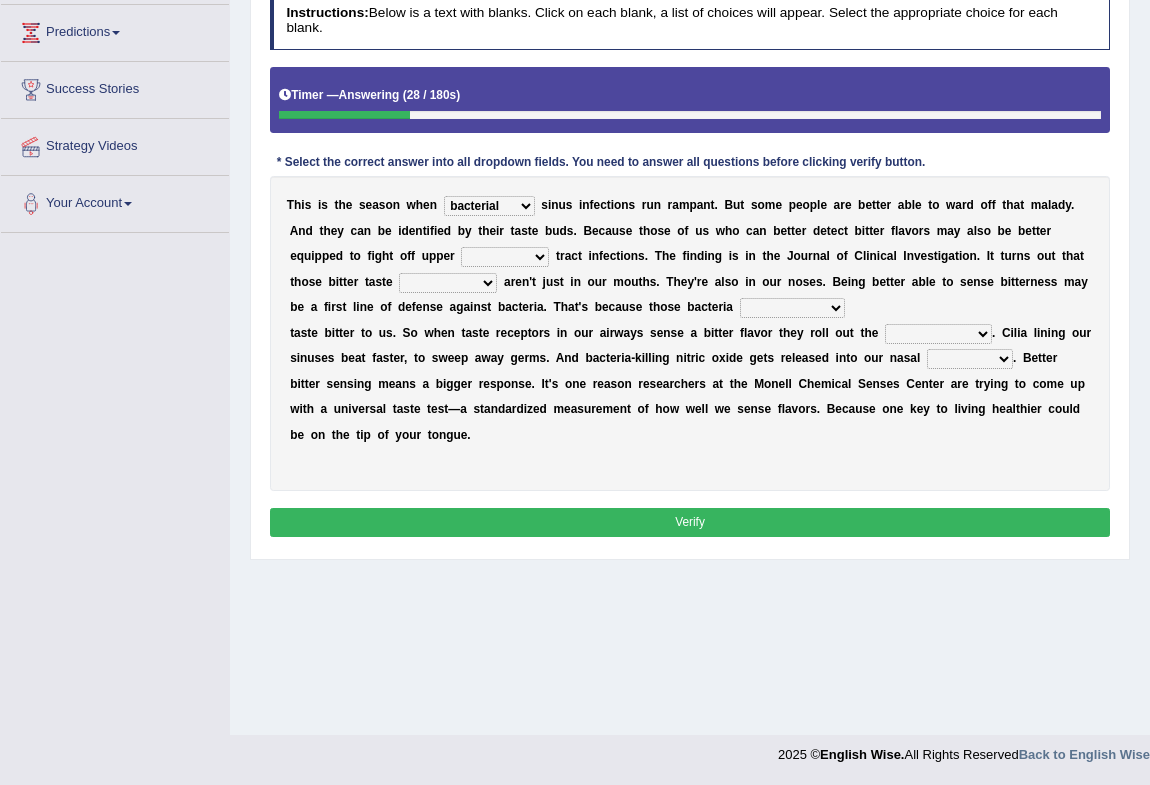 click on "faulty respiratory togae gawky" at bounding box center [505, 257] 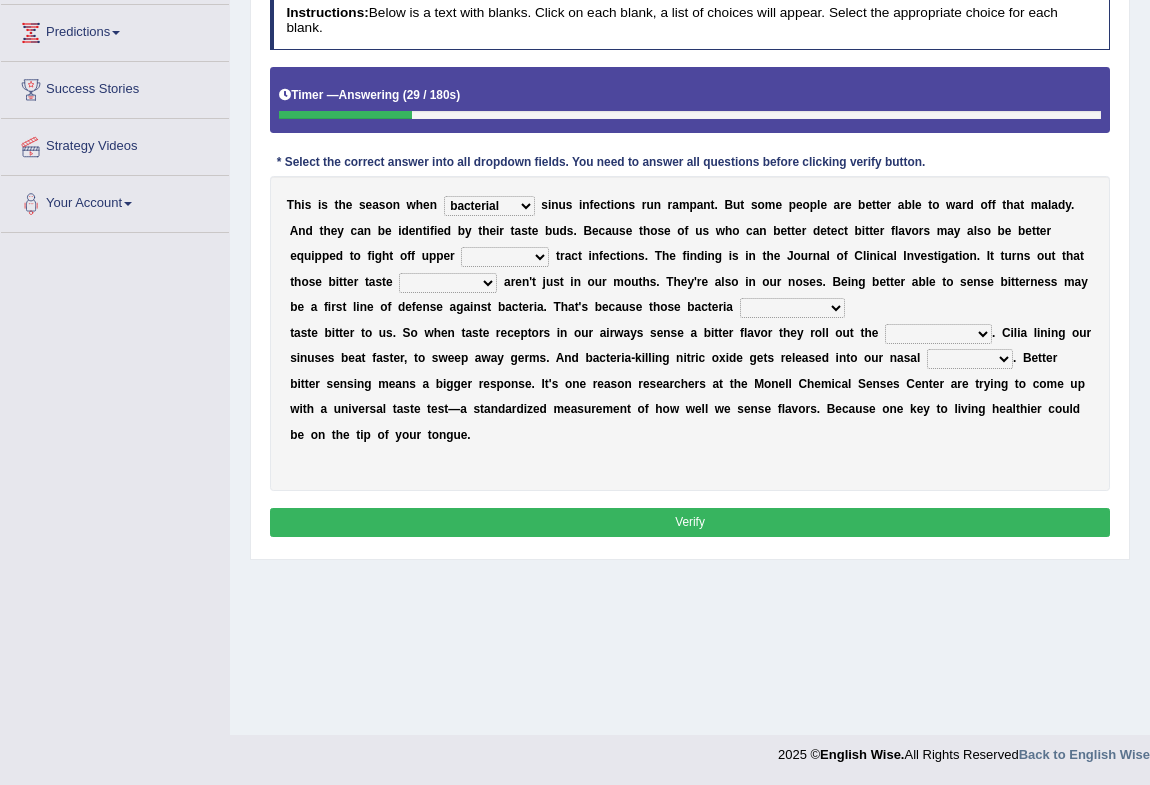 click on "faulty respiratory togae gawky" at bounding box center (505, 257) 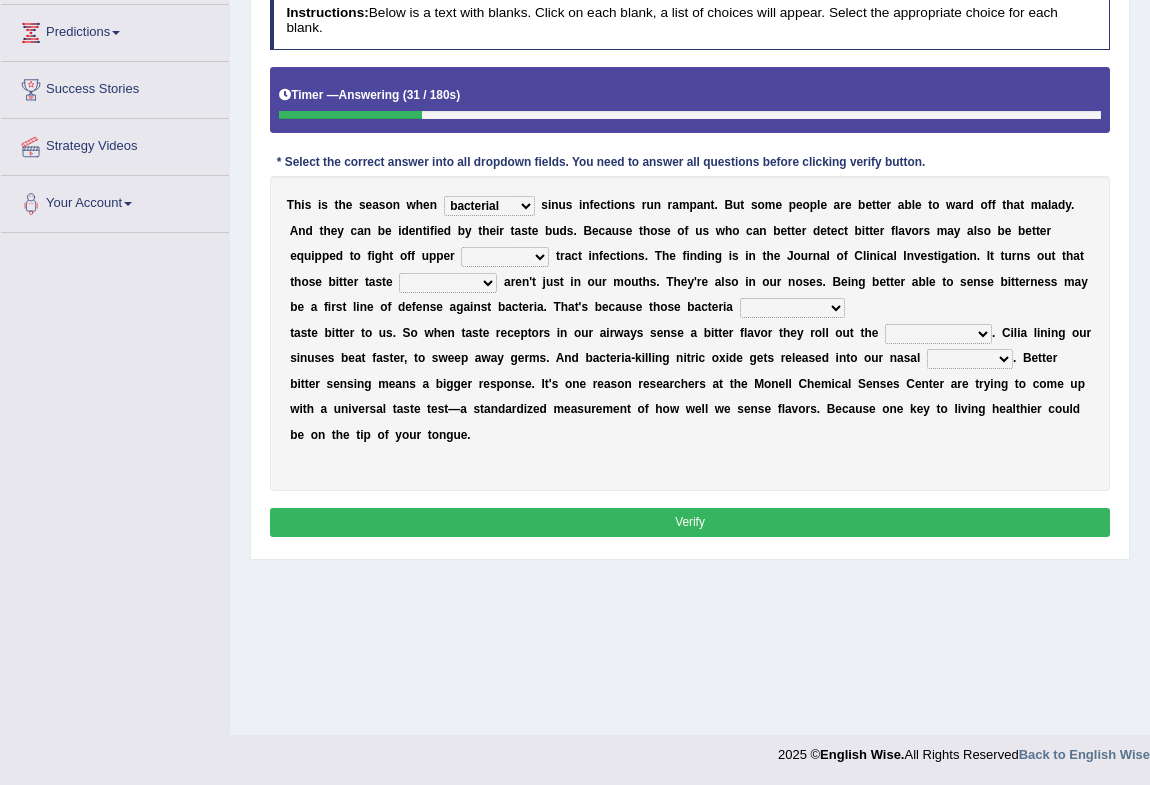 select on "respiratory" 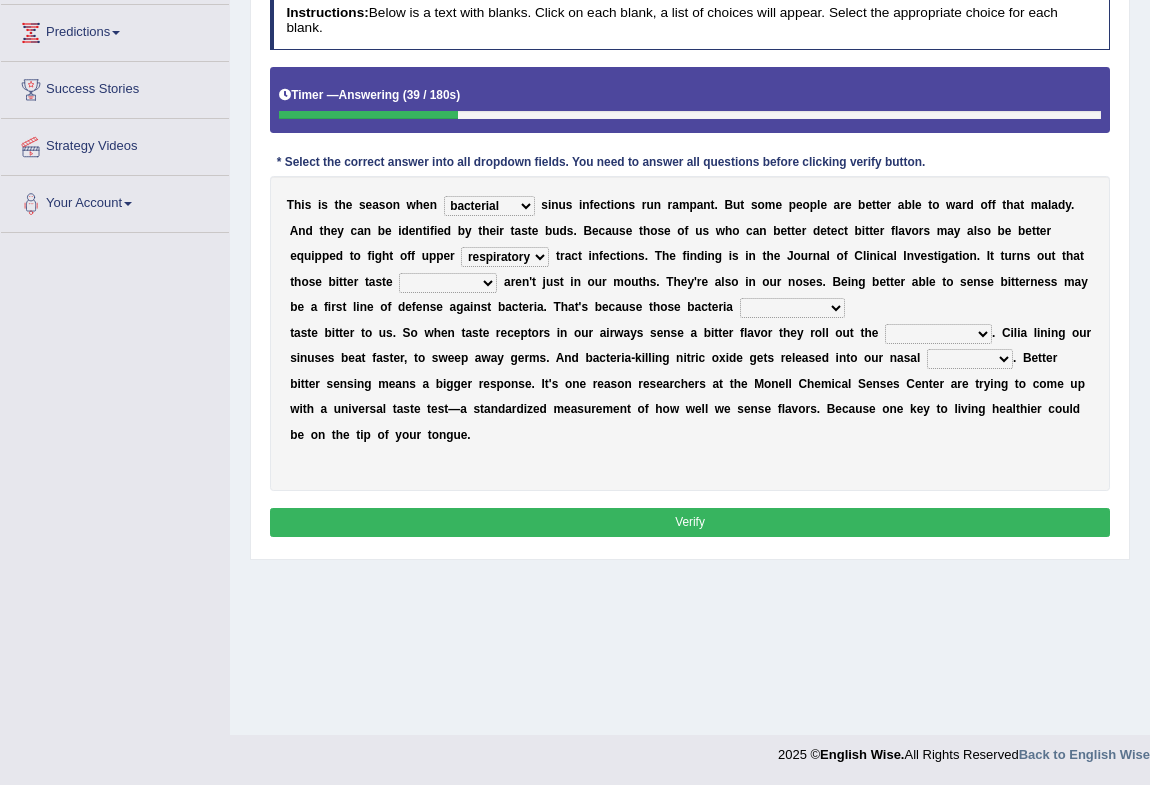 click on "depressions dinners submissions receptors" at bounding box center (448, 283) 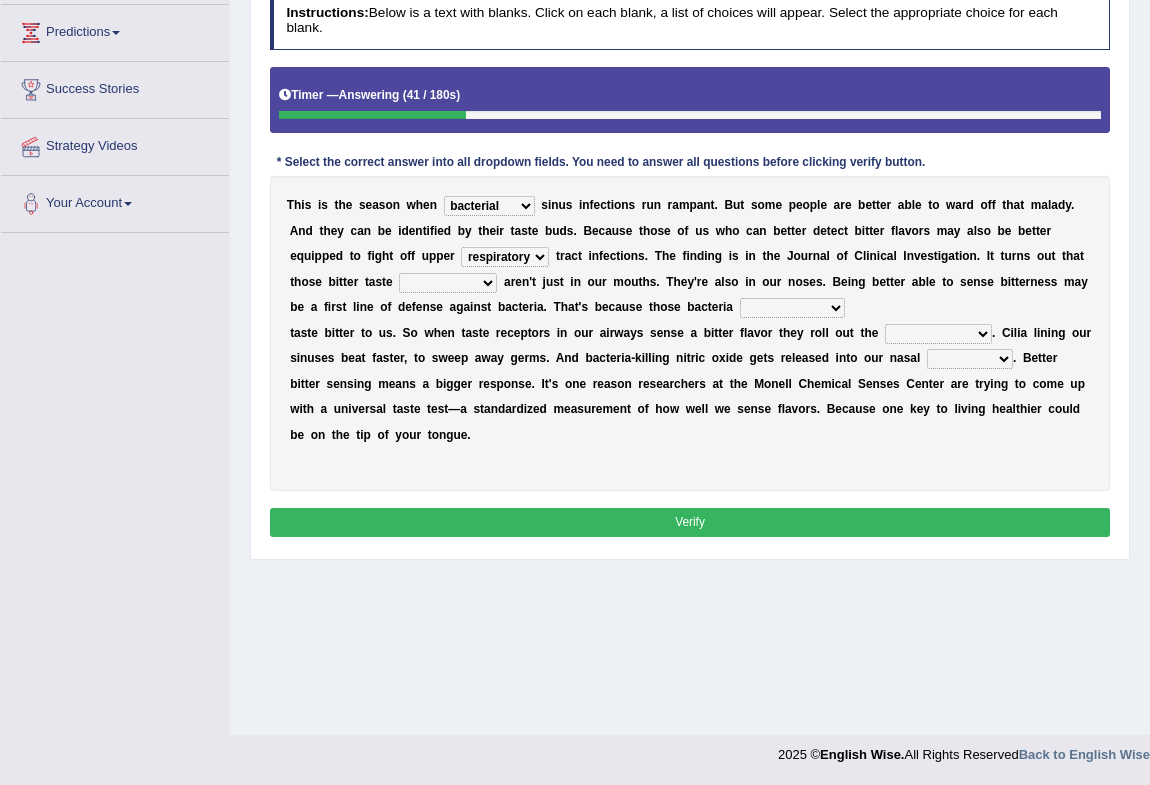 select on "receptors" 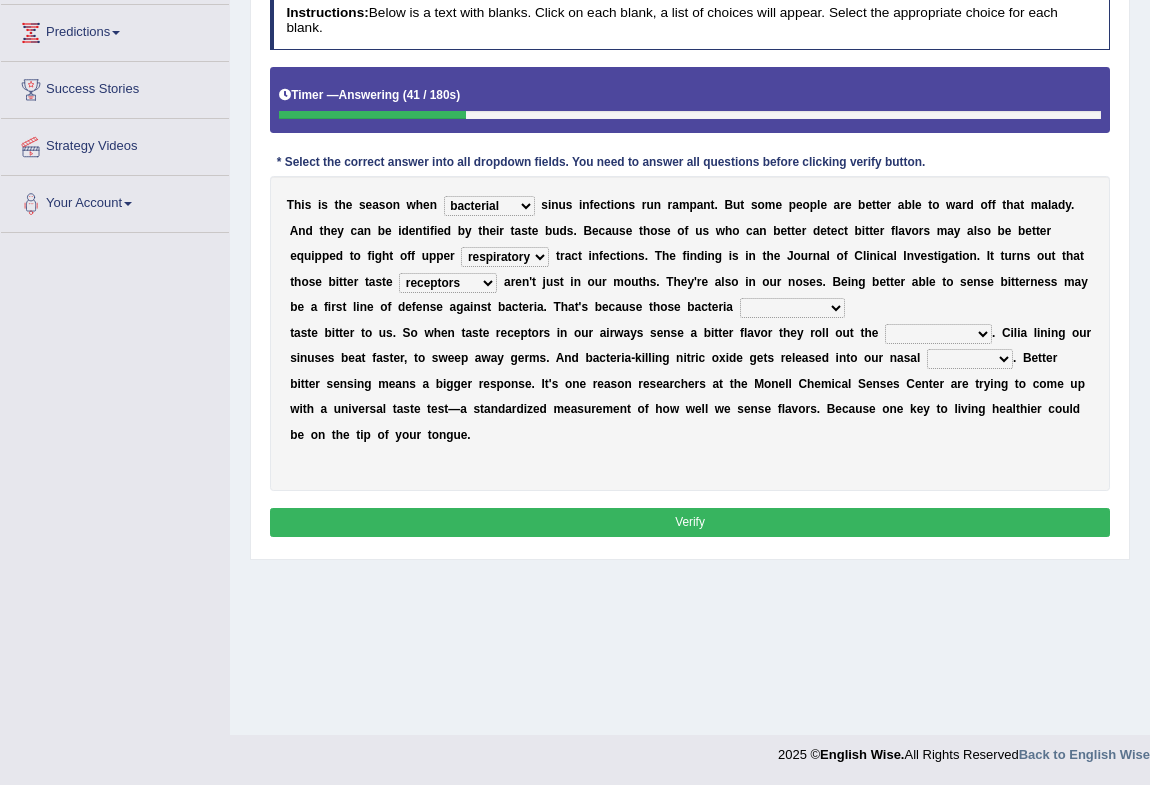 click on "depressions dinners submissions receptors" at bounding box center [448, 283] 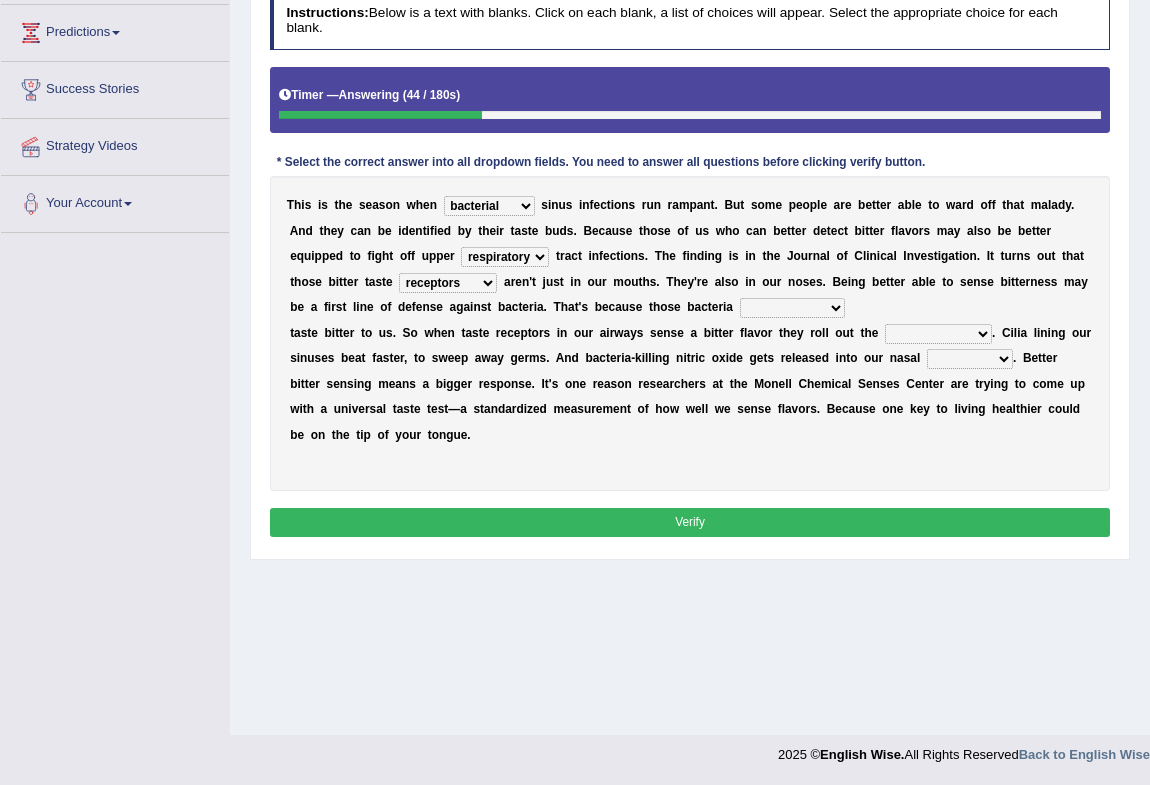 click on "purposelessly actually diagonally providently" at bounding box center [792, 308] 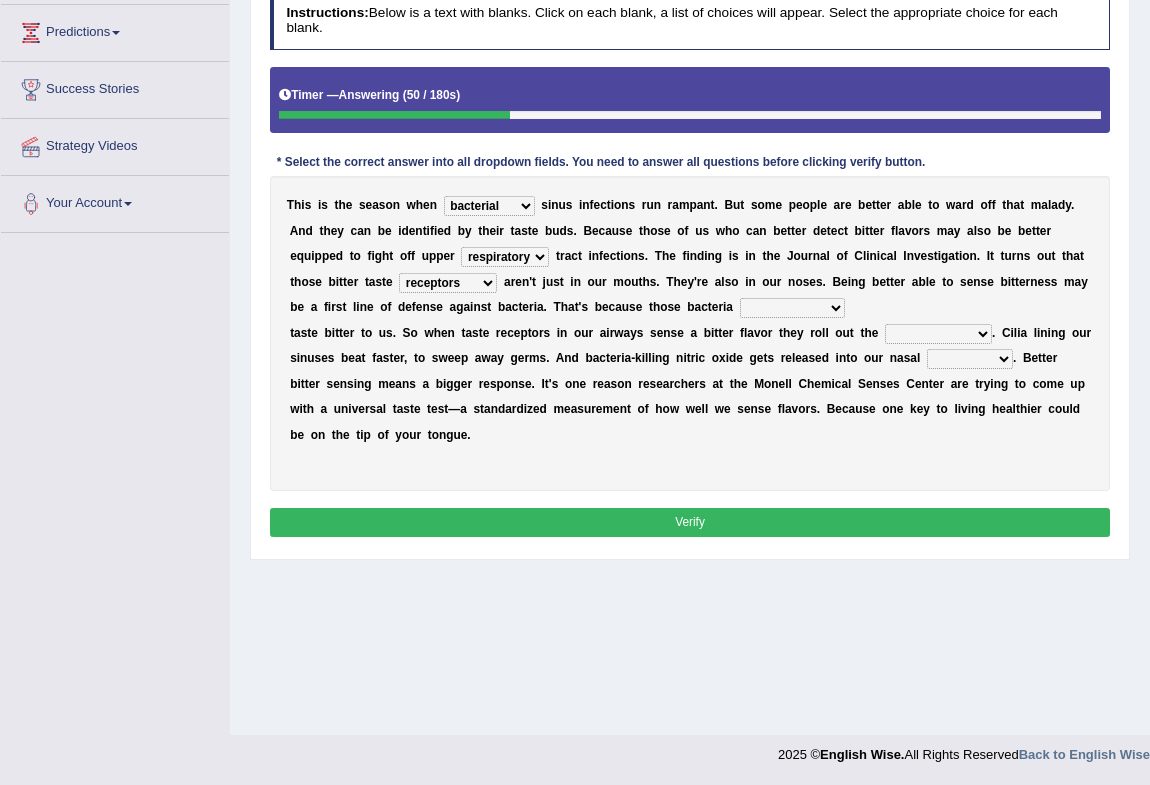 select on "purposelessly" 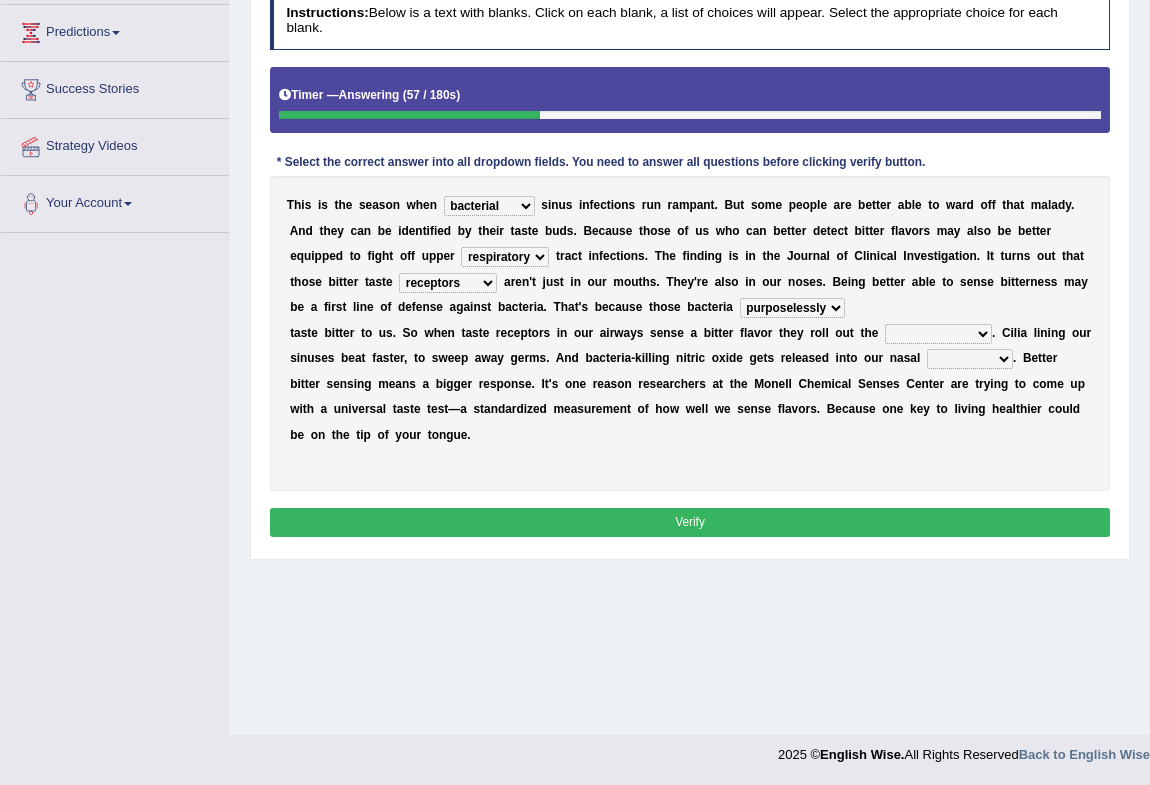 click on "defenses contradictions chestnuts pelvis" at bounding box center (938, 334) 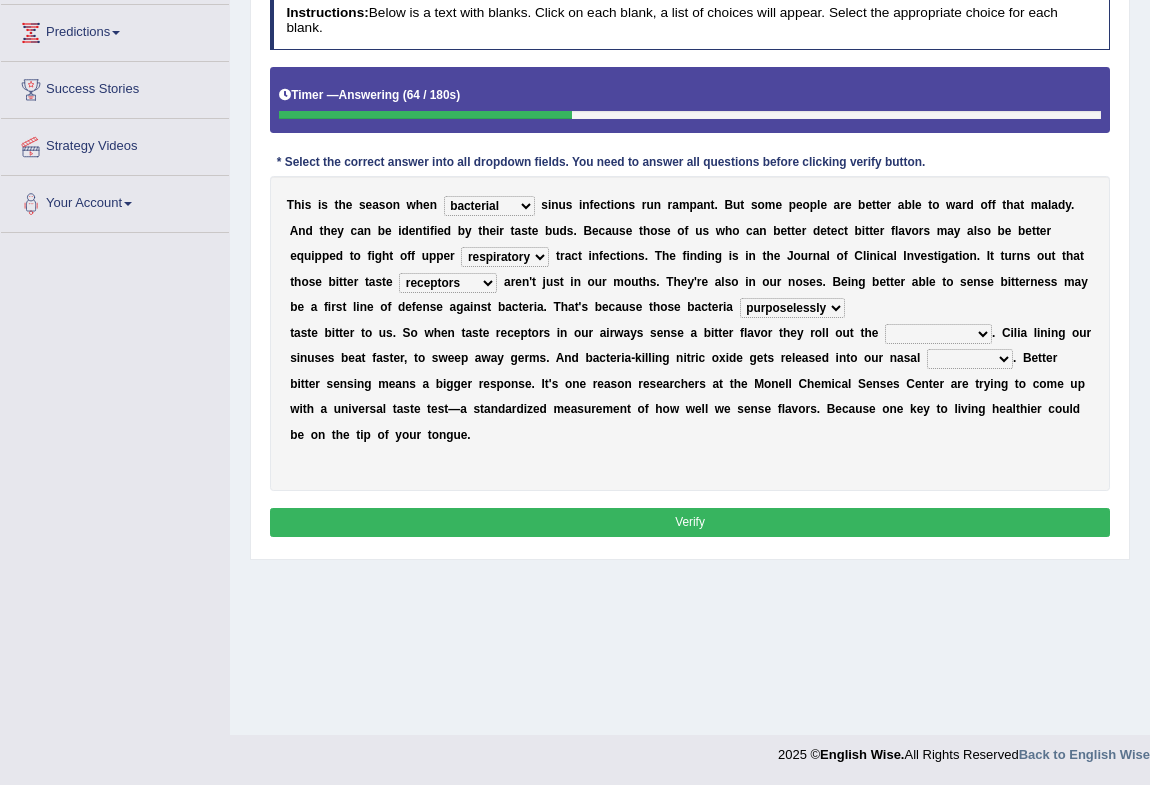 select on "contradictions" 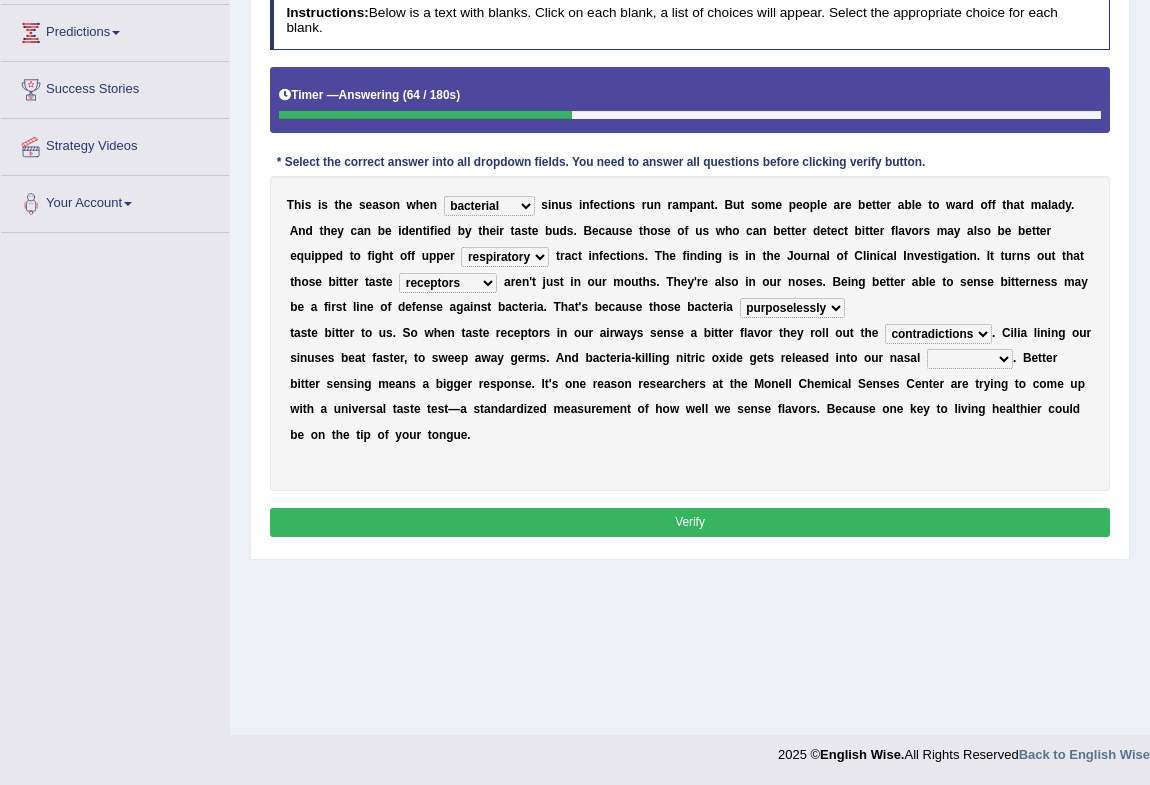 click on "defenses contradictions chestnuts pelvis" at bounding box center [938, 334] 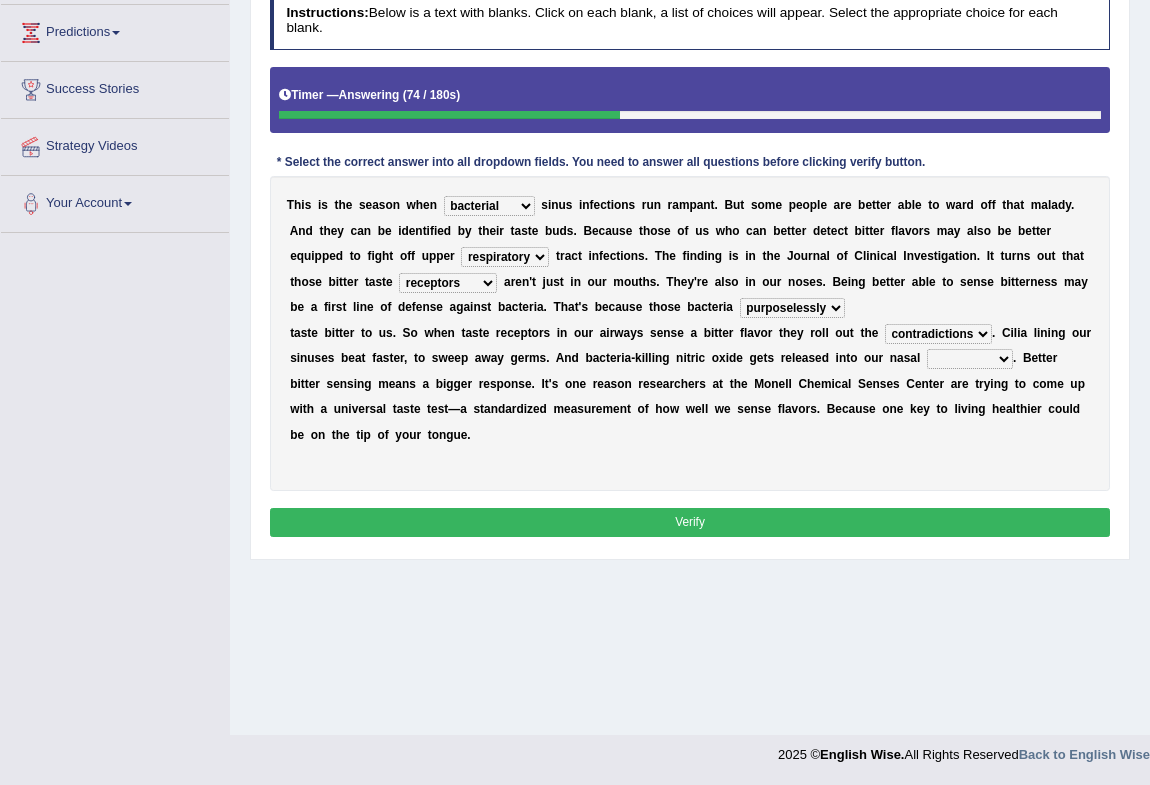 click on "causalities localities infirmities cavities" at bounding box center (970, 359) 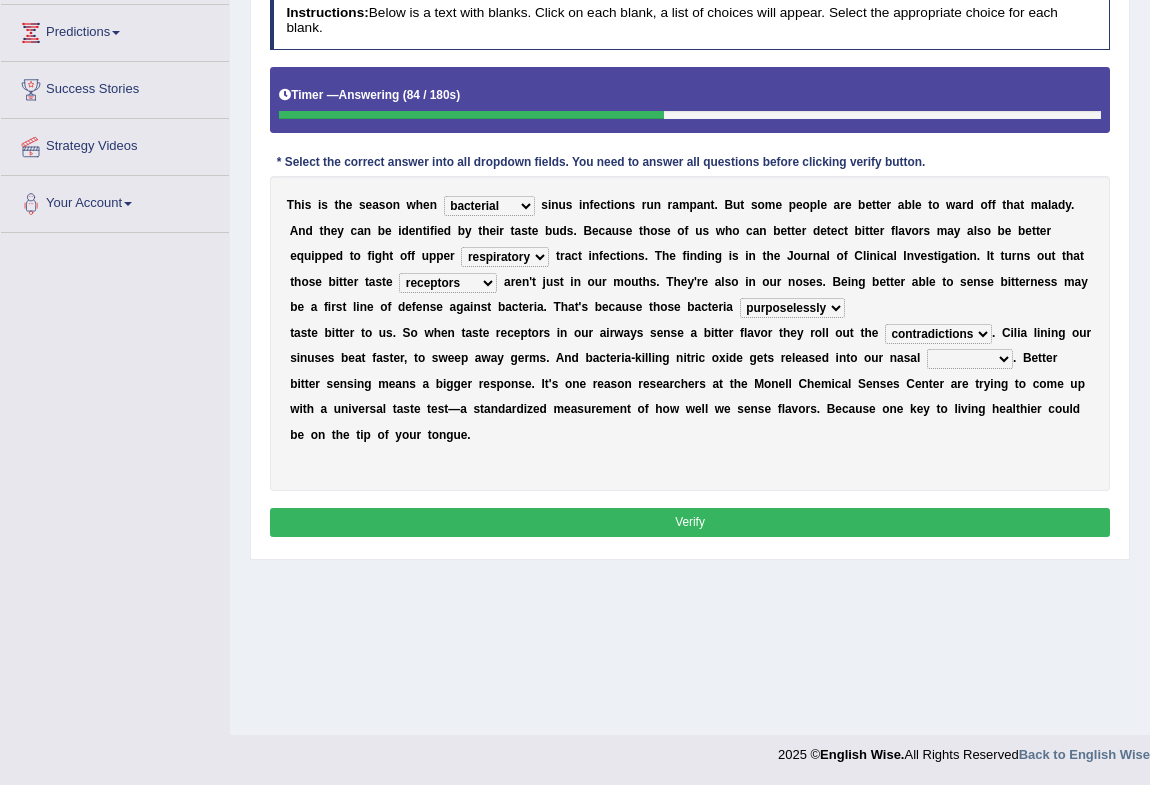 select on "infirmities" 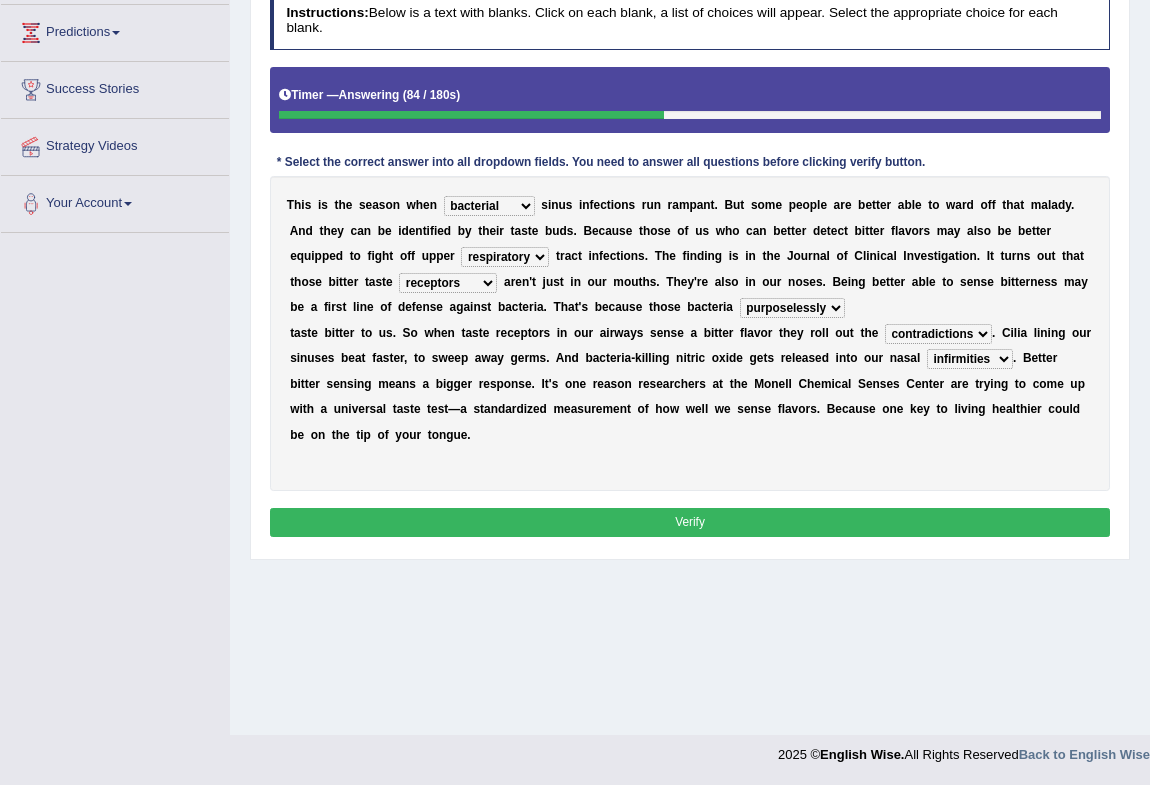 click on "causalities localities infirmities cavities" at bounding box center [970, 359] 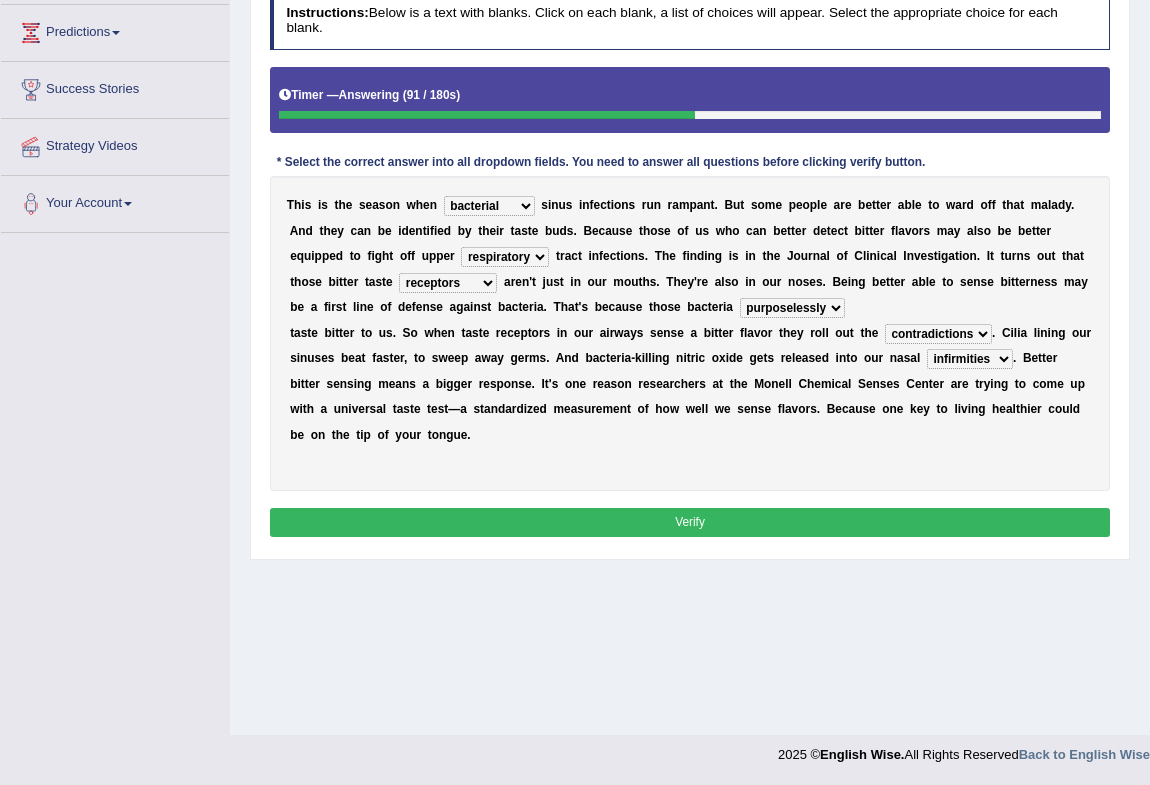 click on "Verify" at bounding box center (690, 522) 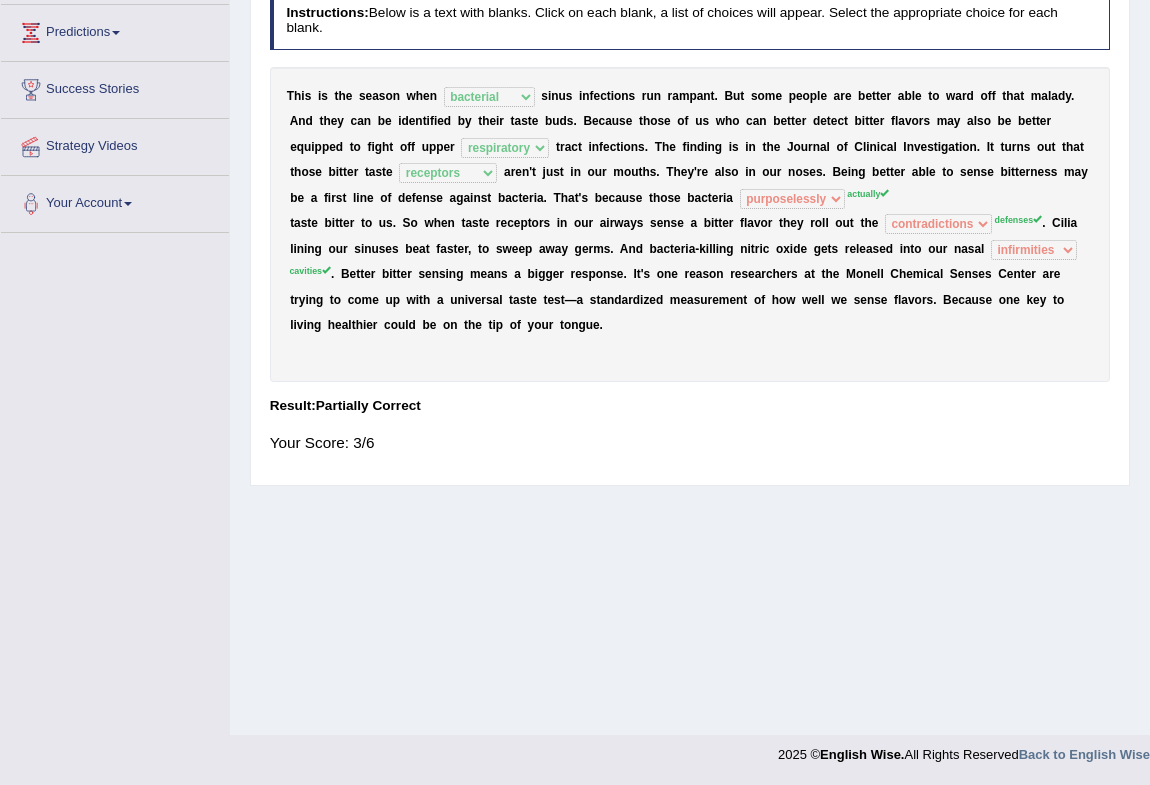 scroll, scrollTop: 0, scrollLeft: 0, axis: both 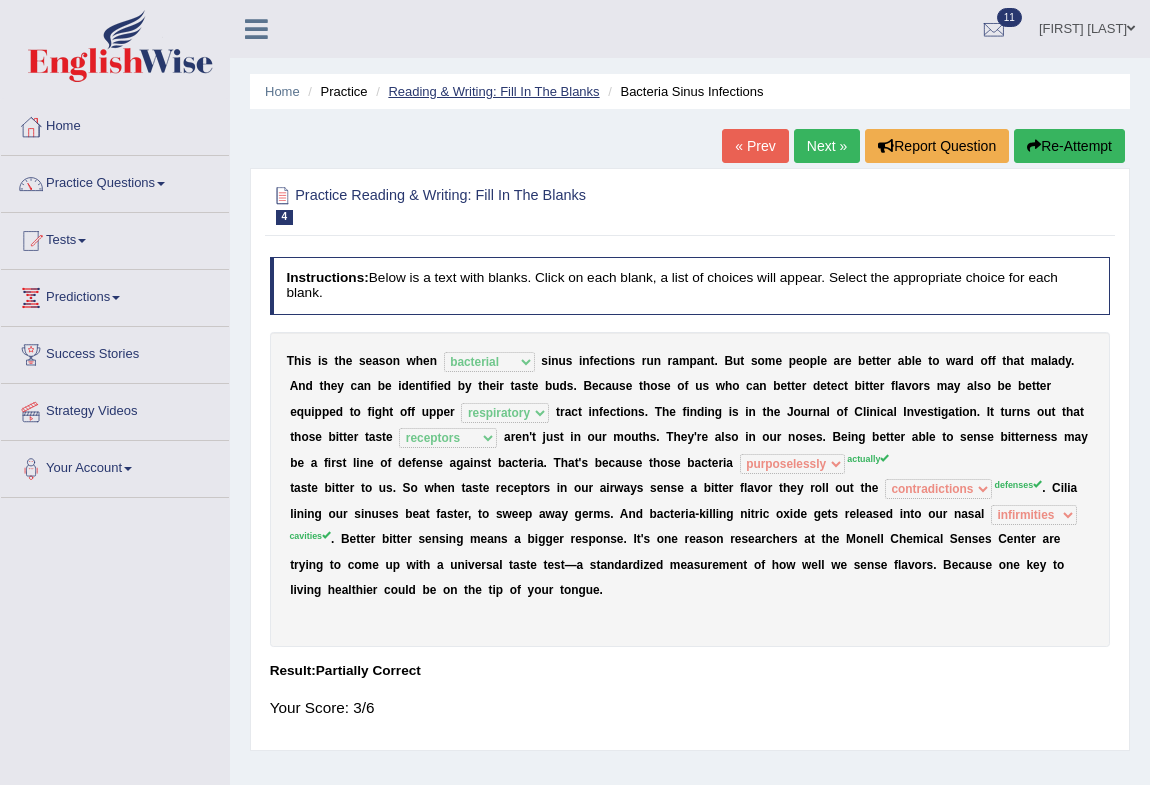 click on "Reading & Writing: Fill In The Blanks" at bounding box center (493, 91) 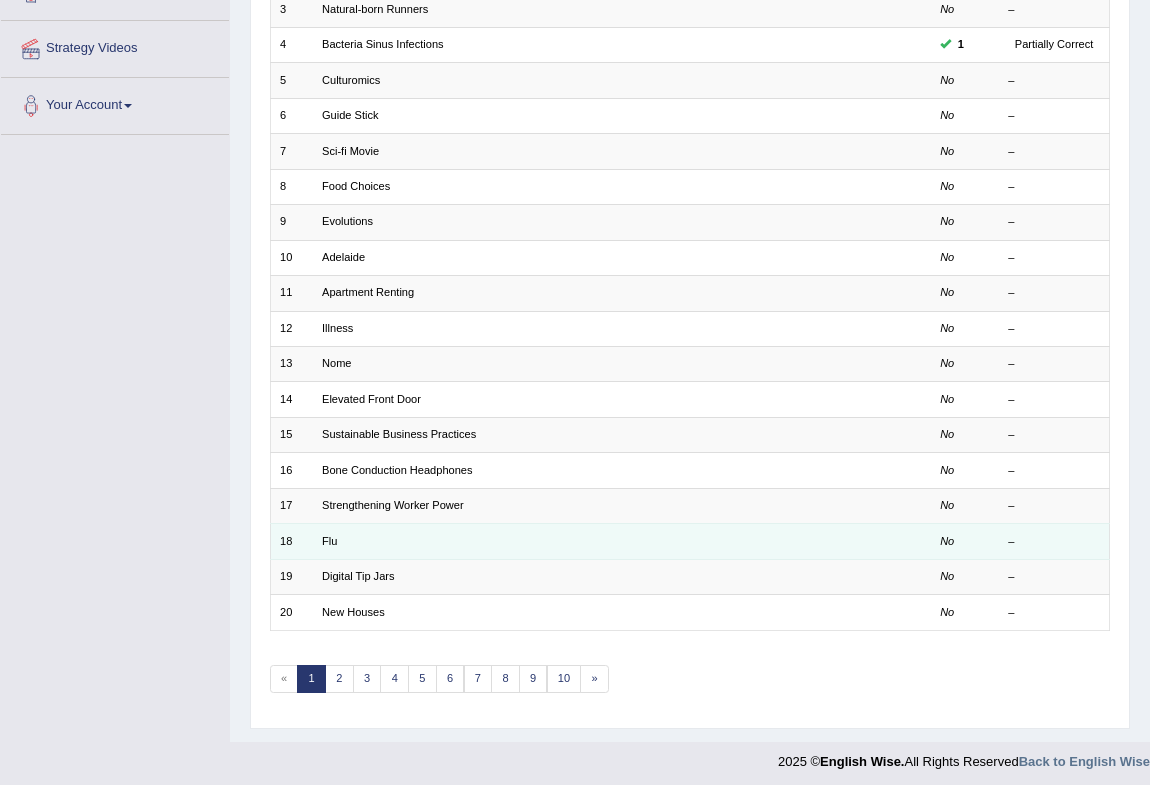 scroll, scrollTop: 0, scrollLeft: 0, axis: both 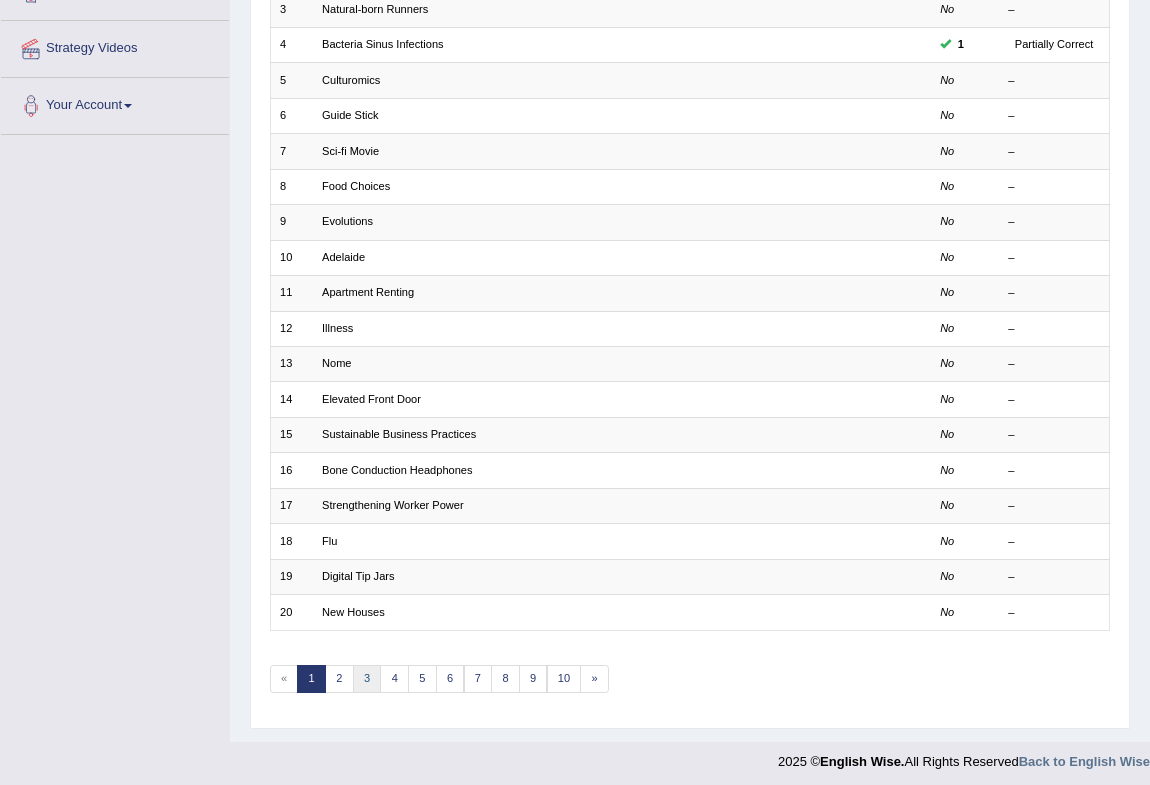 click on "3" at bounding box center (367, 679) 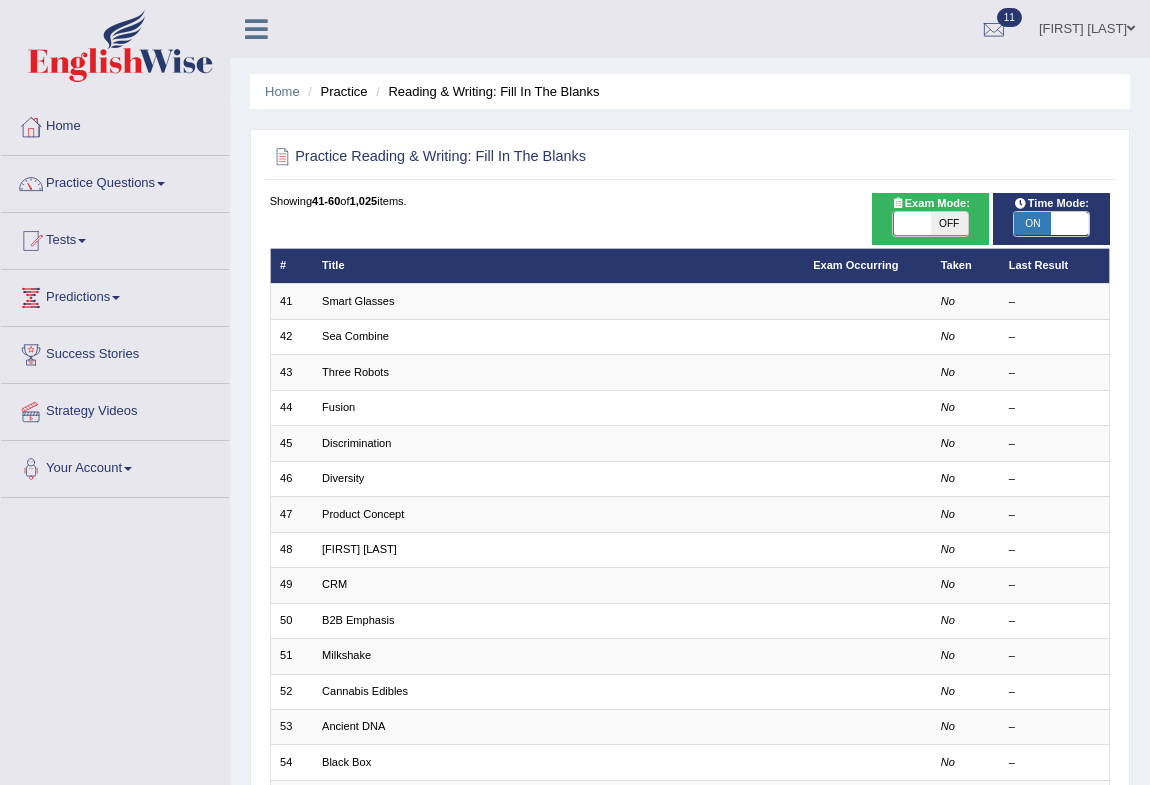 scroll, scrollTop: 0, scrollLeft: 0, axis: both 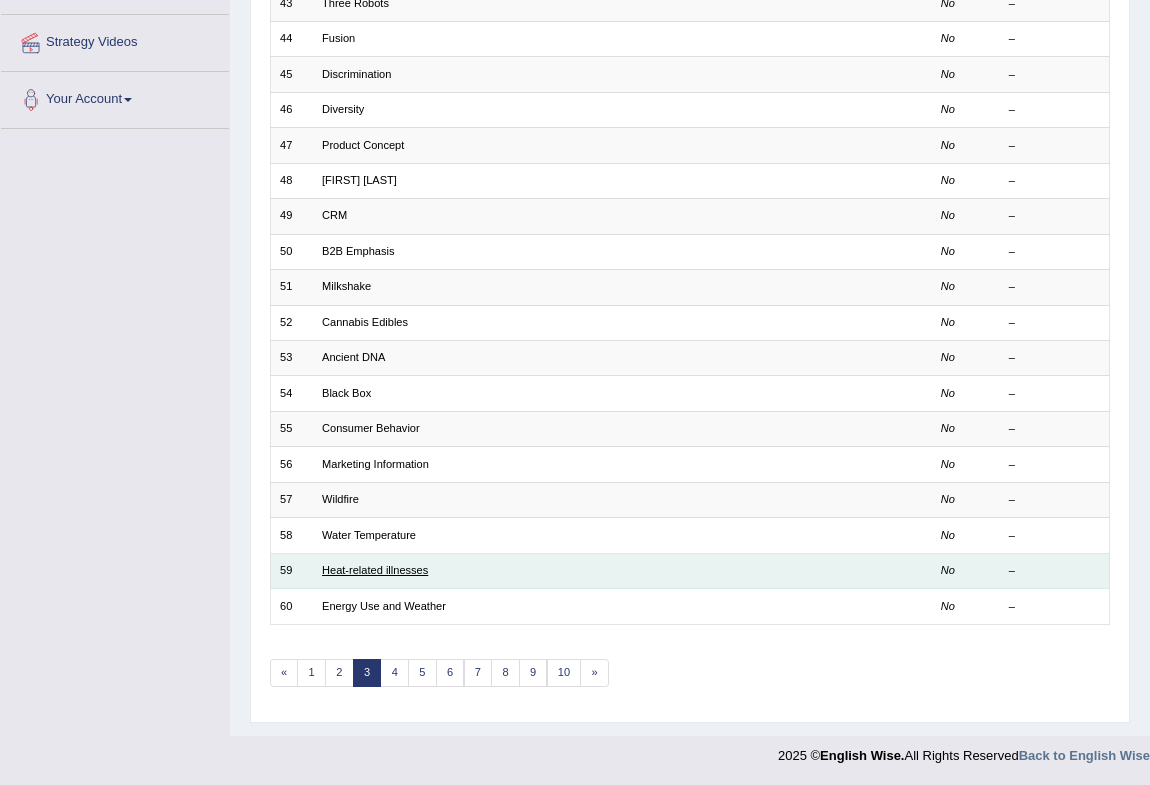 click on "Heat-related illnesses" at bounding box center (375, 570) 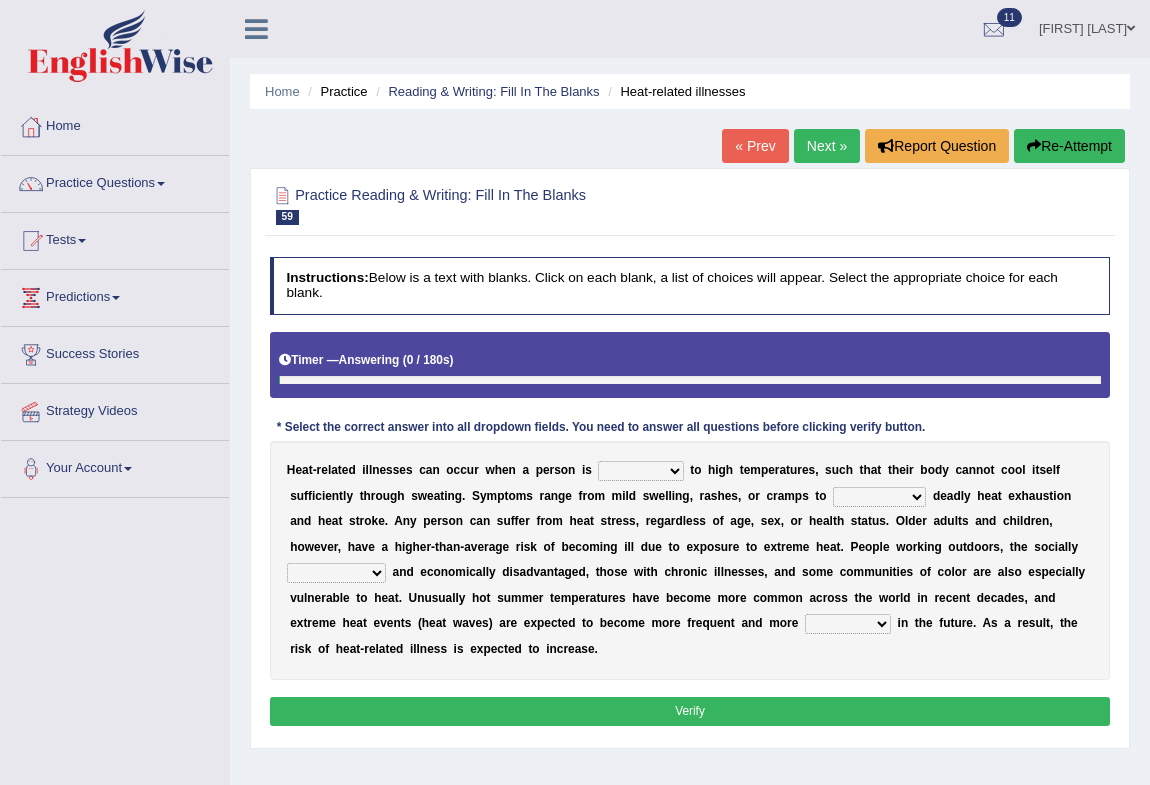 scroll, scrollTop: 0, scrollLeft: 0, axis: both 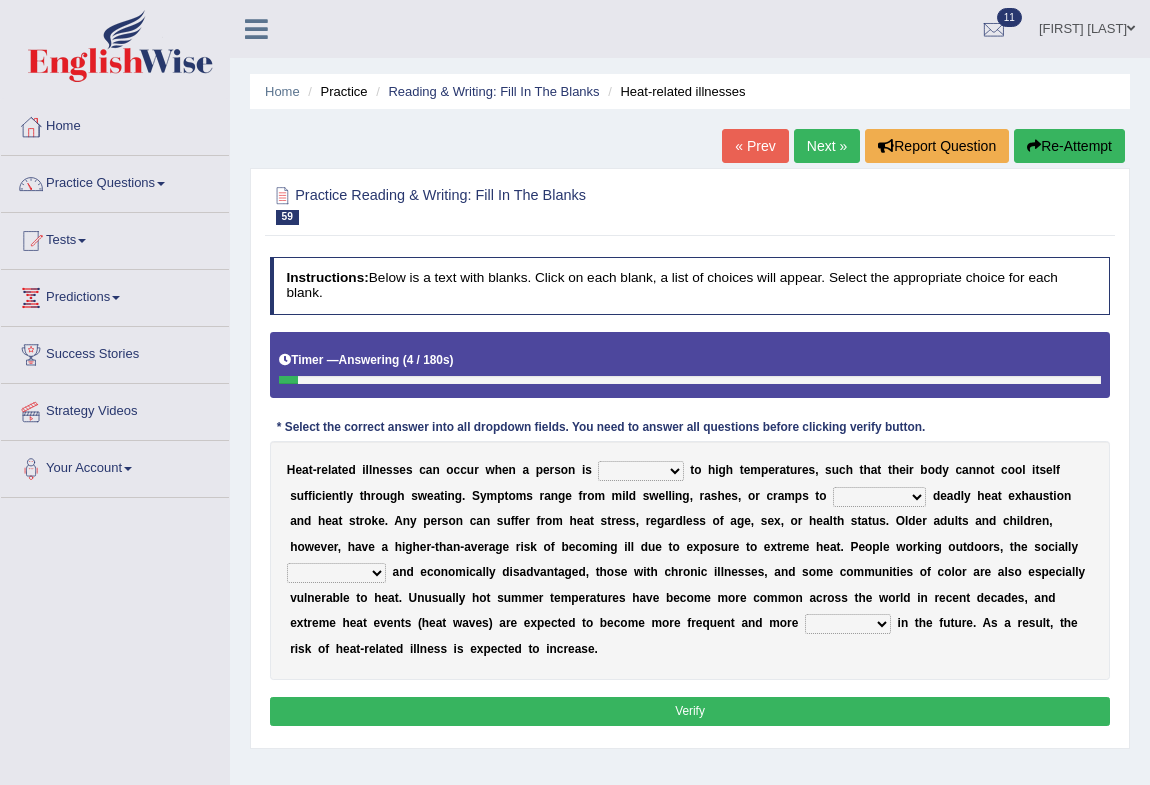 click on "proposed composed supposed exposed" at bounding box center (640, 471) 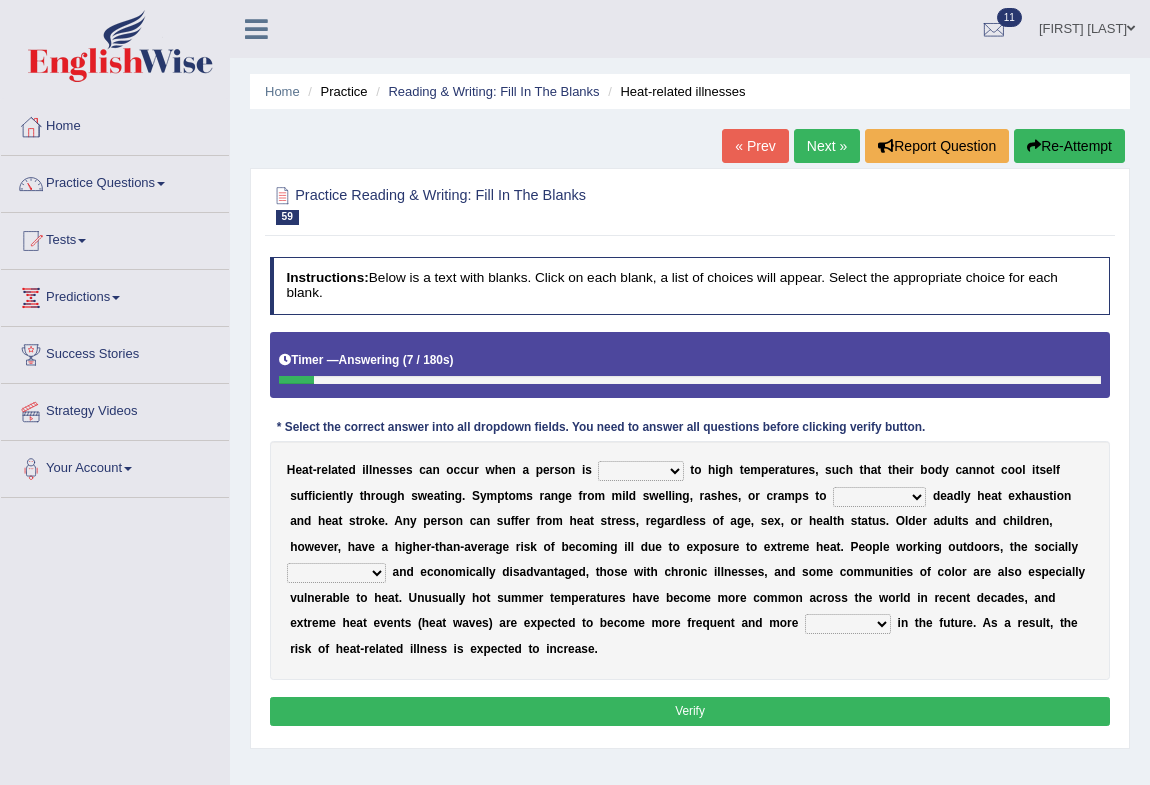select on "exposed" 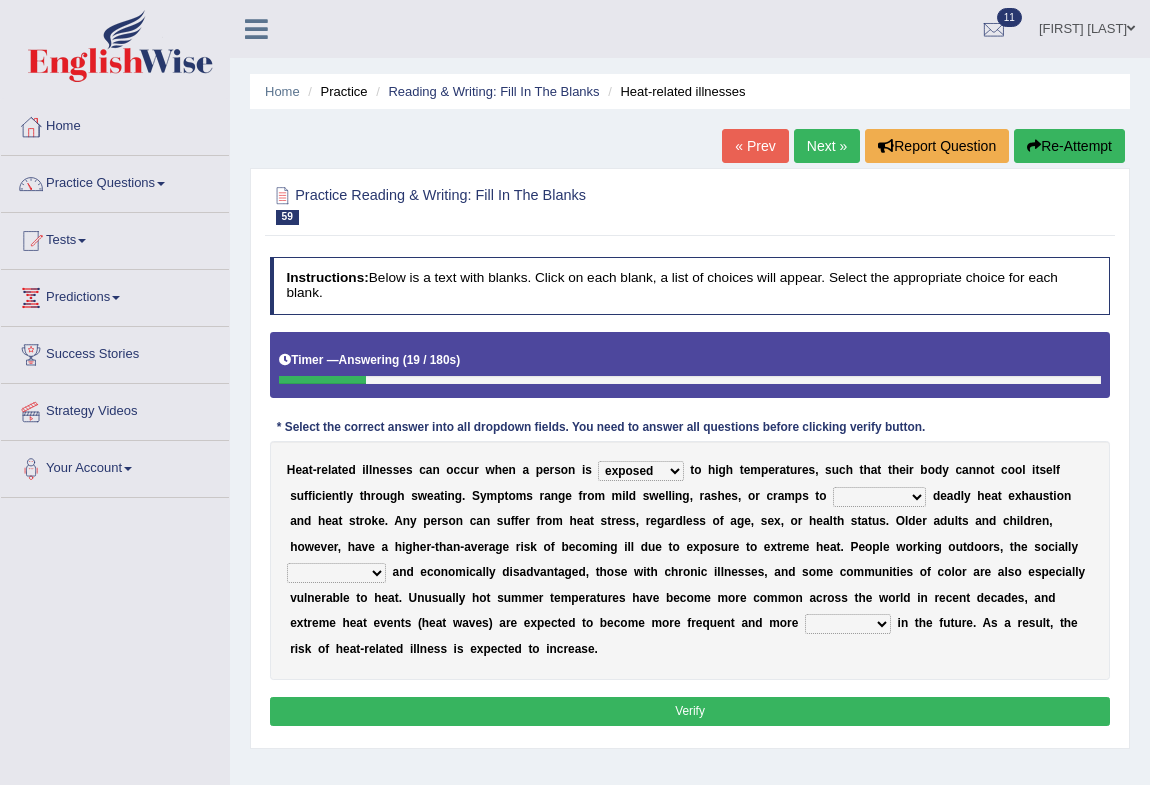 click on "prudentially celestially initially potentially" at bounding box center [879, 497] 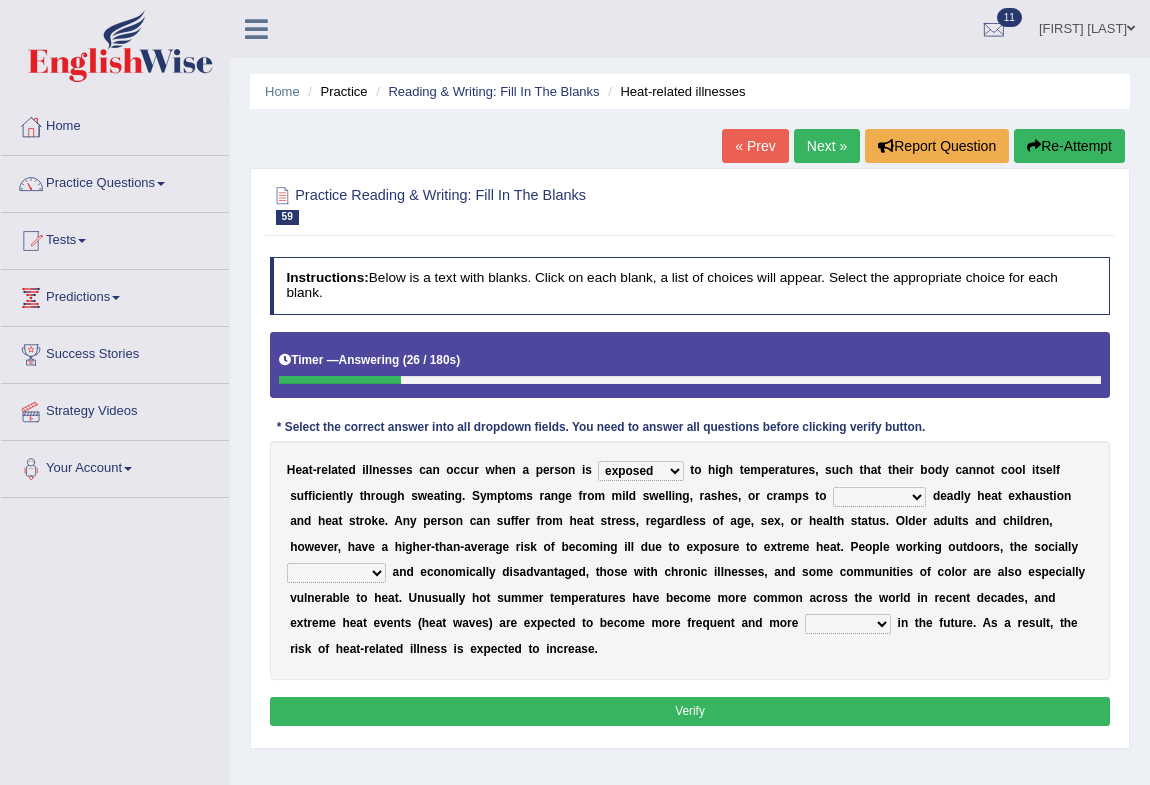 select on "initially" 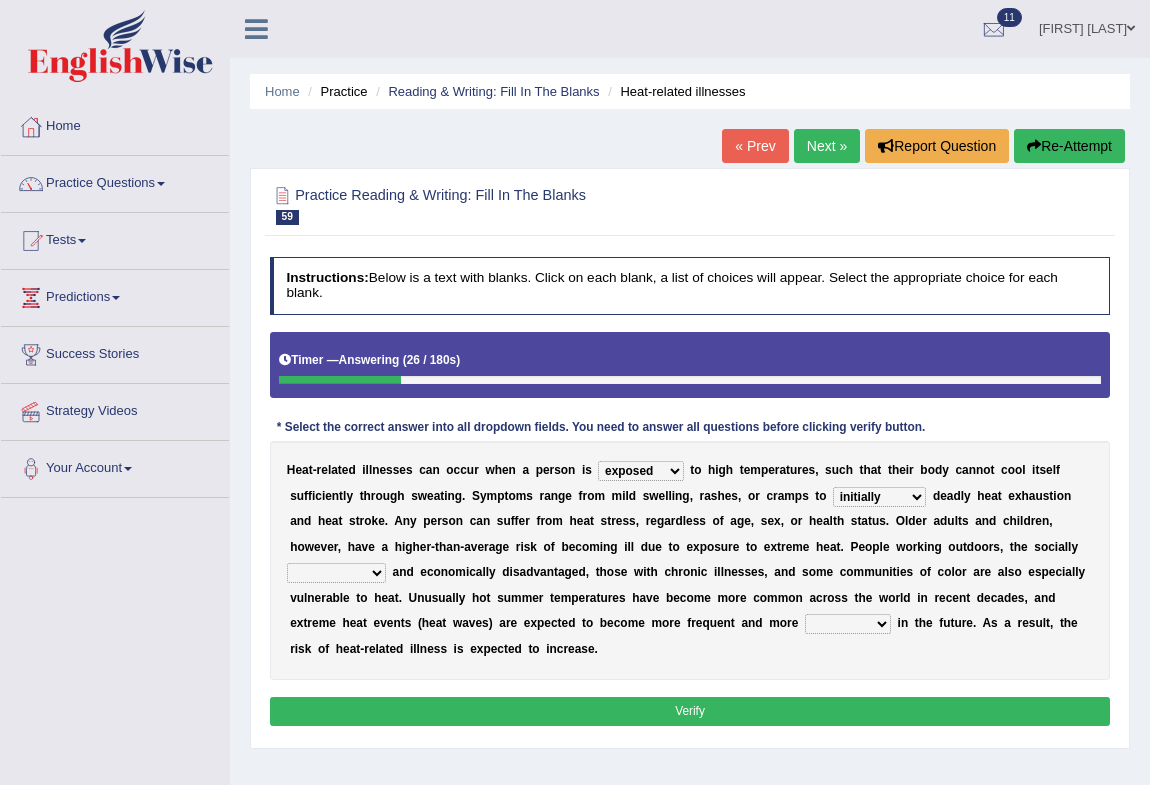 click on "prudentially celestially initially potentially" at bounding box center (879, 497) 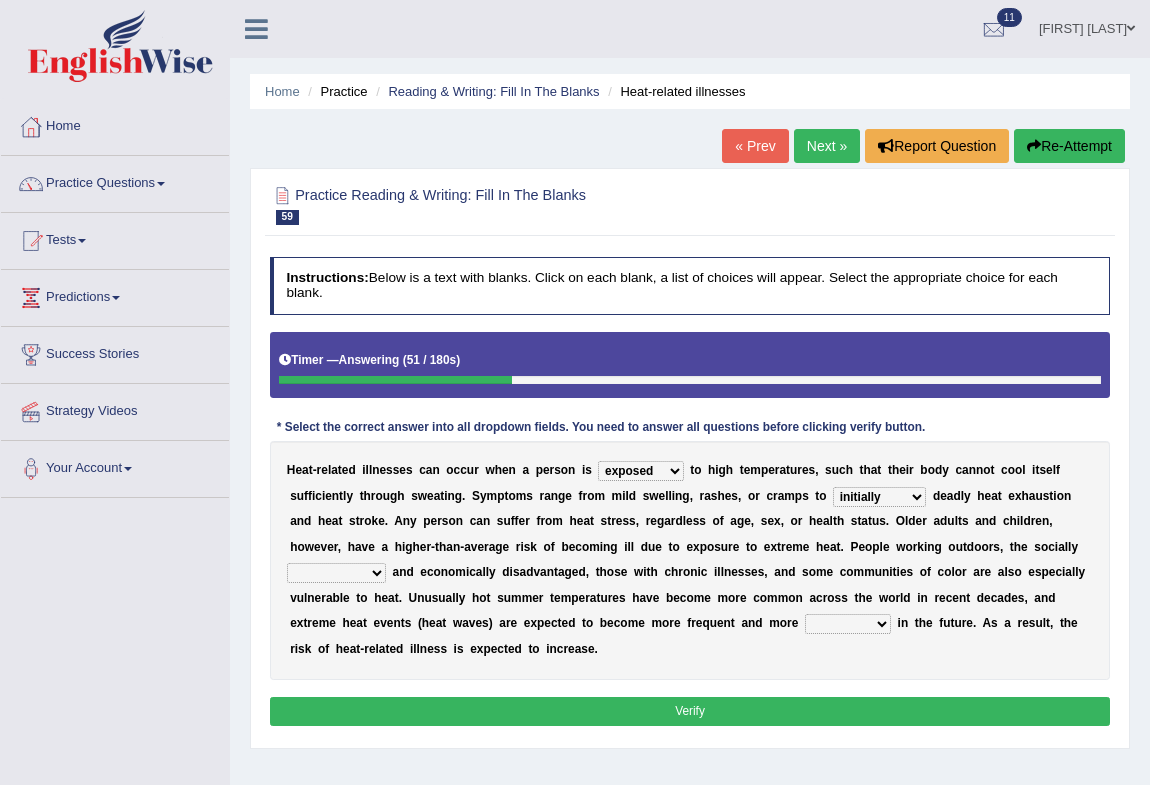 click on "assimilated regulated isolated demodulated" at bounding box center (336, 573) 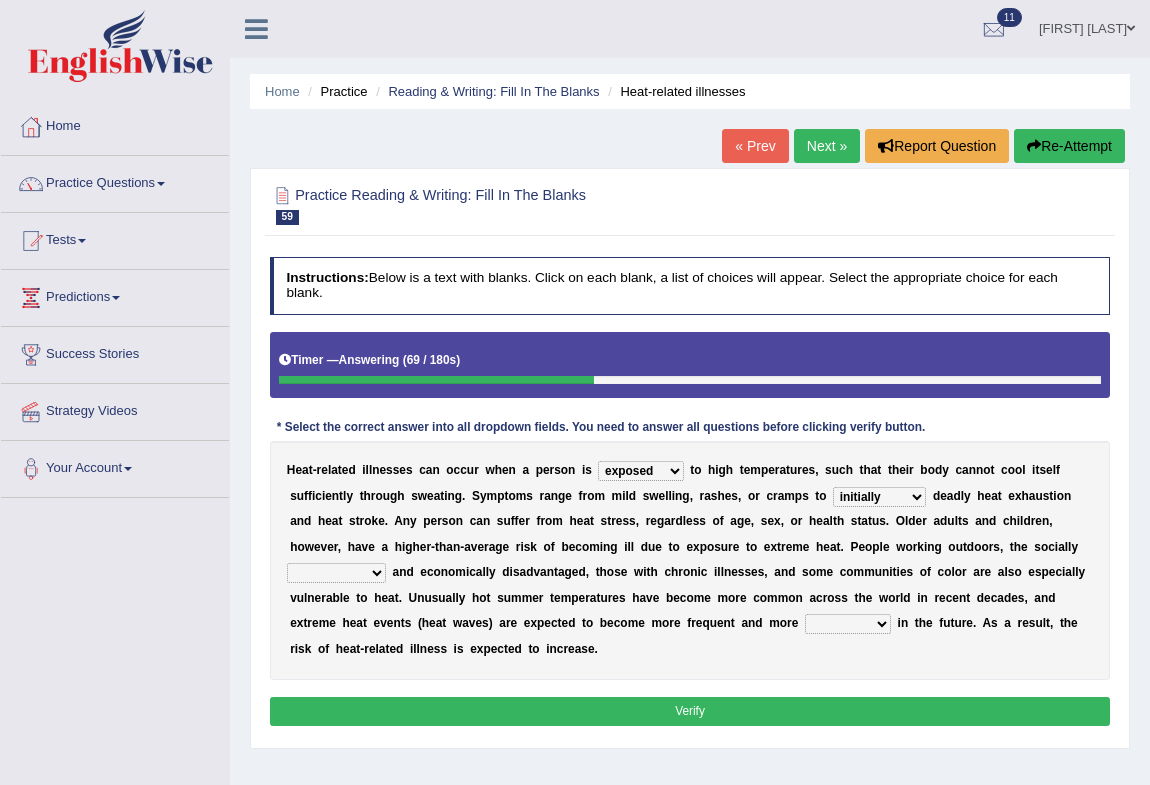 select on "demodulated" 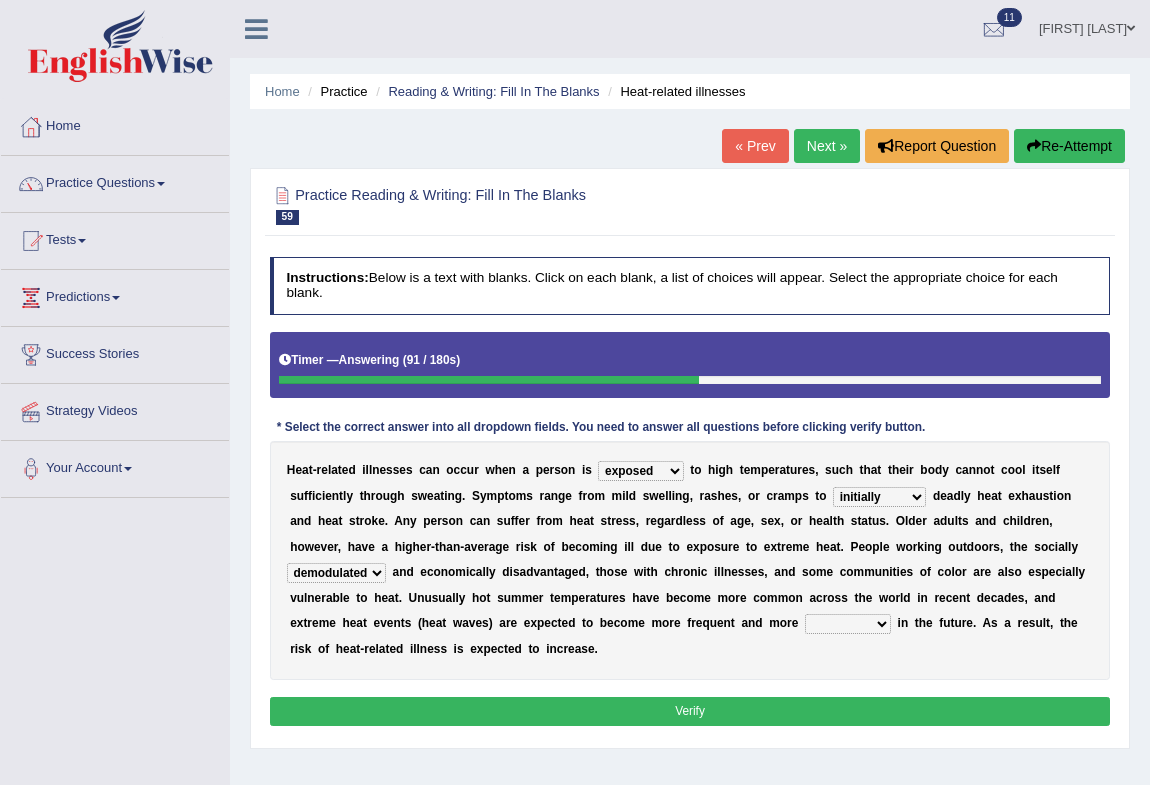 click on "abating pretense attenuated intense" at bounding box center (848, 624) 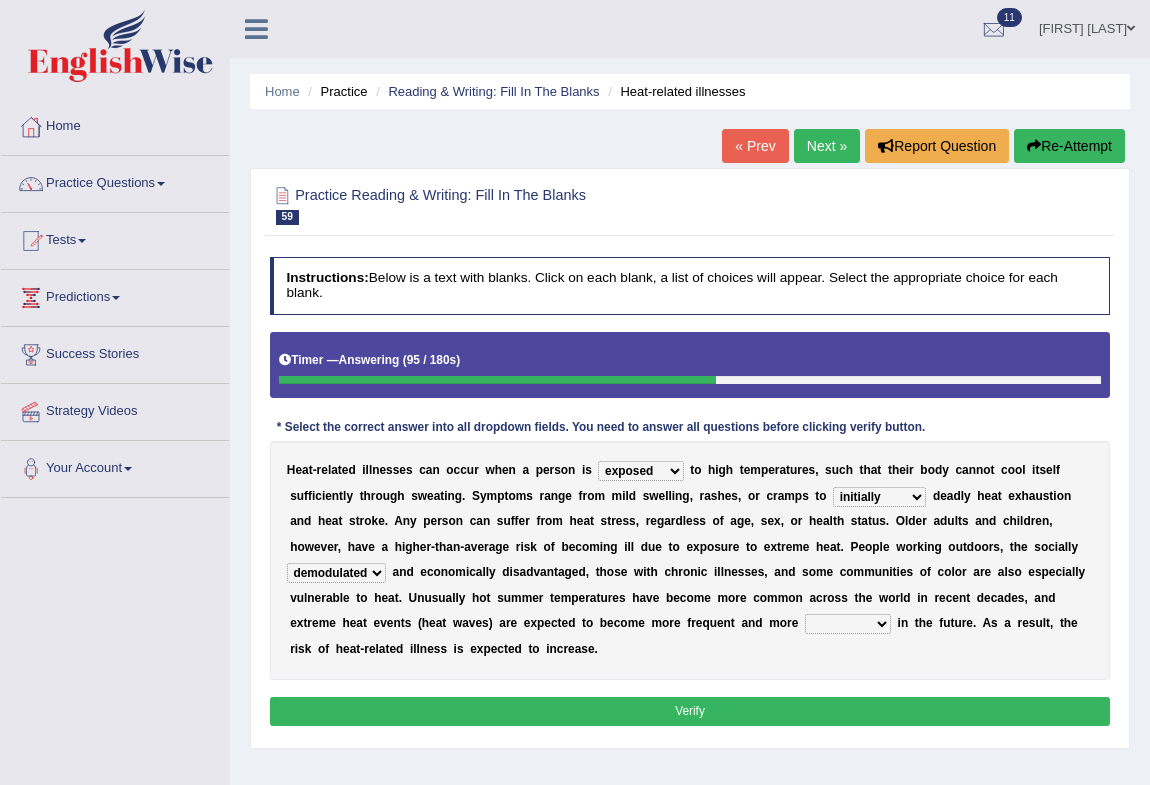select on "intense" 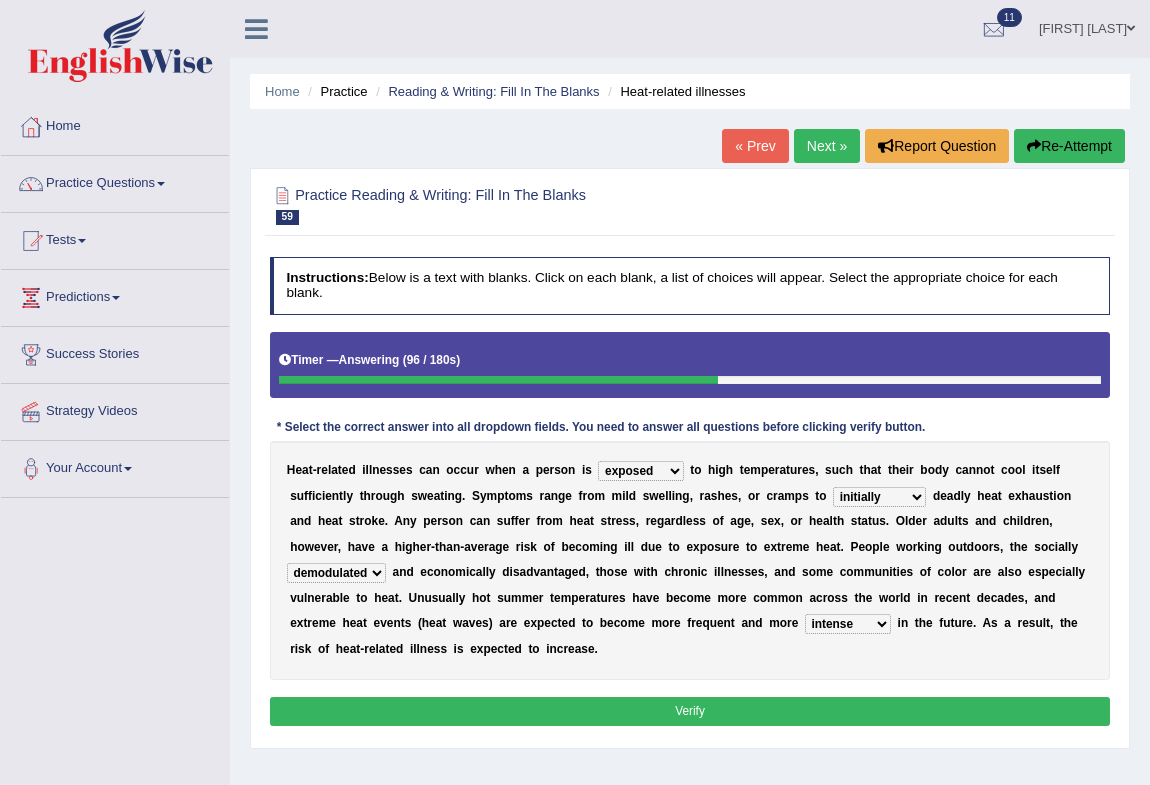 click on "Verify" at bounding box center (690, 711) 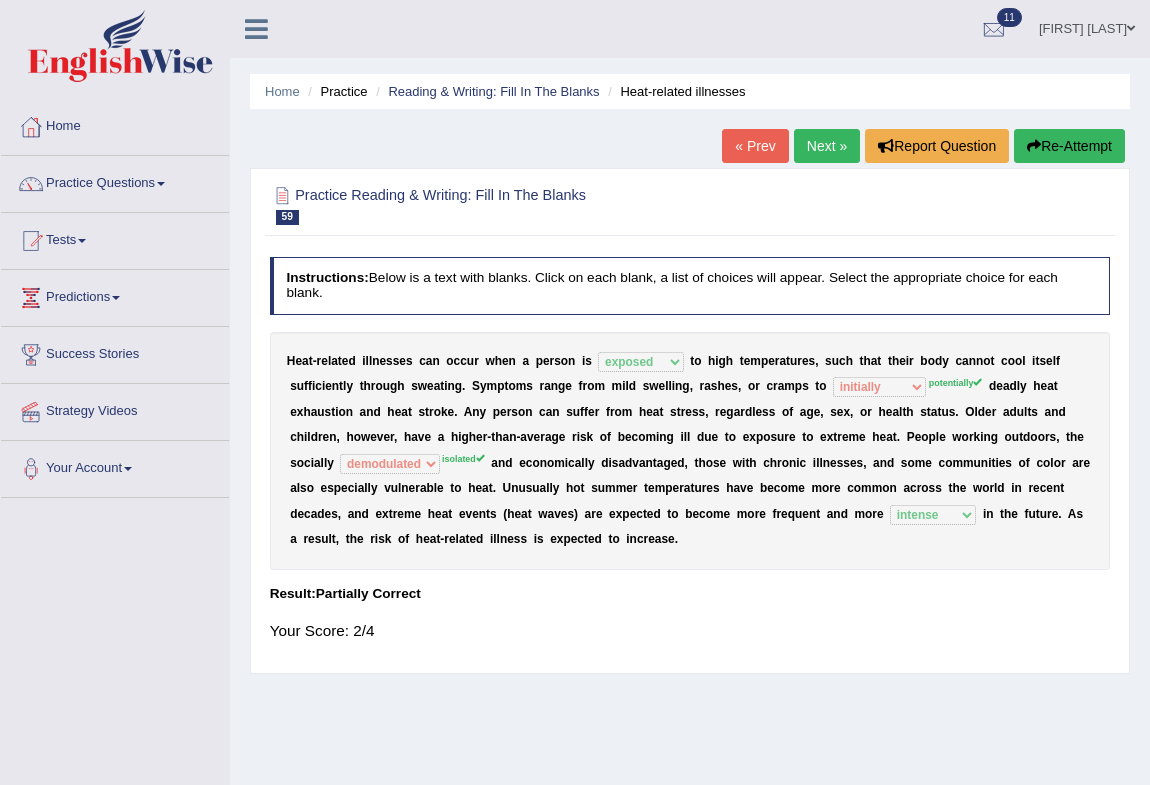 drag, startPoint x: 653, startPoint y: 627, endPoint x: 603, endPoint y: 569, distance: 76.57676 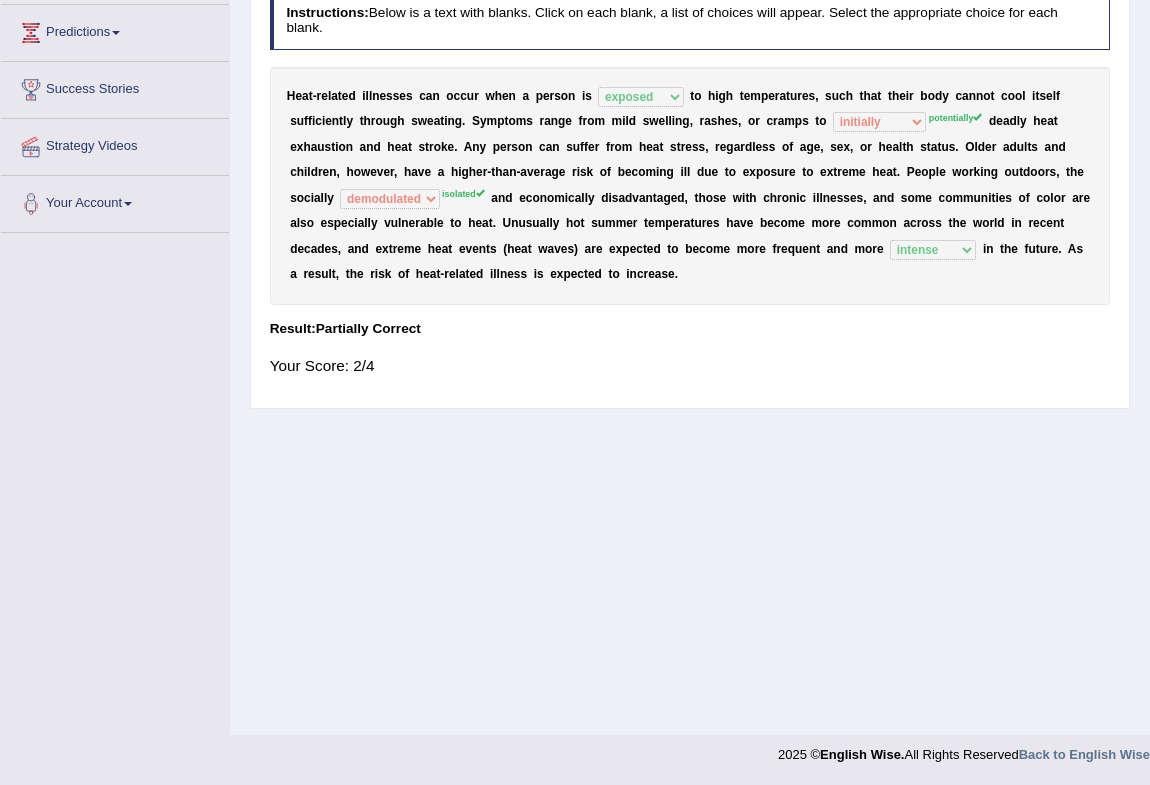 scroll, scrollTop: 0, scrollLeft: 0, axis: both 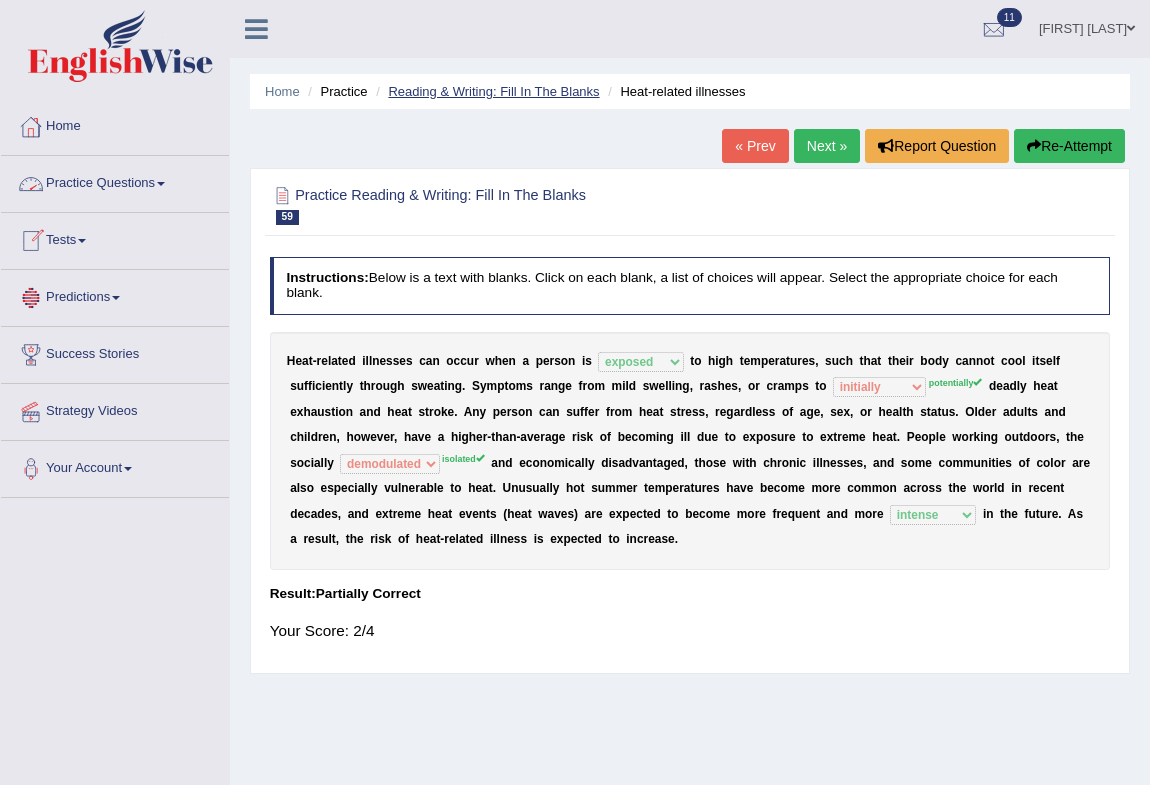 click on "Reading & Writing: Fill In The Blanks" at bounding box center [493, 91] 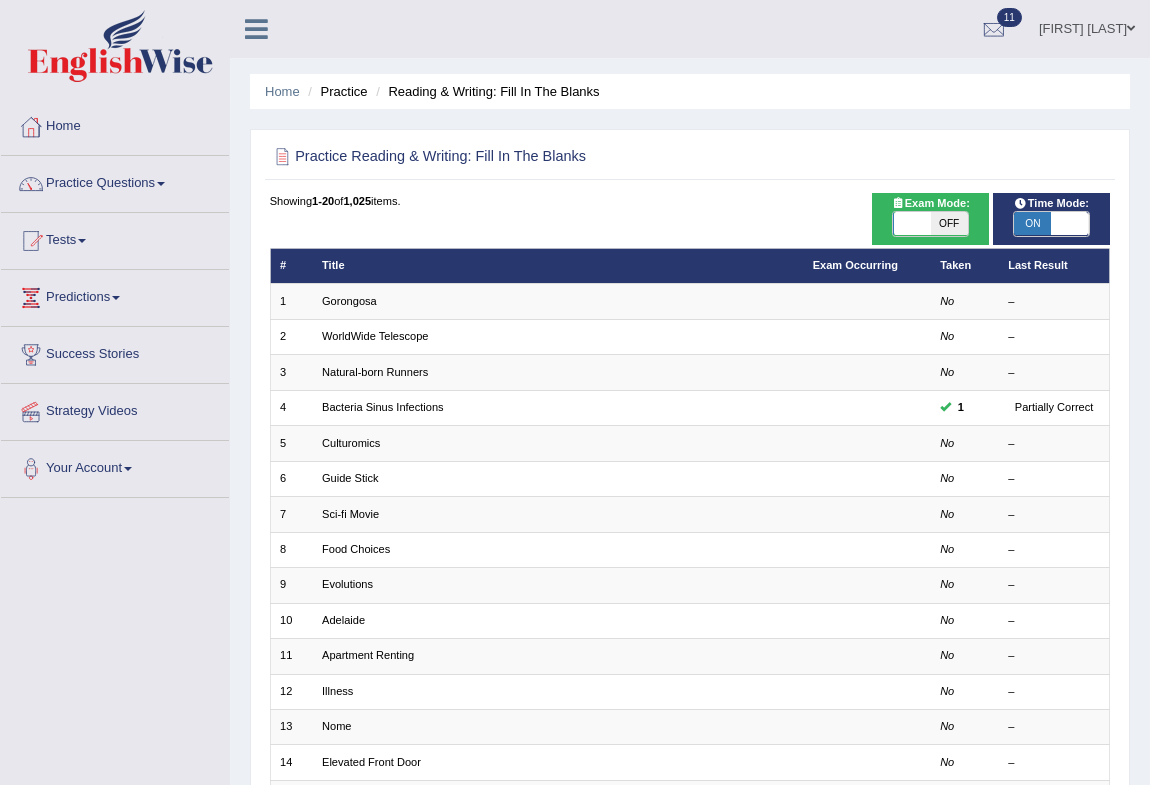 scroll, scrollTop: 369, scrollLeft: 0, axis: vertical 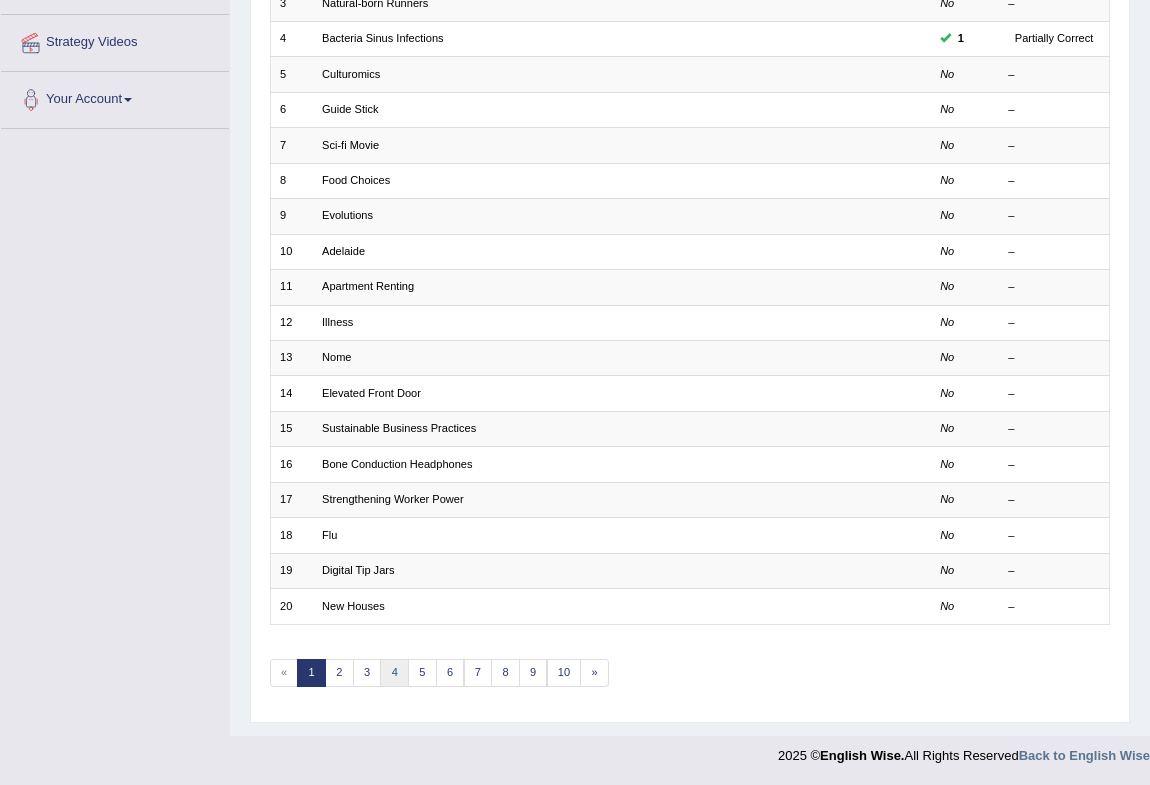 click on "4" at bounding box center (394, 673) 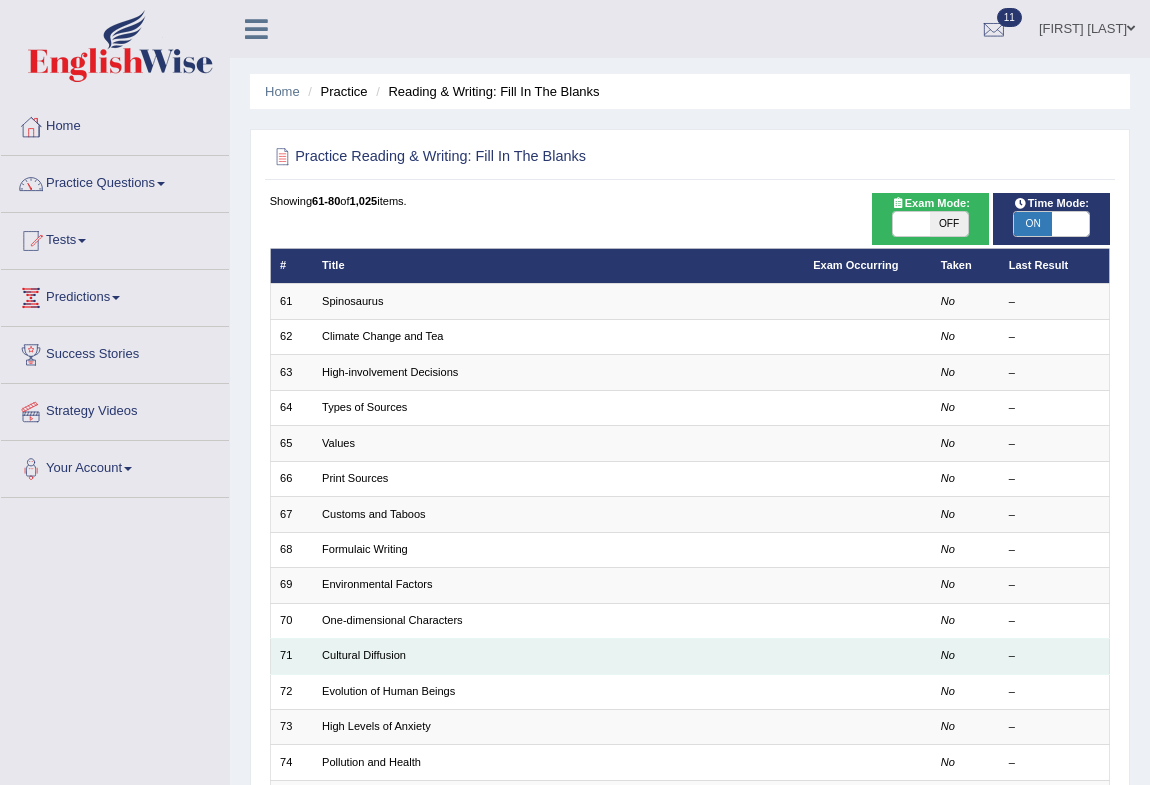 scroll, scrollTop: 369, scrollLeft: 0, axis: vertical 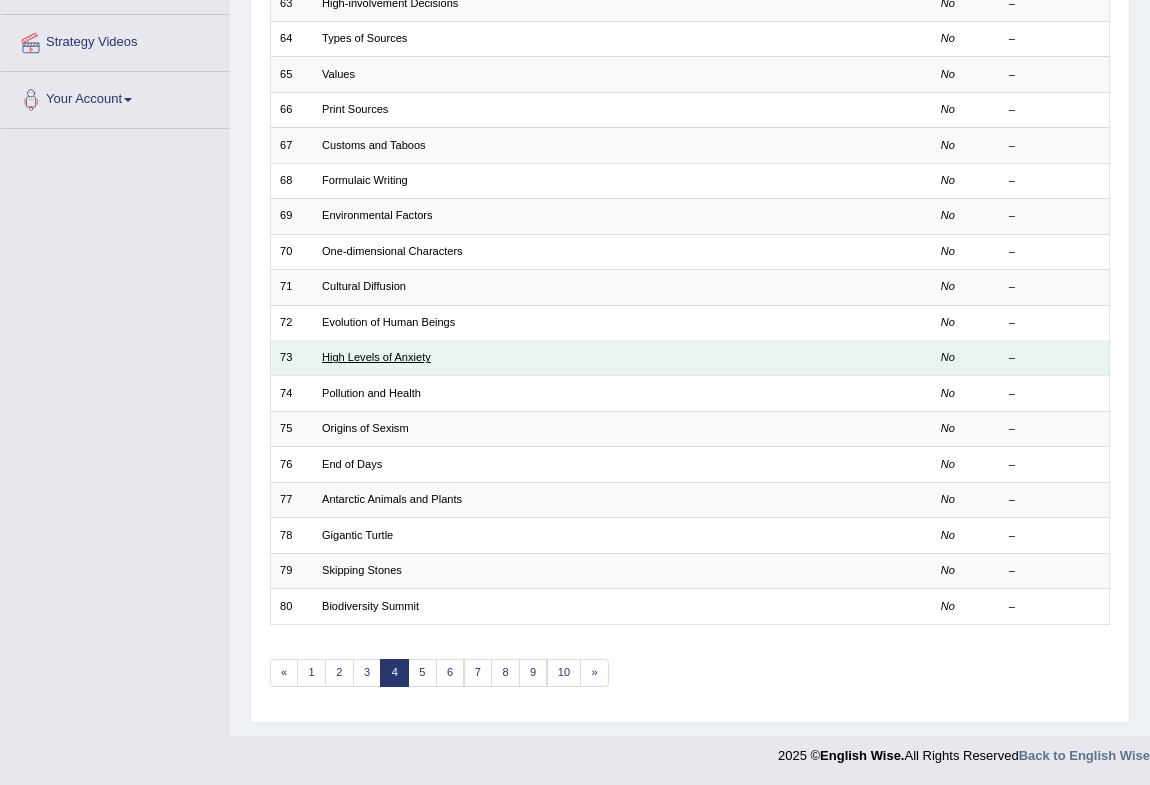click on "High Levels of Anxiety" at bounding box center (376, 357) 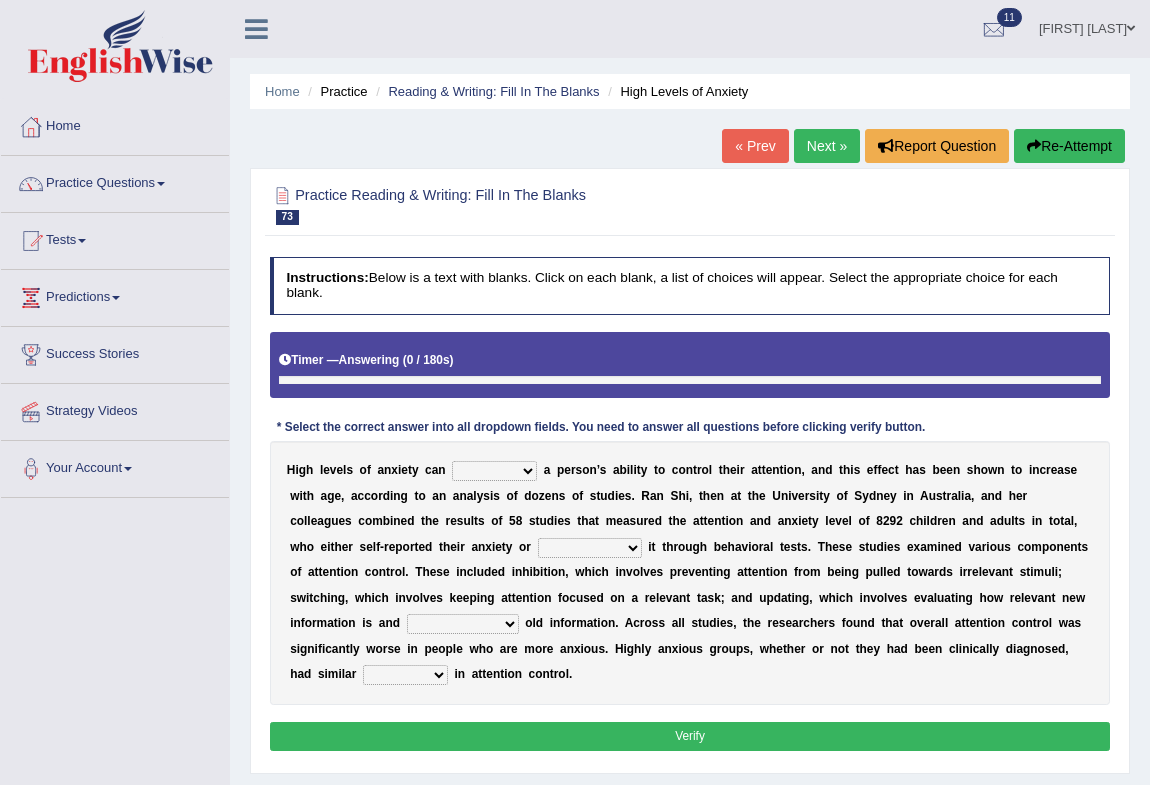 scroll, scrollTop: 0, scrollLeft: 0, axis: both 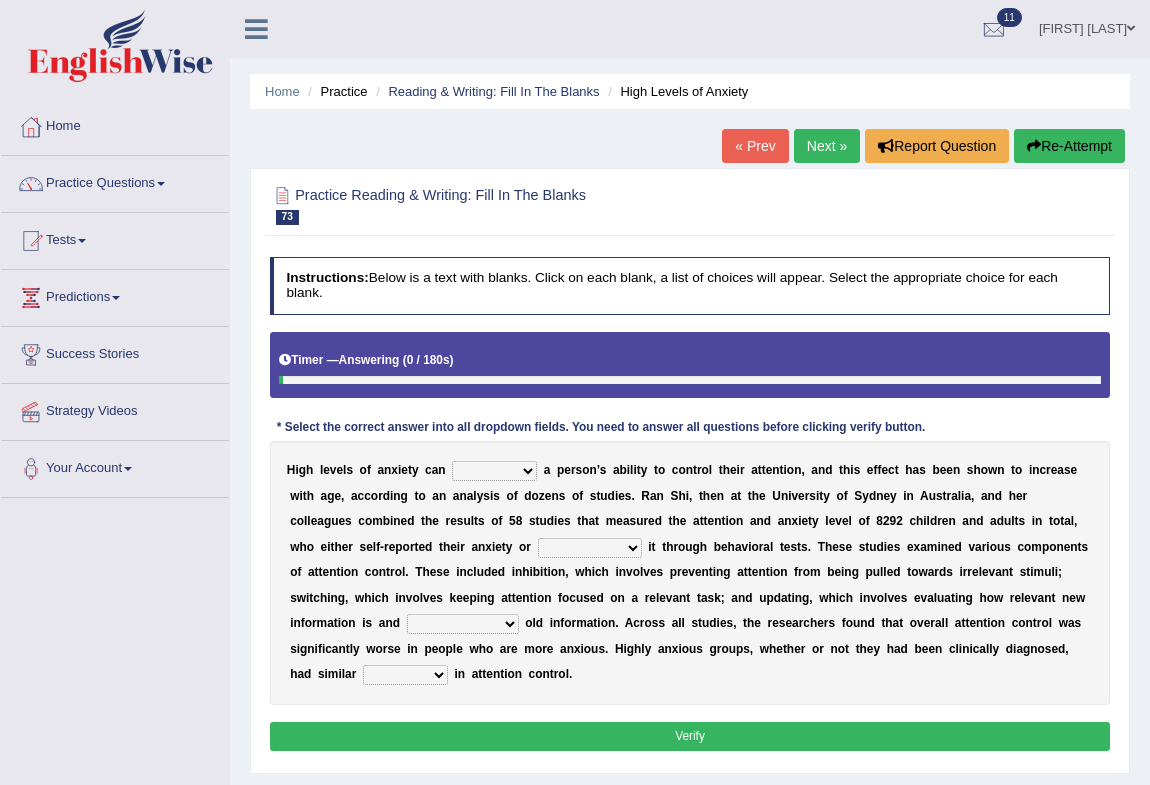 click on "refine strain demure recite" at bounding box center [494, 471] 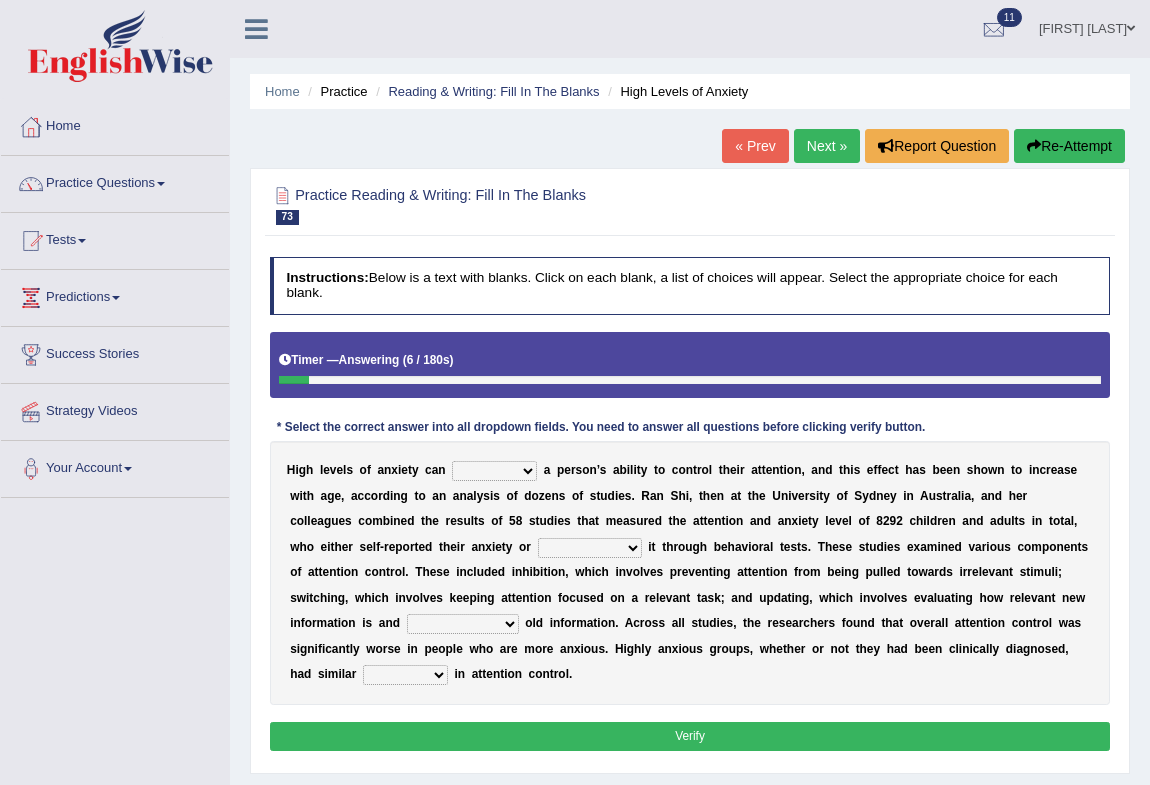 select on "refine" 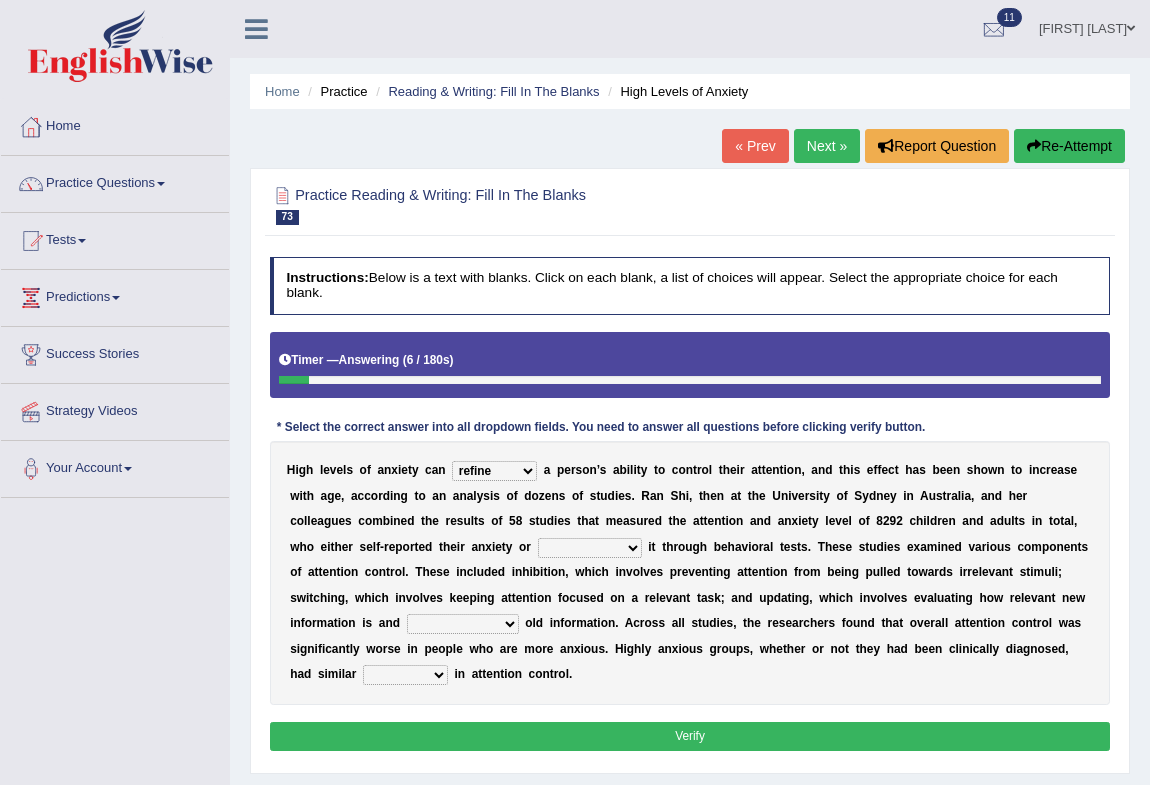 click on "refine strain demure recite" at bounding box center (494, 471) 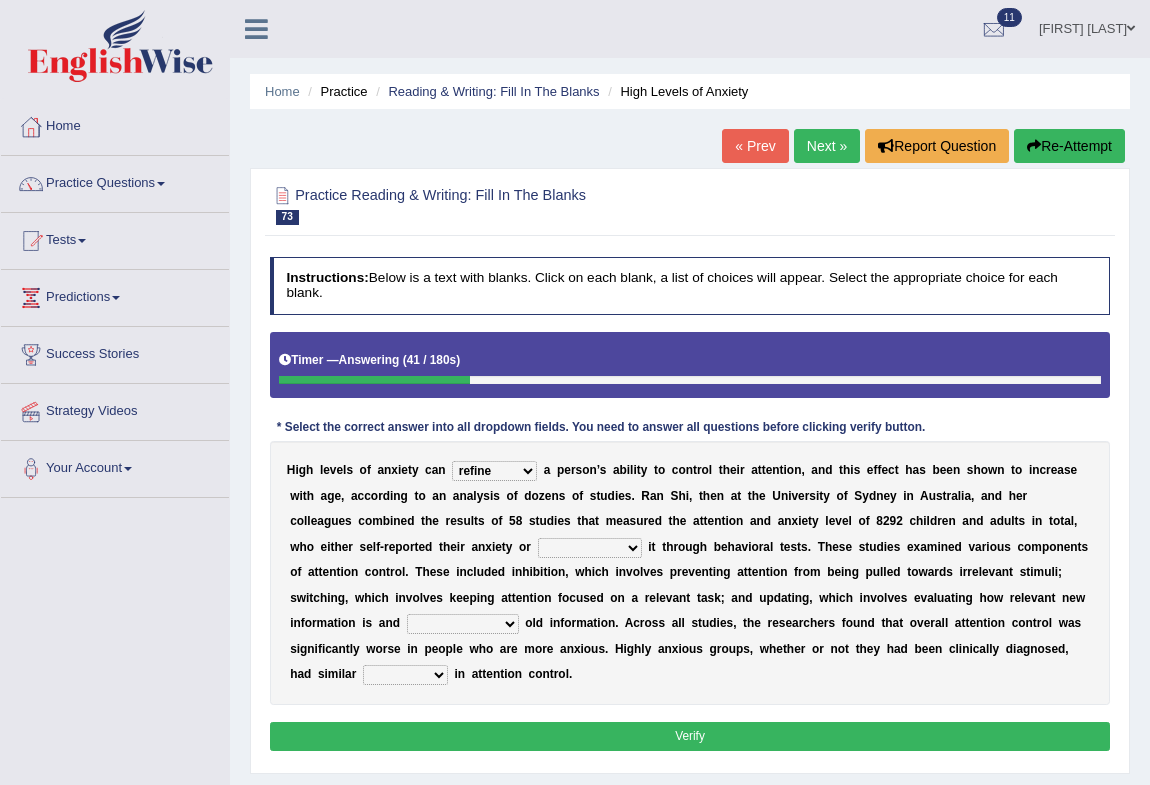 click on "fulminated remonstrated demonstrated experimented" at bounding box center (590, 548) 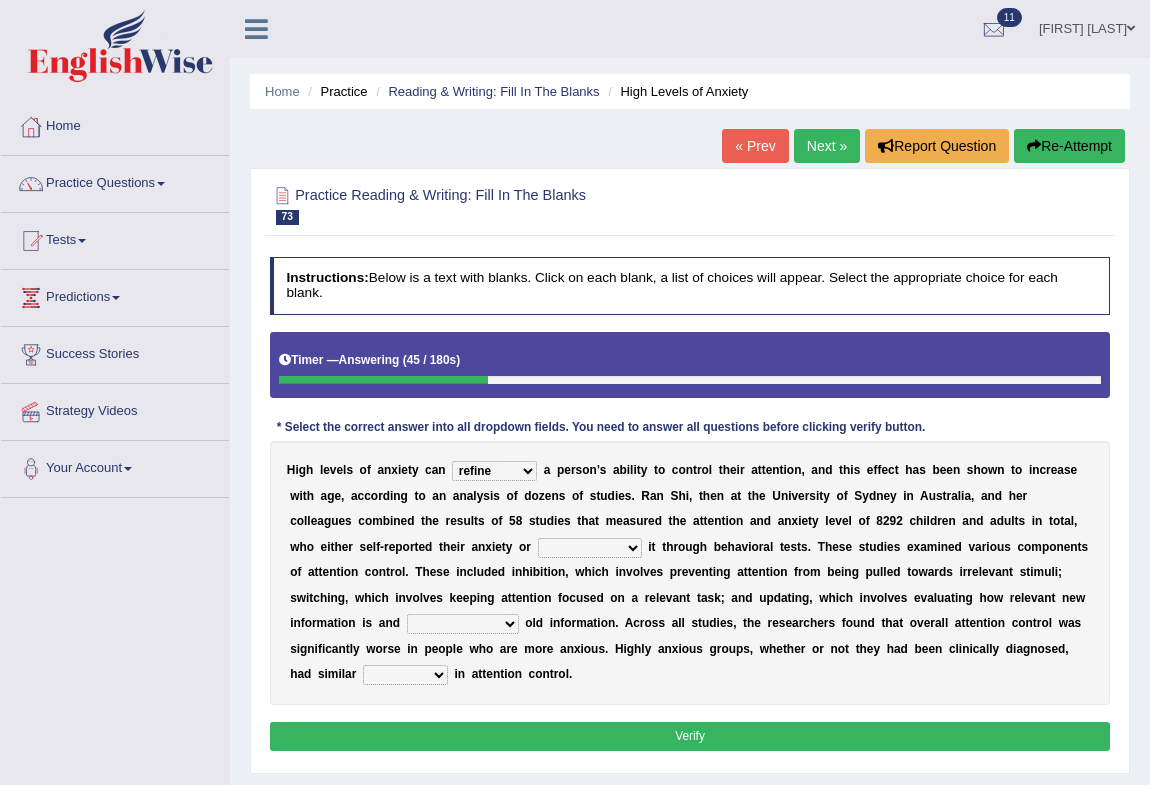 select on "demonstrated" 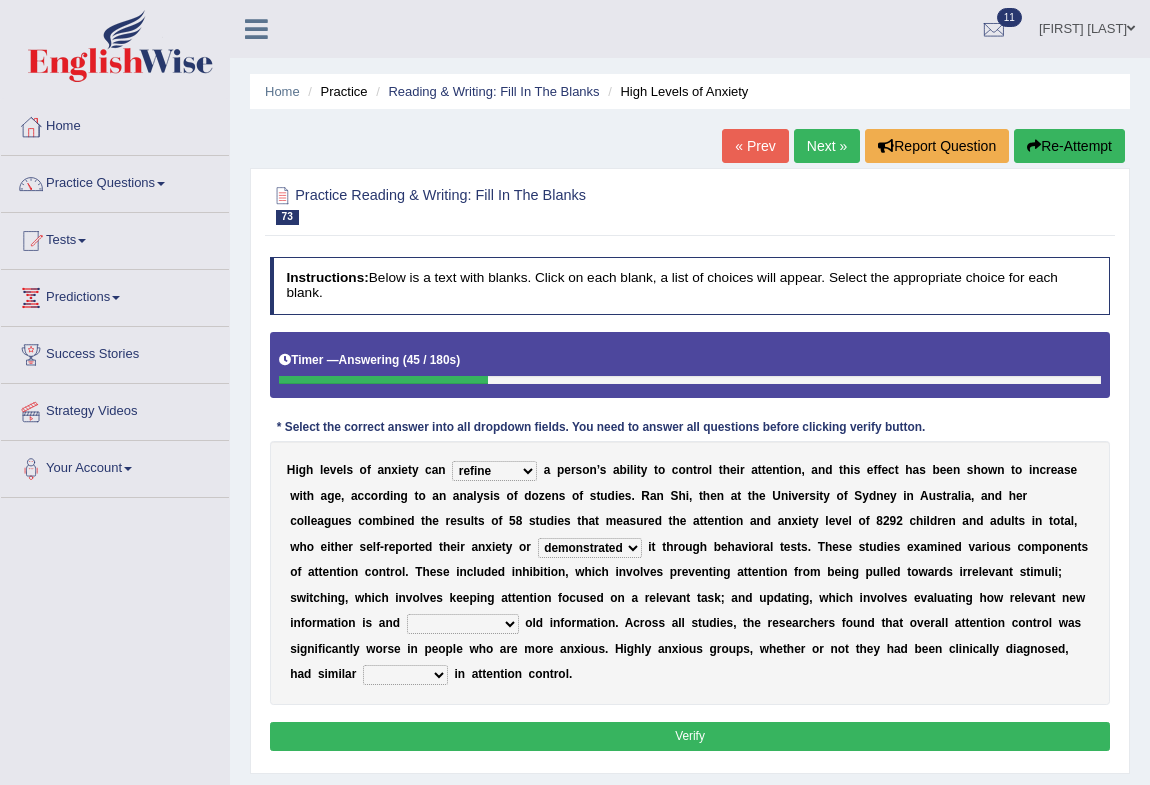 click on "fulminated remonstrated demonstrated experimented" at bounding box center (590, 548) 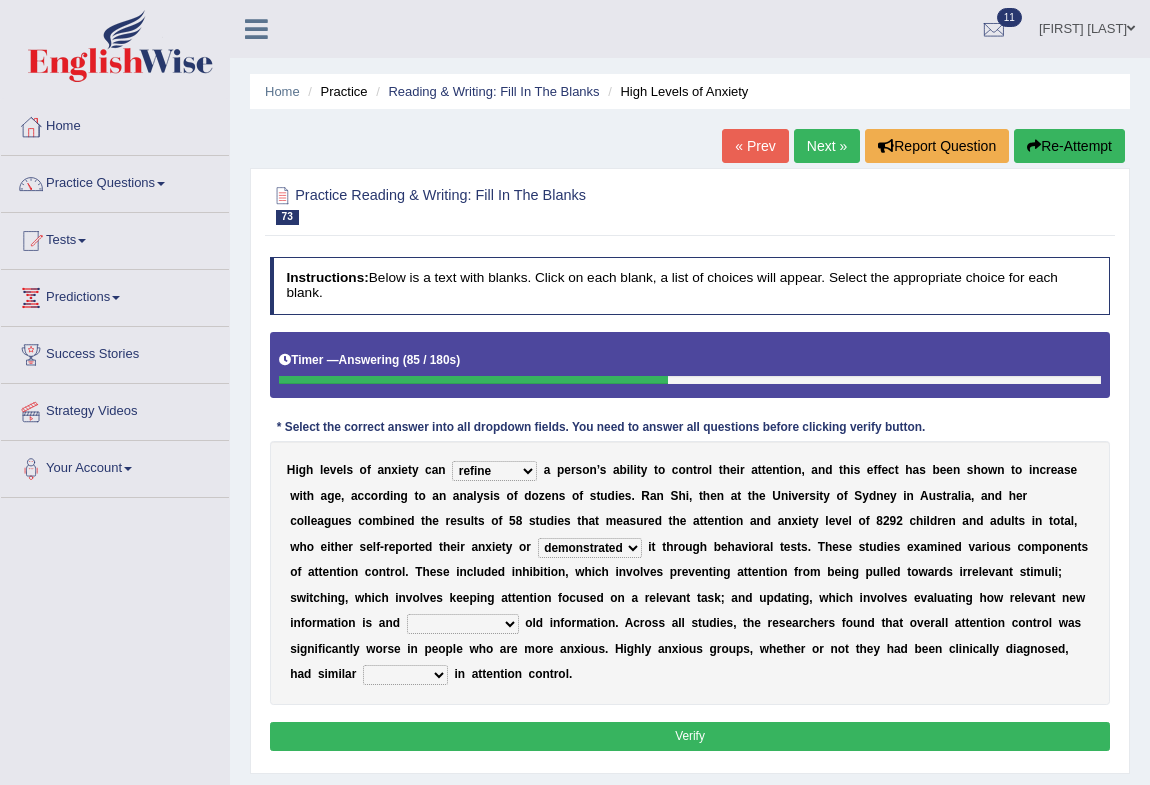 click on "overfertilizing overcontrolling overwriting overevaluating" at bounding box center (463, 624) 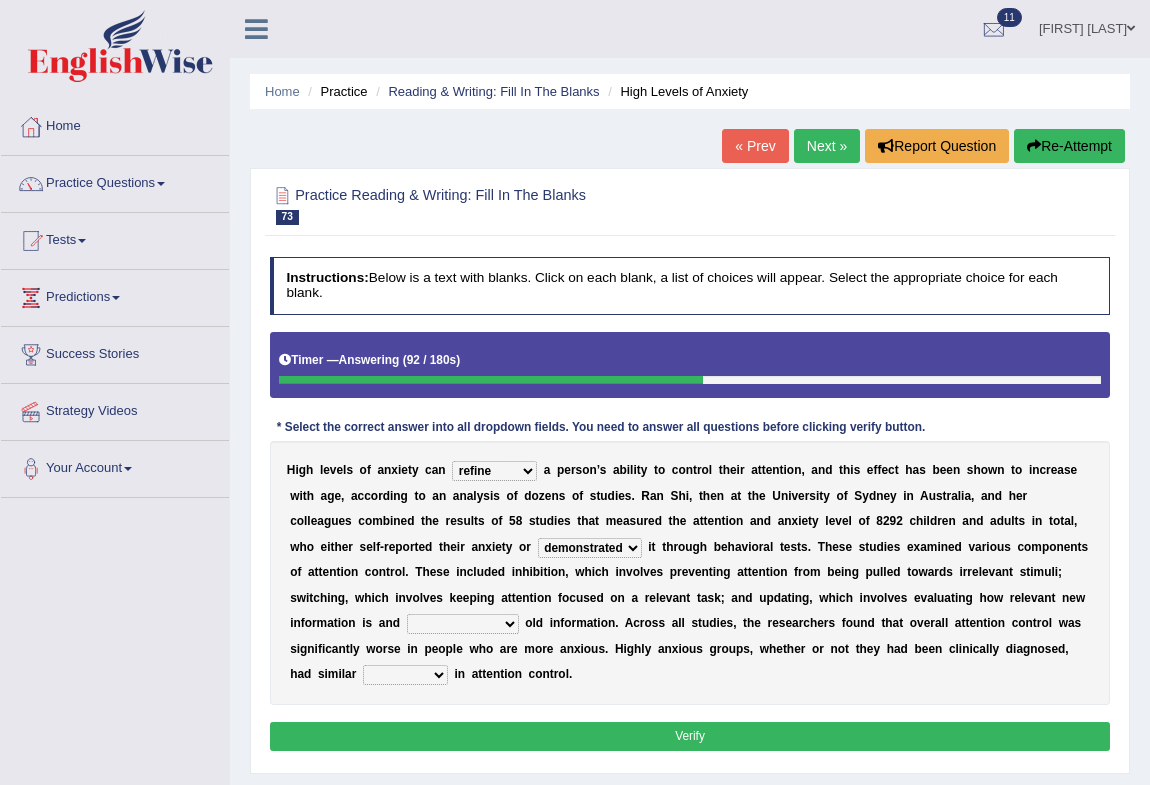 select on "overevaluating" 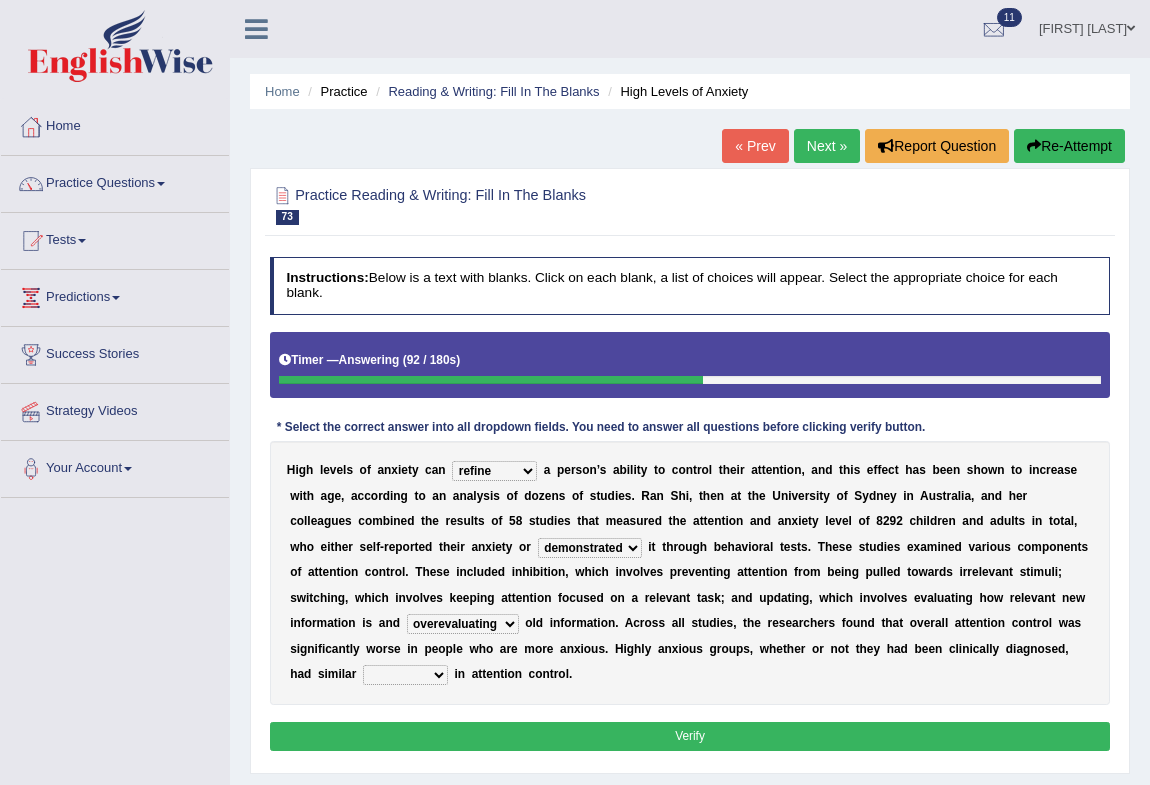 click on "overfertilizing overcontrolling overwriting overevaluating" at bounding box center (463, 624) 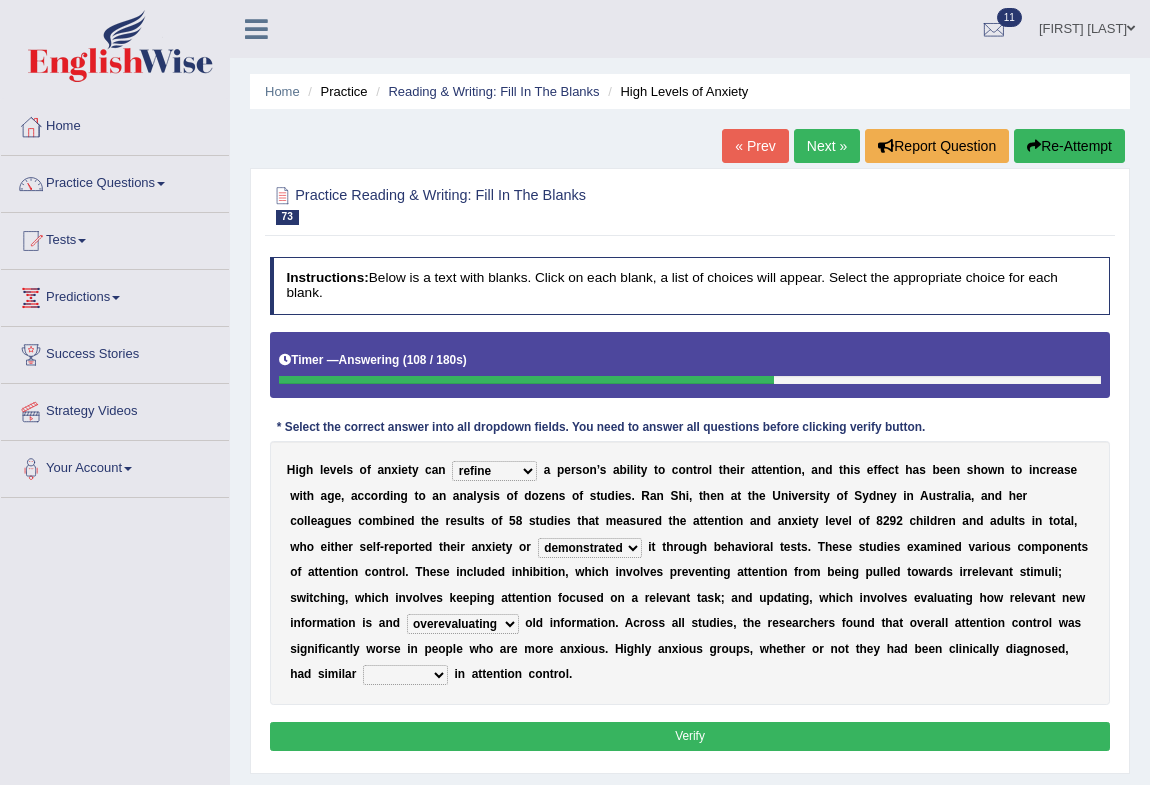 click on "deficits splits elicits solicits" at bounding box center (405, 675) 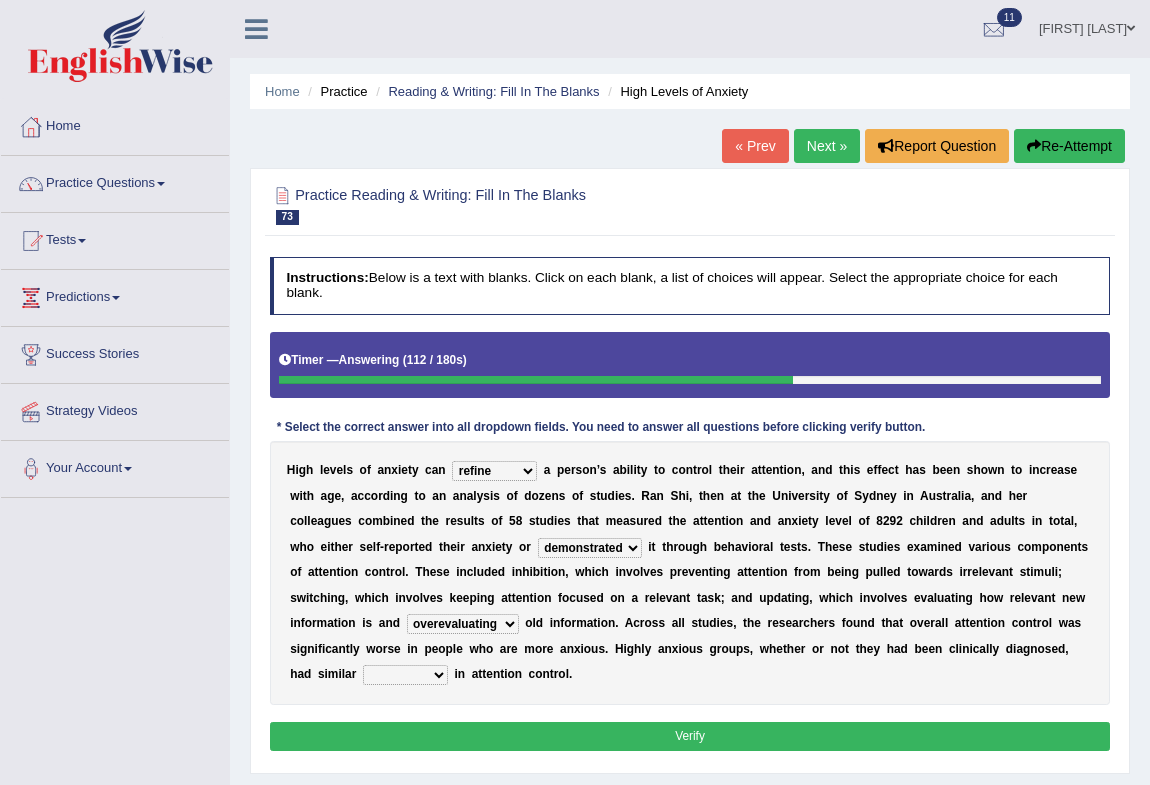 select on "deficits" 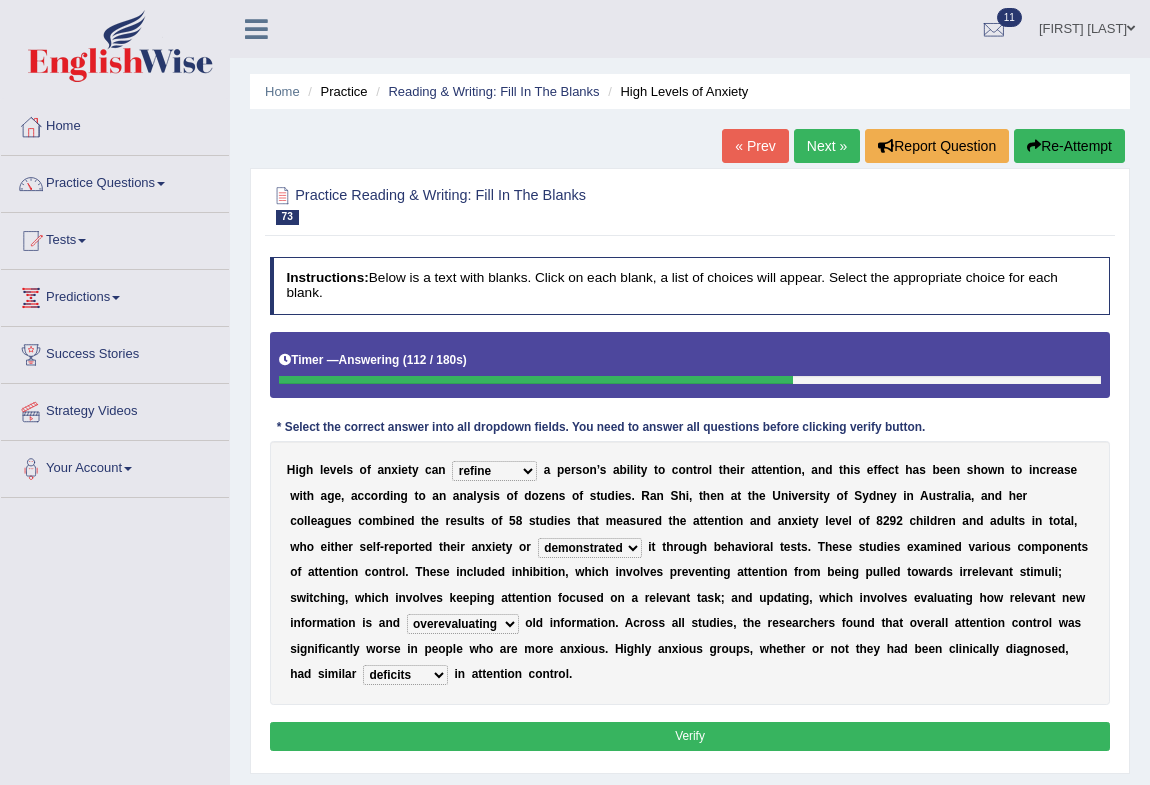 click on "deficits splits elicits solicits" at bounding box center [405, 675] 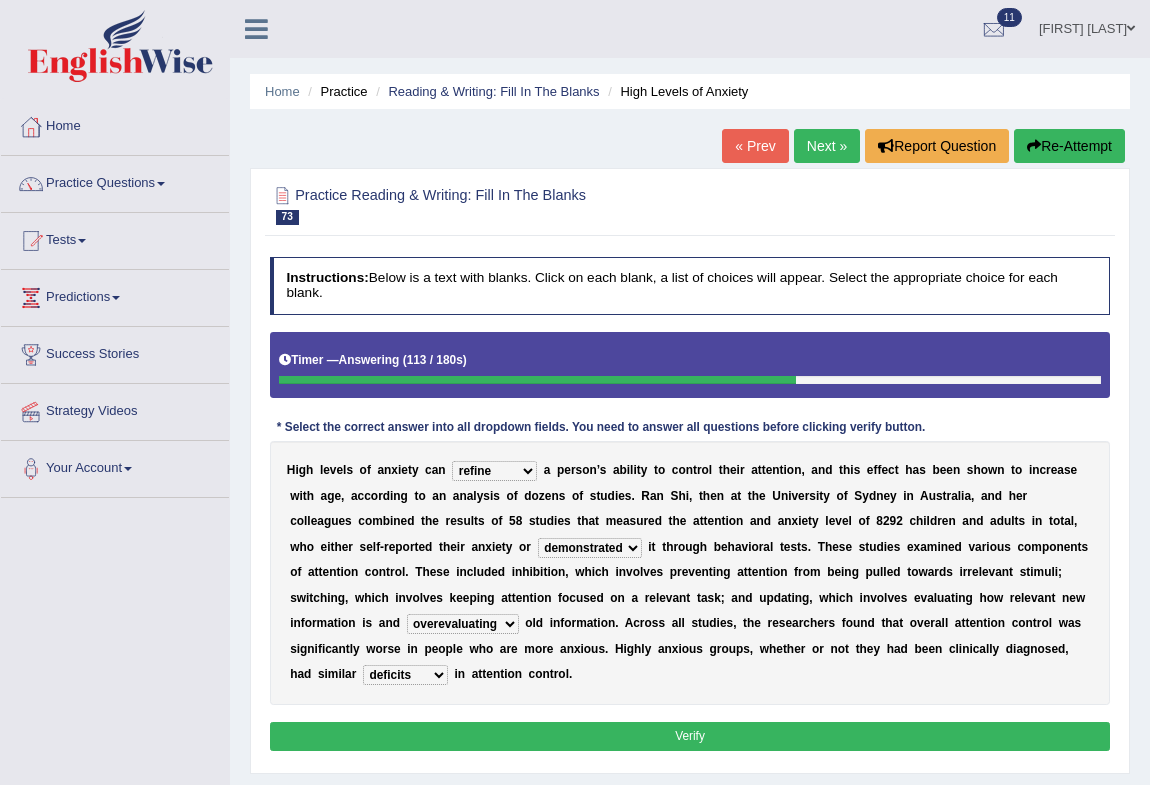 click on "Verify" at bounding box center (690, 736) 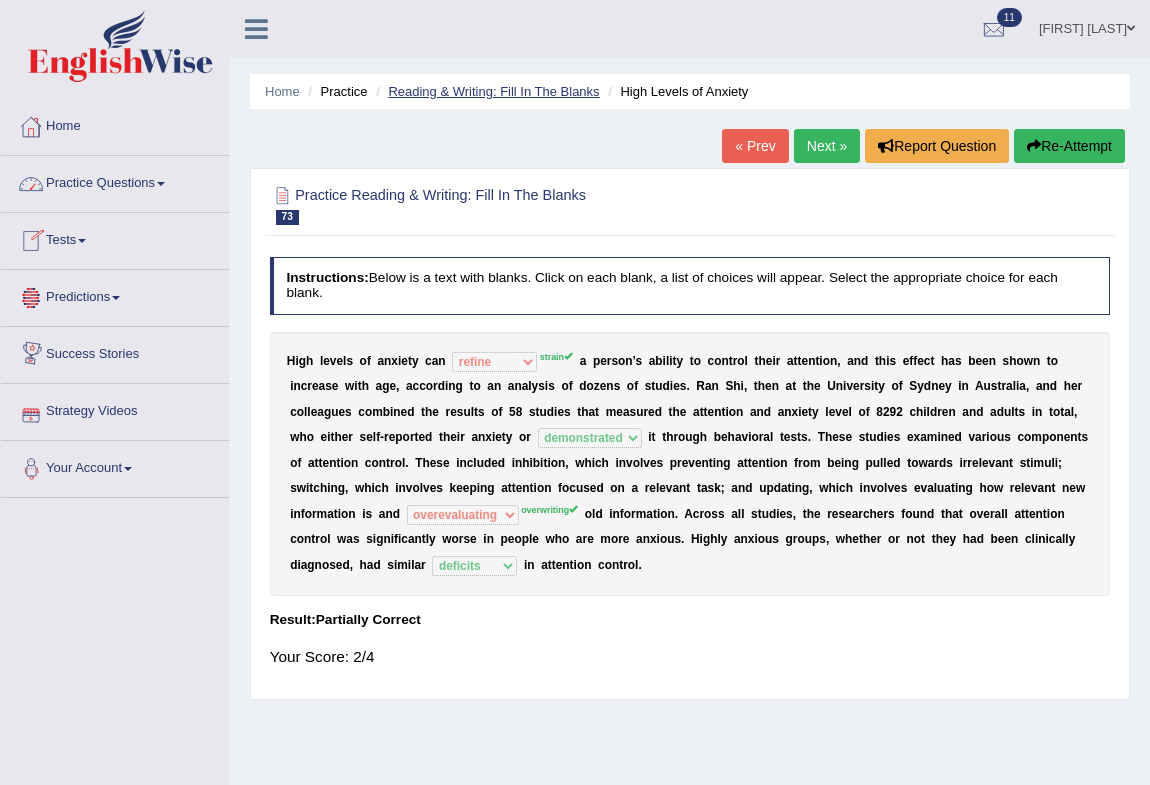 click on "Reading & Writing: Fill In The Blanks" at bounding box center [493, 91] 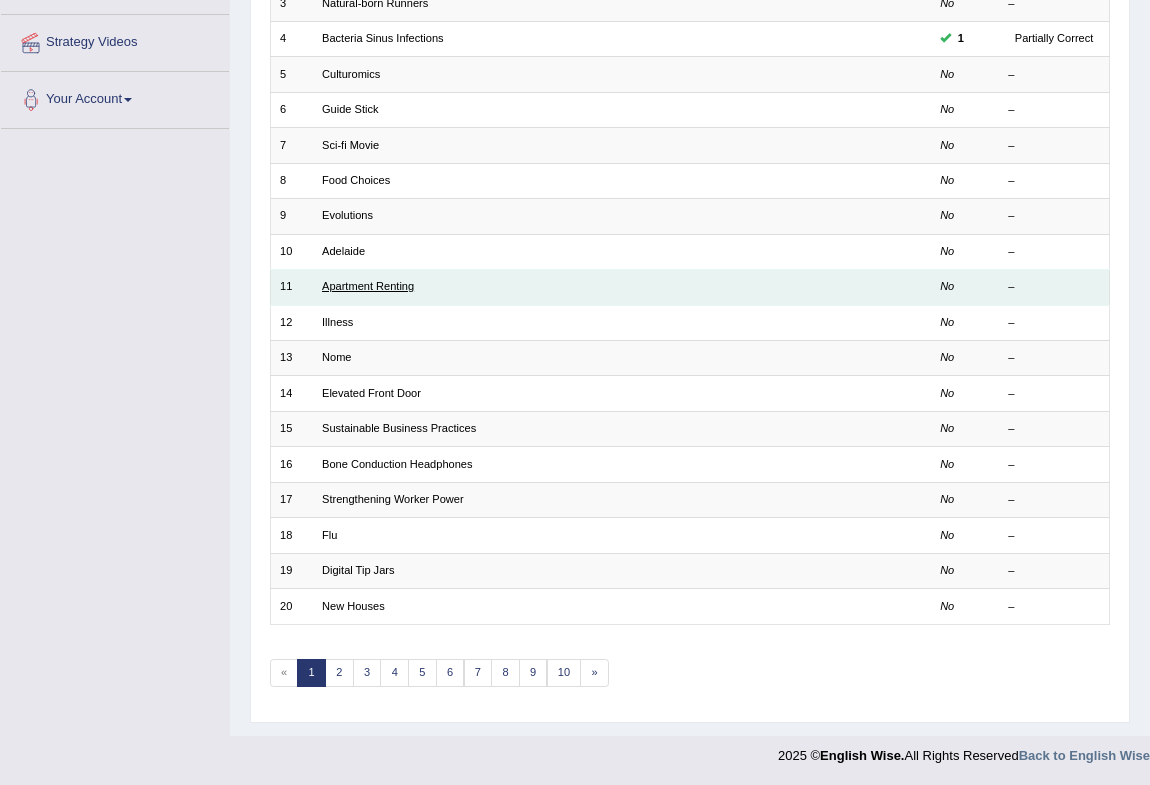scroll, scrollTop: 369, scrollLeft: 0, axis: vertical 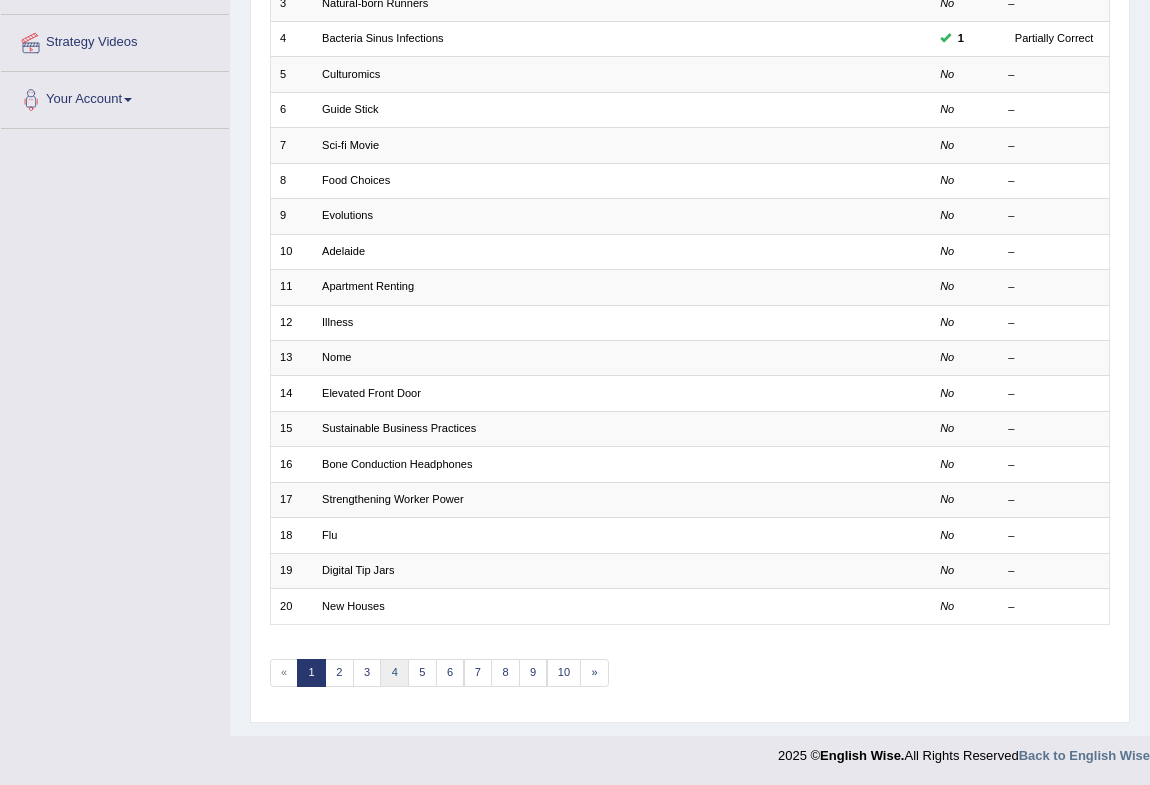 click on "4" at bounding box center [394, 673] 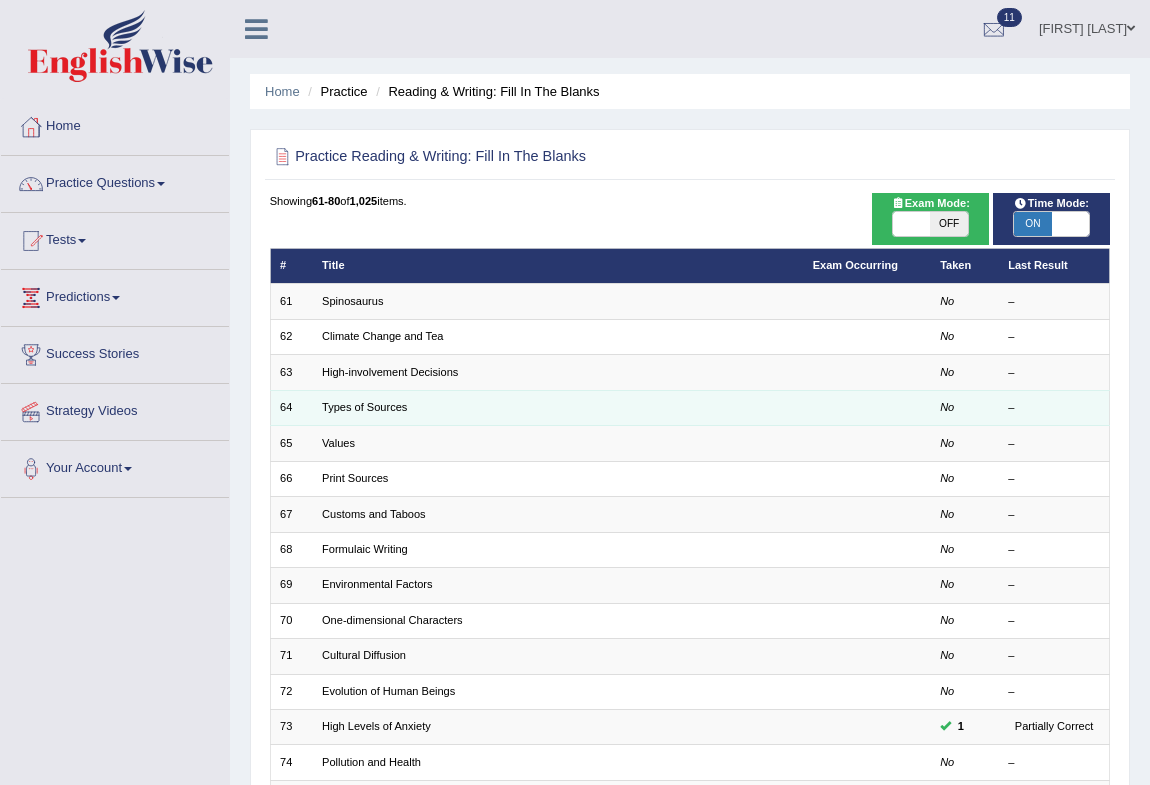 scroll, scrollTop: 0, scrollLeft: 0, axis: both 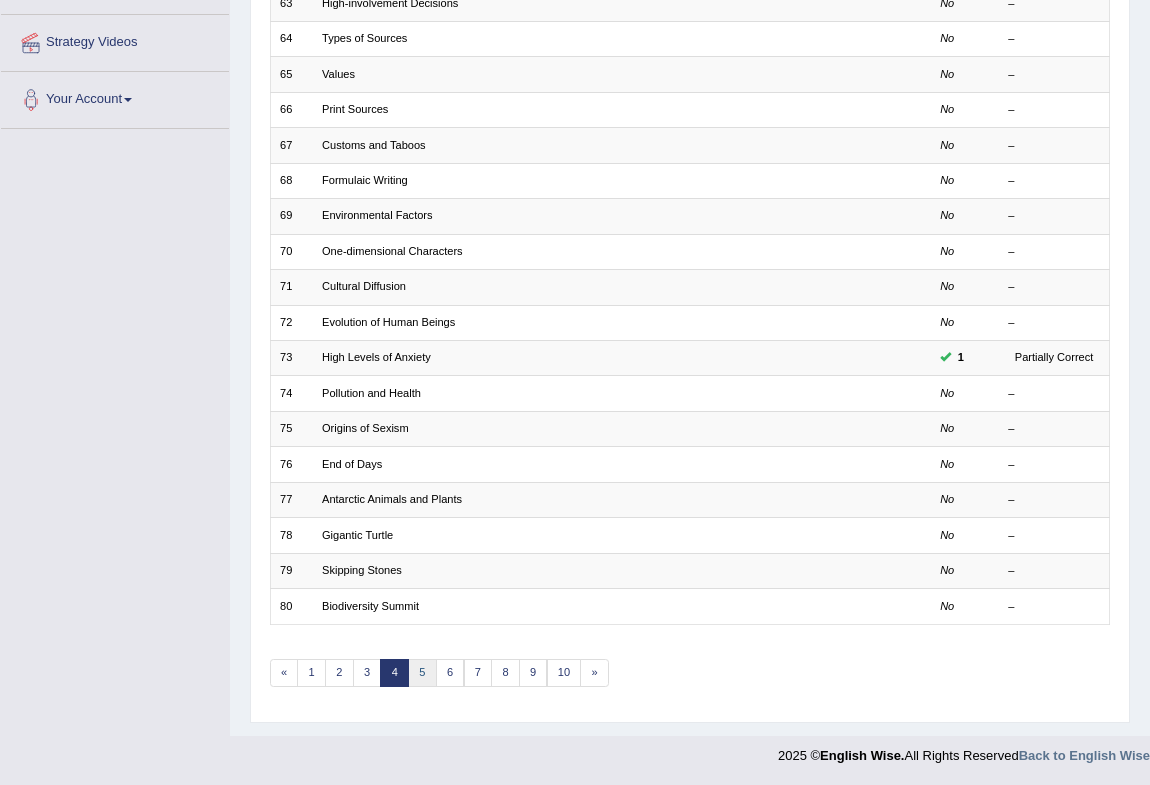 click on "5" at bounding box center [422, 673] 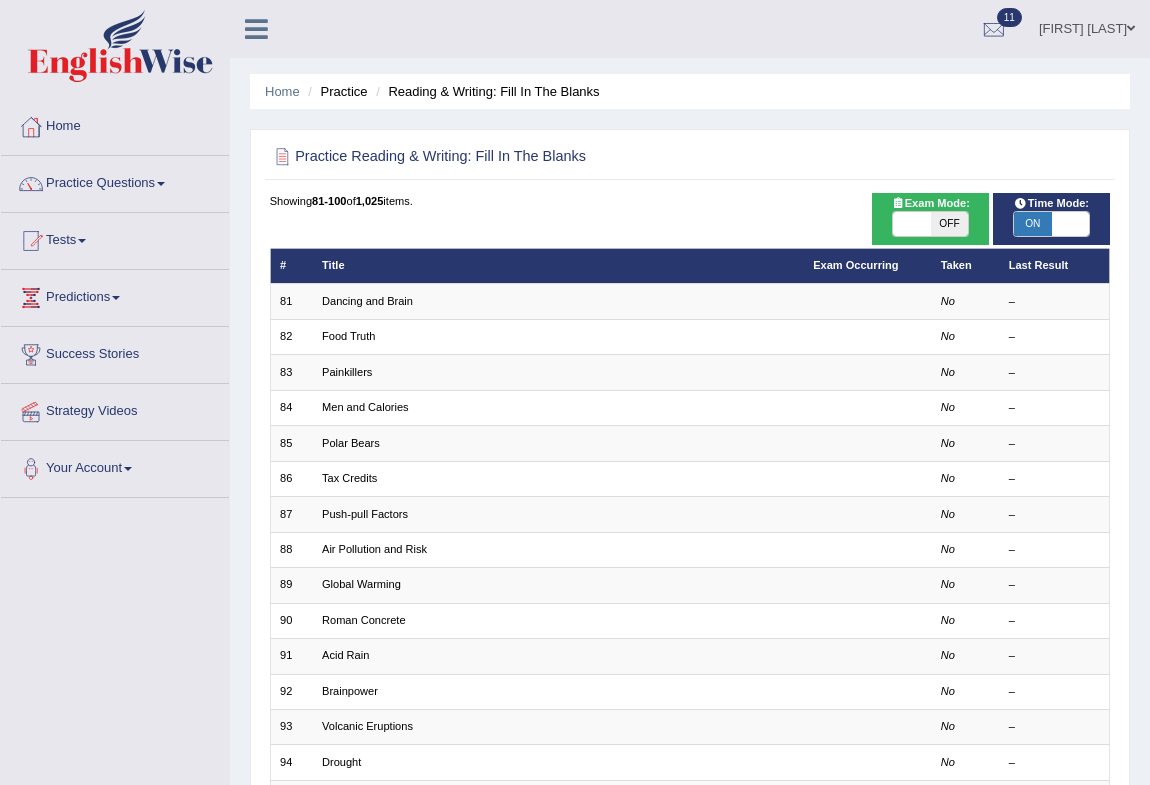 scroll, scrollTop: 0, scrollLeft: 0, axis: both 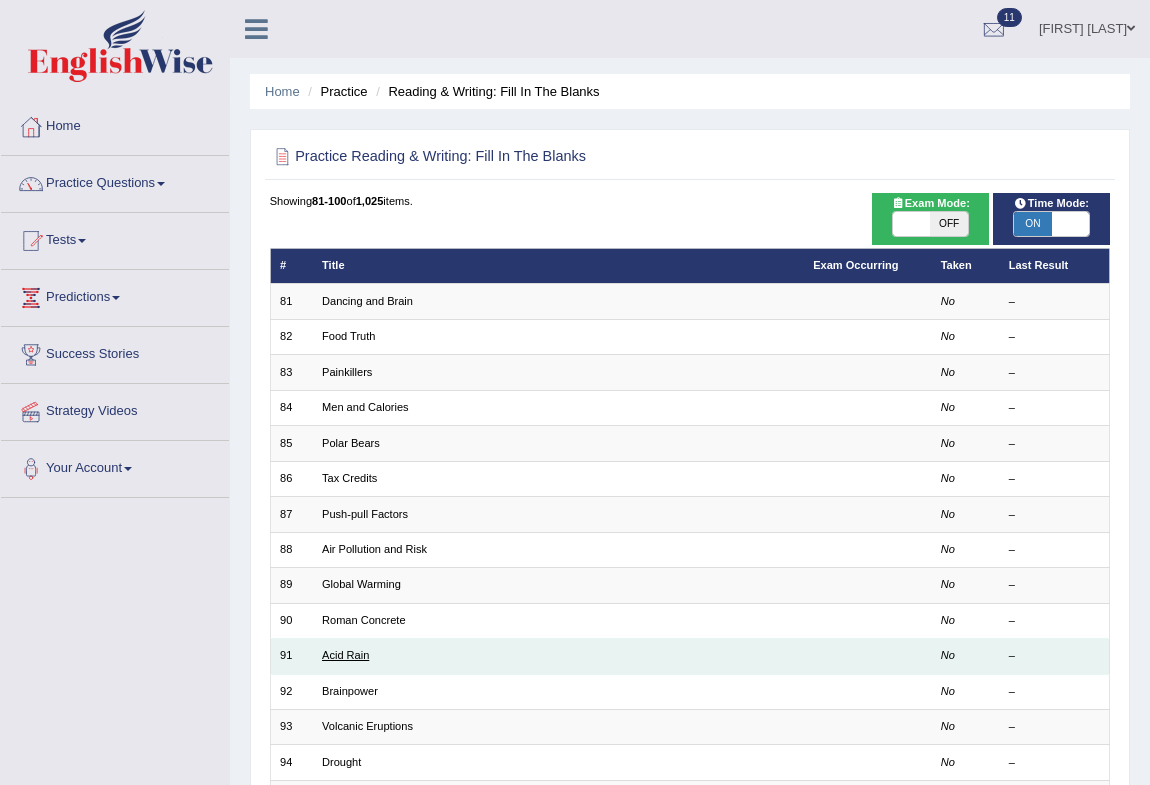 click on "Acid Rain" at bounding box center (345, 655) 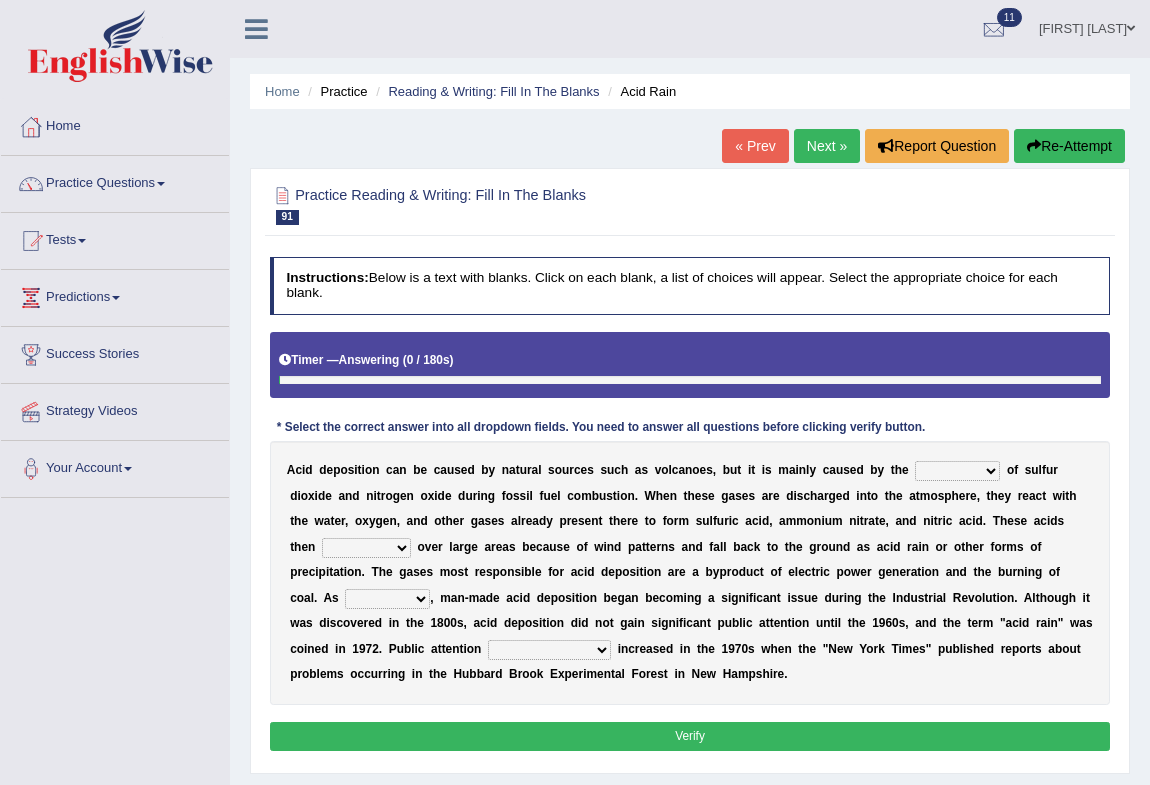 scroll, scrollTop: 0, scrollLeft: 0, axis: both 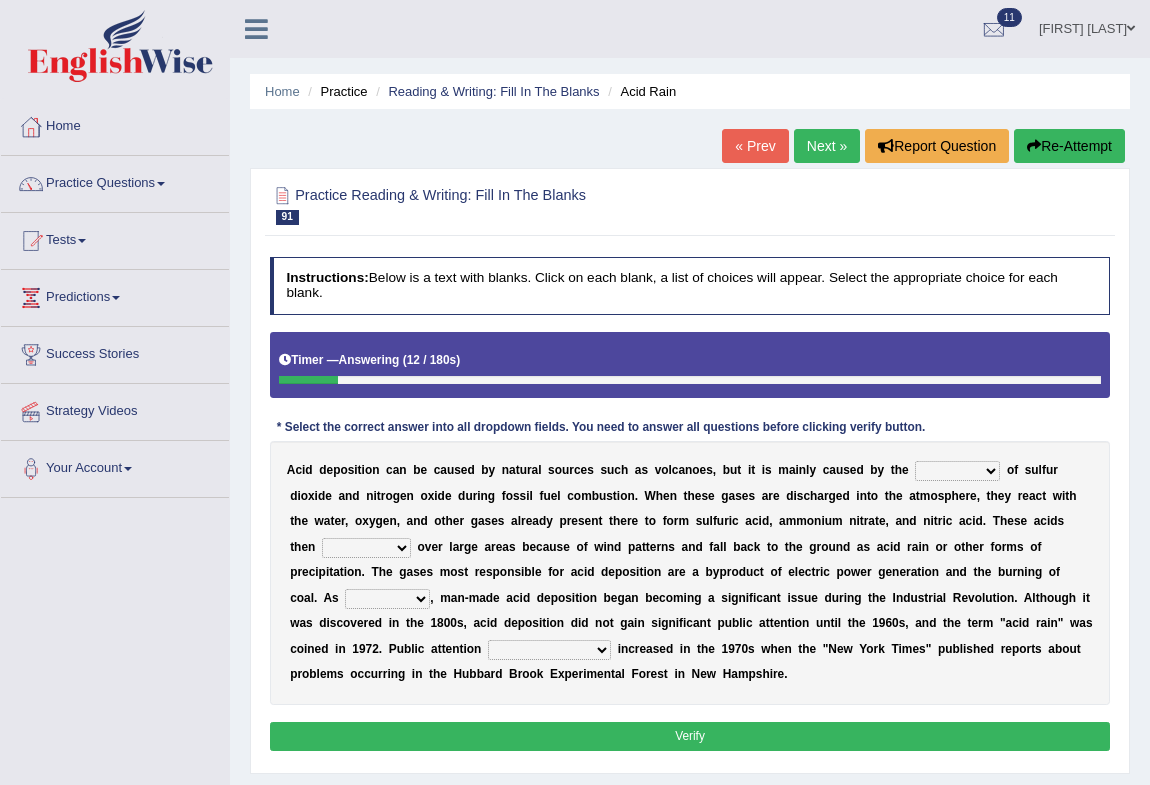 click on "release lease tease cease" at bounding box center (957, 471) 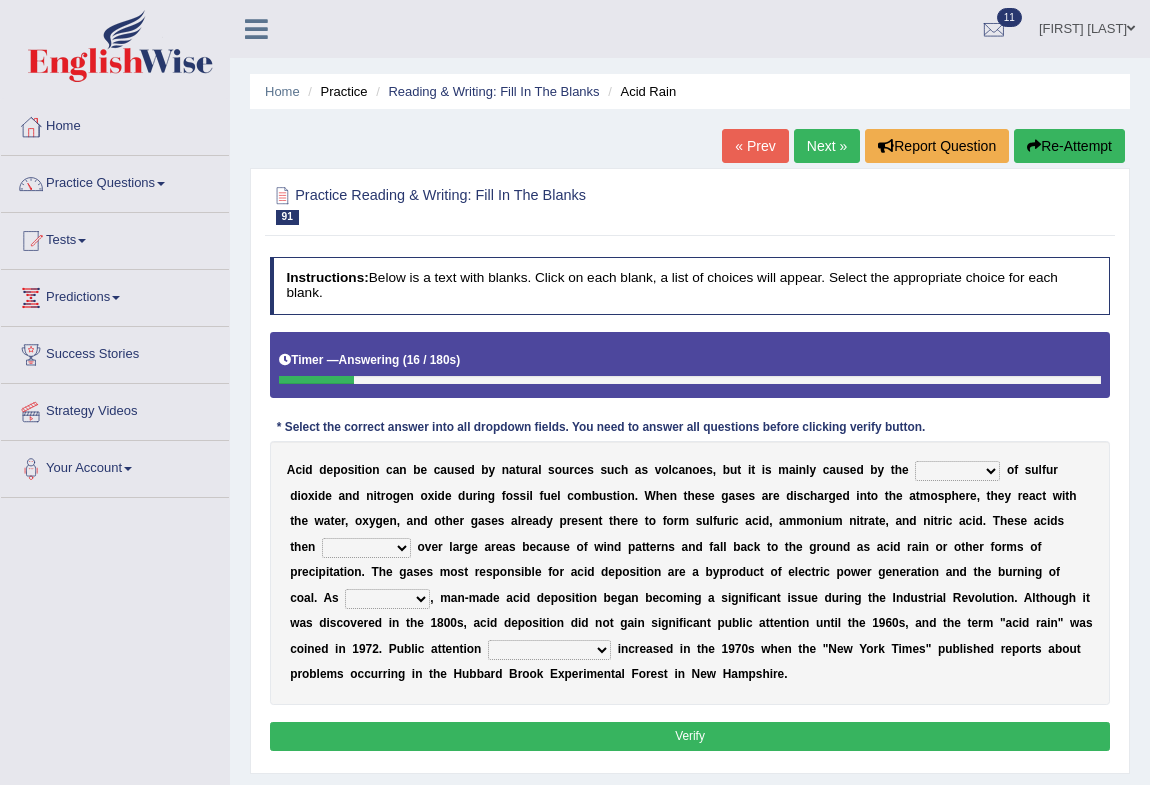 select on "release" 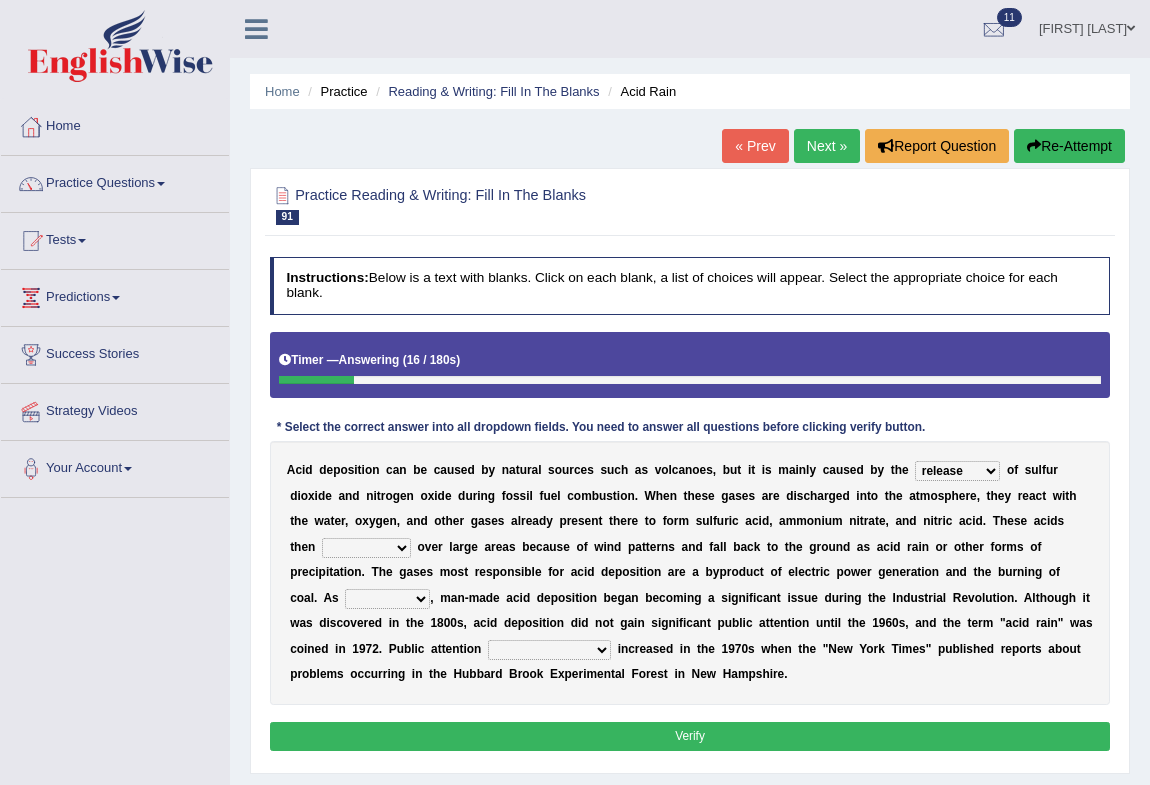 click on "release lease tease cease" at bounding box center [957, 471] 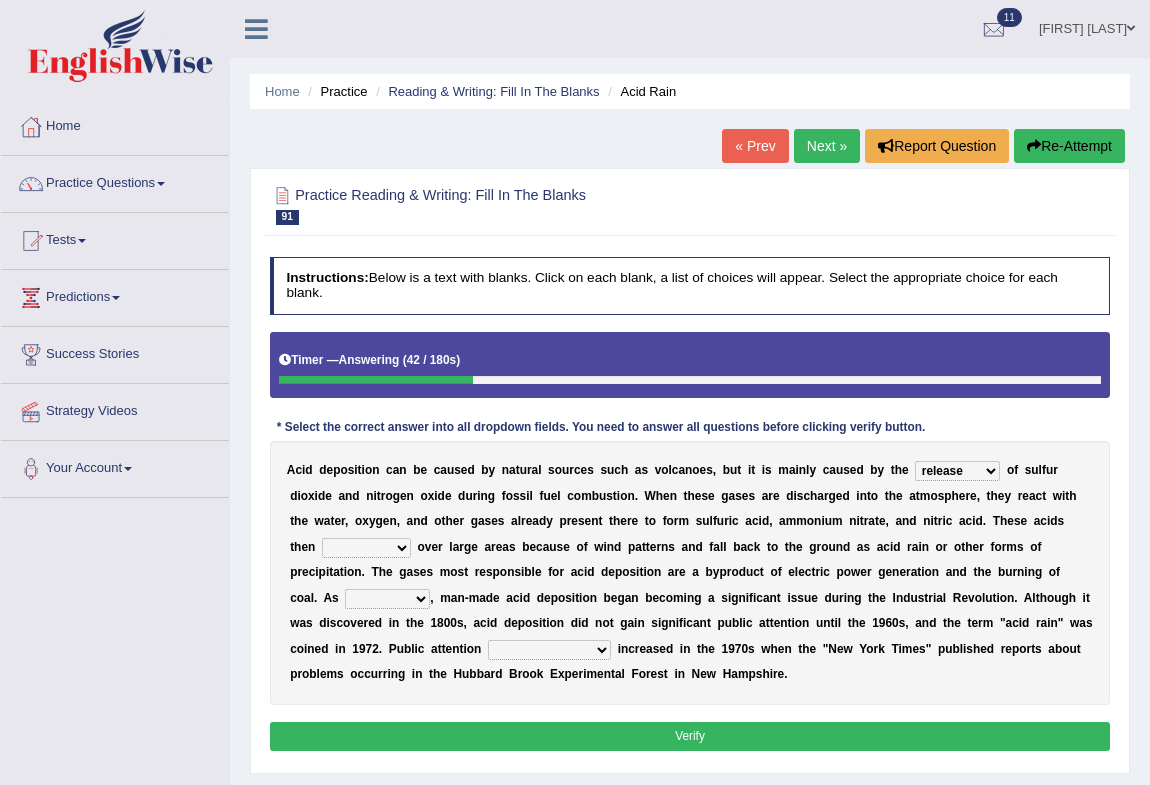 click on "dispose disapprove disperse disposition" at bounding box center [366, 548] 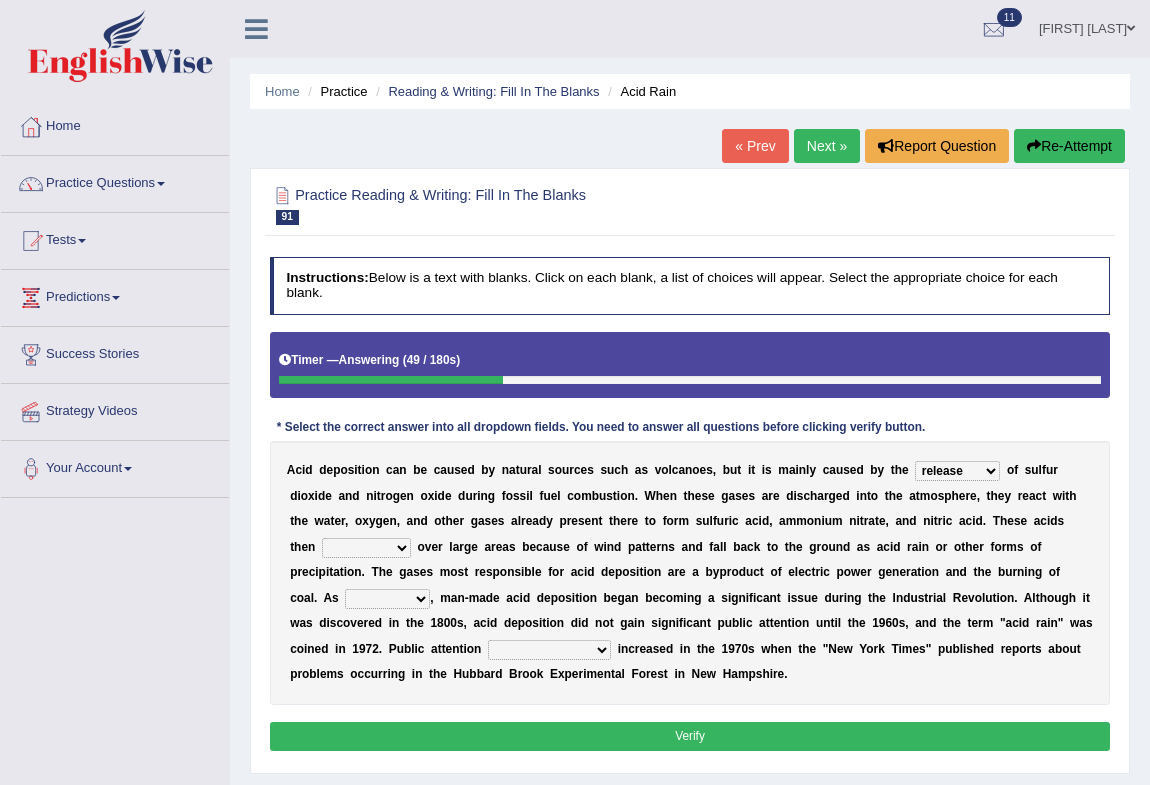 select on "dispose" 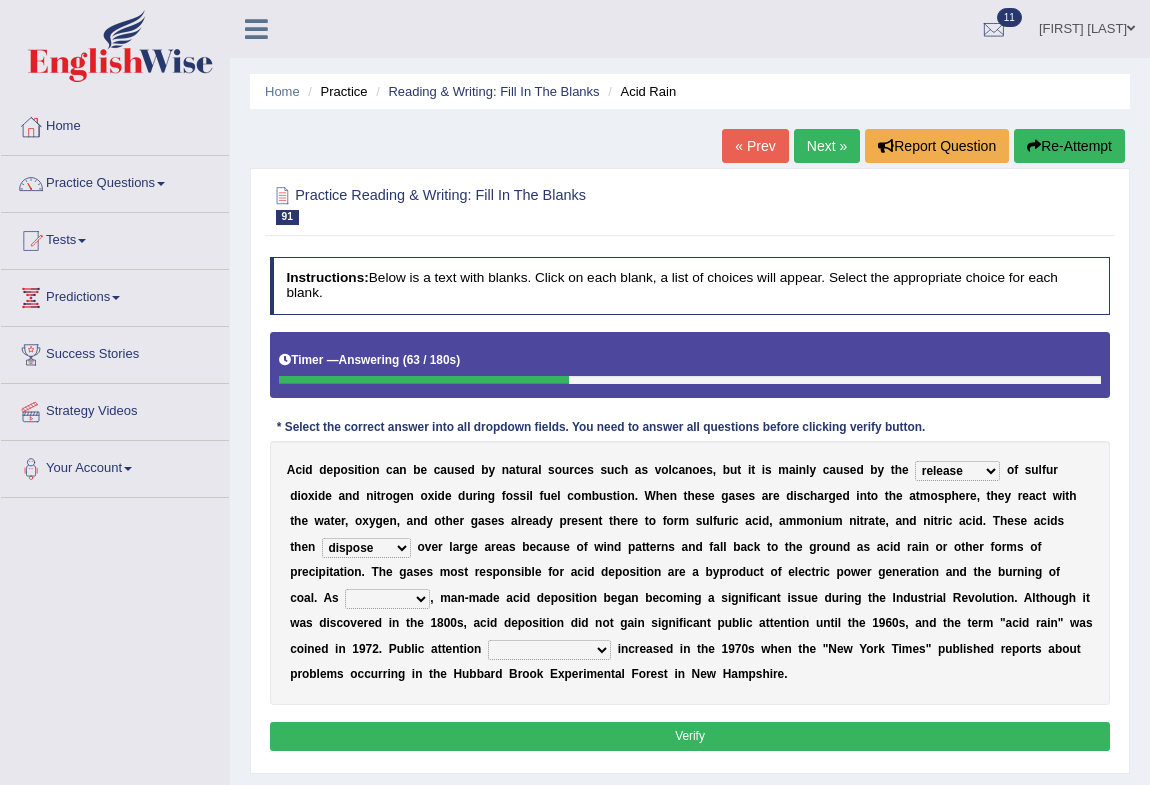click on "saying part evidence such" at bounding box center (387, 599) 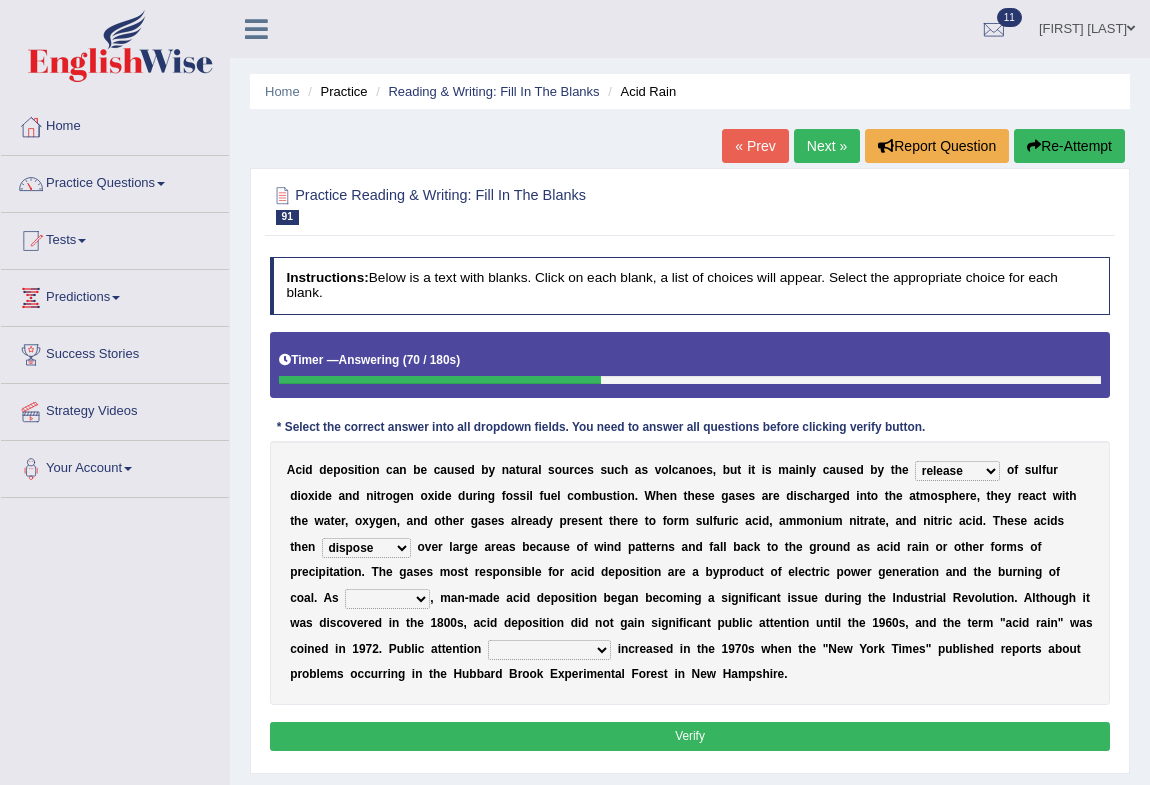 select on "such" 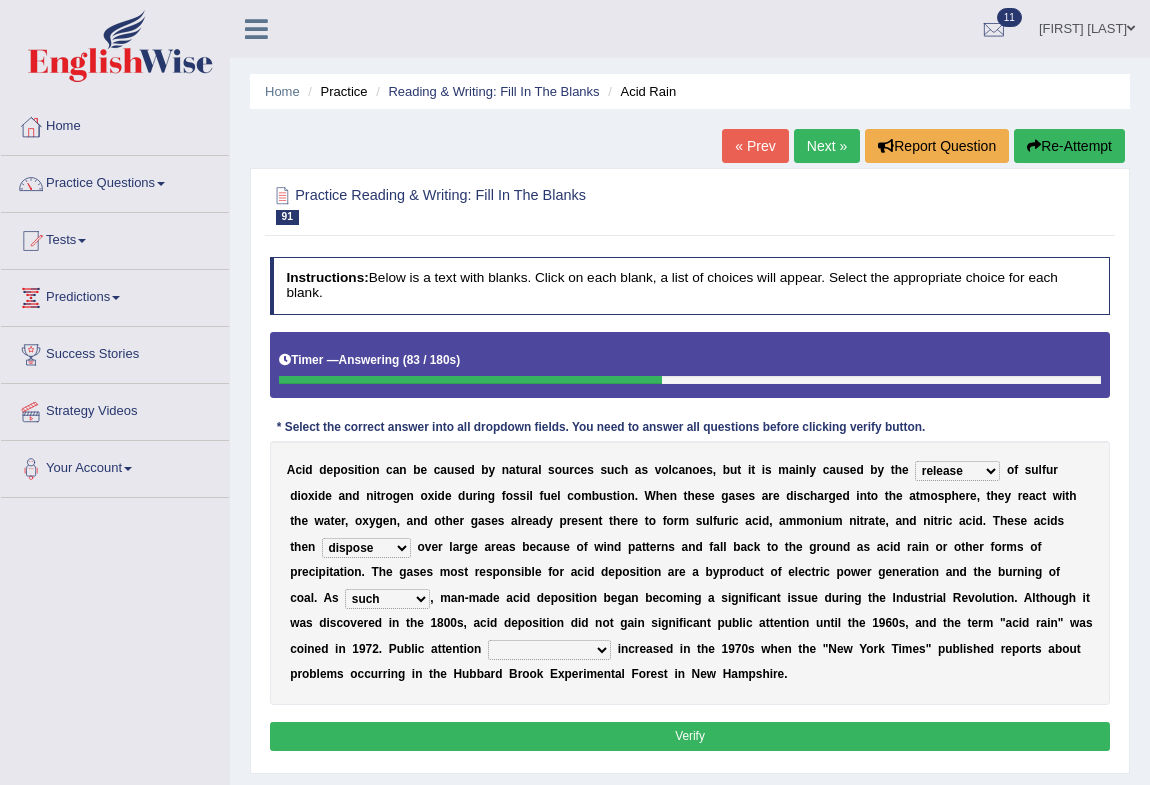 click on "inadvertently geometrically comprehensively further" at bounding box center [549, 650] 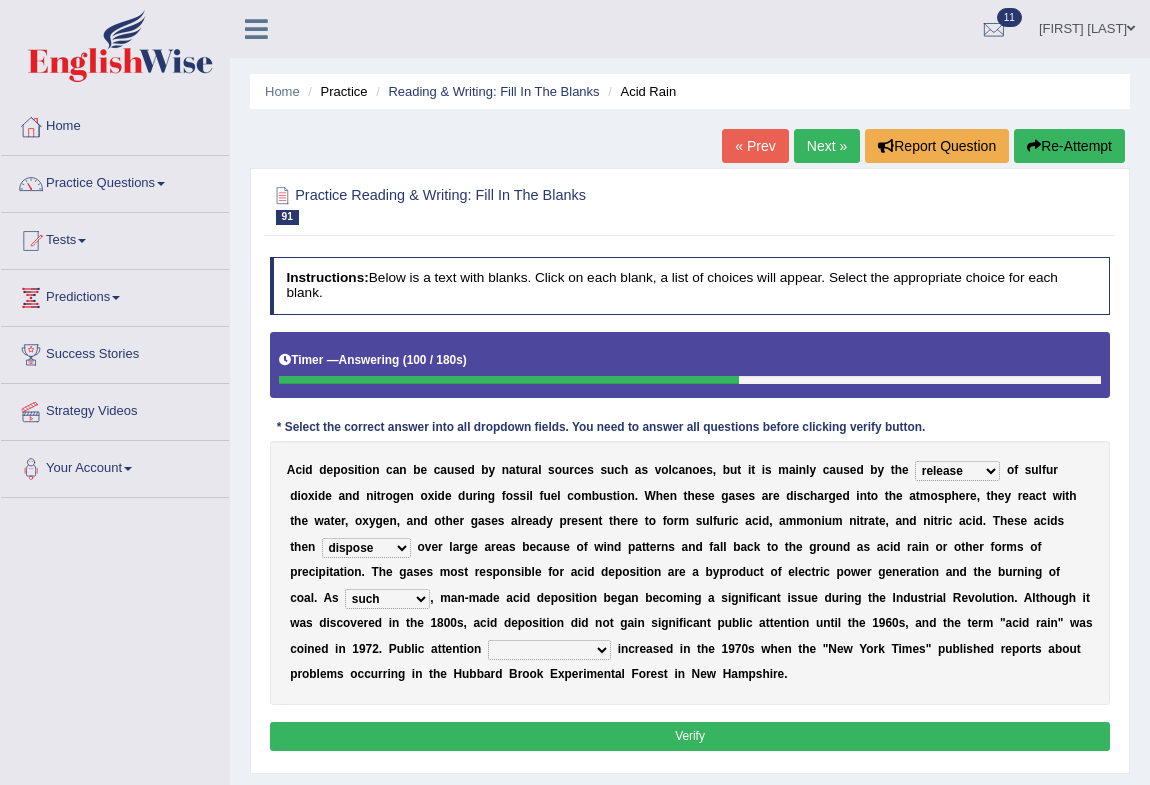 select on "further" 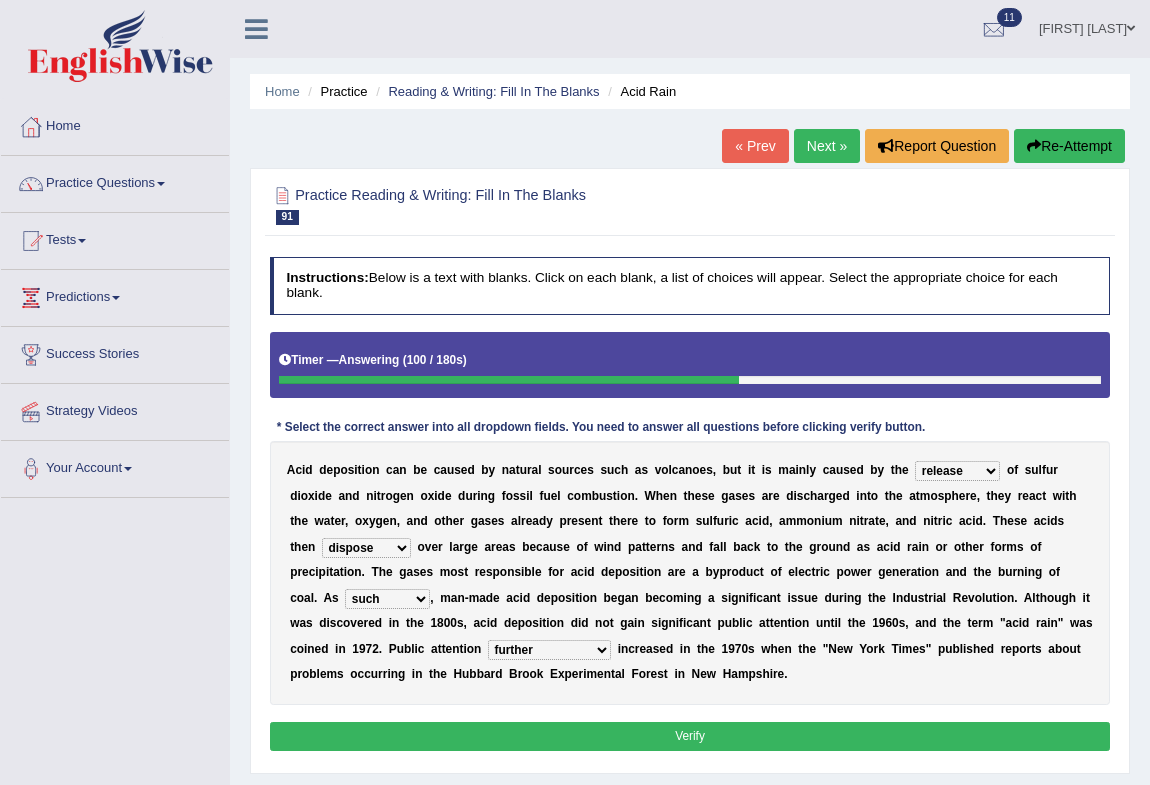 click on "inadvertently geometrically comprehensively further" at bounding box center [549, 650] 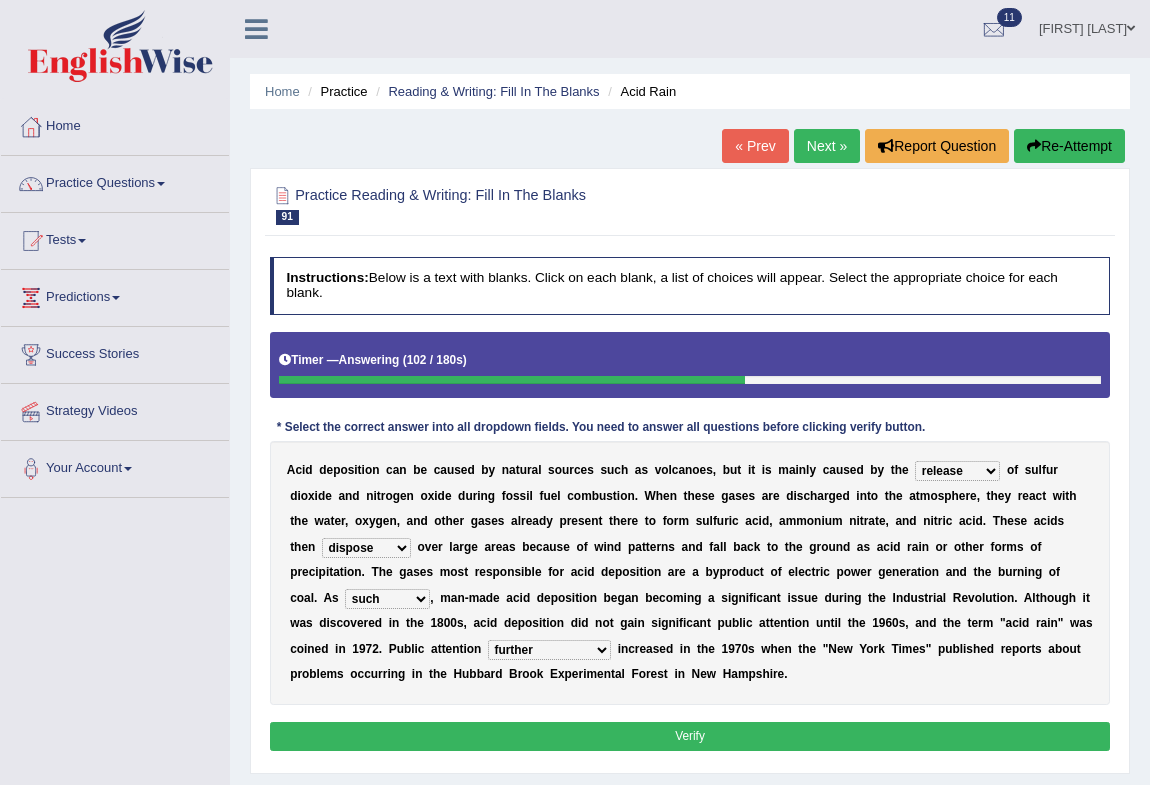 click on "Verify" at bounding box center (690, 736) 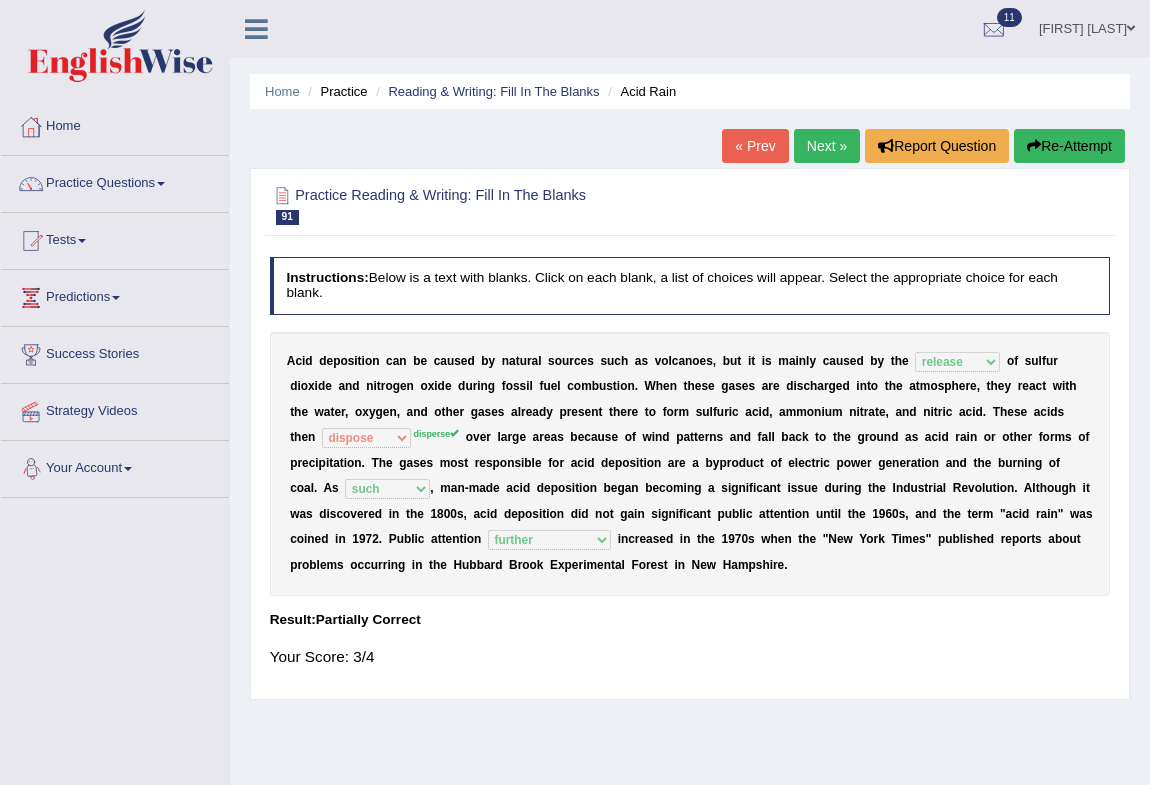 click on "Result:" at bounding box center [690, 620] 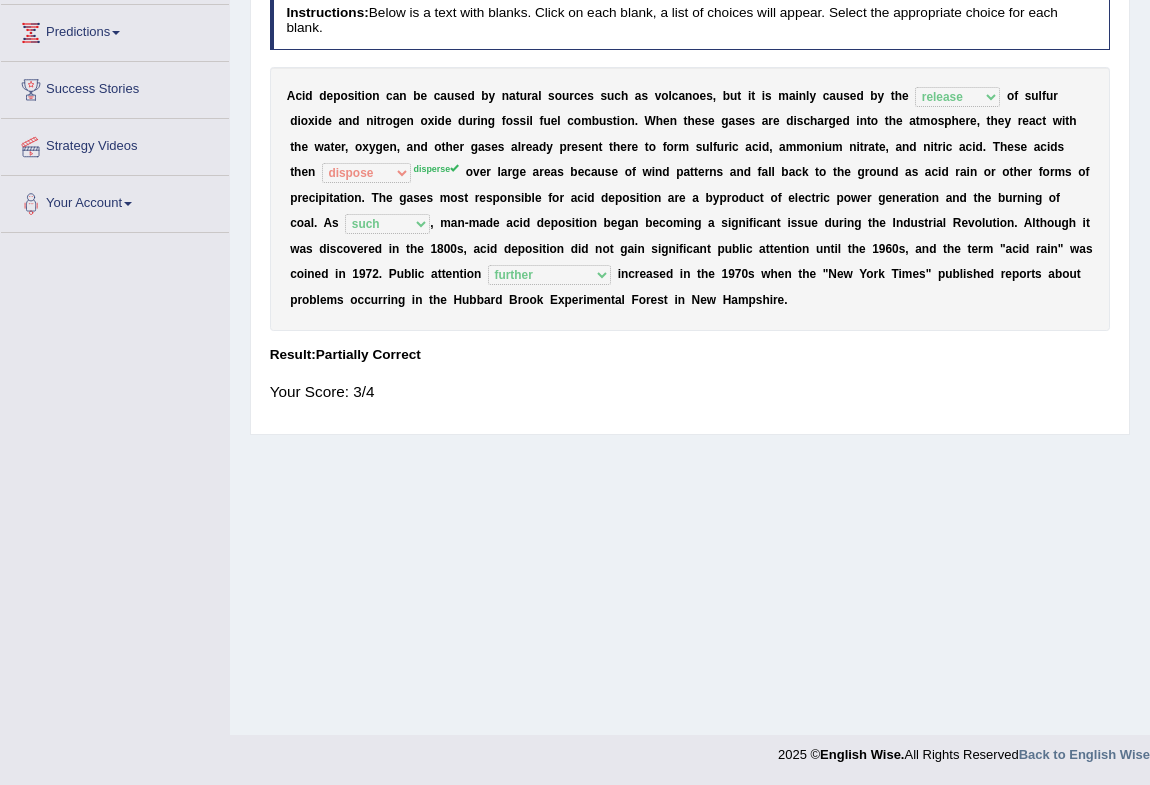scroll, scrollTop: 0, scrollLeft: 0, axis: both 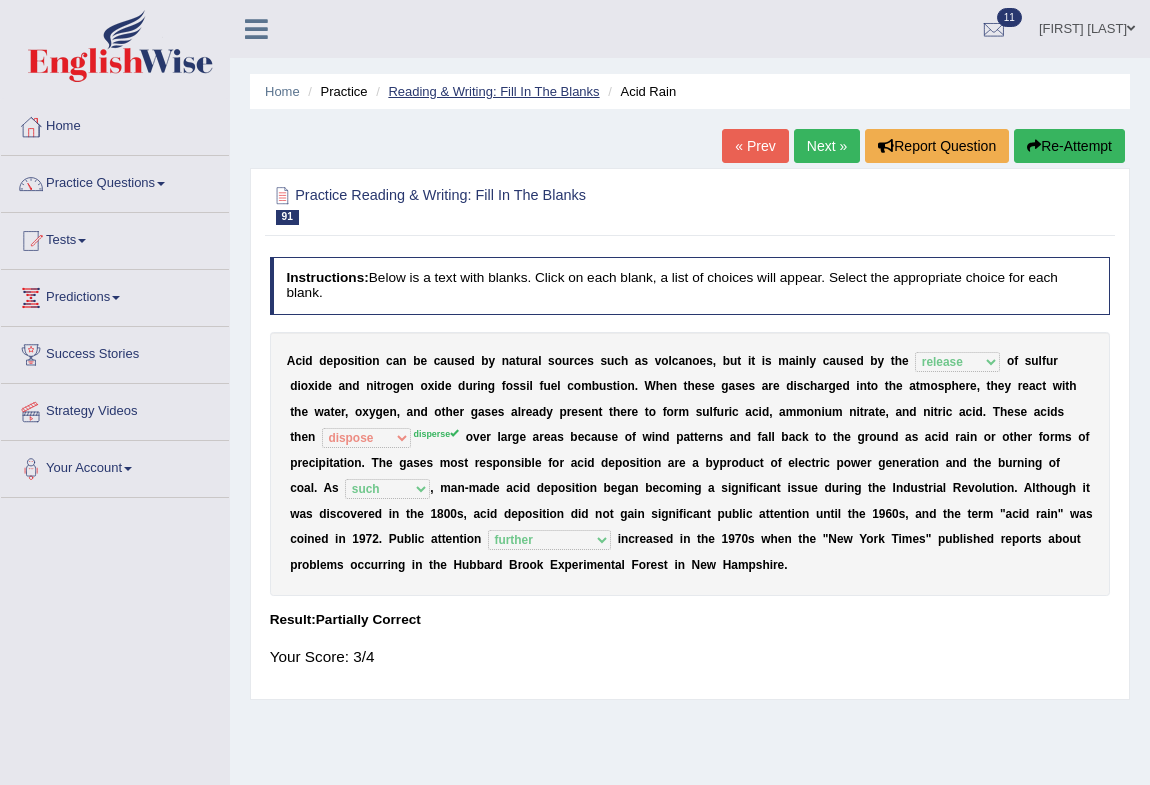 click on "Reading & Writing: Fill In The Blanks" at bounding box center (493, 91) 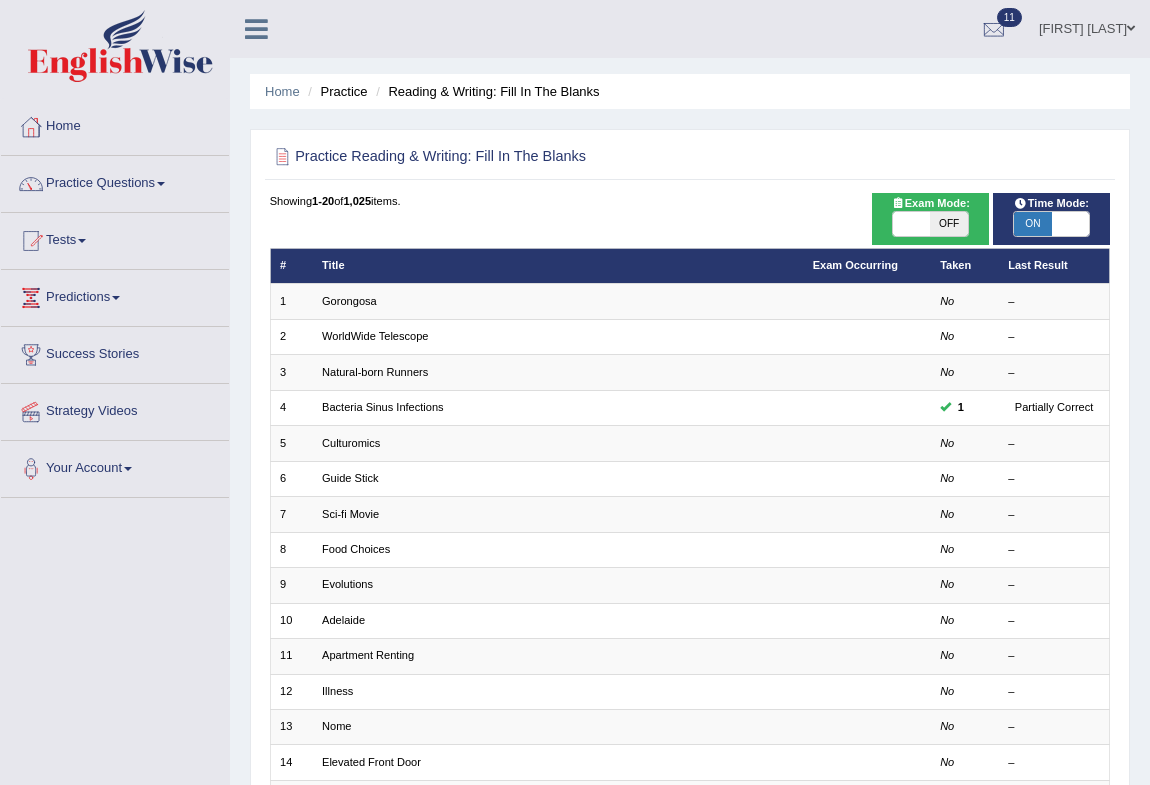 scroll, scrollTop: 369, scrollLeft: 0, axis: vertical 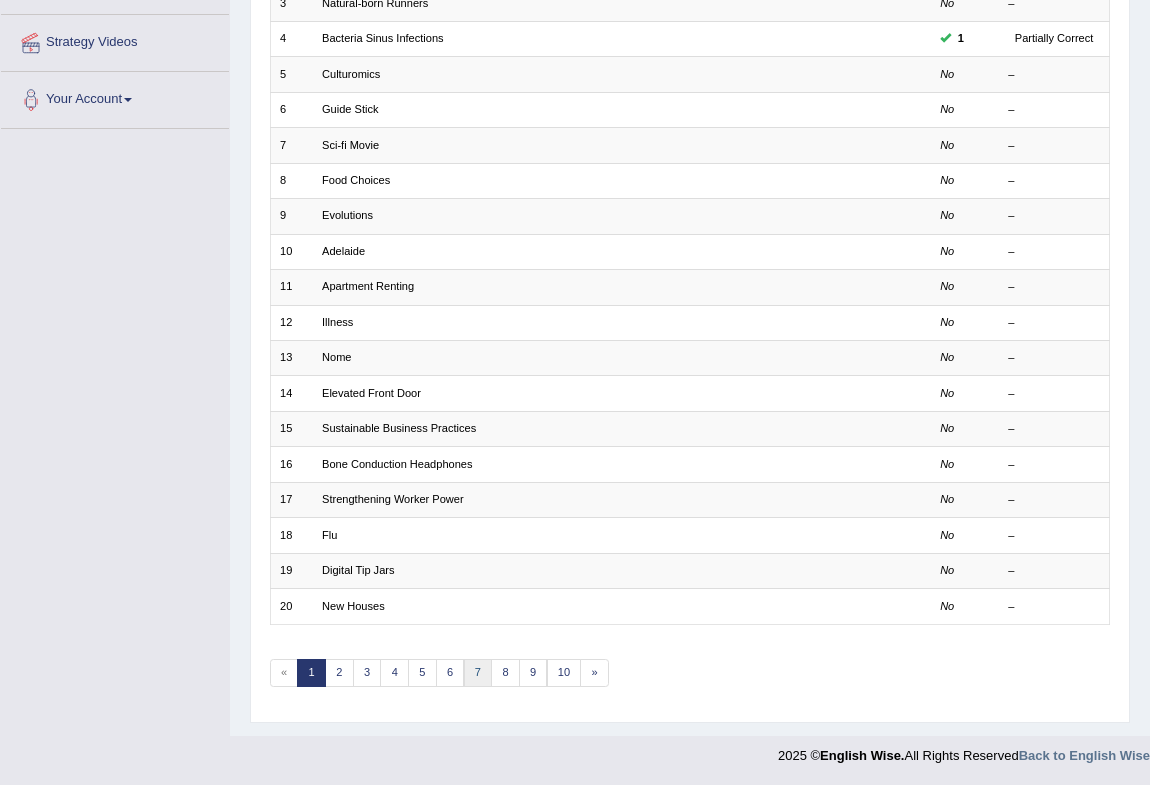 click on "7" at bounding box center [478, 673] 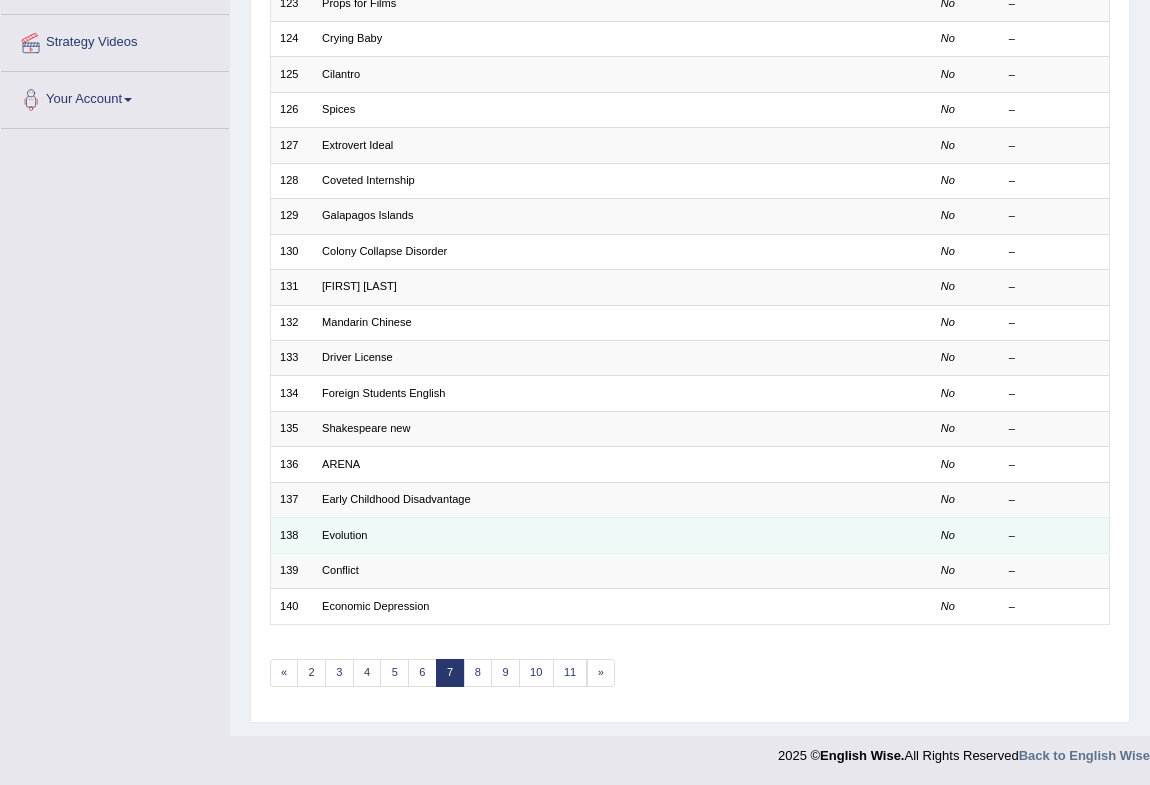 scroll, scrollTop: 369, scrollLeft: 0, axis: vertical 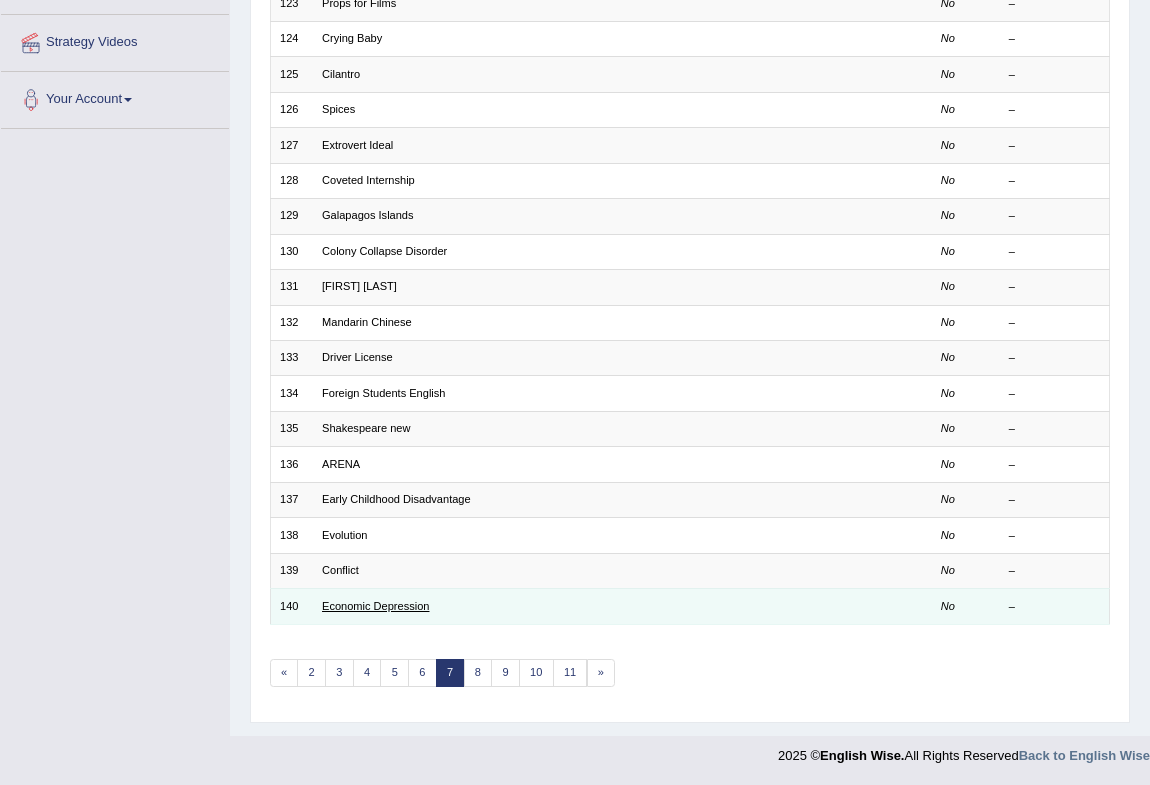 click on "Economic Depression" at bounding box center (375, 606) 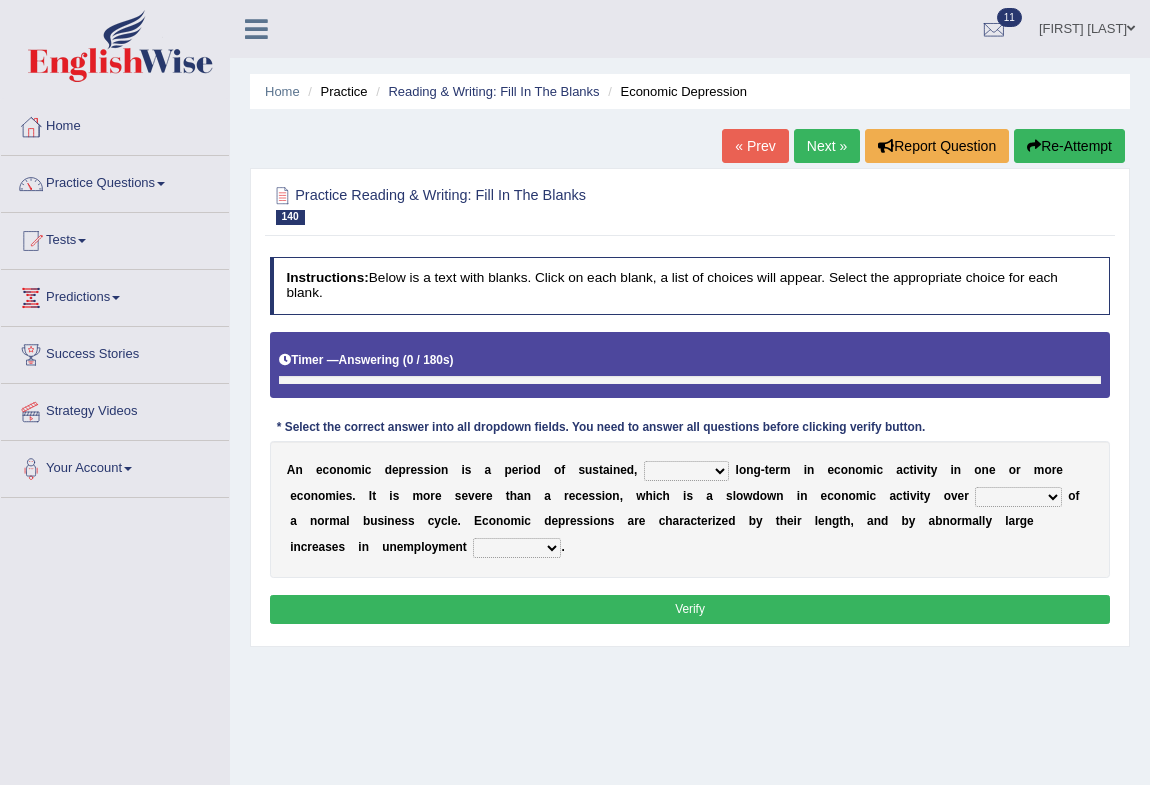 scroll, scrollTop: 0, scrollLeft: 0, axis: both 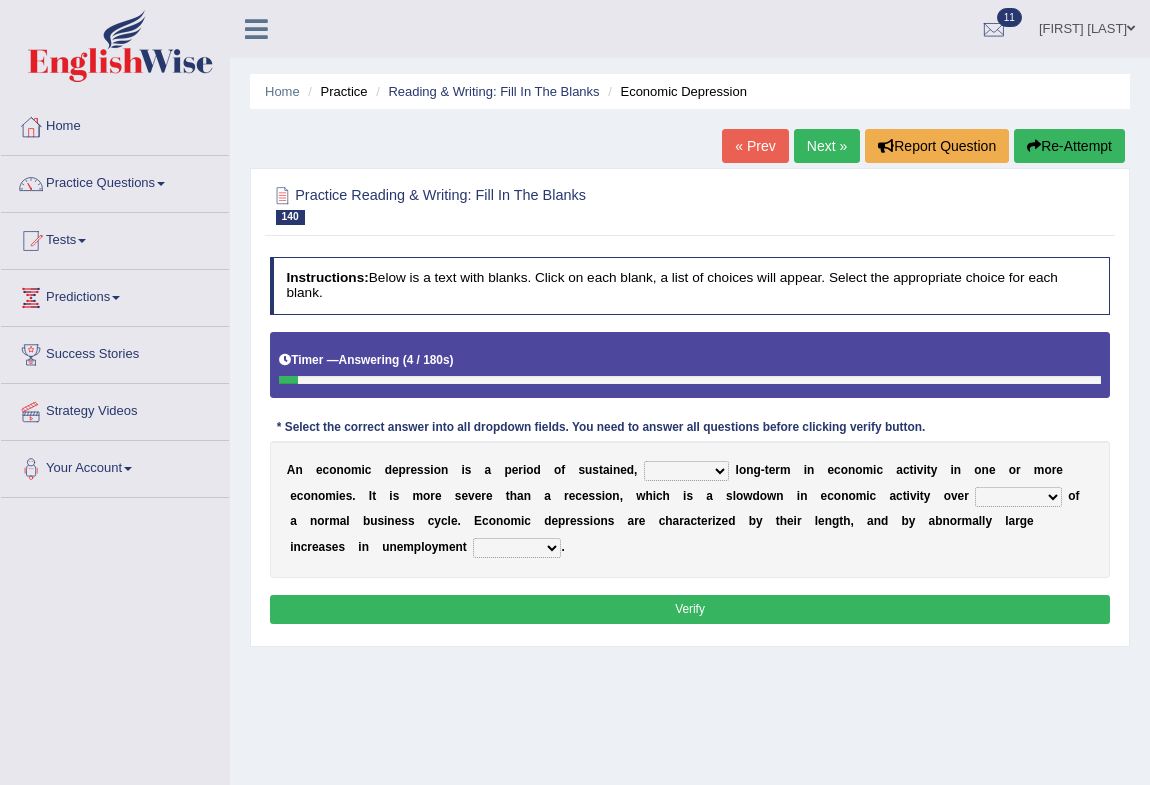 click on "variation promotion downturn reduction" at bounding box center [686, 471] 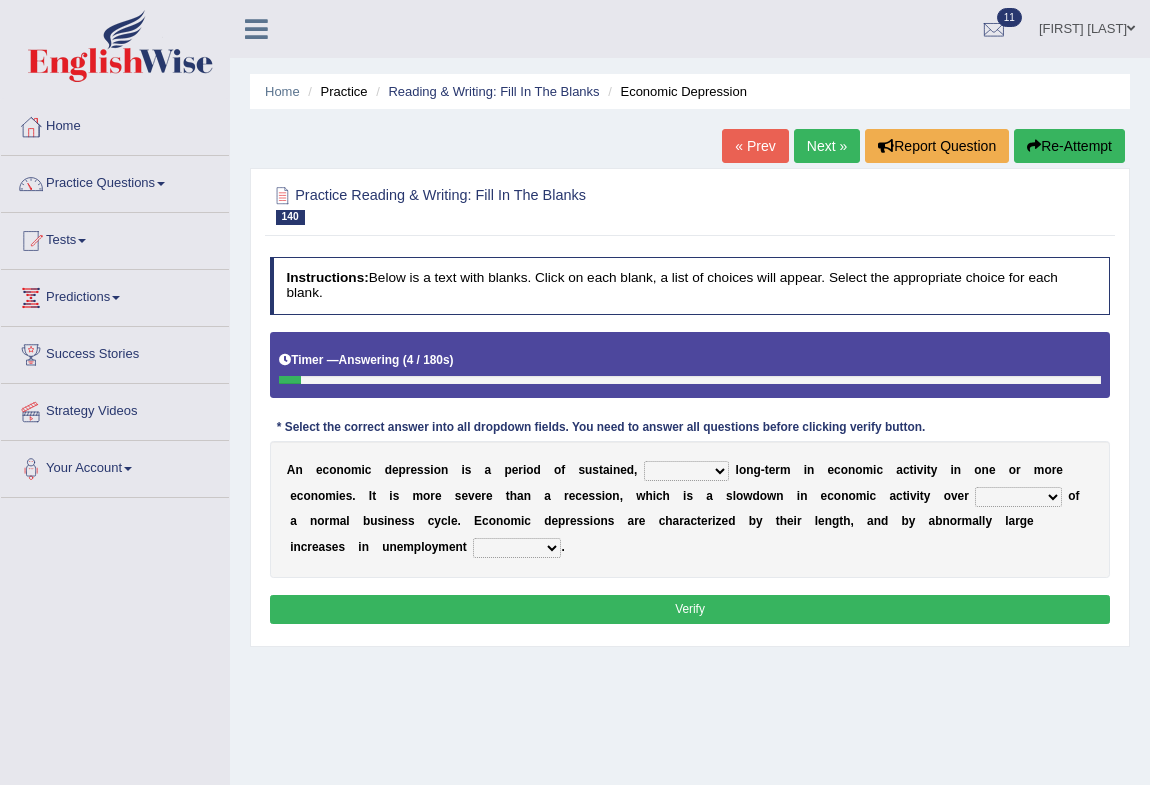 click on "variation promotion downturn reduction" at bounding box center (686, 471) 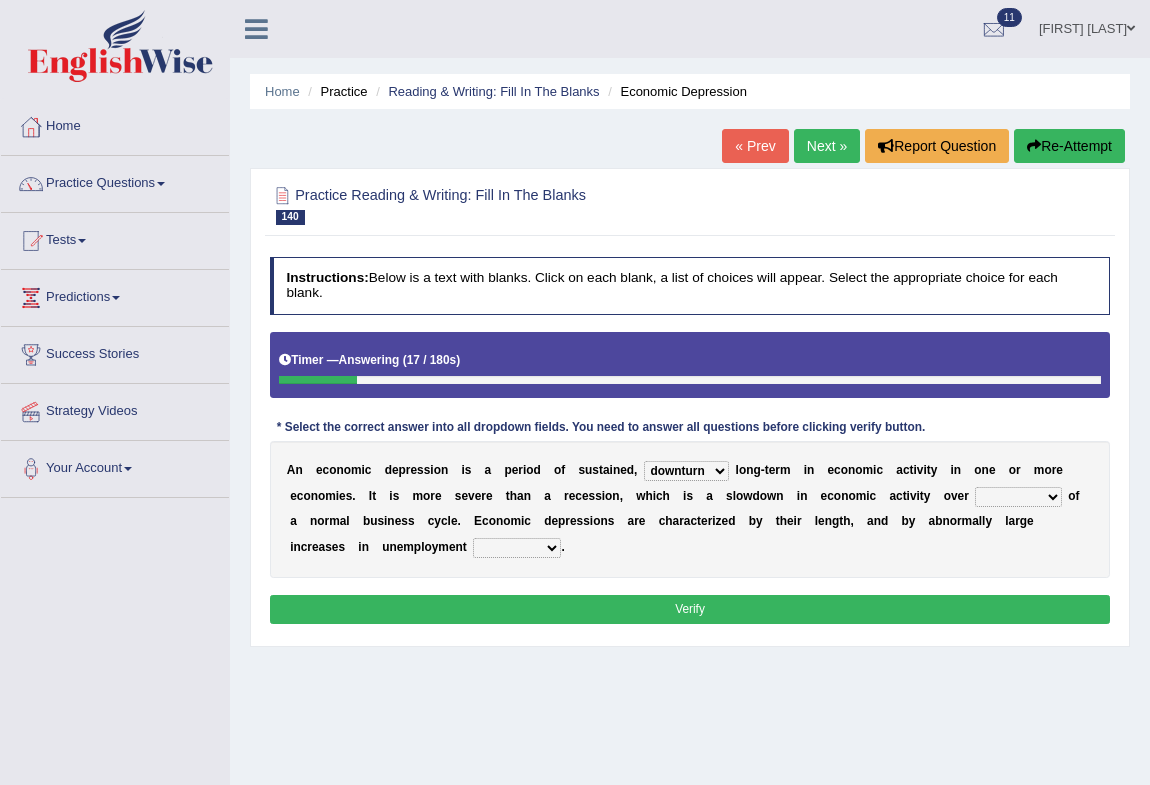 click on "variation promotion downturn reduction" at bounding box center (686, 471) 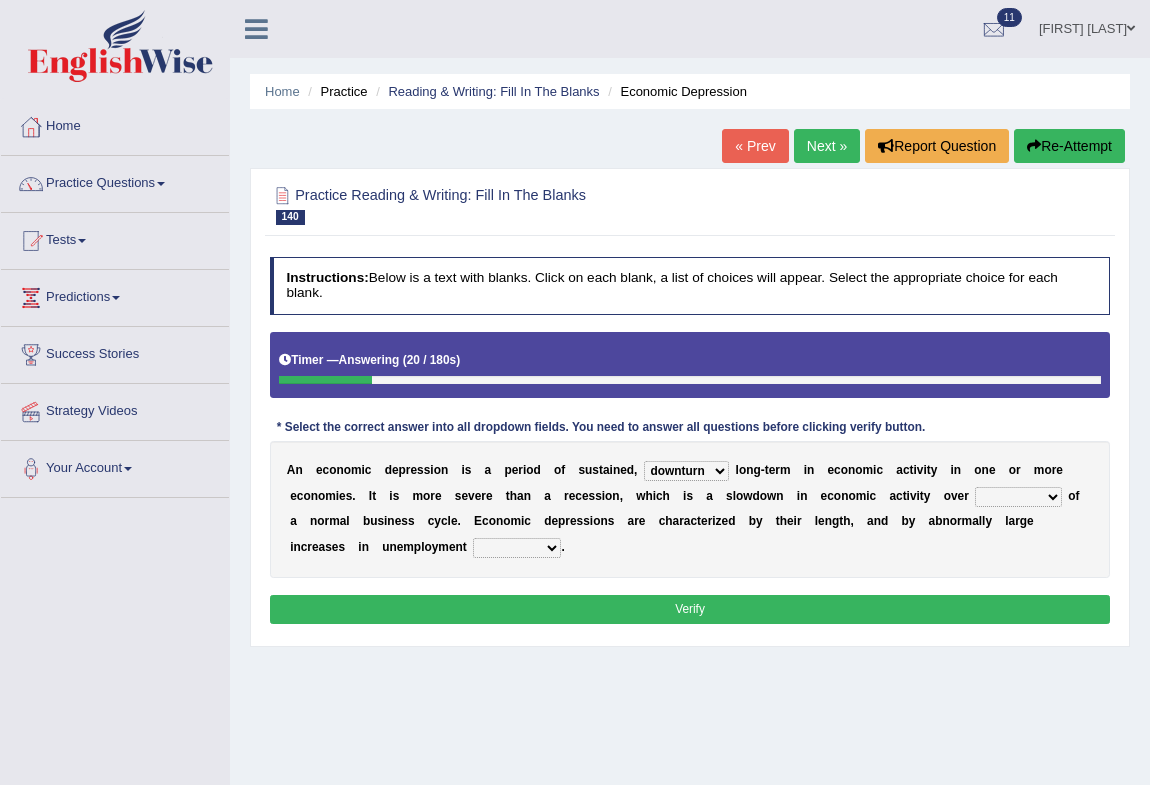 click on "variation promotion downturn reduction" at bounding box center (686, 471) 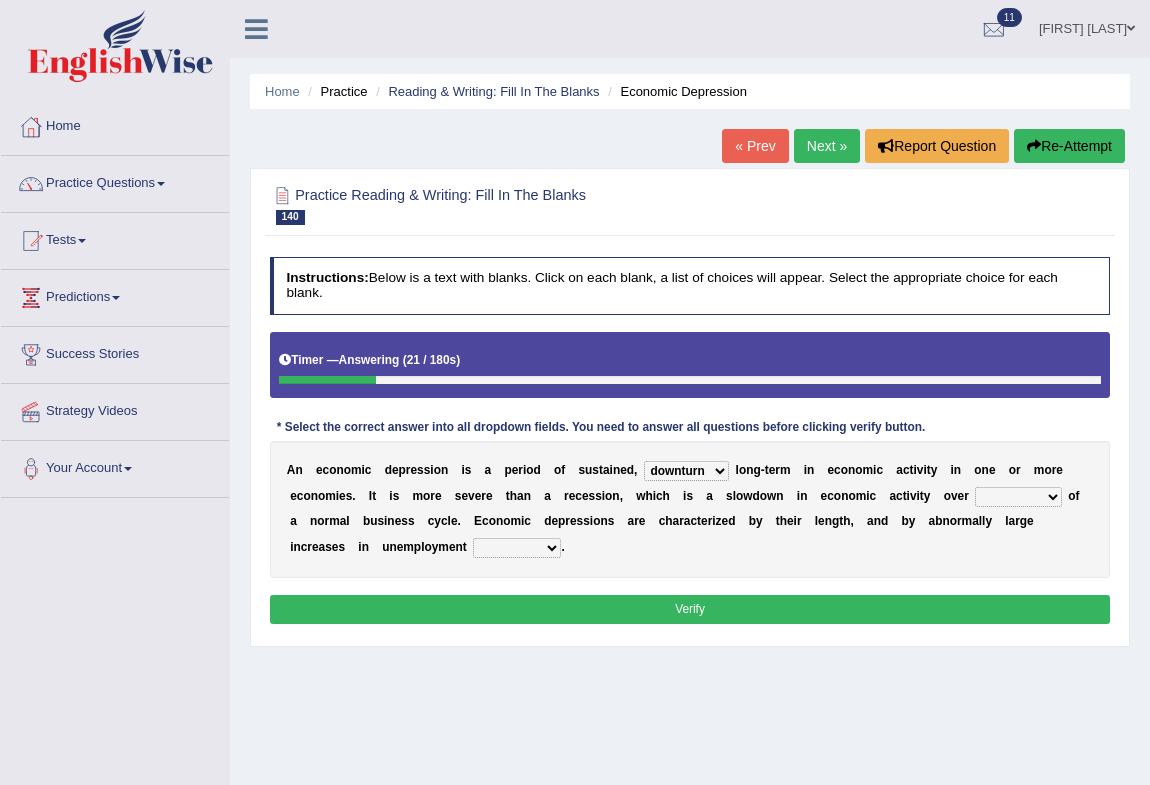click on "variation promotion downturn reduction" at bounding box center (686, 471) 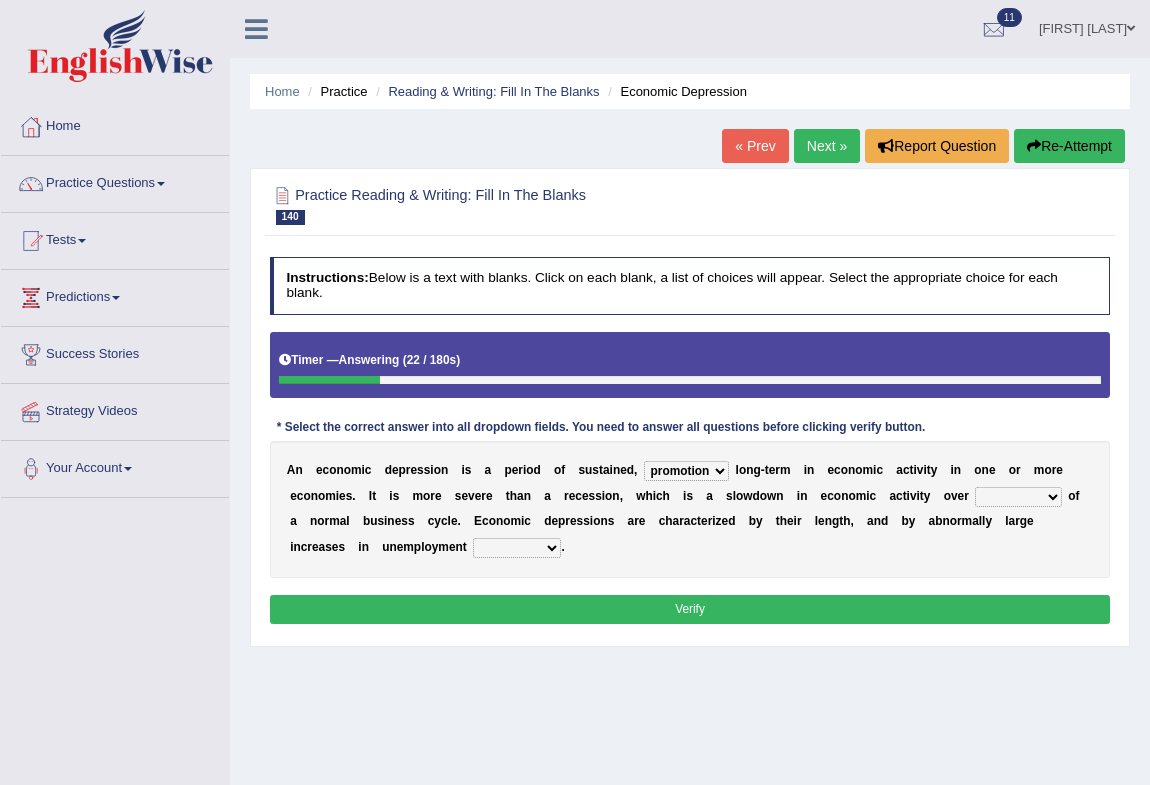 click on "variation promotion downturn reduction" at bounding box center [686, 471] 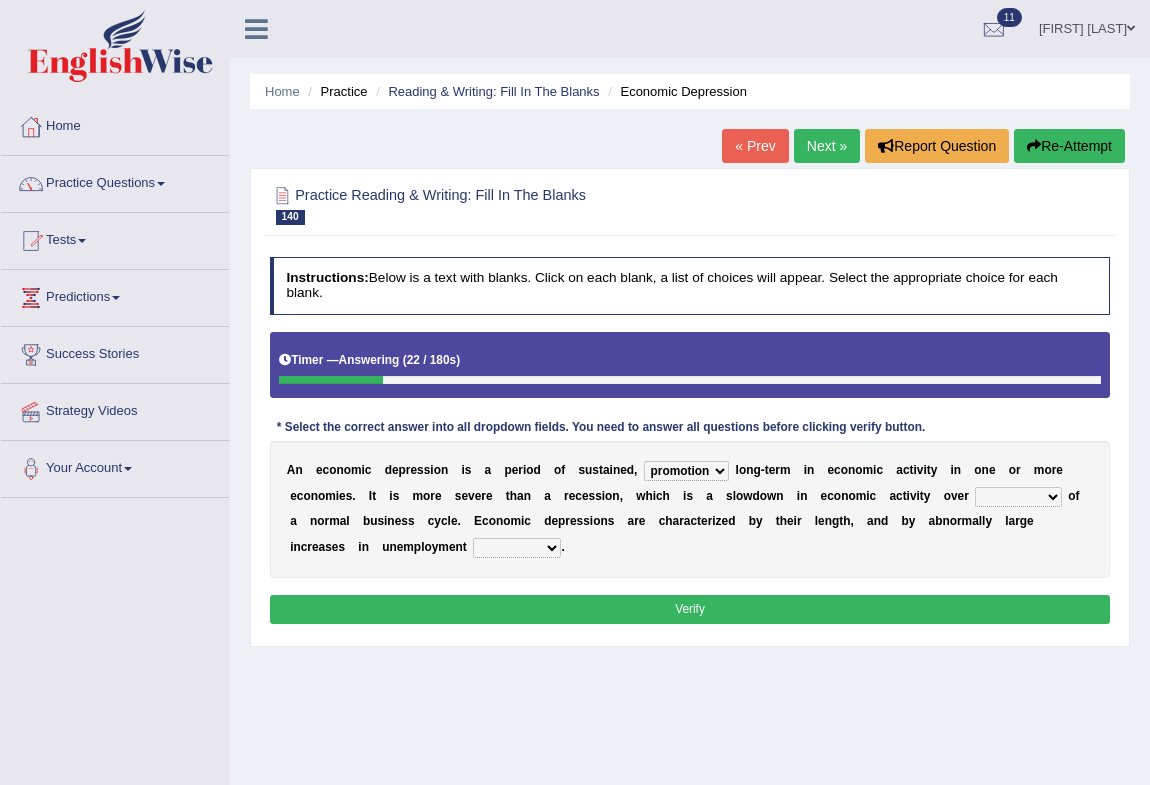 select on "downturn" 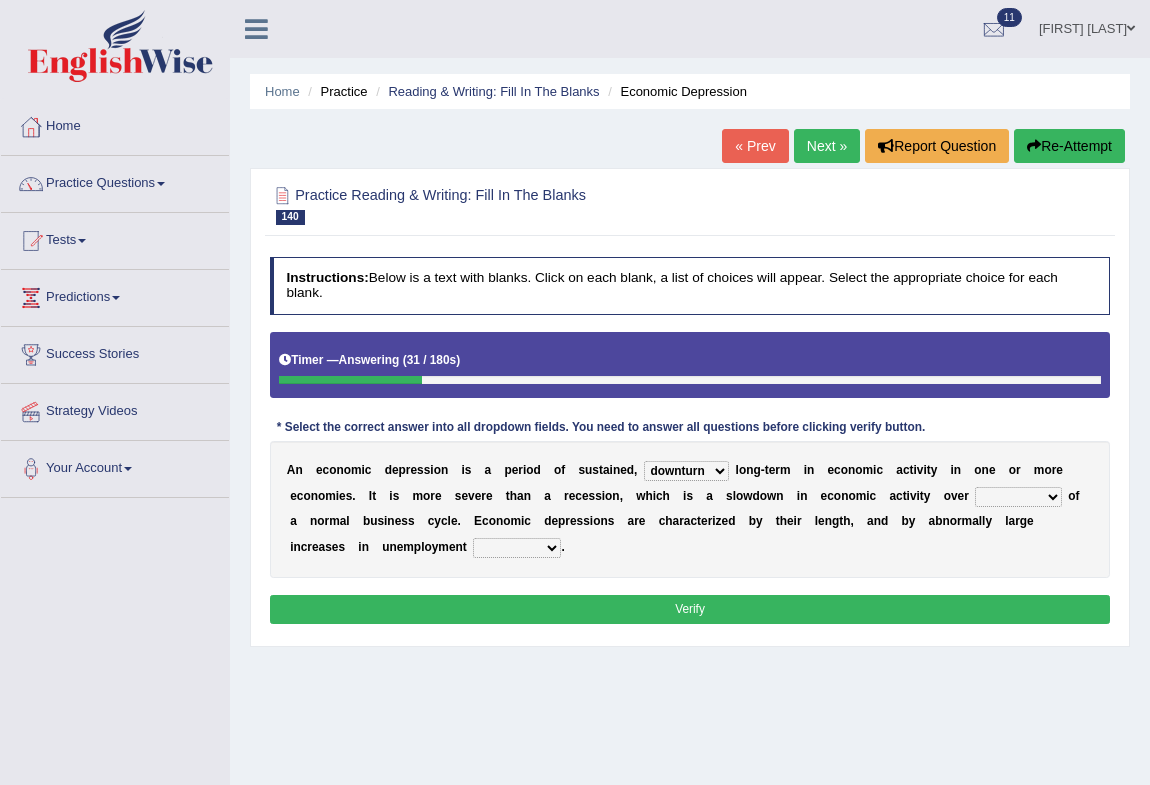 click on "an era the course a tally the year" at bounding box center (1018, 497) 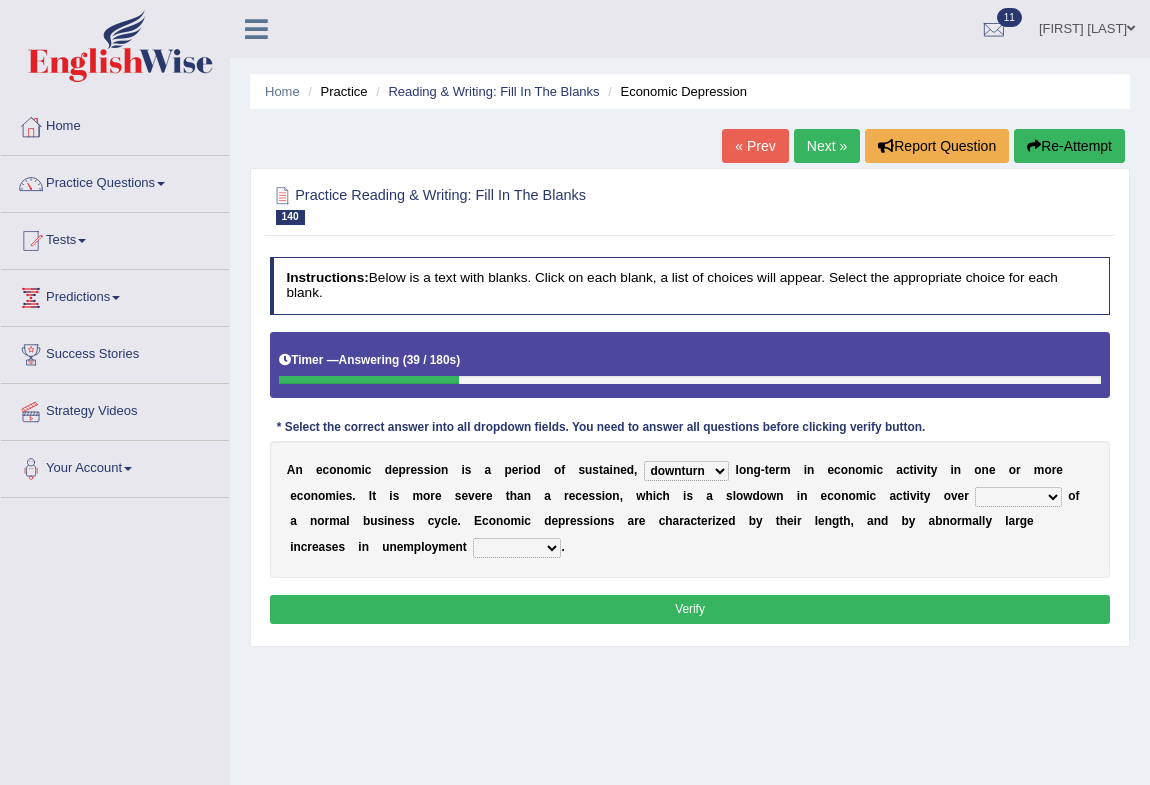 select on "the course" 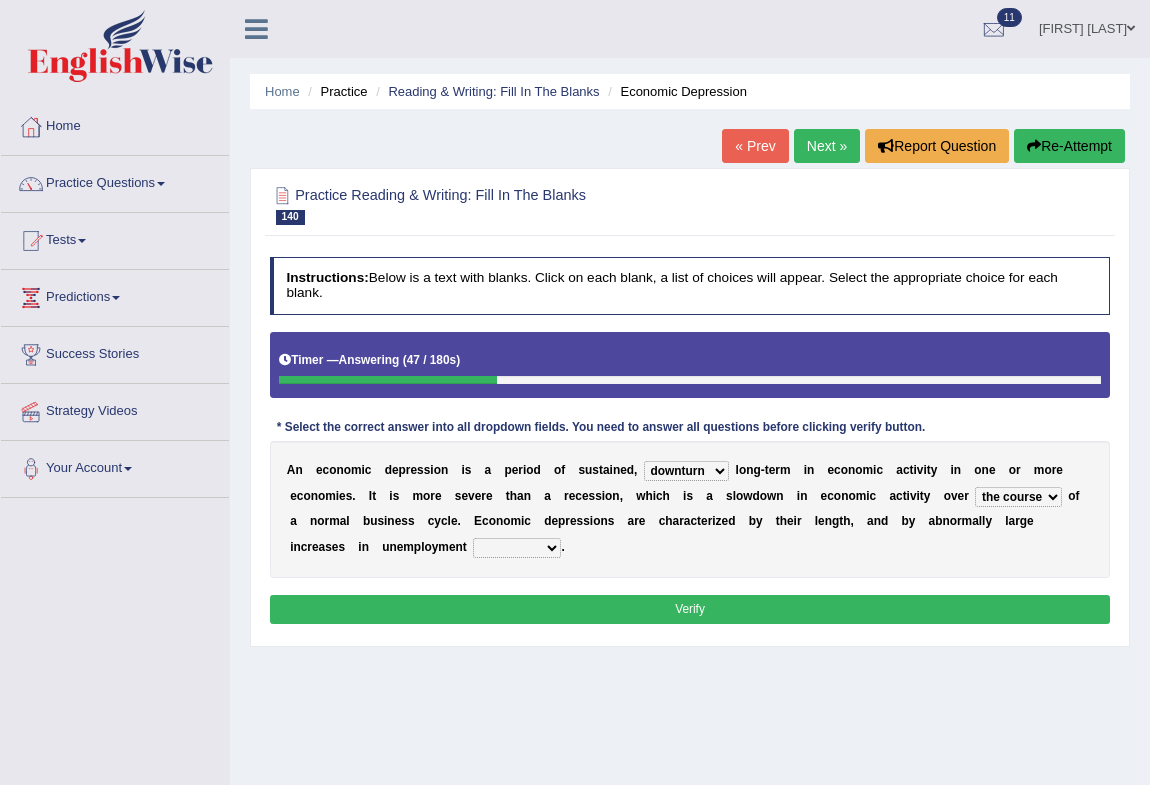 click on "calculation bias ratio rate" at bounding box center [517, 548] 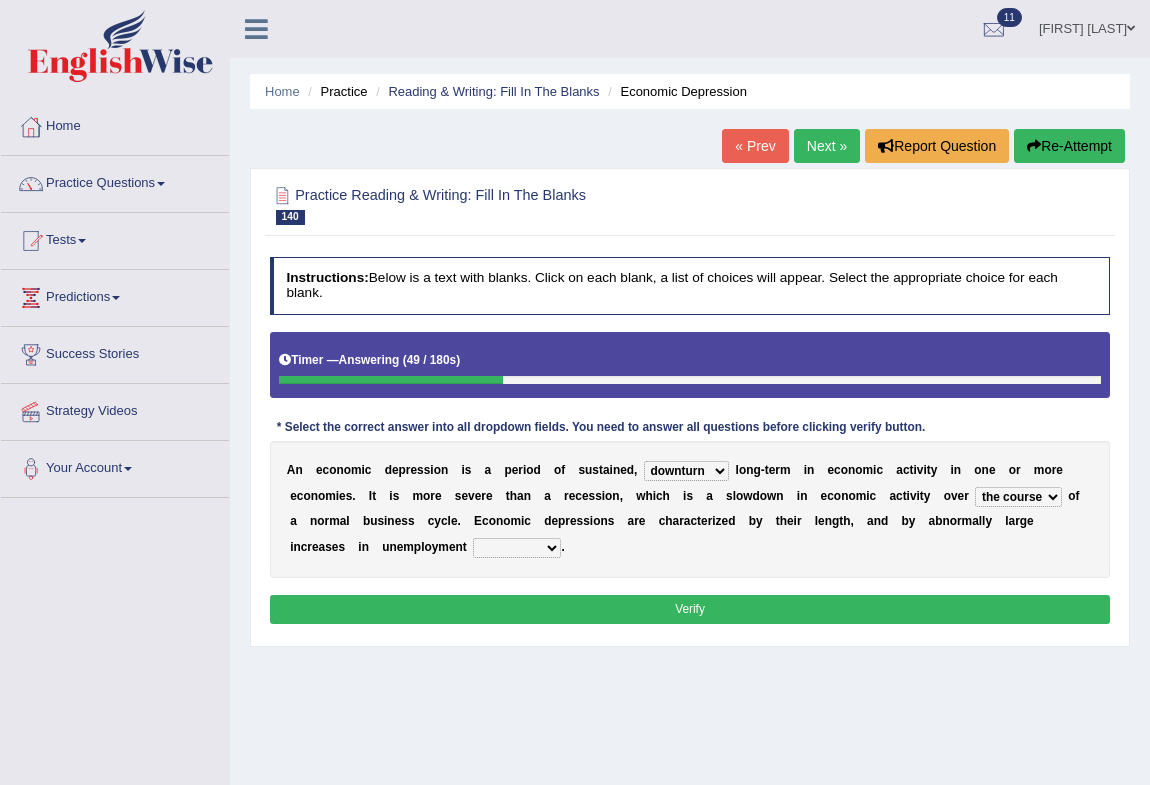 select on "rate" 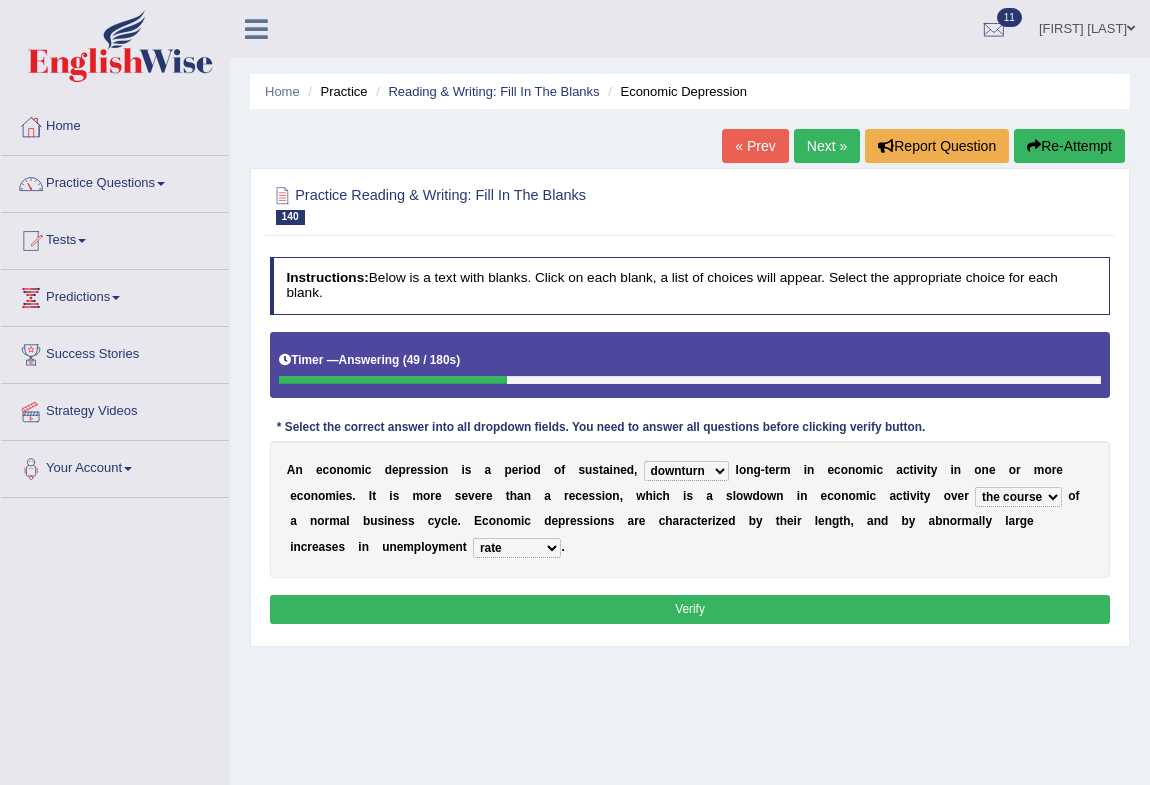 click on "Verify" at bounding box center (690, 609) 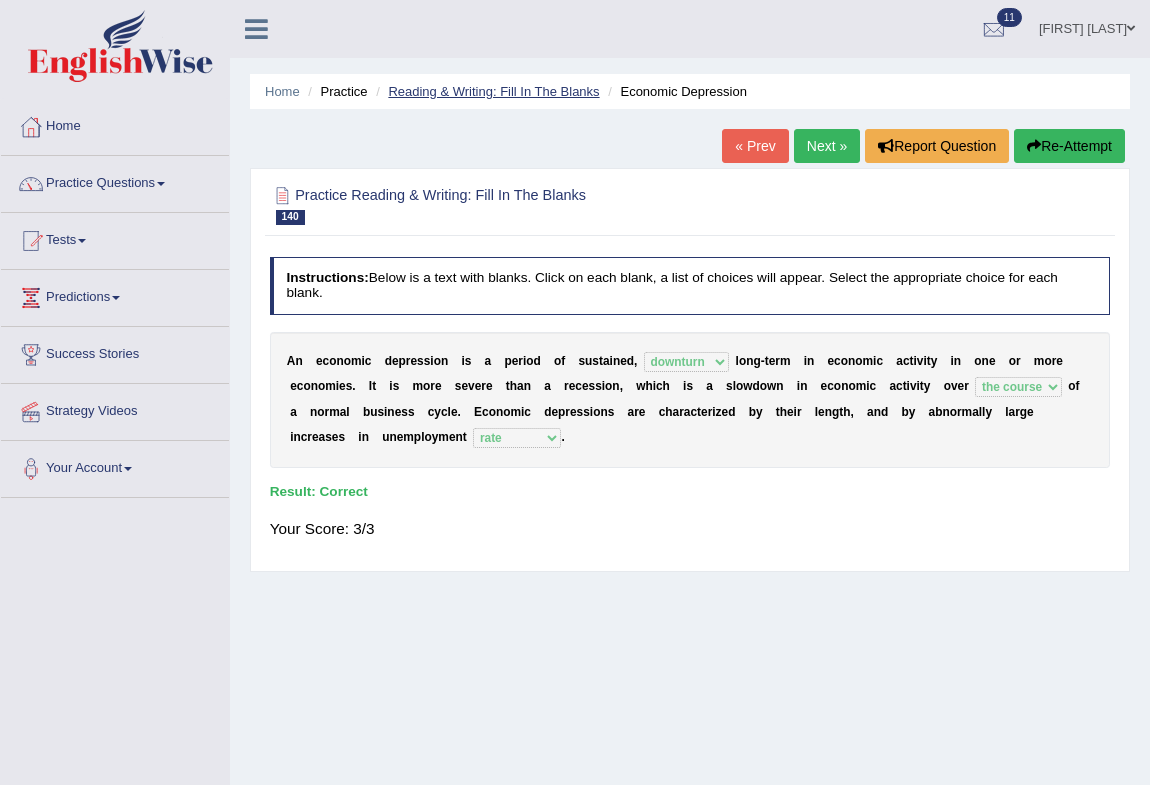 click on "Reading & Writing: Fill In The Blanks" at bounding box center (493, 91) 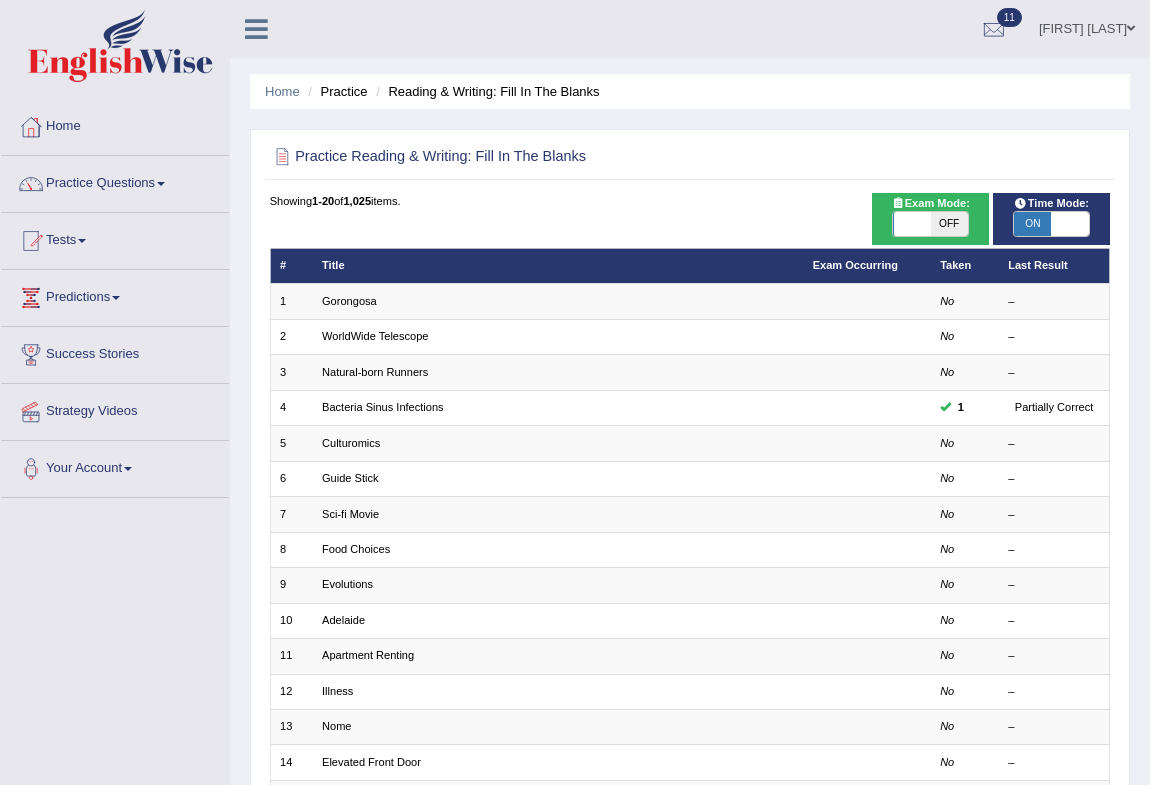 scroll, scrollTop: 369, scrollLeft: 0, axis: vertical 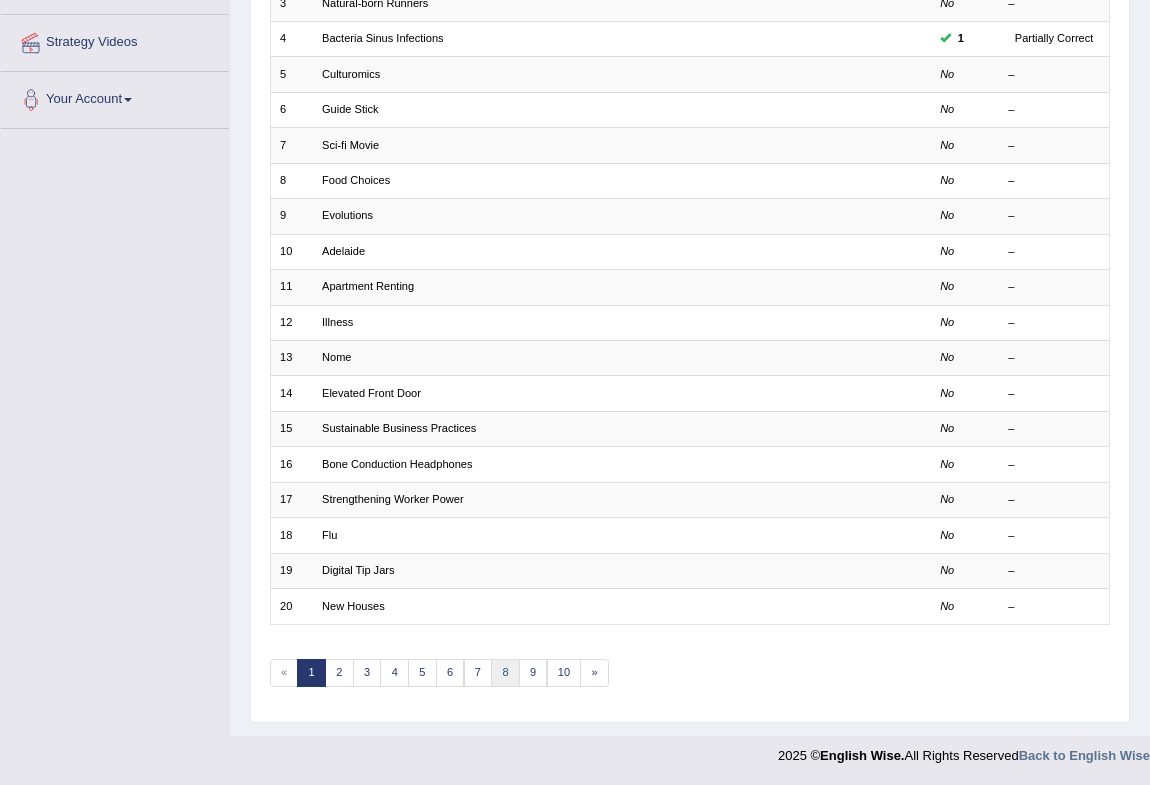 click on "8" at bounding box center [505, 673] 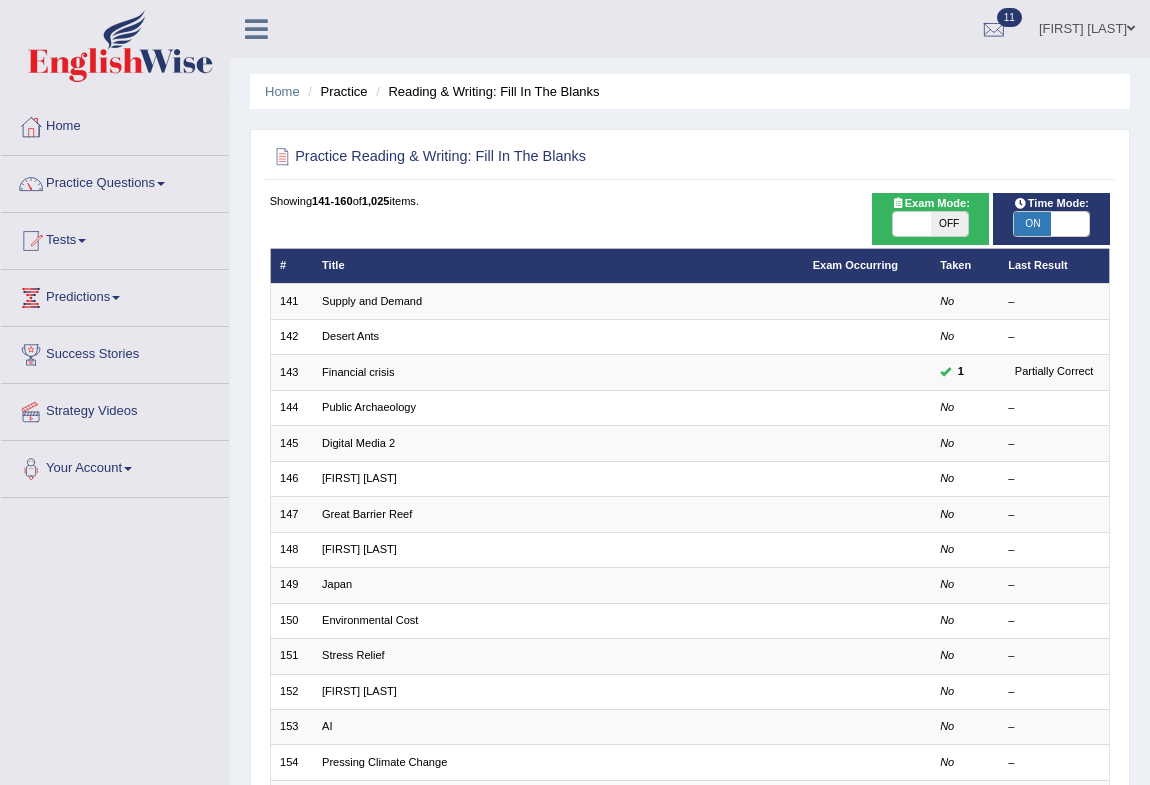 scroll, scrollTop: 369, scrollLeft: 0, axis: vertical 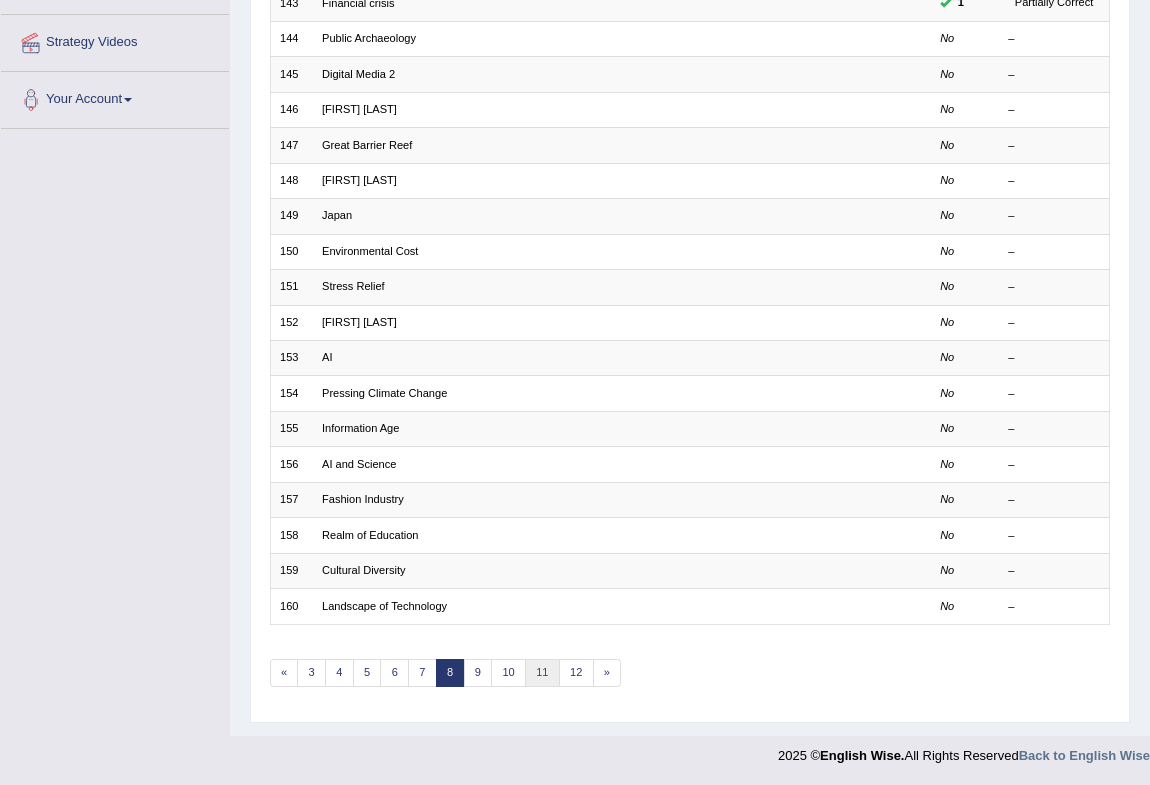 click on "11" at bounding box center [542, 673] 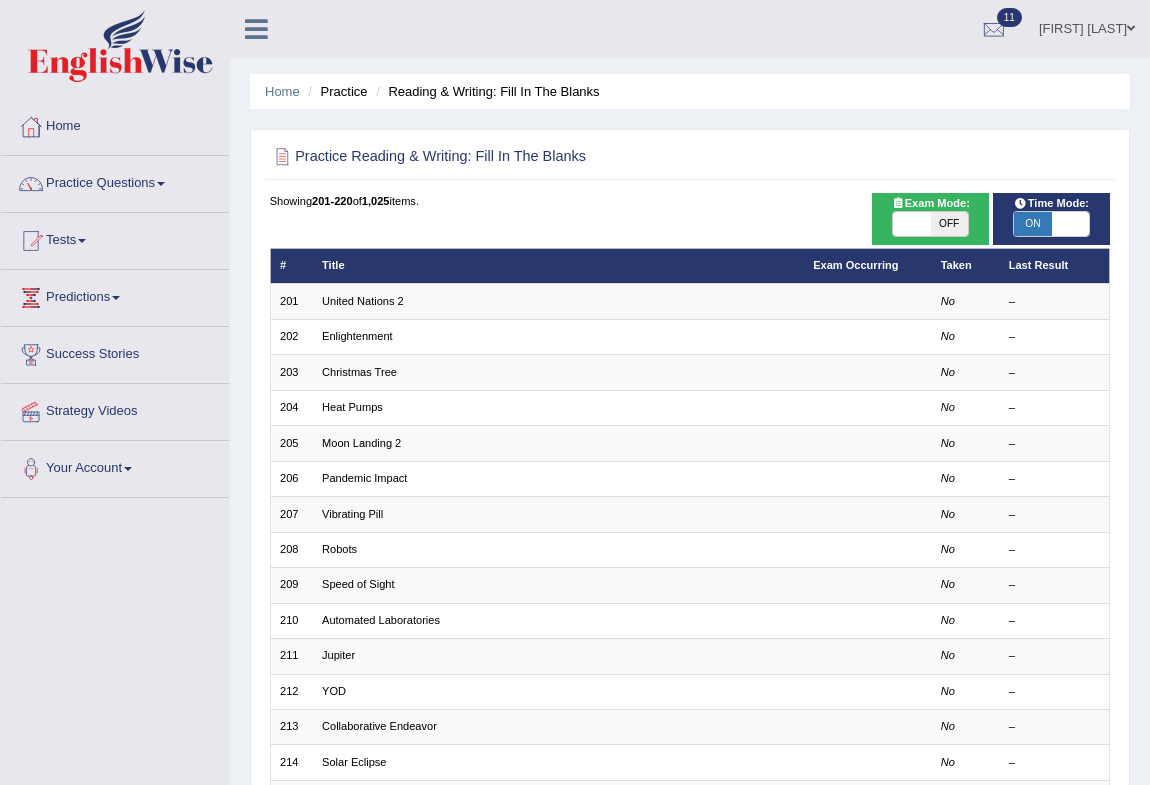 scroll, scrollTop: 0, scrollLeft: 0, axis: both 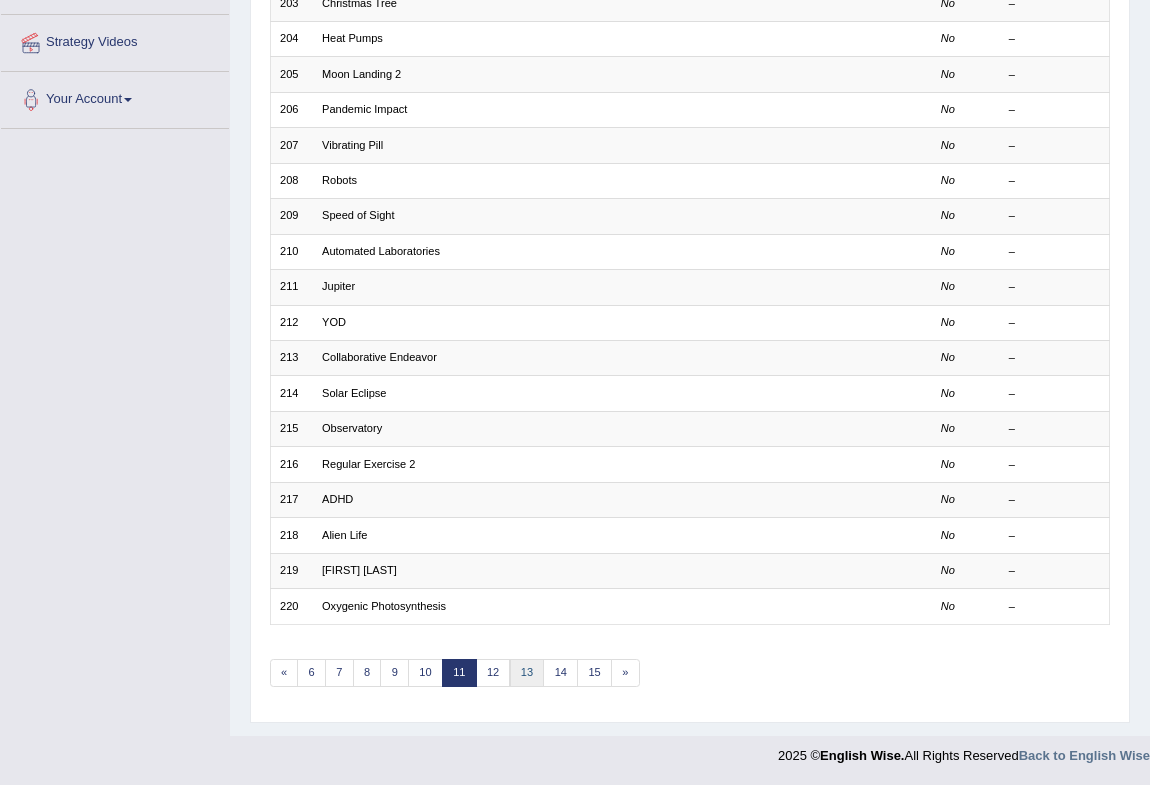 click on "13" at bounding box center (527, 673) 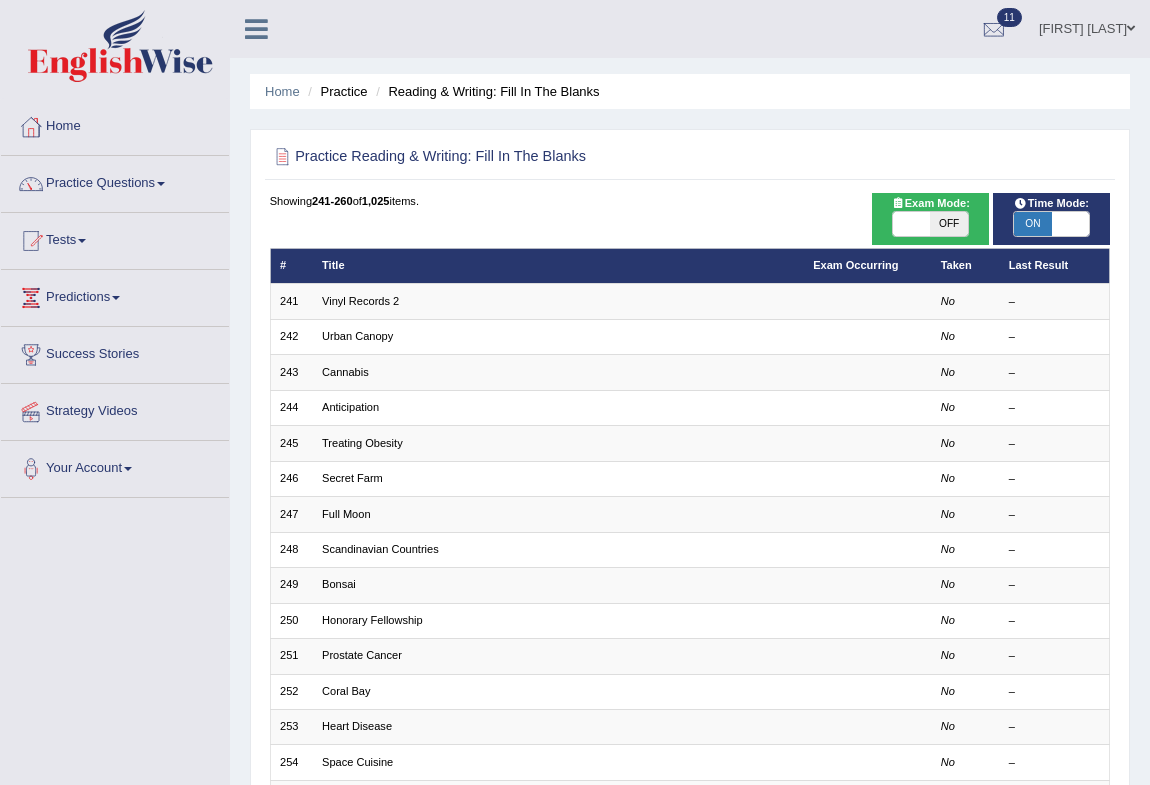 scroll, scrollTop: 0, scrollLeft: 0, axis: both 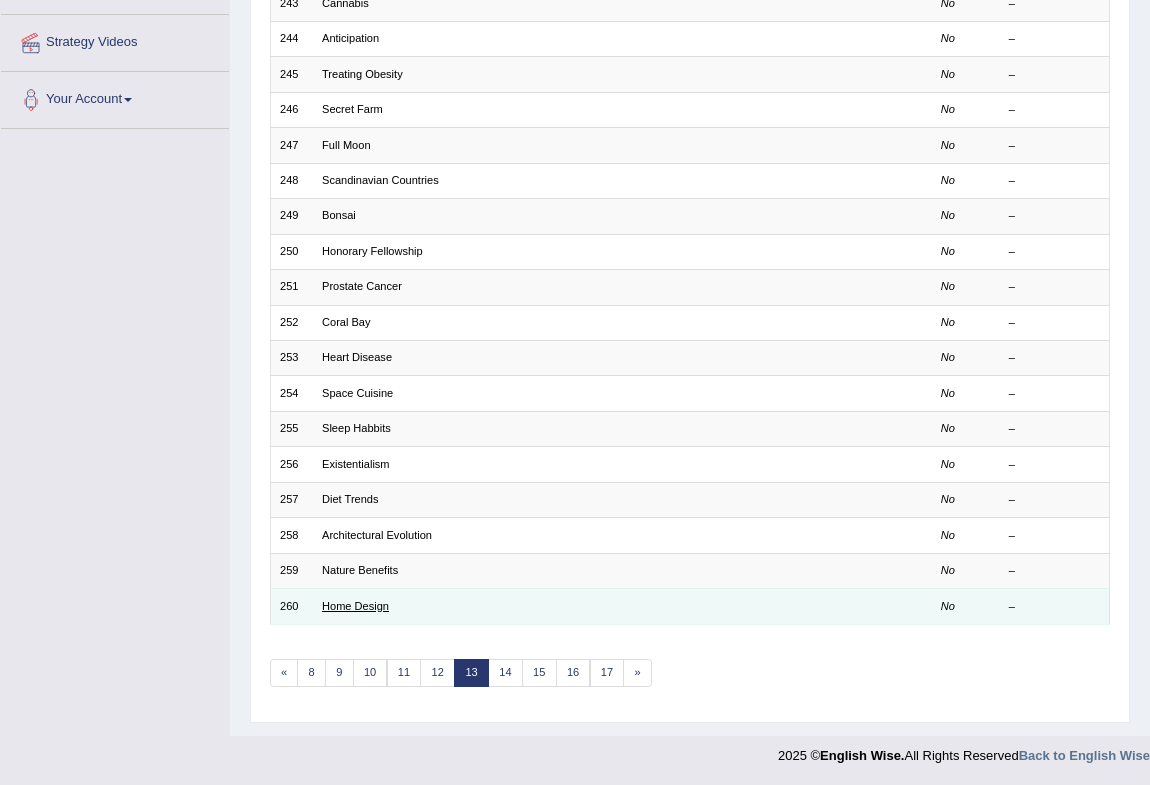 click on "Home Design" at bounding box center (355, 606) 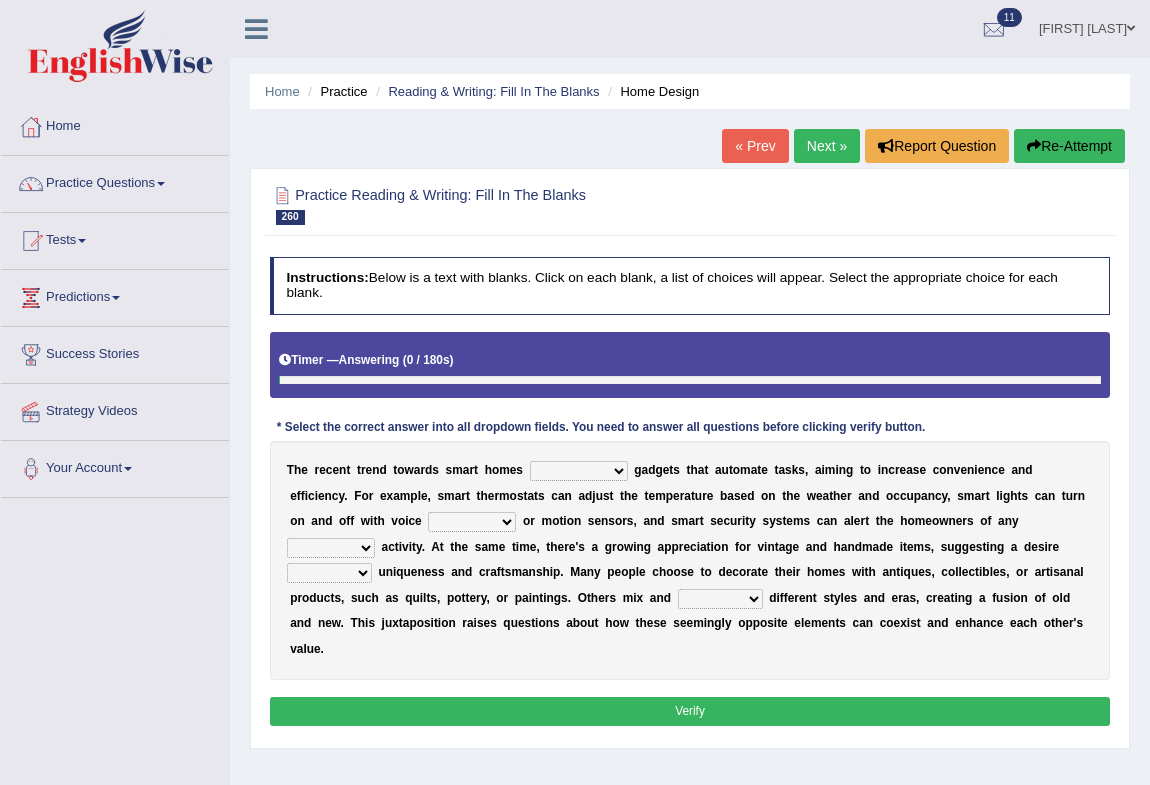 scroll, scrollTop: 0, scrollLeft: 0, axis: both 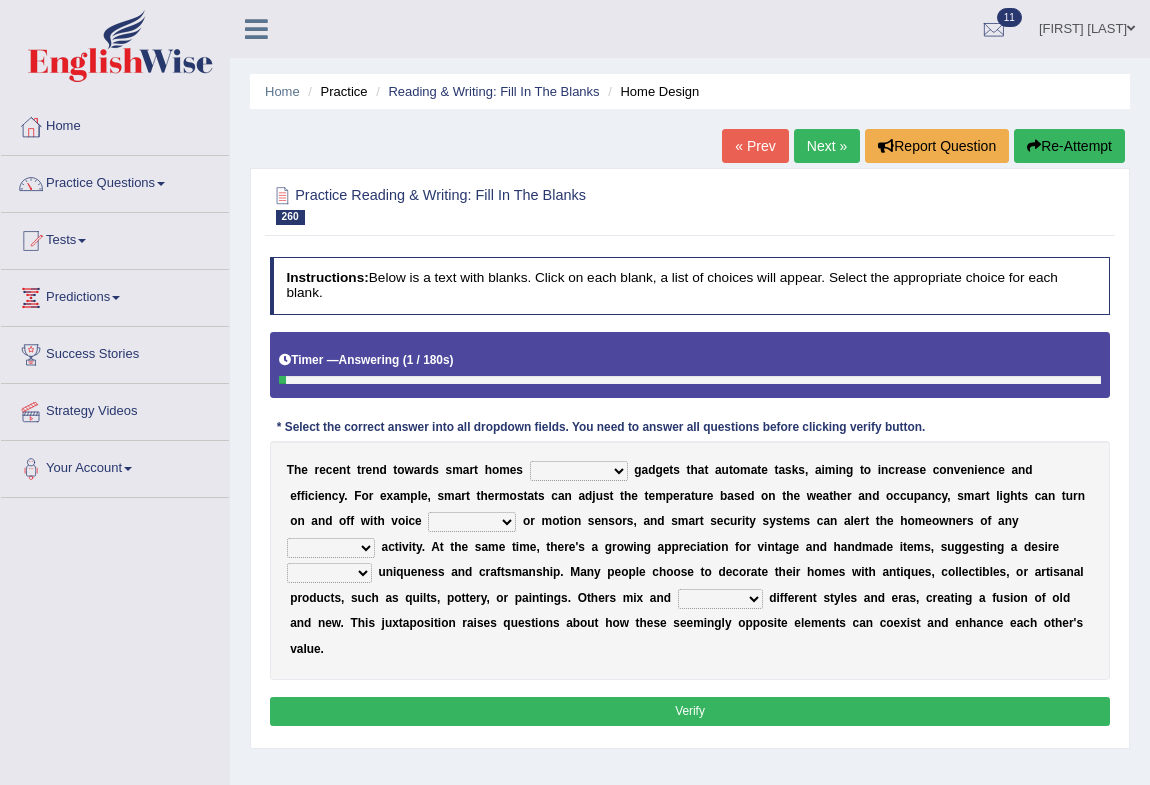 click on "incorporates invalidates operates cooperates" at bounding box center (579, 471) 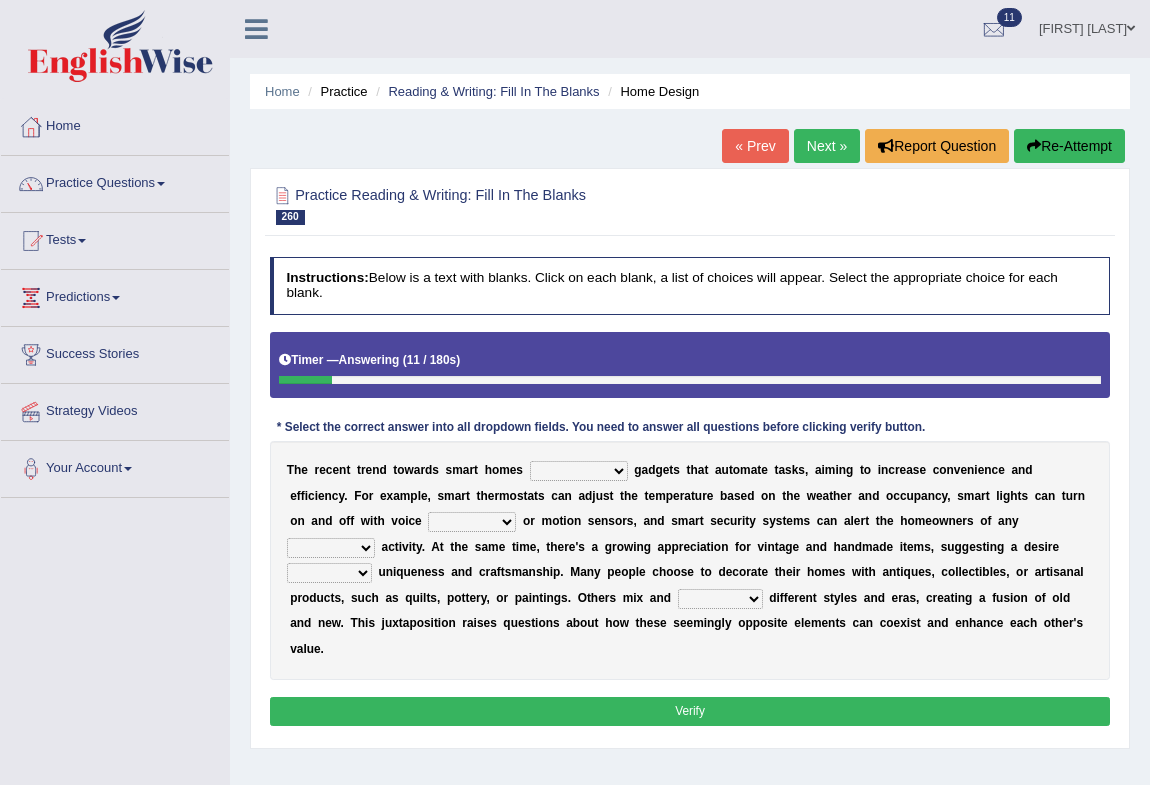 select on "cooperates" 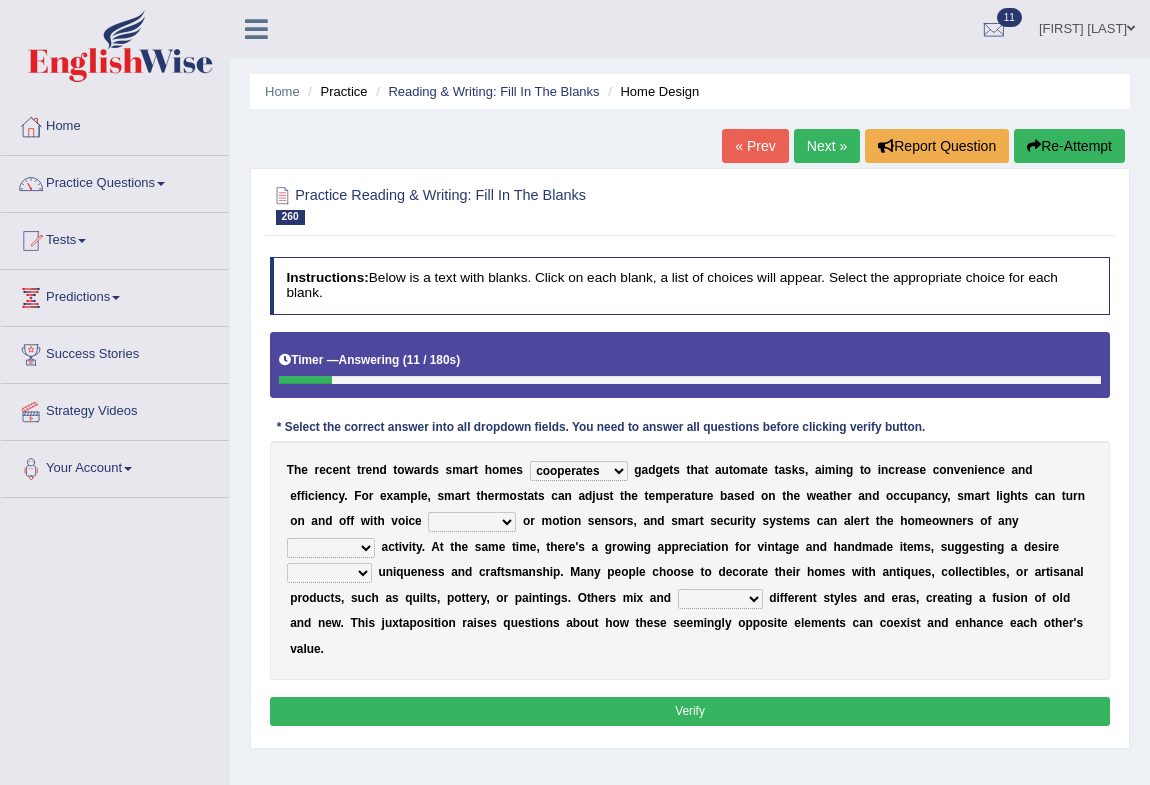 click on "incorporates invalidates operates cooperates" at bounding box center [579, 471] 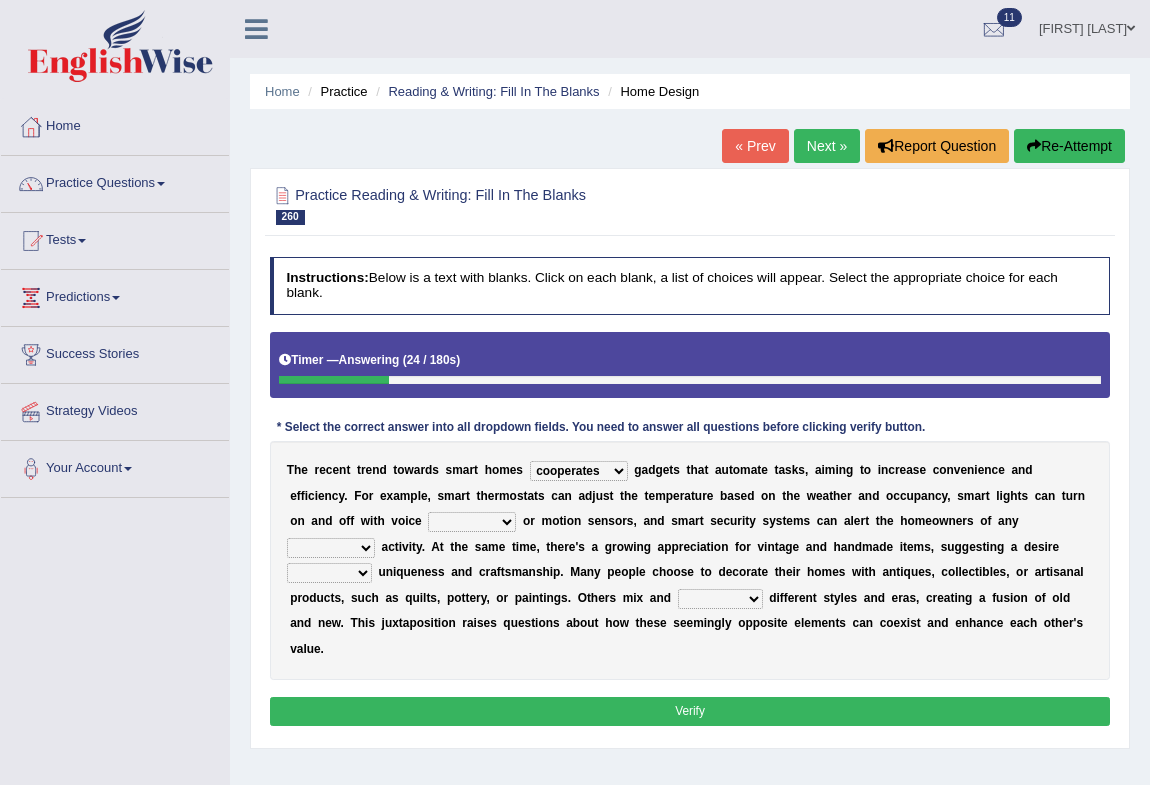 click on "T h e    r e c e n t    t r e n d    t o w a r d s    s m a r t    h o m e s    incorporates invalidates operates cooperates    g a d g e t s    t h a t    a u t o m a t e    t a s k s ,    a i m i n g    t o    i n c r e a s e    c o n v e n i e n c e    a n d    e f f i c i e n c y .    F o r    e x a m p l e ,    s m a r t    t h e r m o s t a t s    c a n    a d j u s t    t h e    t e m p e r a t u r e    b a s e d    o n    t h e    w e a t h e r    a n d    o c c u p a n c y ,    s m a r t    l i g h t s    c a n    t u r n    o n    a n d    o f f    w i t h    v o i c e    pulses rulers sighs commands    o r    m o t i o n    s e n s o r s ,    a n d    s m a r t    s e c u r i t y    s y s t e m s    c a n    a l e r t    t h e    h o m e o w n e r s    o f    a n y    suspicious identical guilty artificial    a c t i v i t y .    A t    t h e    s a m e    t i m e ,    t h e r e ' s    a    g r o w i n g    a p p r e c i a t i o n    f" at bounding box center [690, 560] 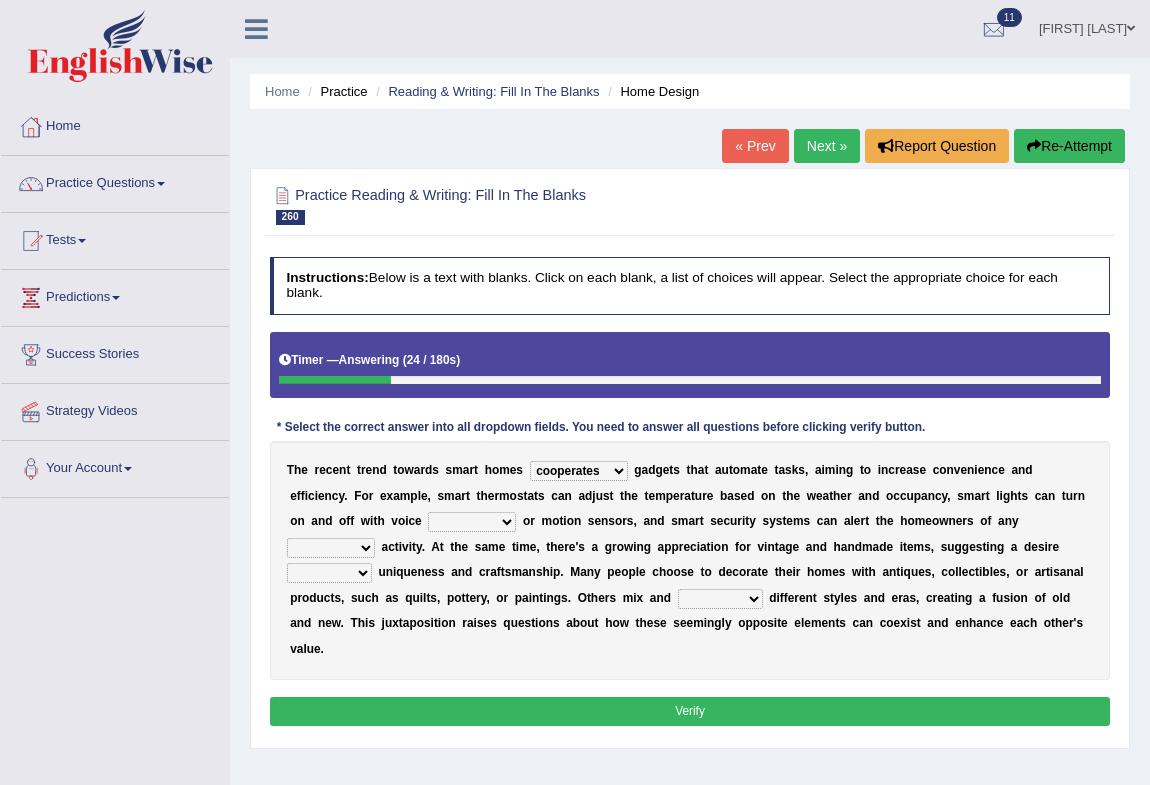 click on "pulses rulers sighs commands" at bounding box center [472, 522] 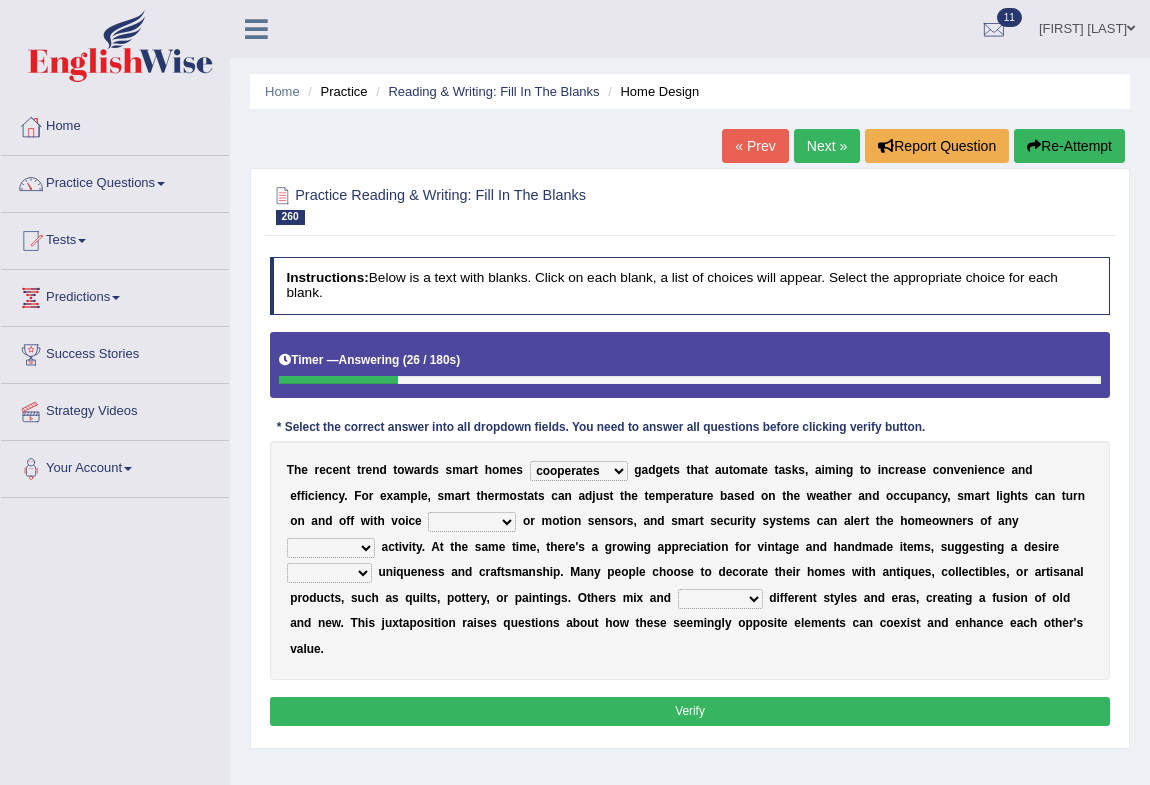 select on "commands" 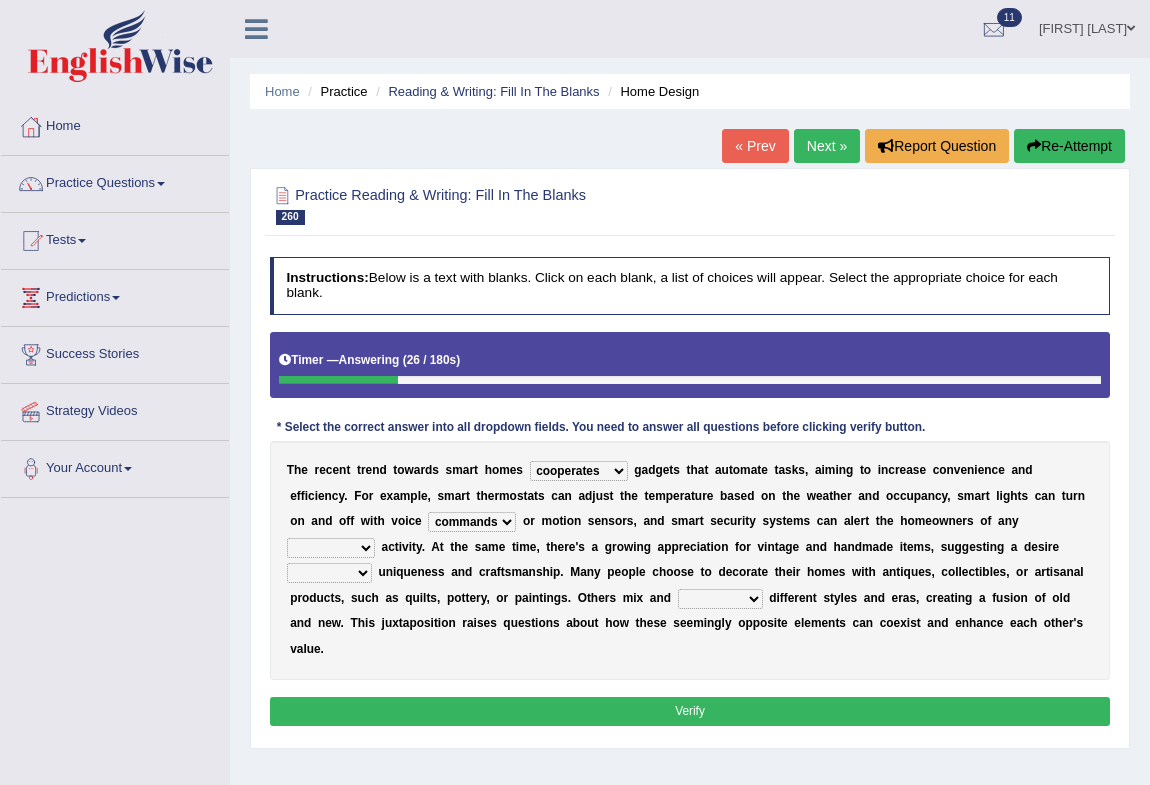 click on "pulses rulers sighs commands" at bounding box center (472, 522) 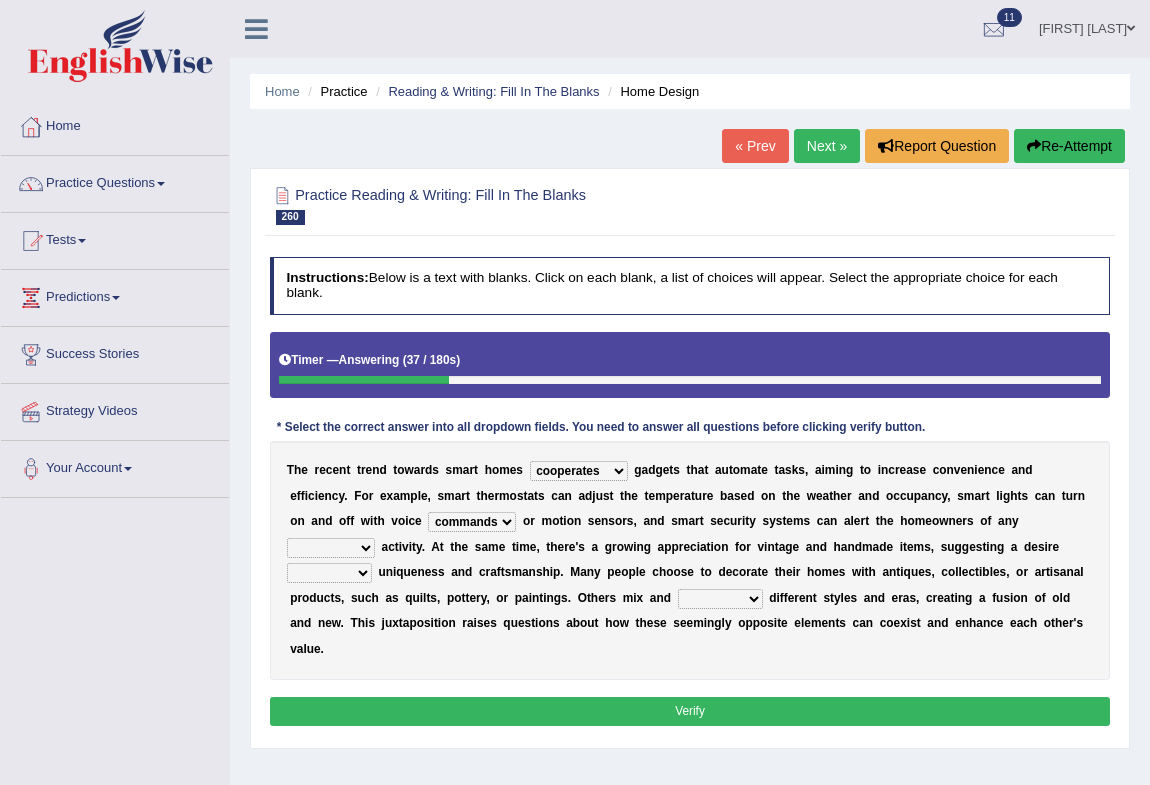 click on "suspicious identical guilty artificial" at bounding box center (331, 548) 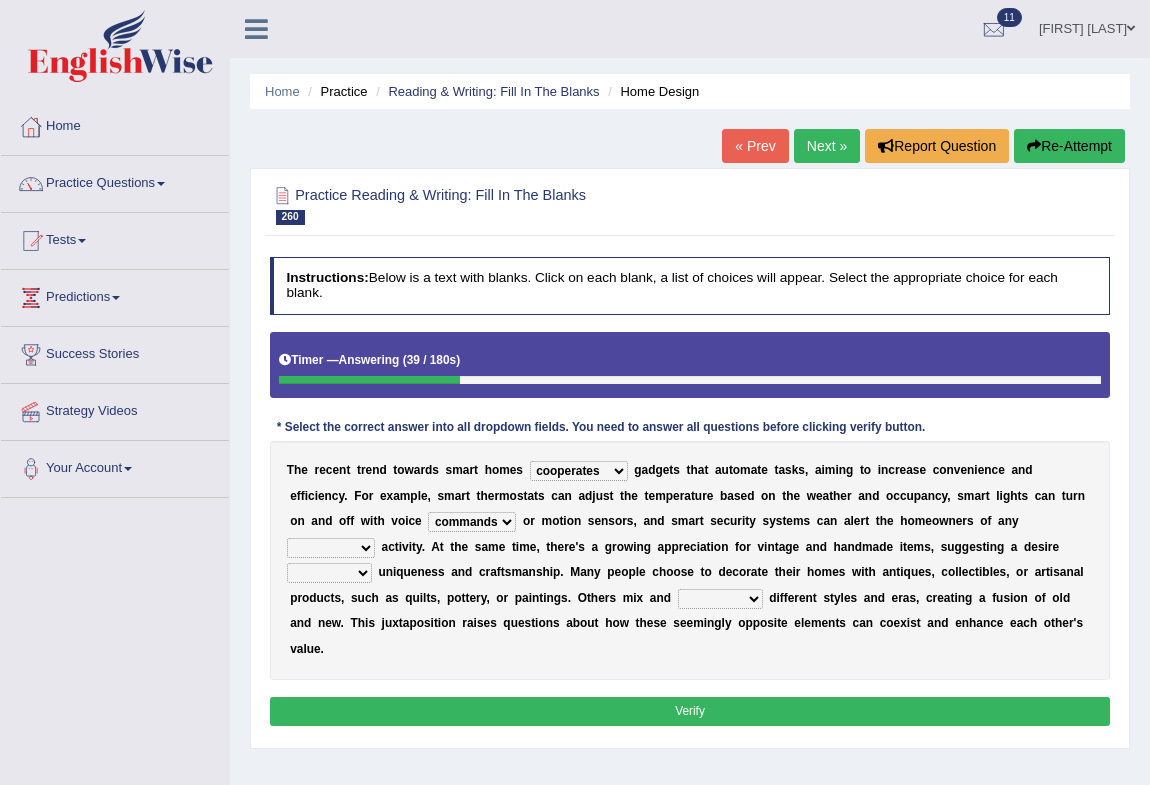 select on "suspicious" 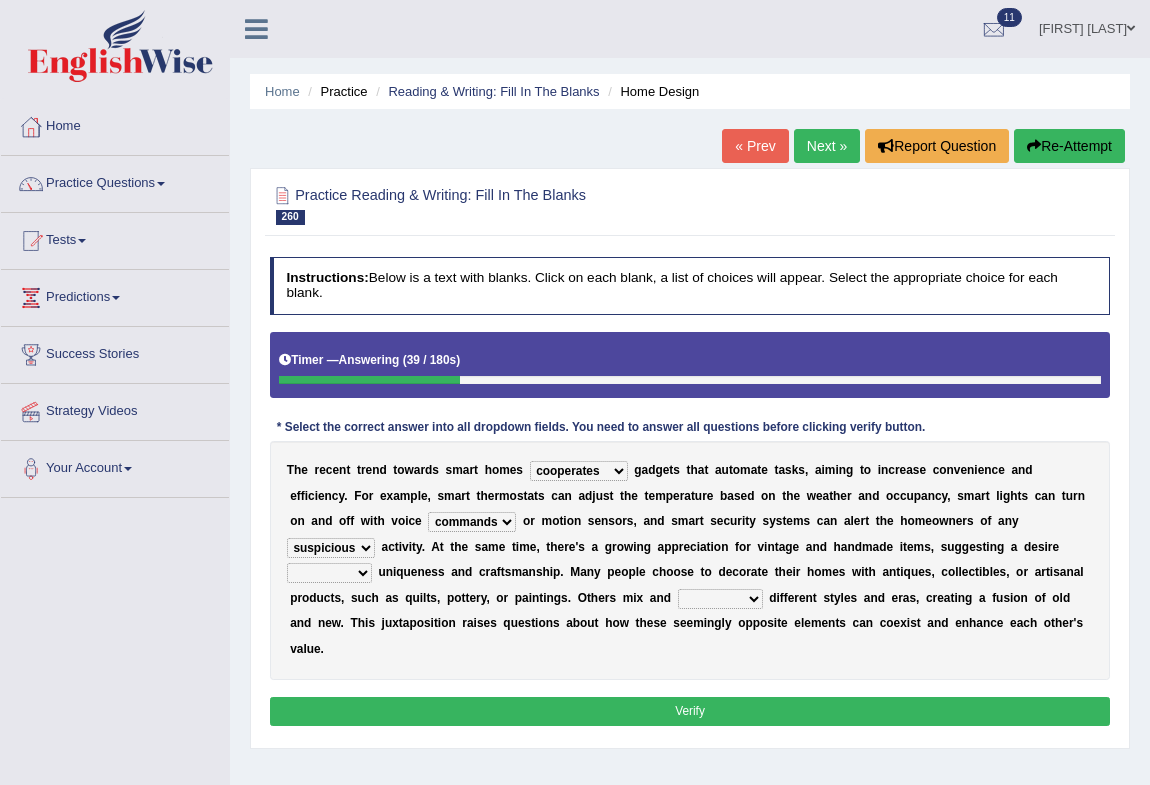 click on "suspicious identical guilty artificial" at bounding box center [331, 548] 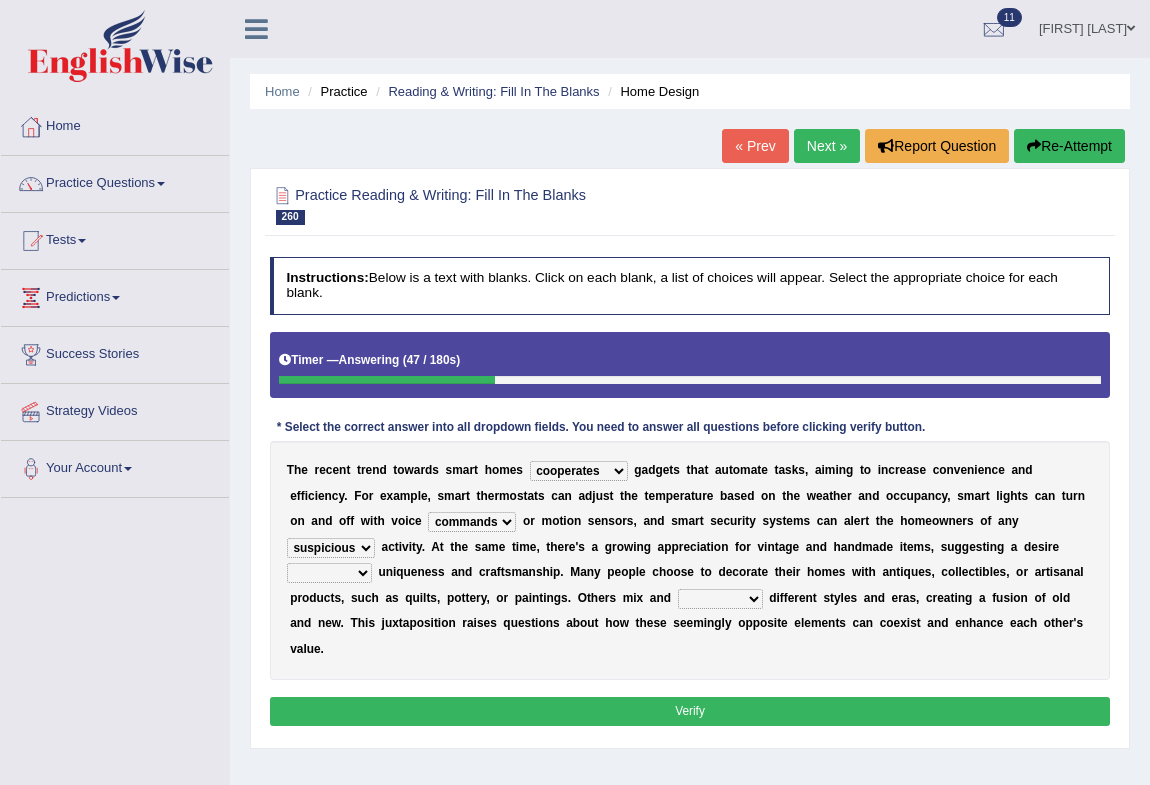 click on "to for from of" at bounding box center [329, 573] 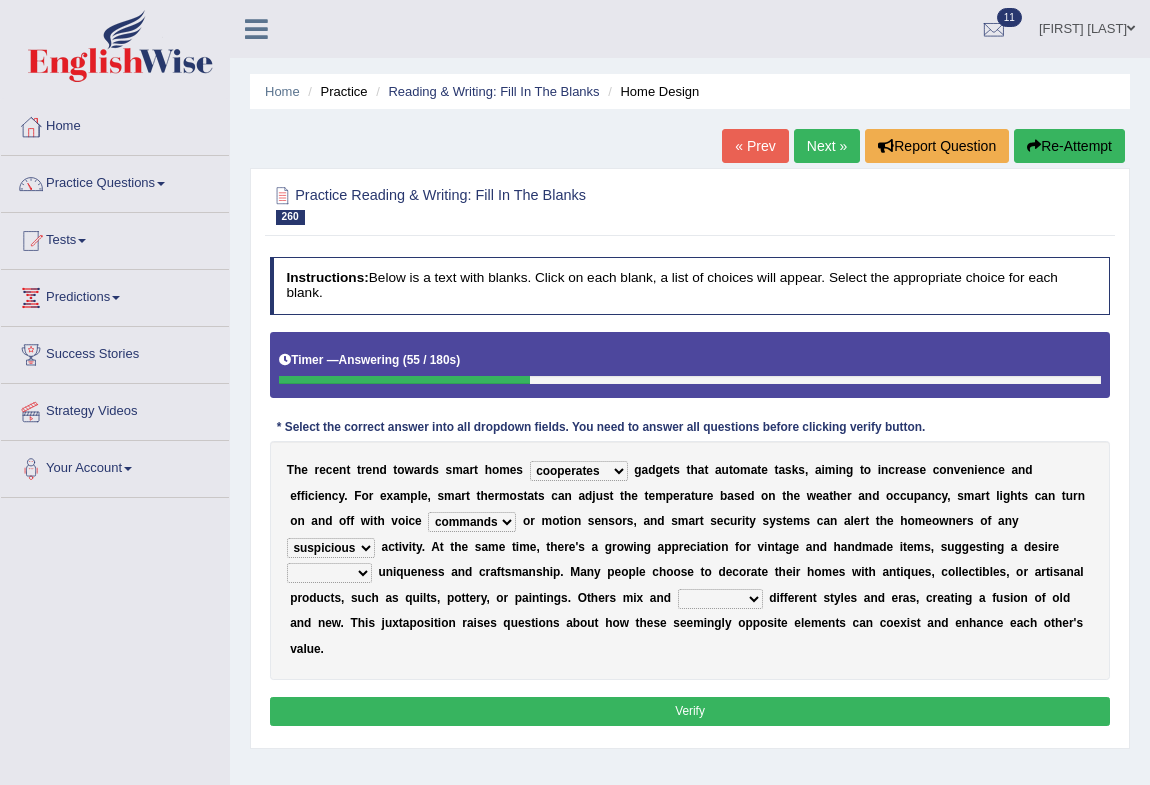 select on "for" 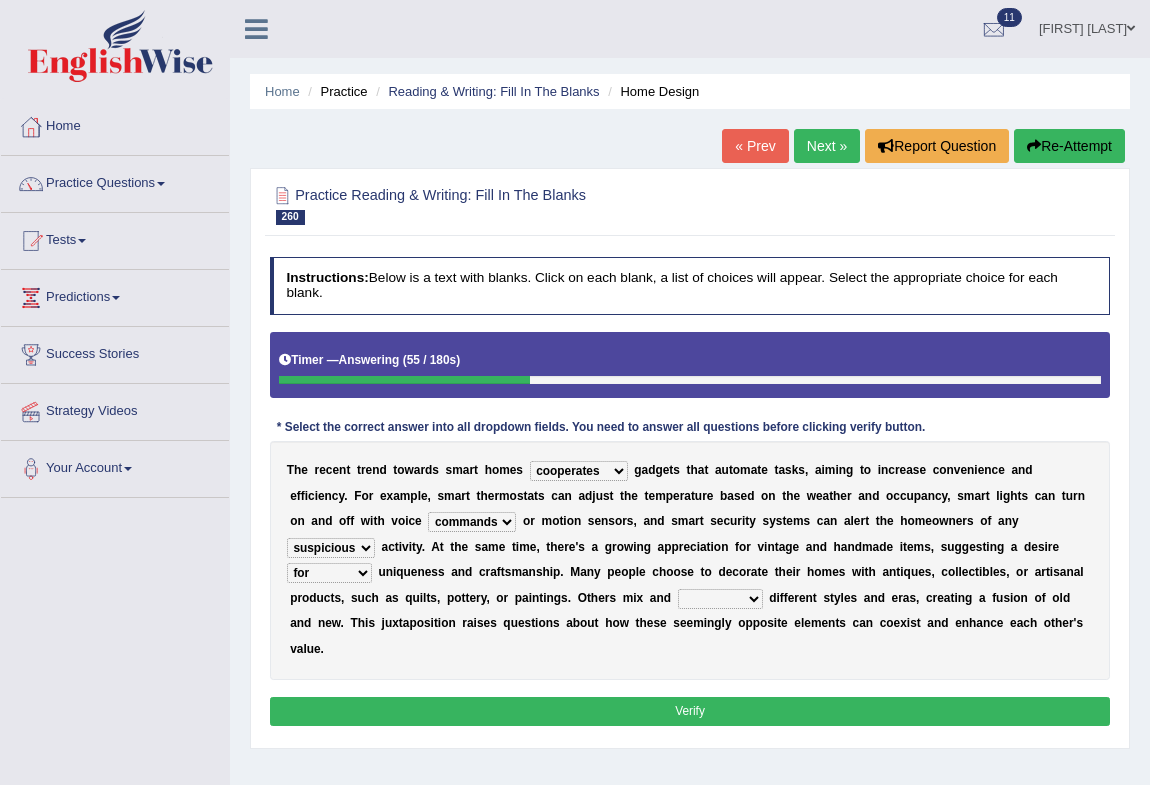 click on "to for from of" at bounding box center (329, 573) 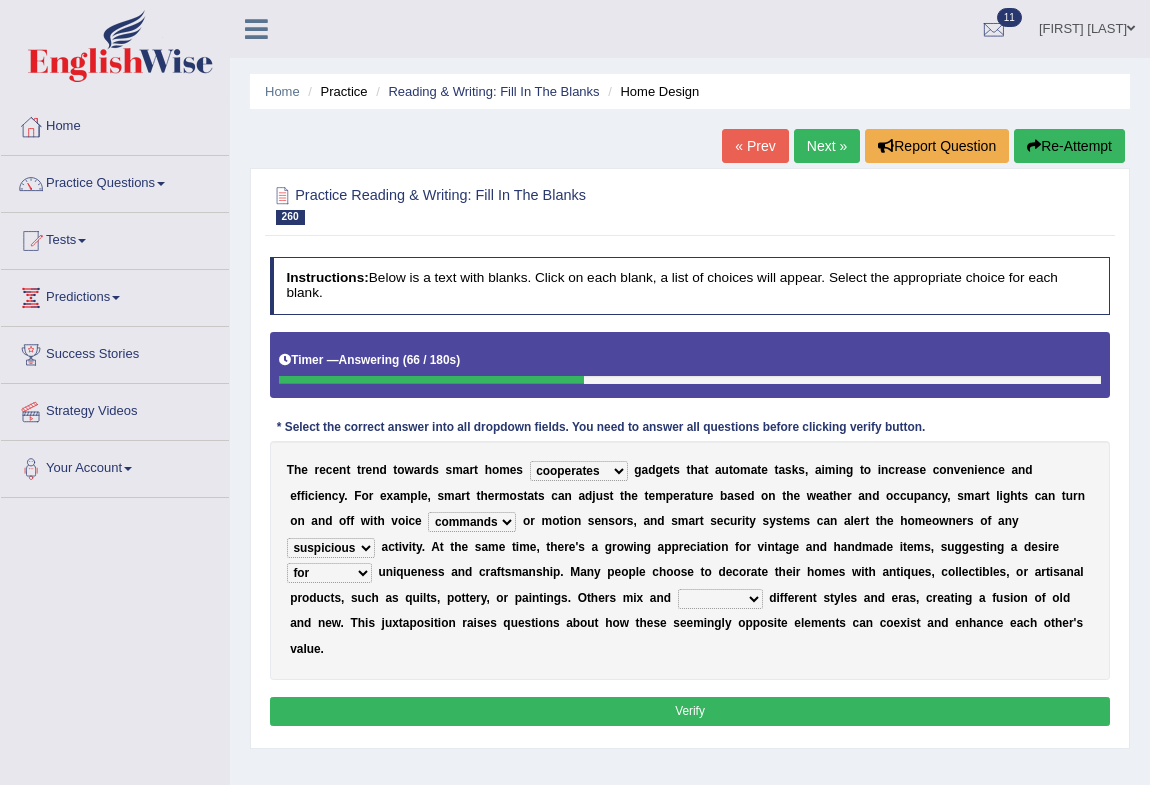 click on "estimate clash divide match" at bounding box center (720, 599) 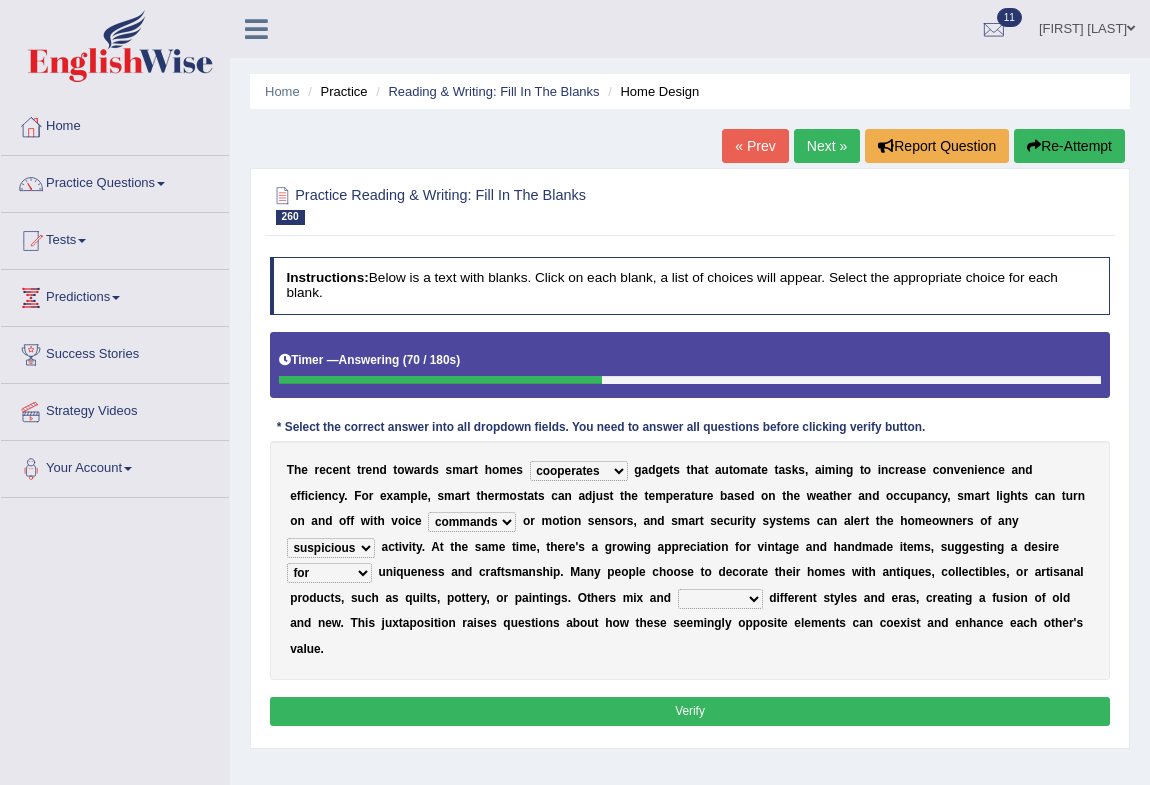 select on "match" 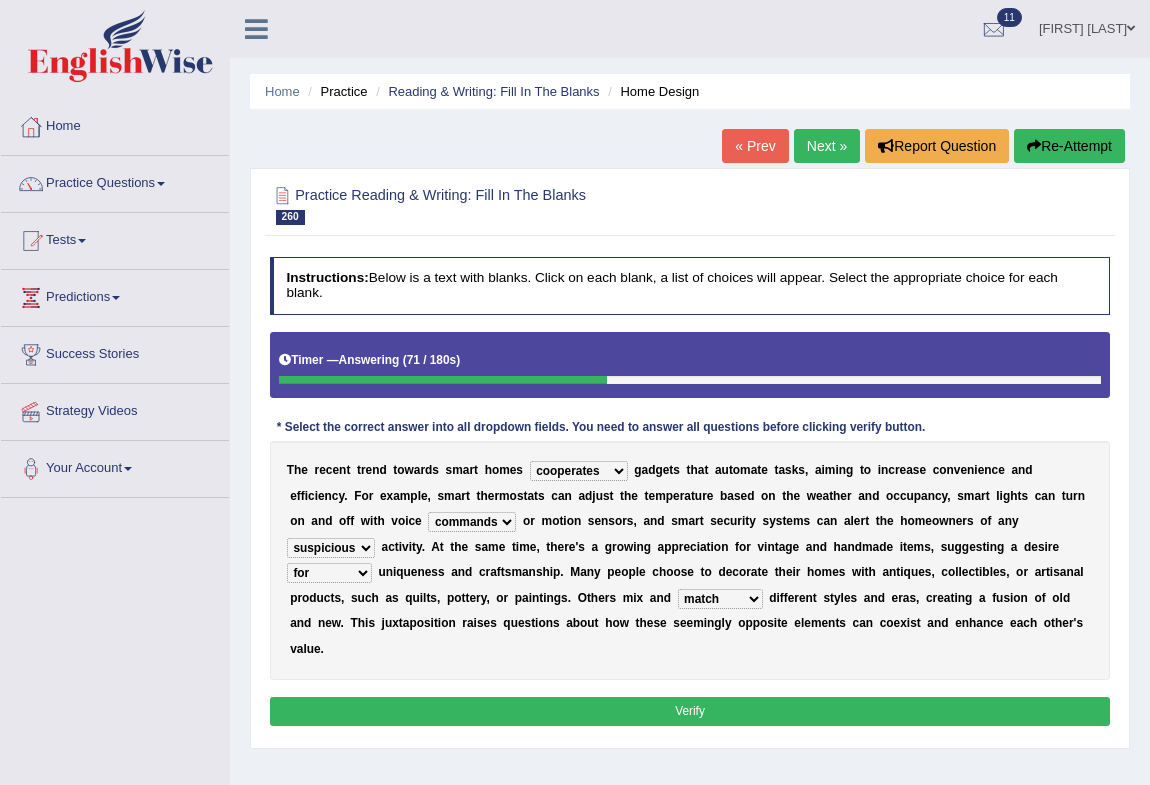 click on "Verify" at bounding box center [690, 711] 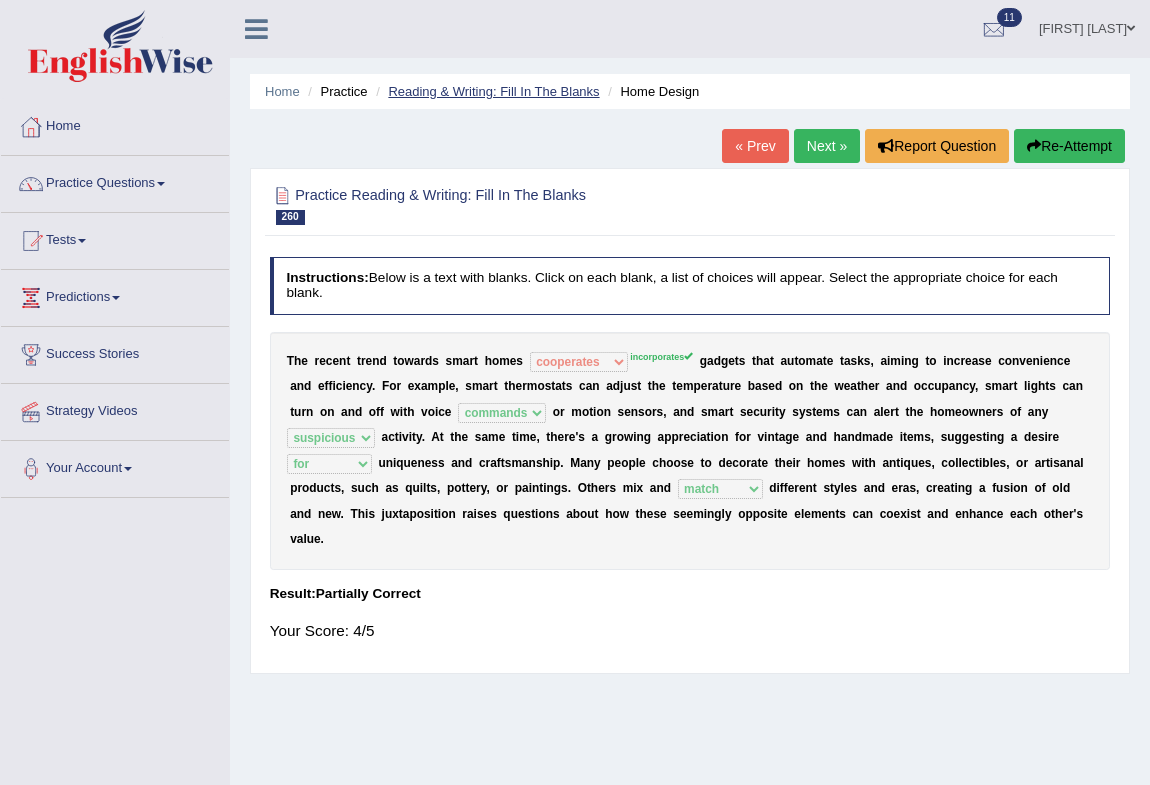 click on "Reading & Writing: Fill In The Blanks" at bounding box center [493, 91] 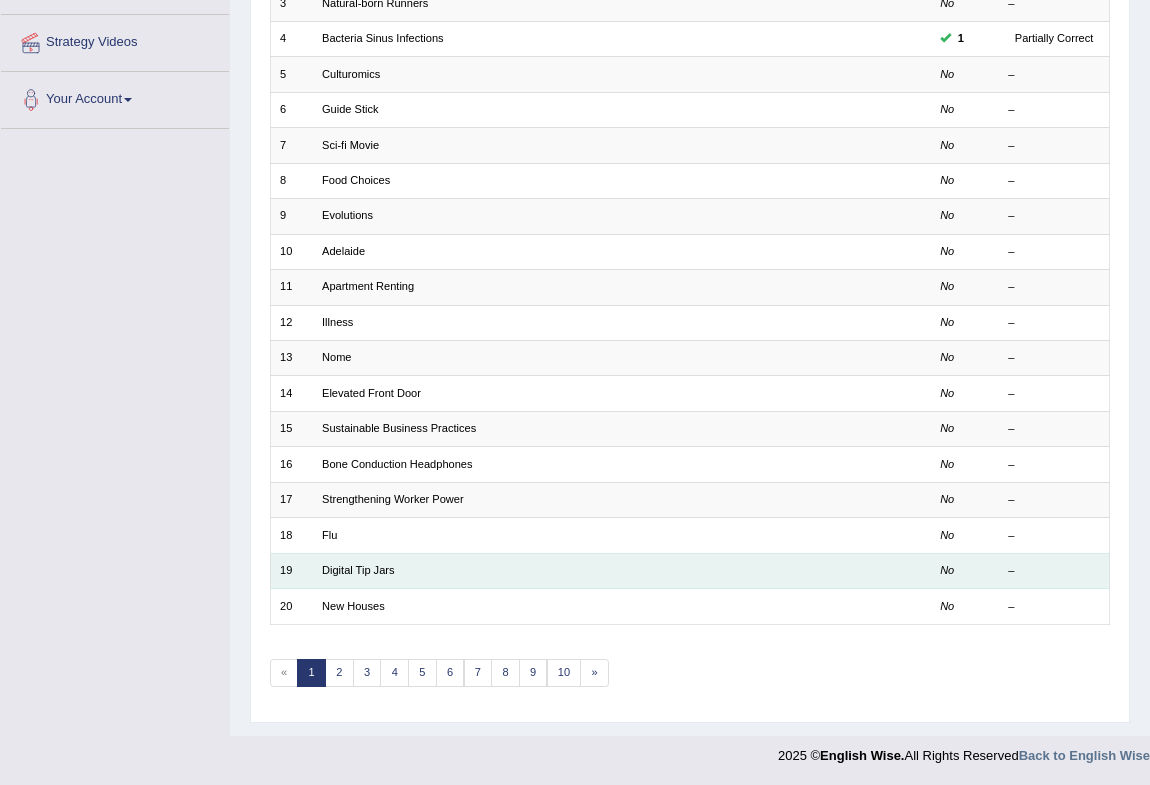 scroll, scrollTop: 369, scrollLeft: 0, axis: vertical 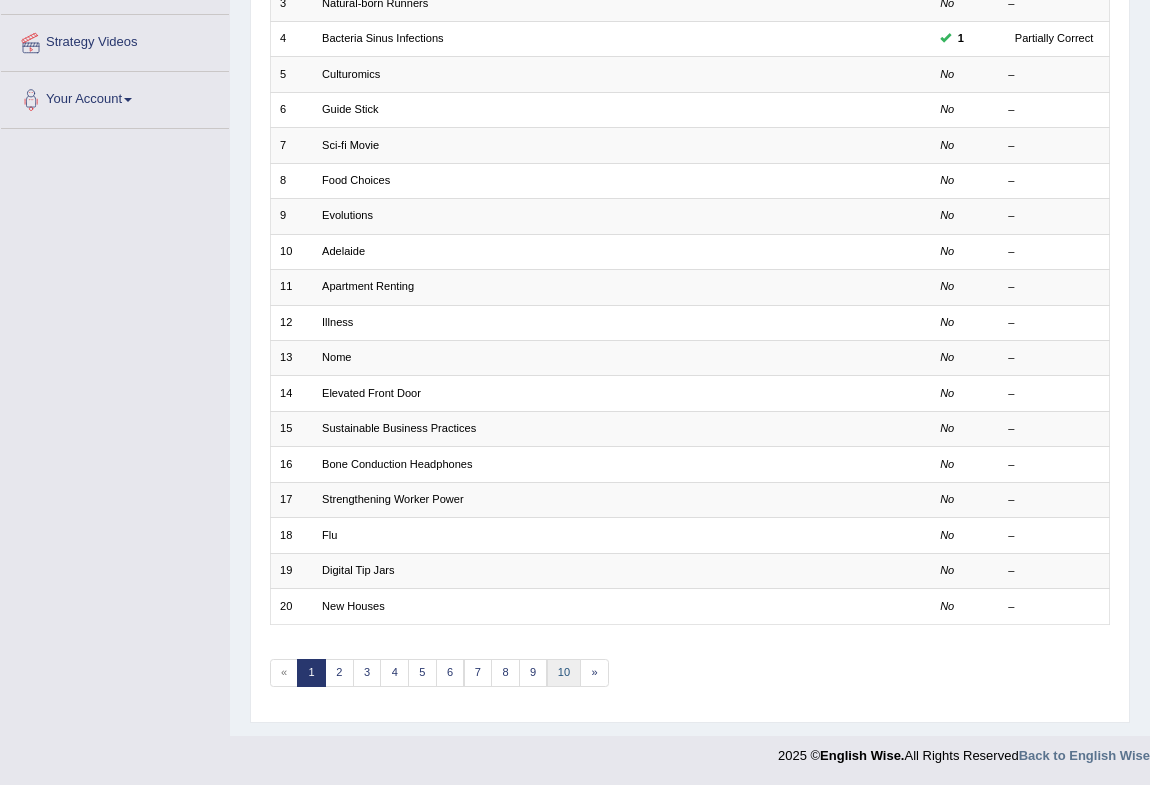 click on "10" at bounding box center [564, 673] 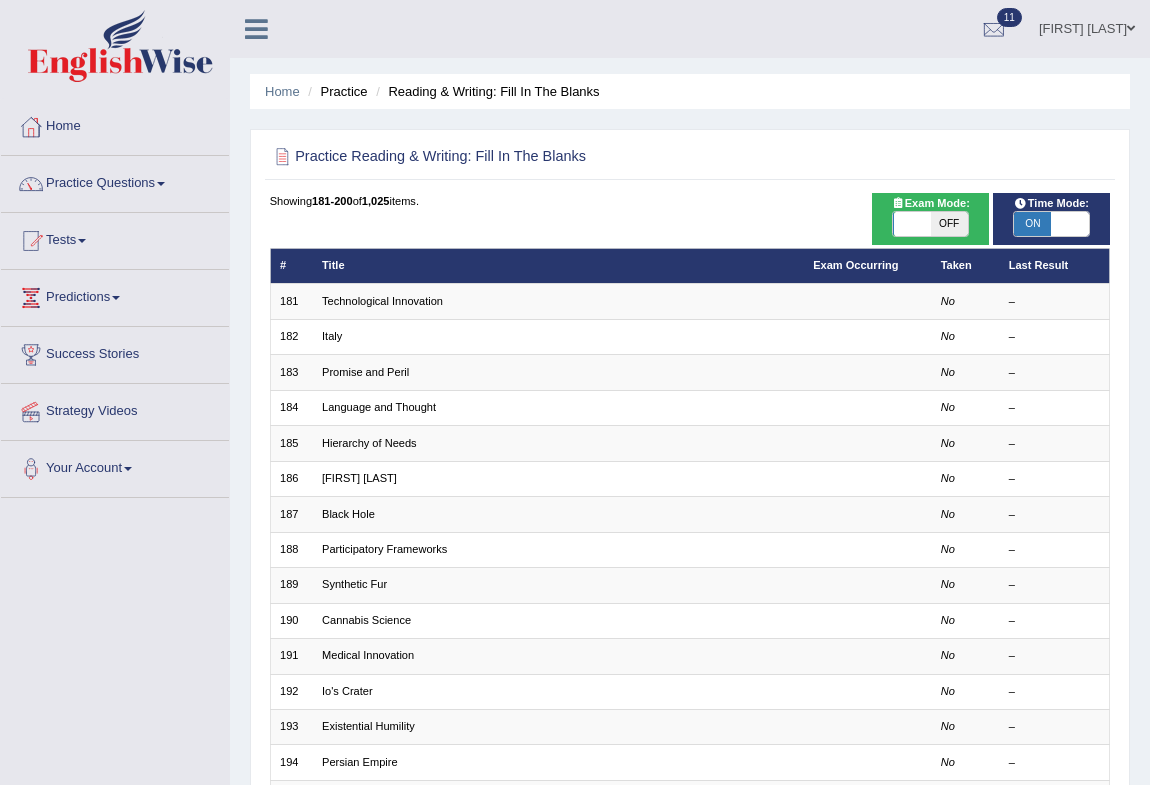 scroll, scrollTop: 369, scrollLeft: 0, axis: vertical 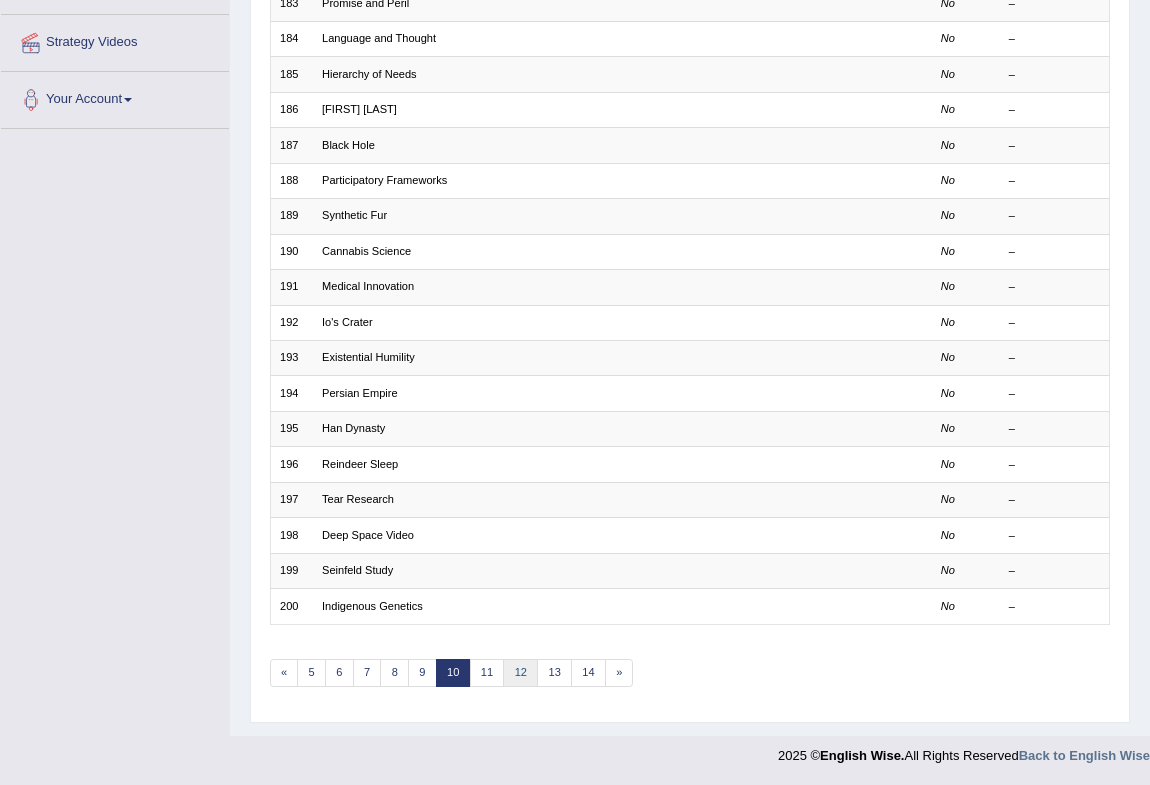 click on "12" at bounding box center [520, 673] 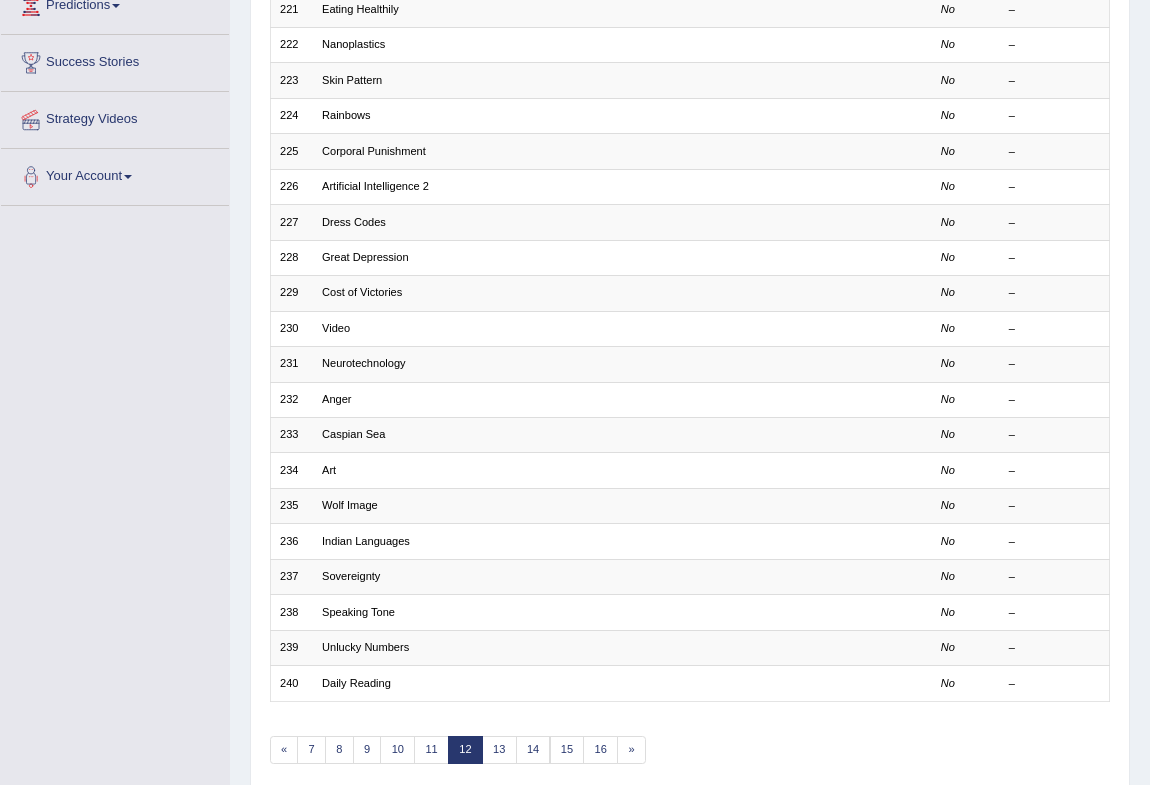 scroll, scrollTop: 292, scrollLeft: 0, axis: vertical 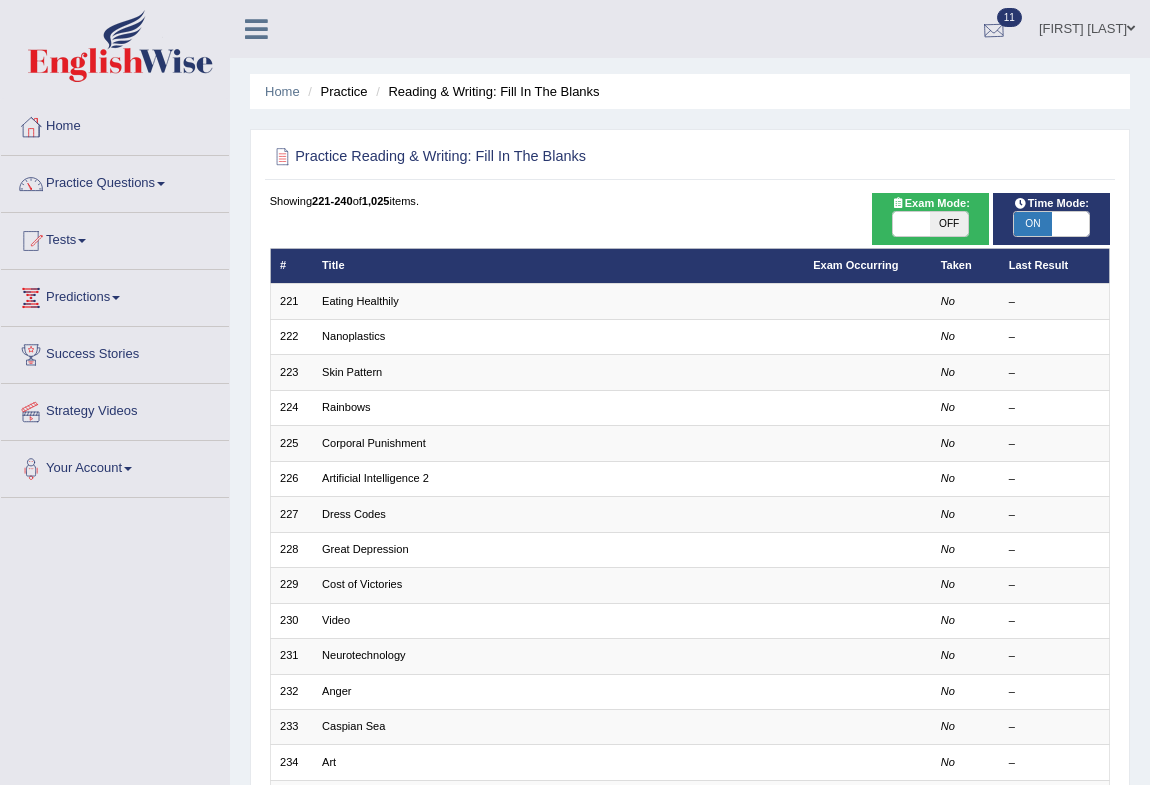 click at bounding box center (994, 30) 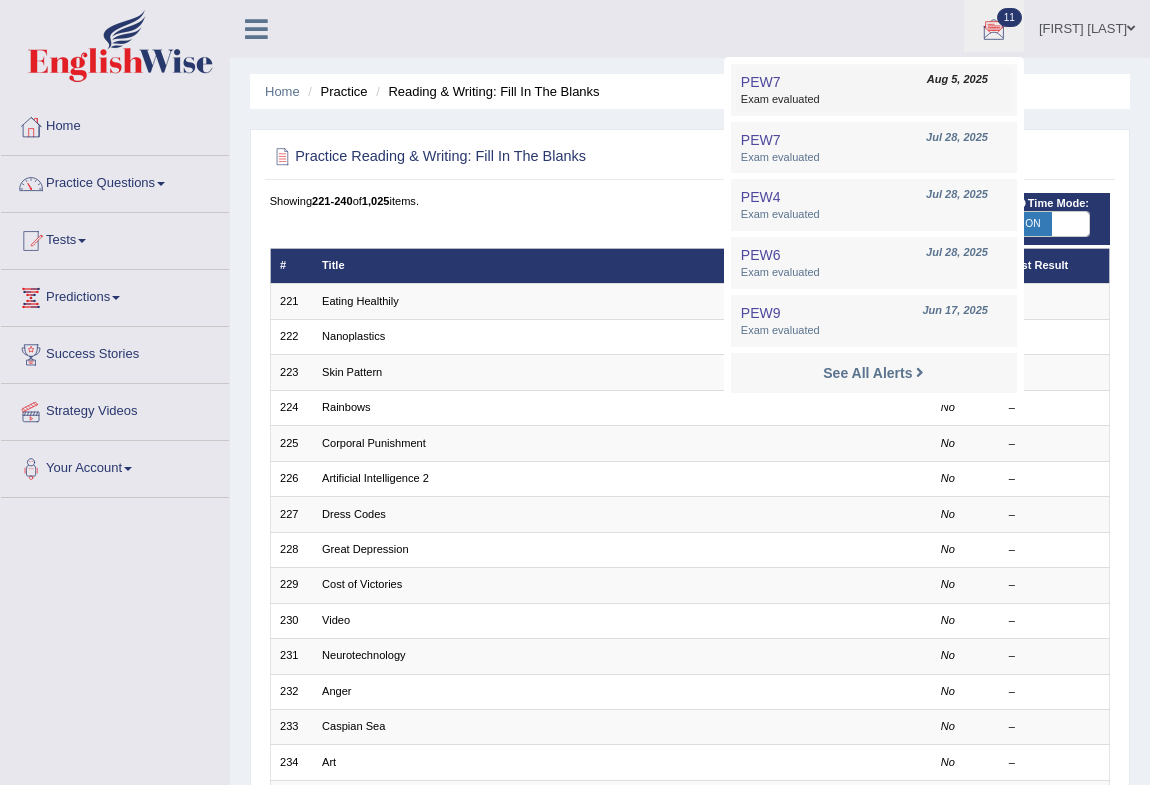click on "PEW7" at bounding box center (761, 82) 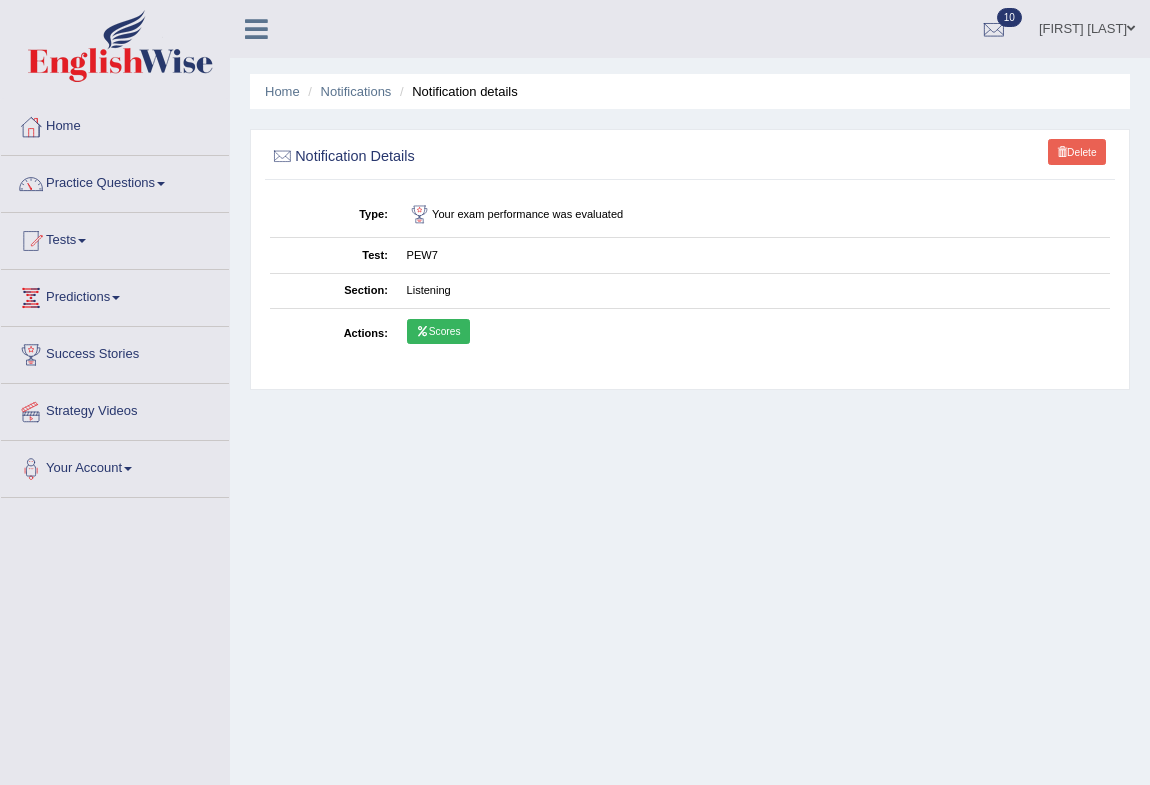 scroll, scrollTop: 0, scrollLeft: 0, axis: both 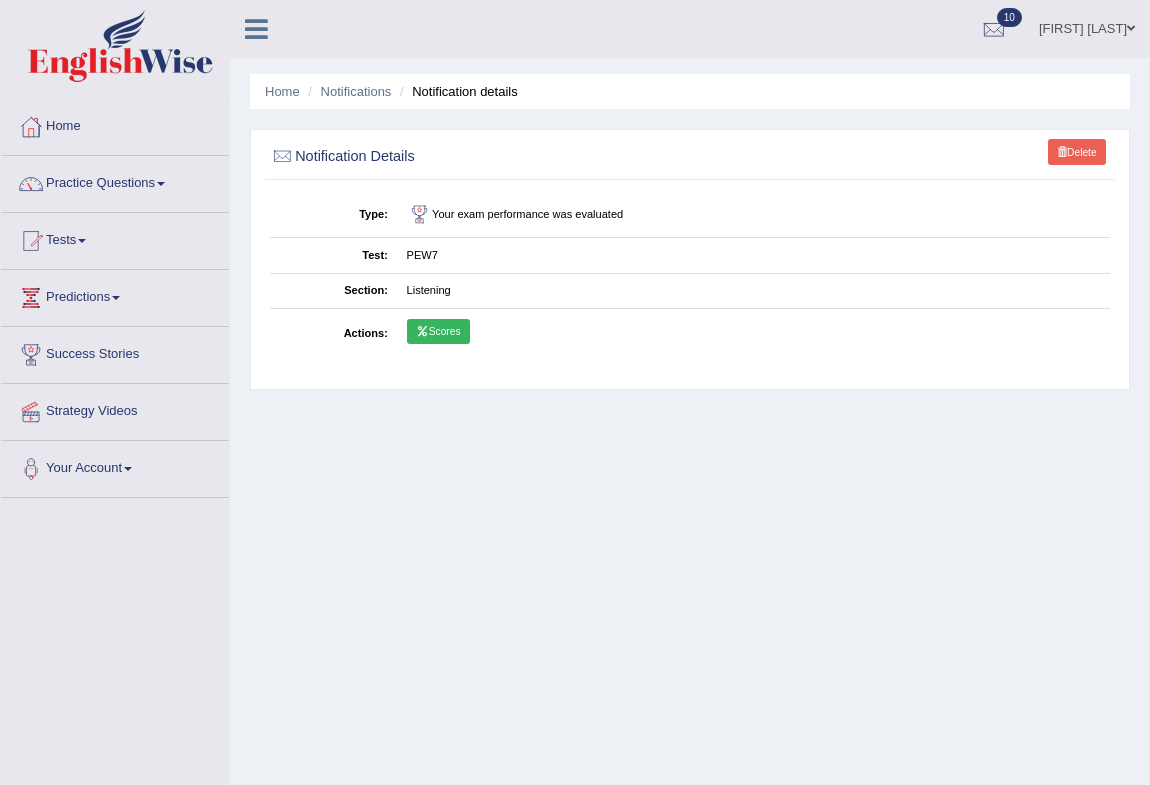 click at bounding box center [120, 46] 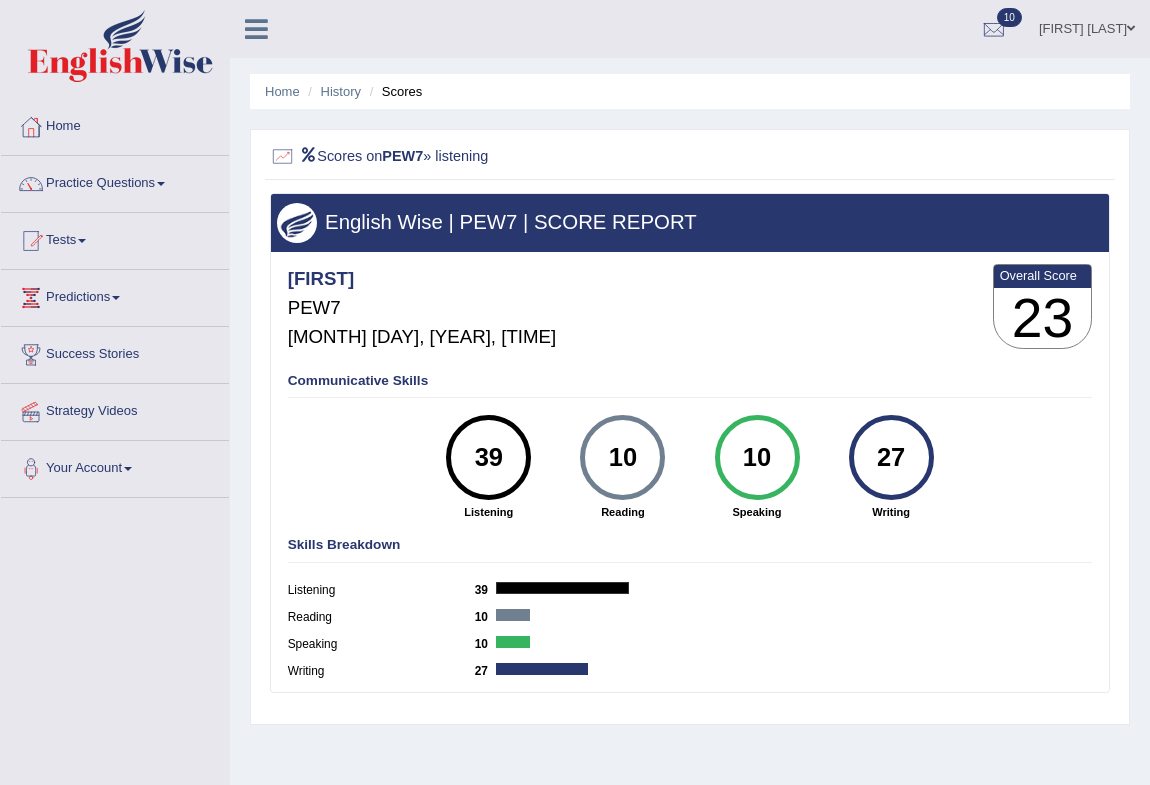 scroll, scrollTop: 265, scrollLeft: 0, axis: vertical 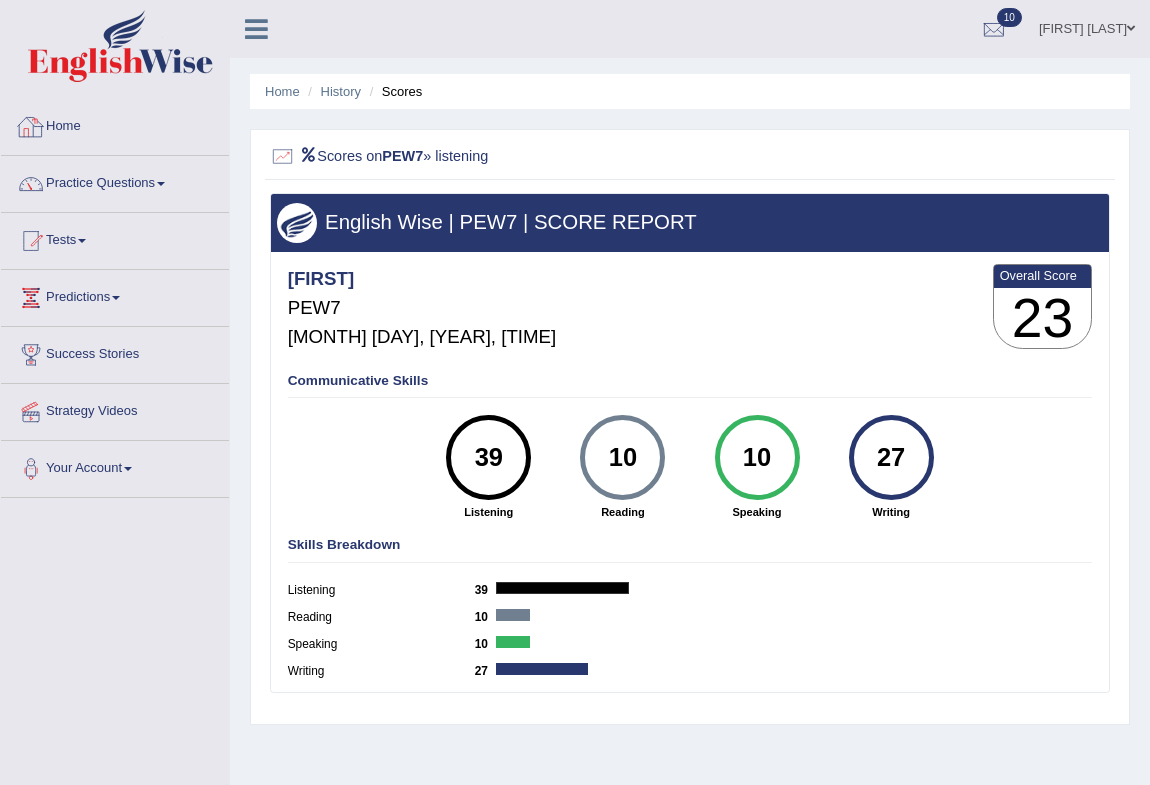click at bounding box center [120, 46] 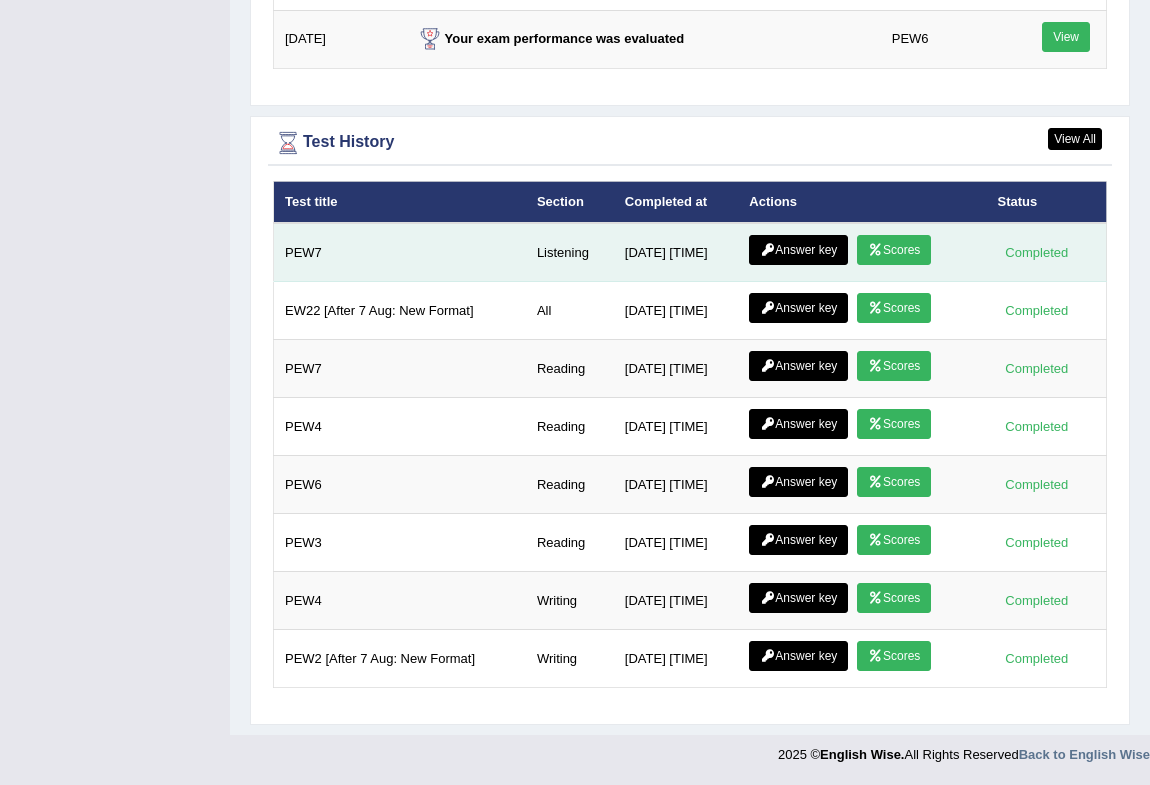 scroll, scrollTop: 0, scrollLeft: 0, axis: both 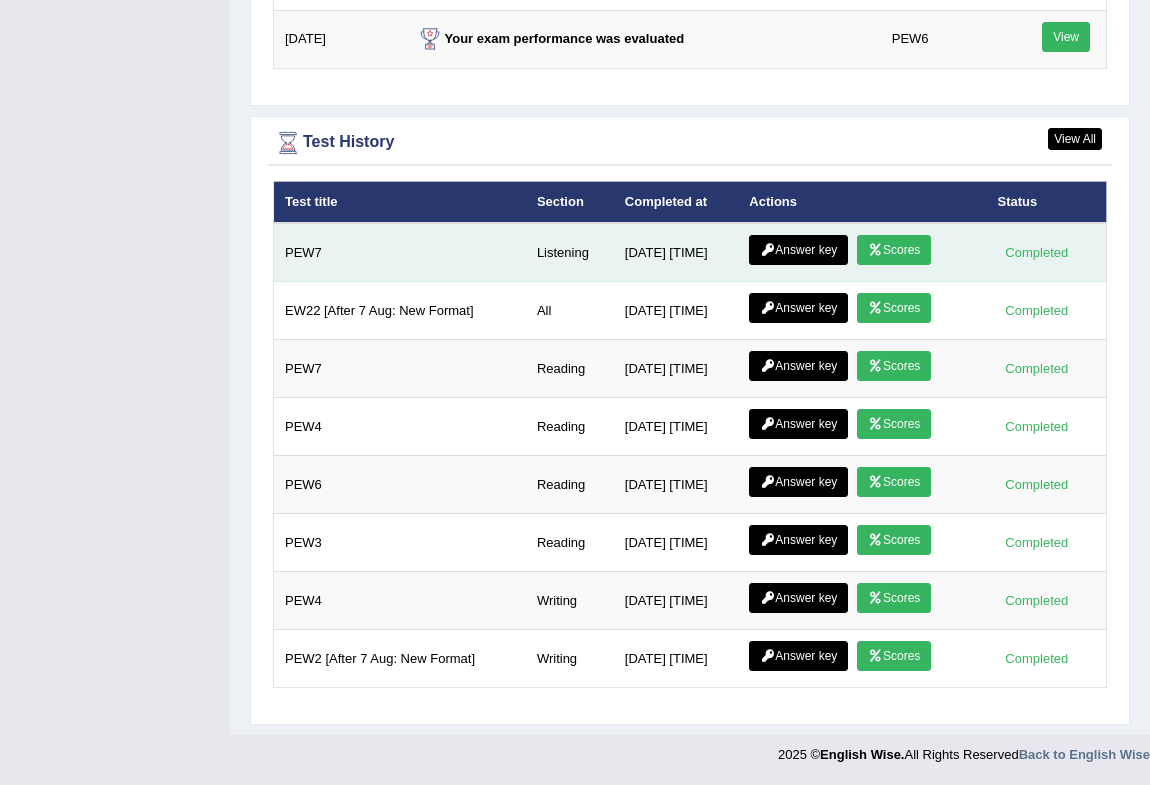 click on "Answer key" at bounding box center (798, 250) 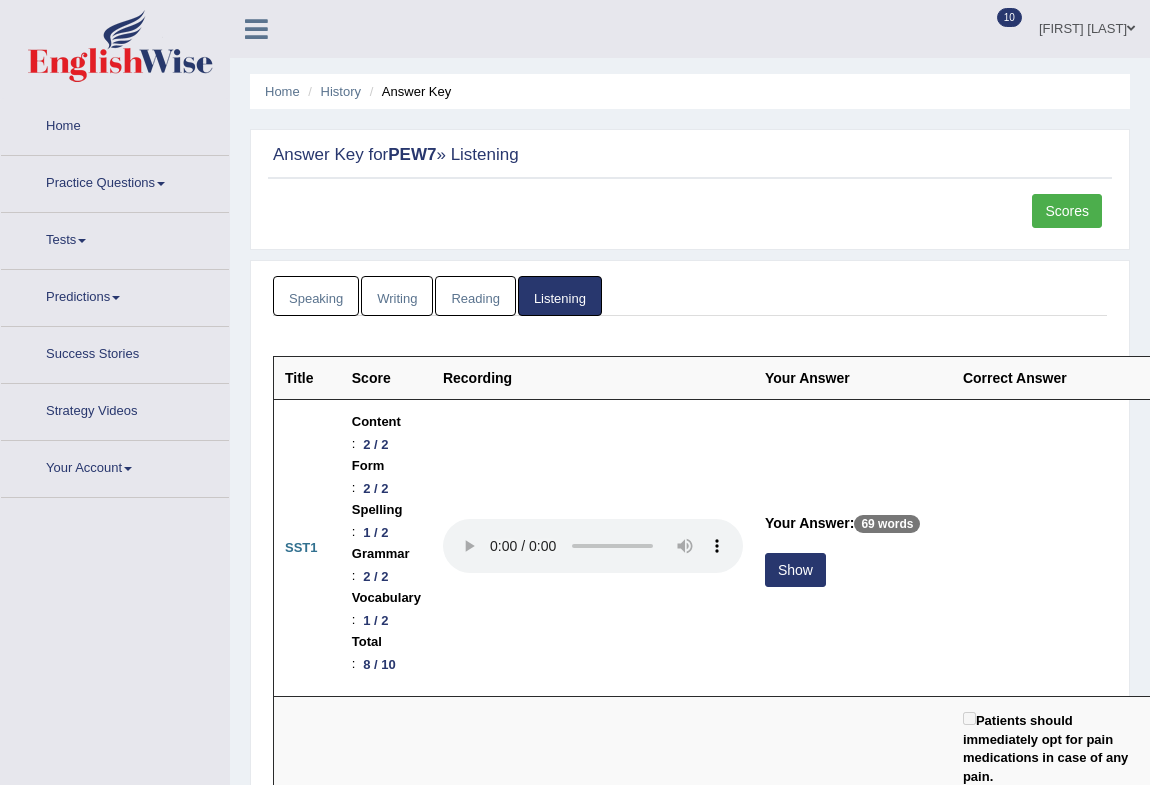 scroll, scrollTop: 0, scrollLeft: 0, axis: both 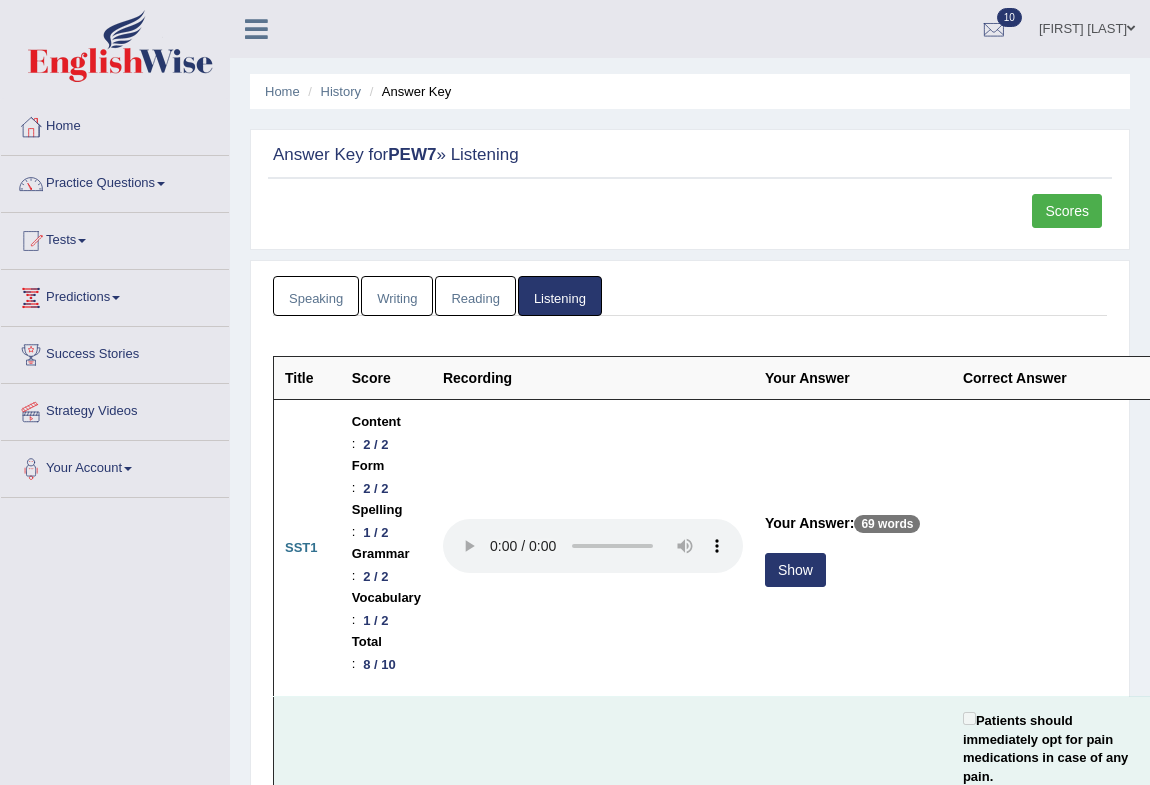 click on "Patients should immediately opt for pain medications in case of any pain." at bounding box center (1053, 747) 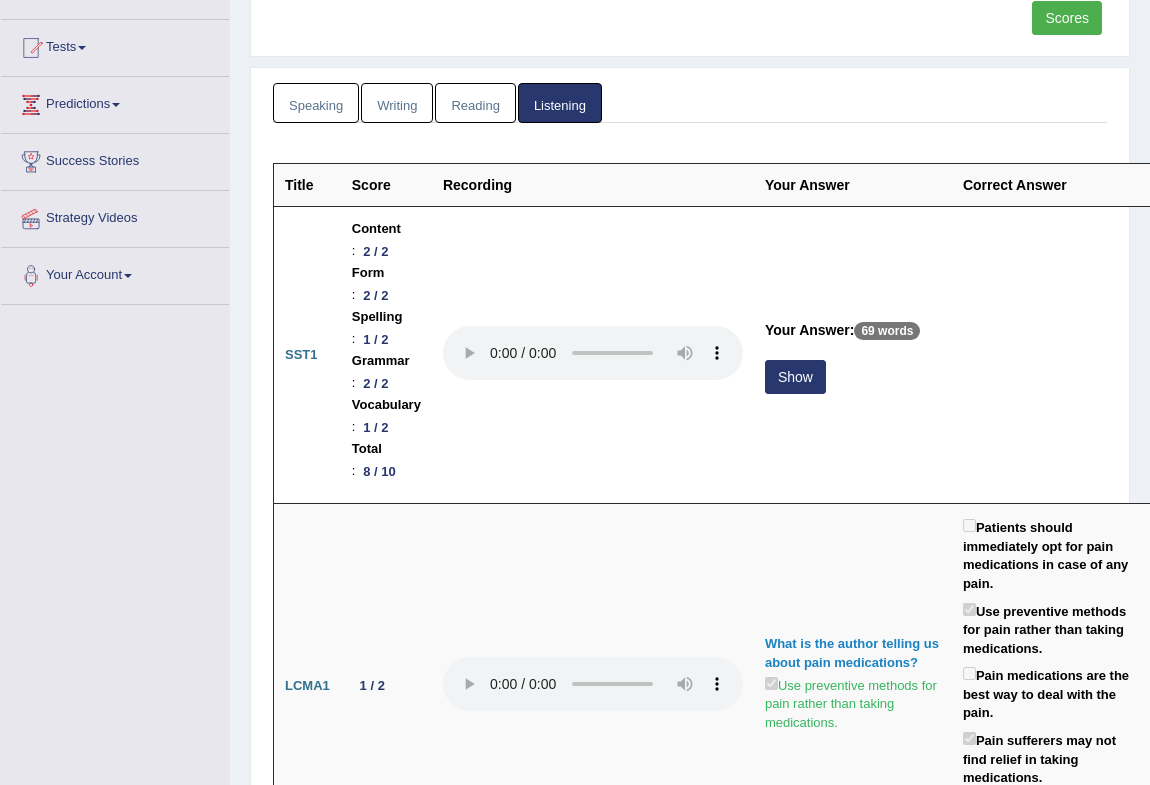 scroll, scrollTop: 351, scrollLeft: 0, axis: vertical 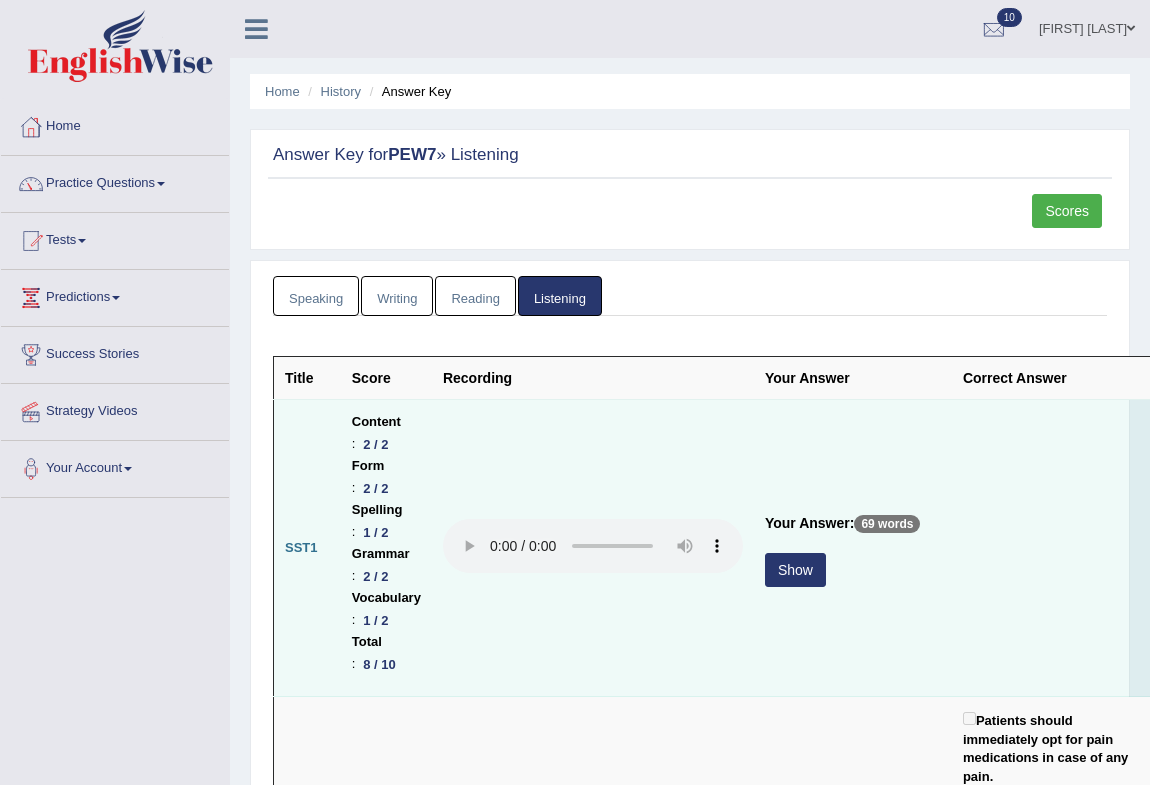 click on "Show" at bounding box center (795, 570) 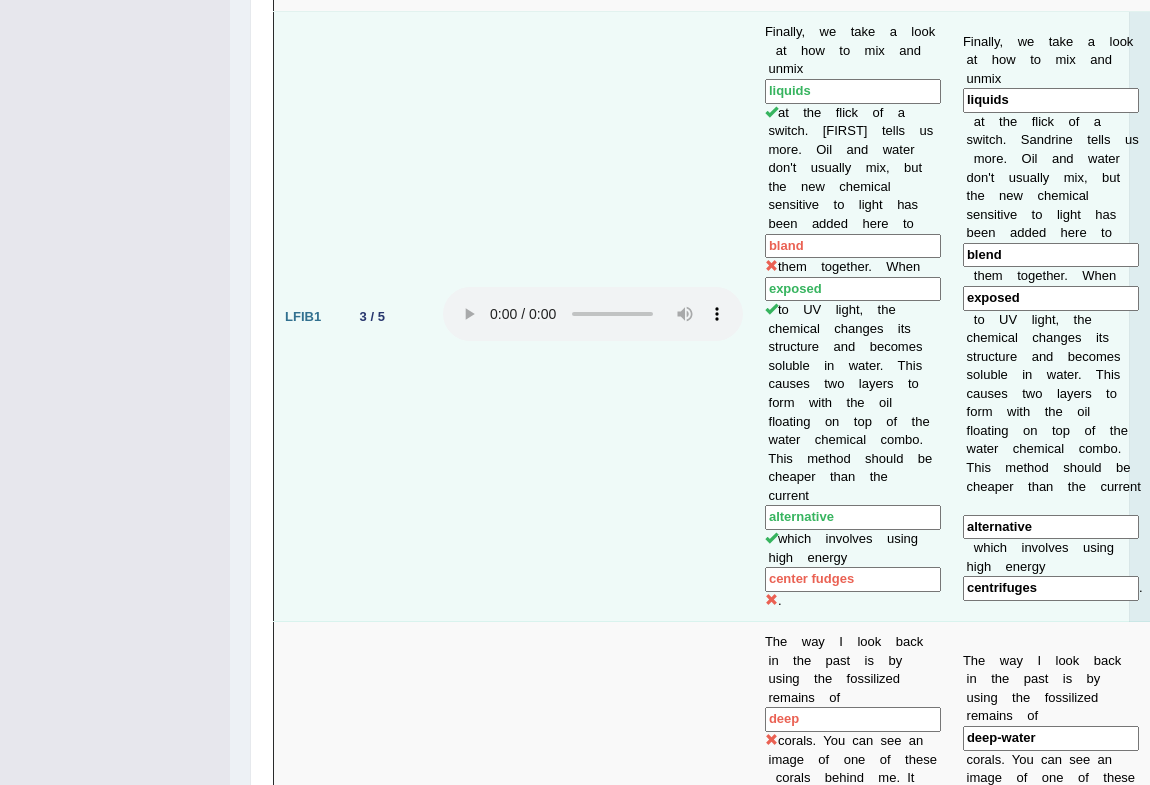 scroll, scrollTop: 0, scrollLeft: 0, axis: both 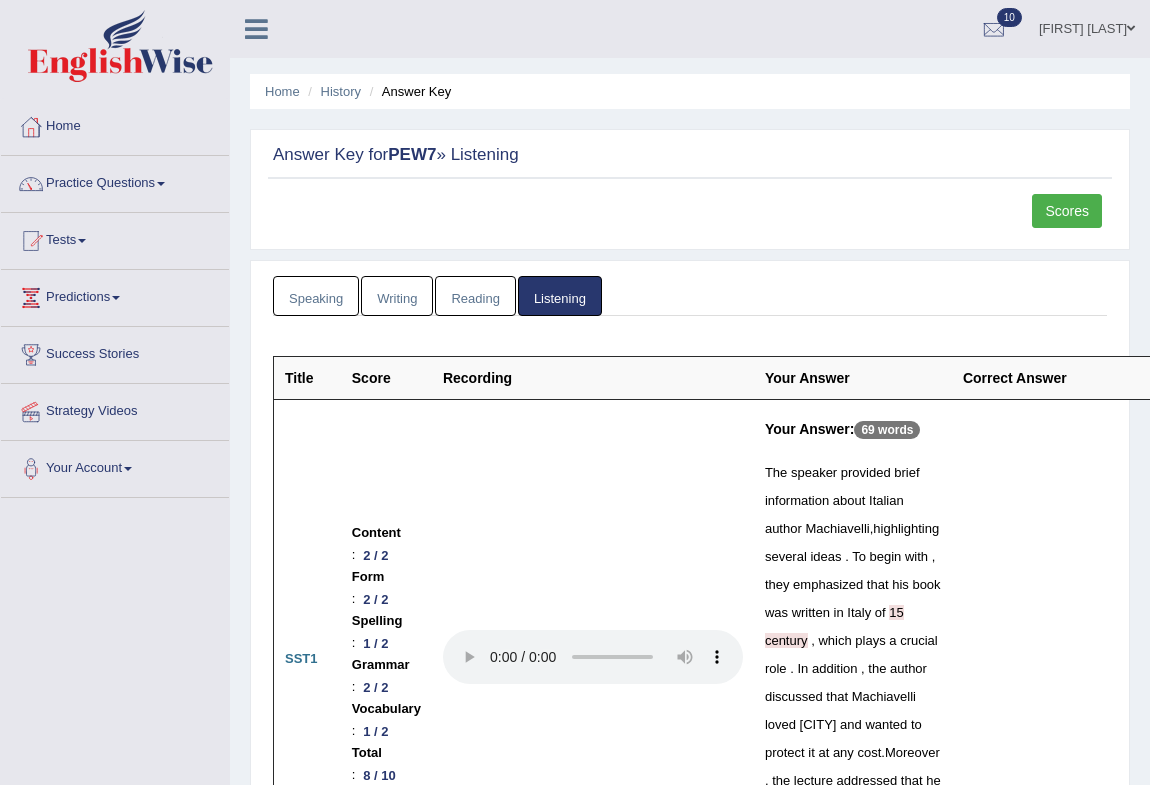 click on "crucial" at bounding box center (919, 640) 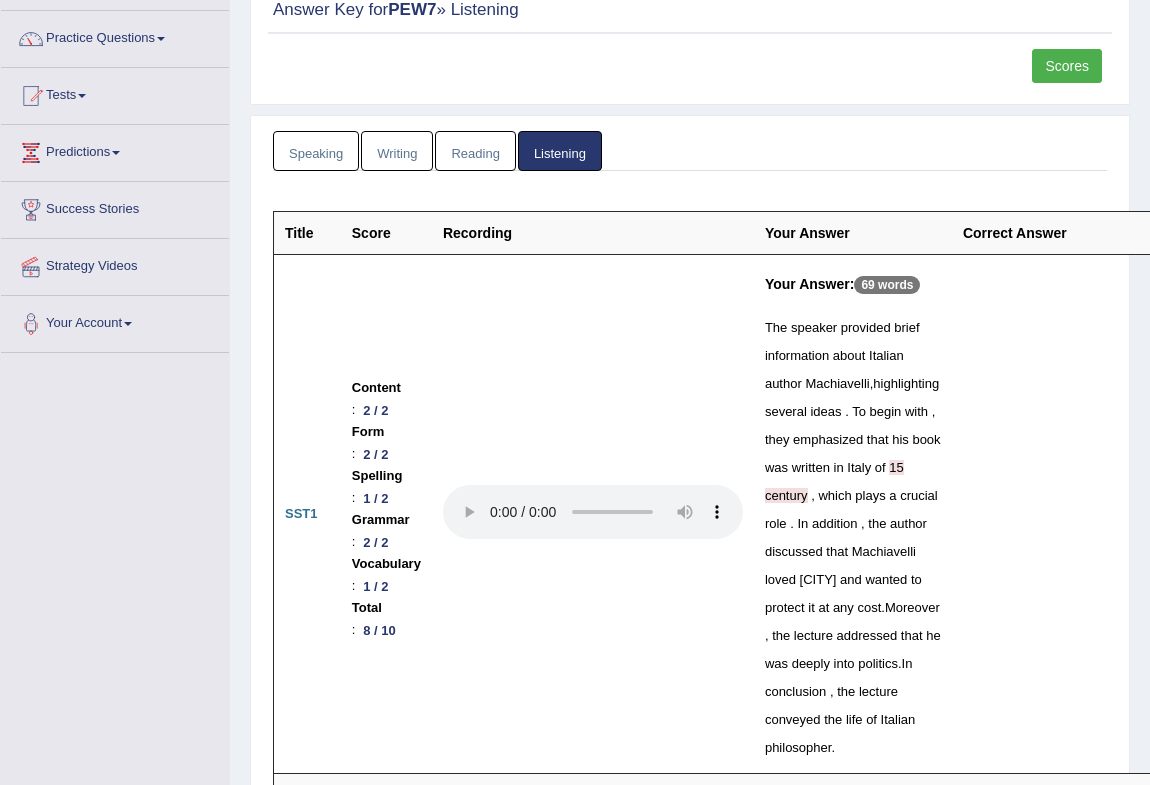 scroll, scrollTop: 181, scrollLeft: 0, axis: vertical 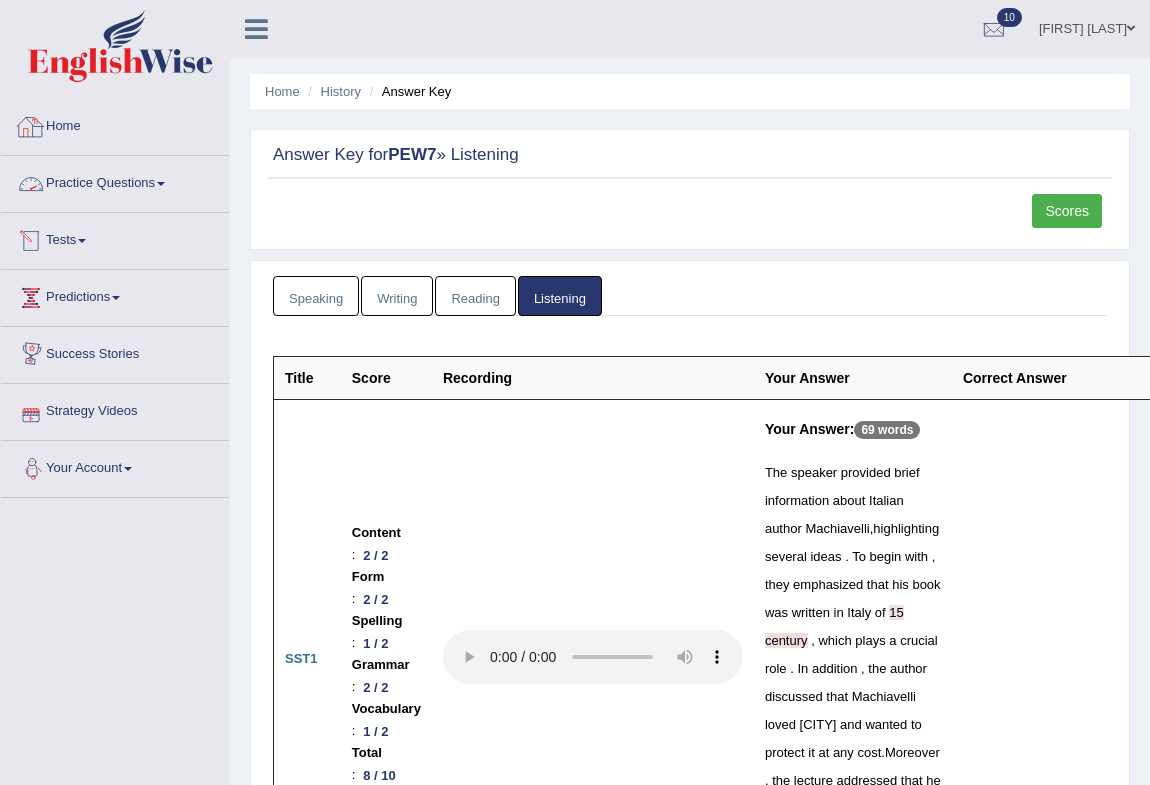 click at bounding box center (120, 46) 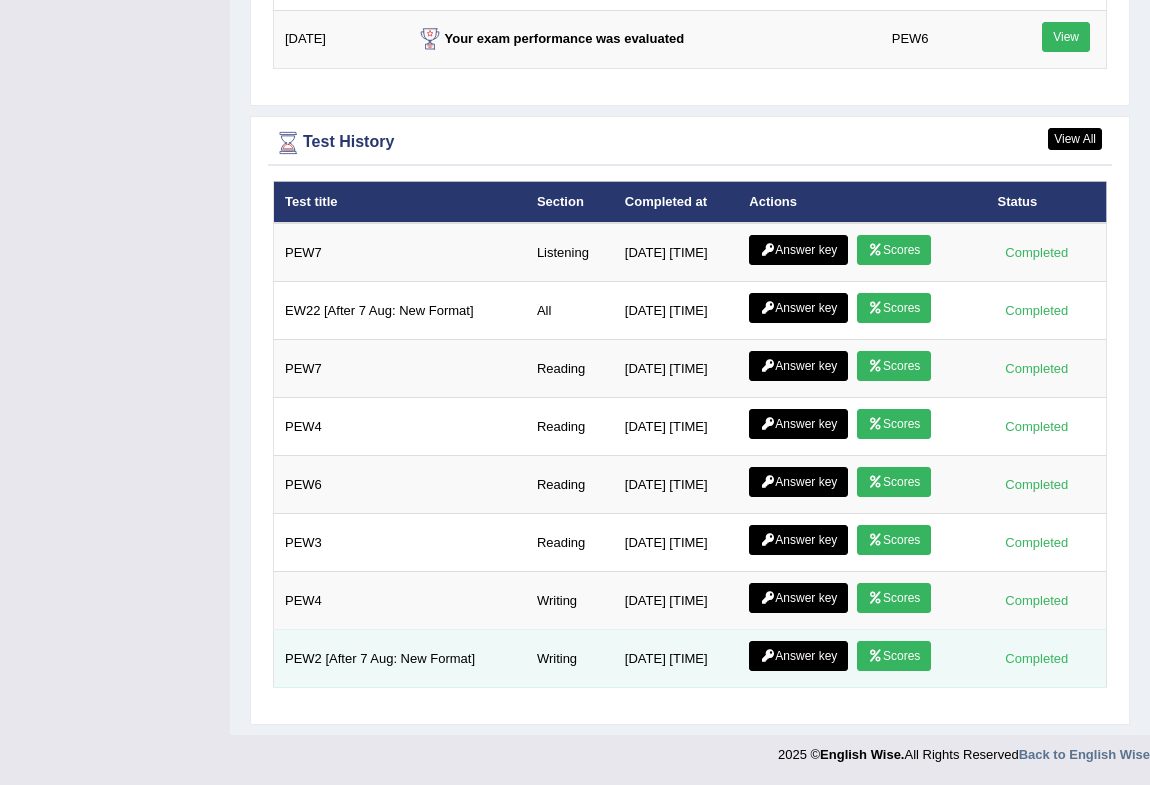 scroll, scrollTop: 2710, scrollLeft: 0, axis: vertical 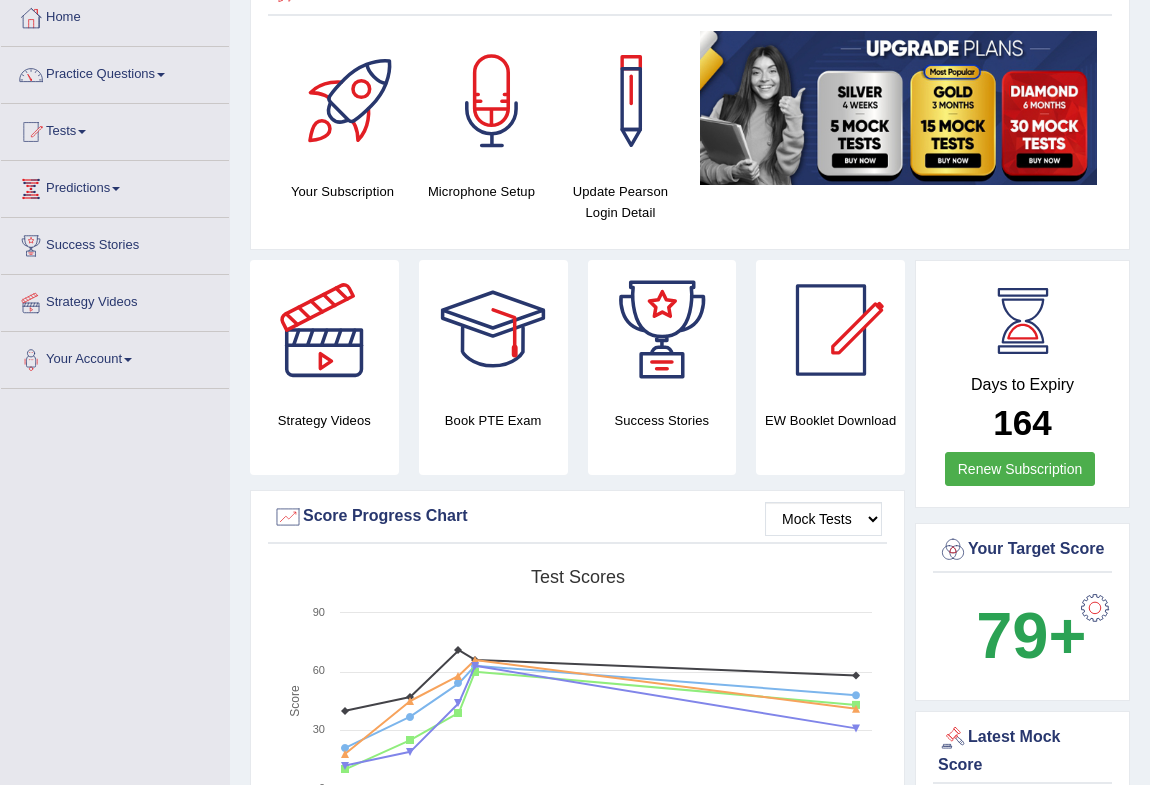 click on "Strategy Videos
Book PTE Exam
Success Stories
EW Booklet Download
Mock Tests
Score Progress Chart
Created with Highcharts 7.1.2 Score Test scores Overall Speaking Writing Reading Listening 9. Jun 23. Jun 7. Jul 21. Jul 4. Aug 0 30 60 90 Test:  EW22 [After 7 Aug: New Format] Monday, Aug  4, 09:57:19 ●  Speaking:  58" at bounding box center (580, 578) 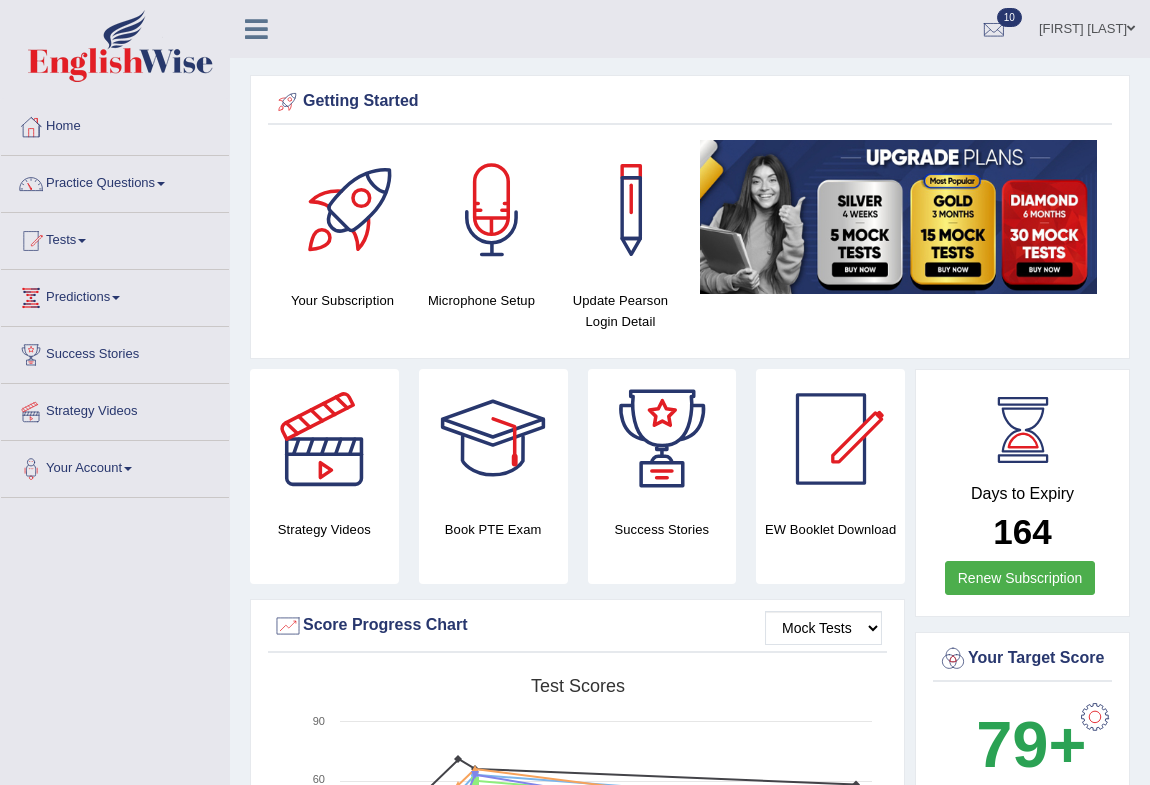 click on "Strategy Videos
Book PTE Exam
Success Stories
EW Booklet Download" at bounding box center [577, 484] 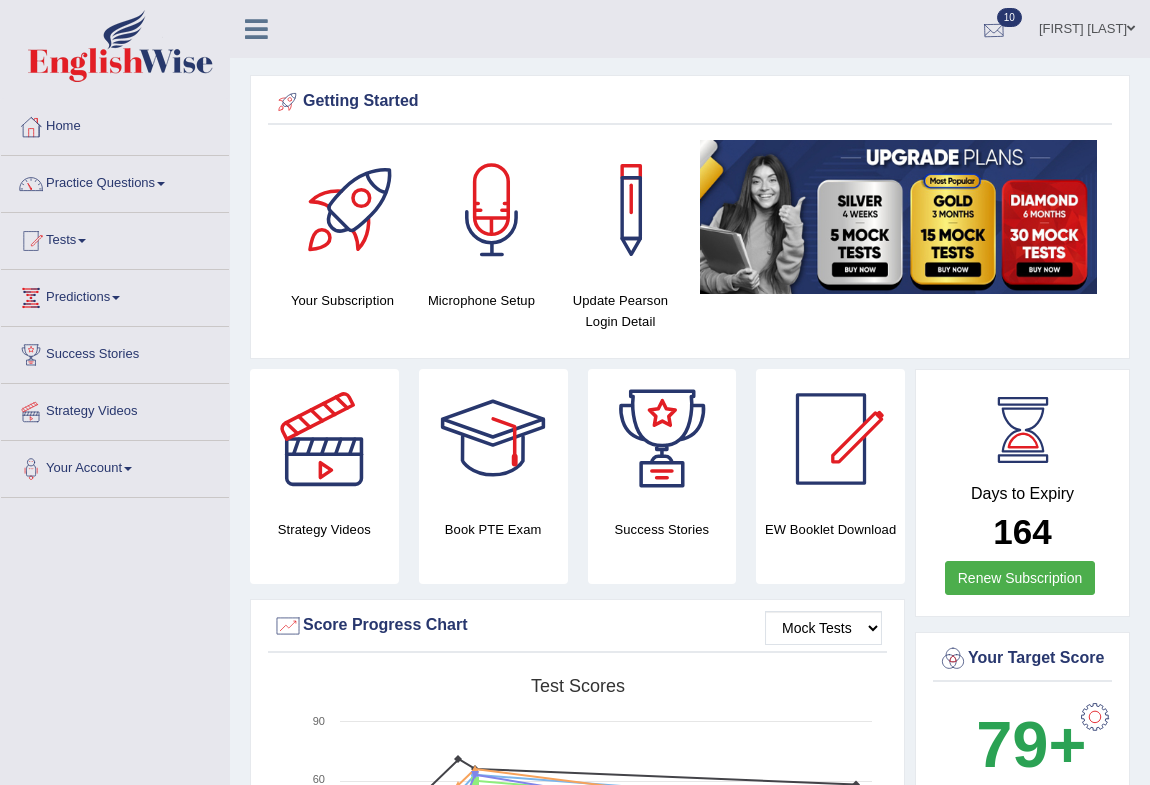 click at bounding box center [994, 30] 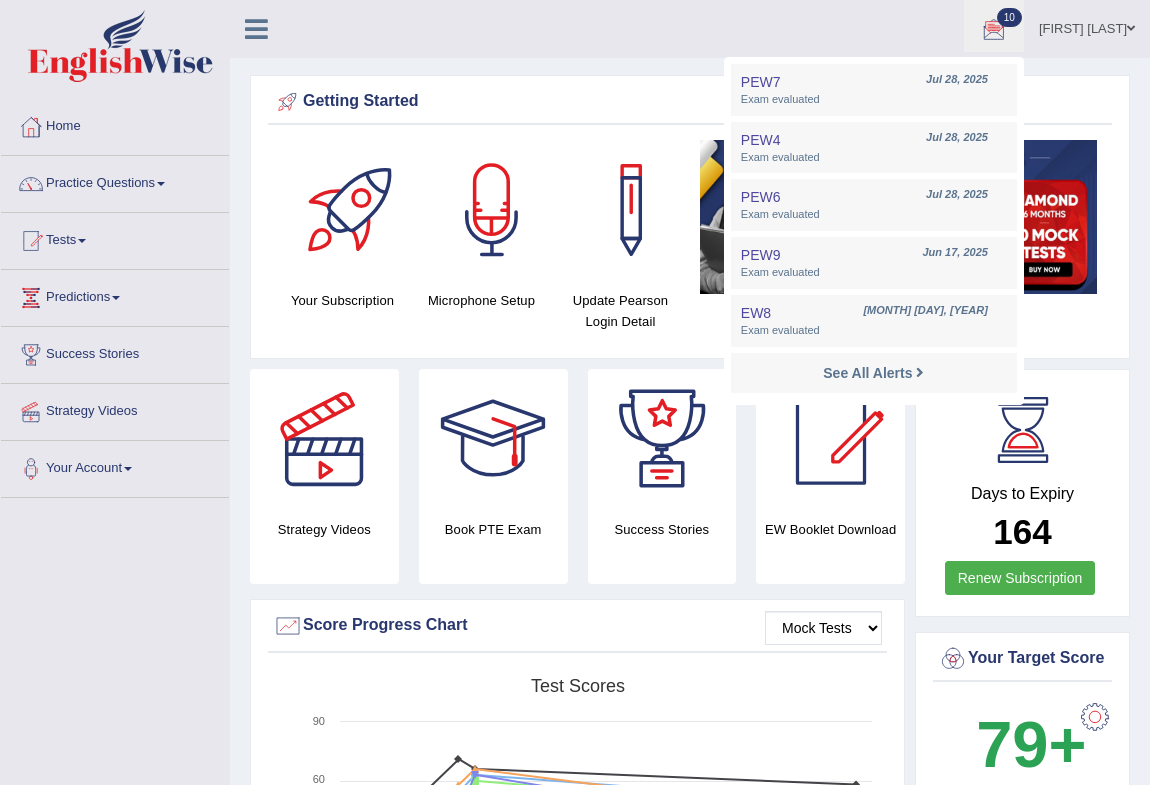 click at bounding box center [994, 30] 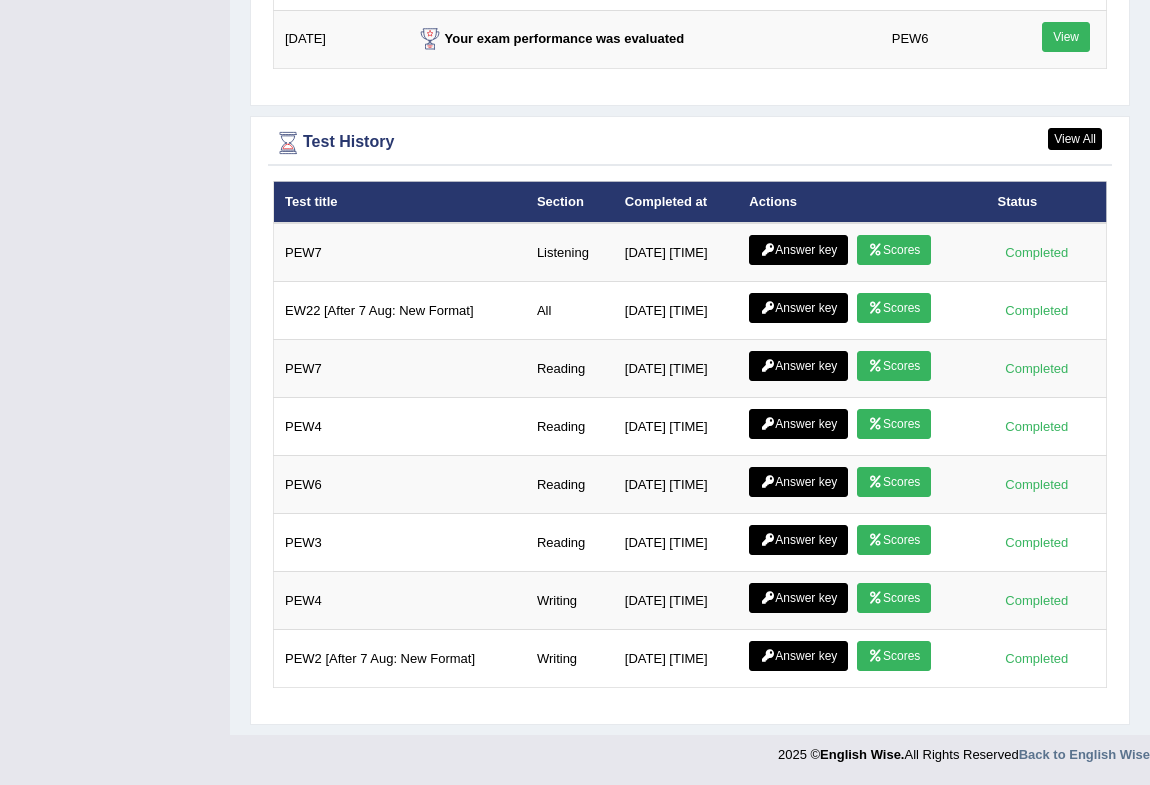 scroll, scrollTop: 0, scrollLeft: 0, axis: both 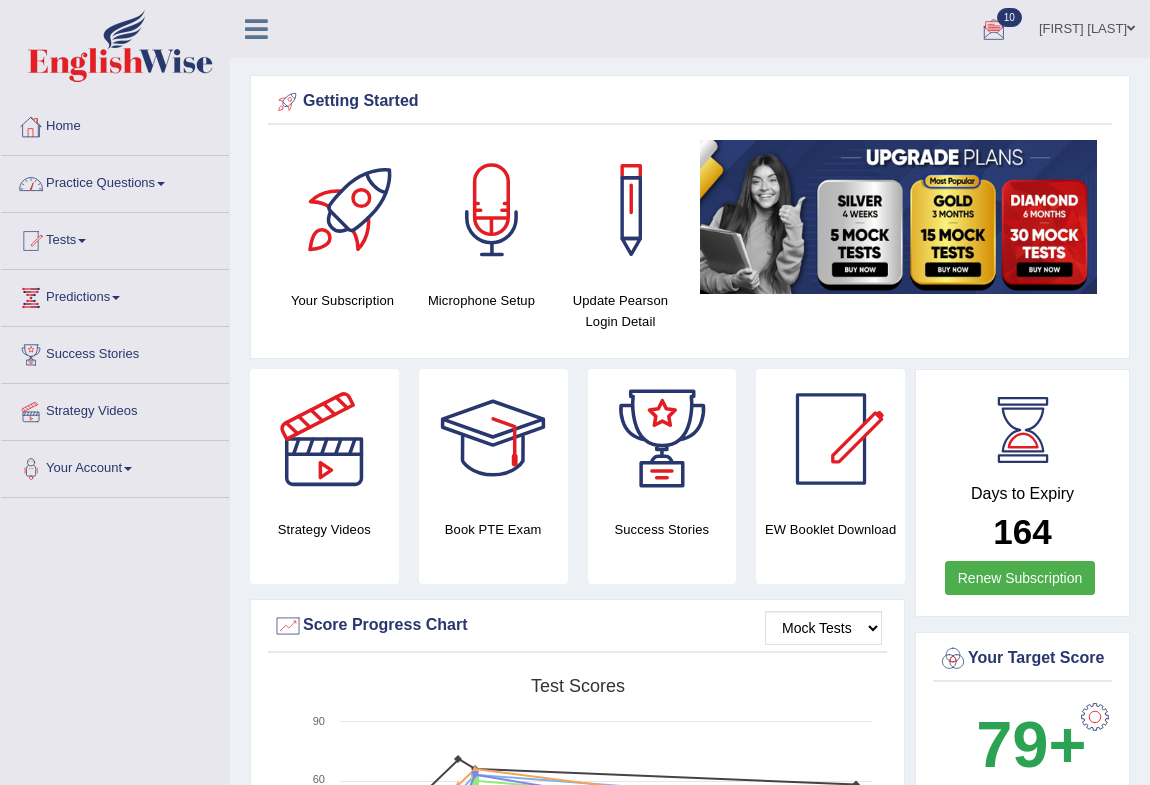 click on "Practice Questions" at bounding box center (115, 181) 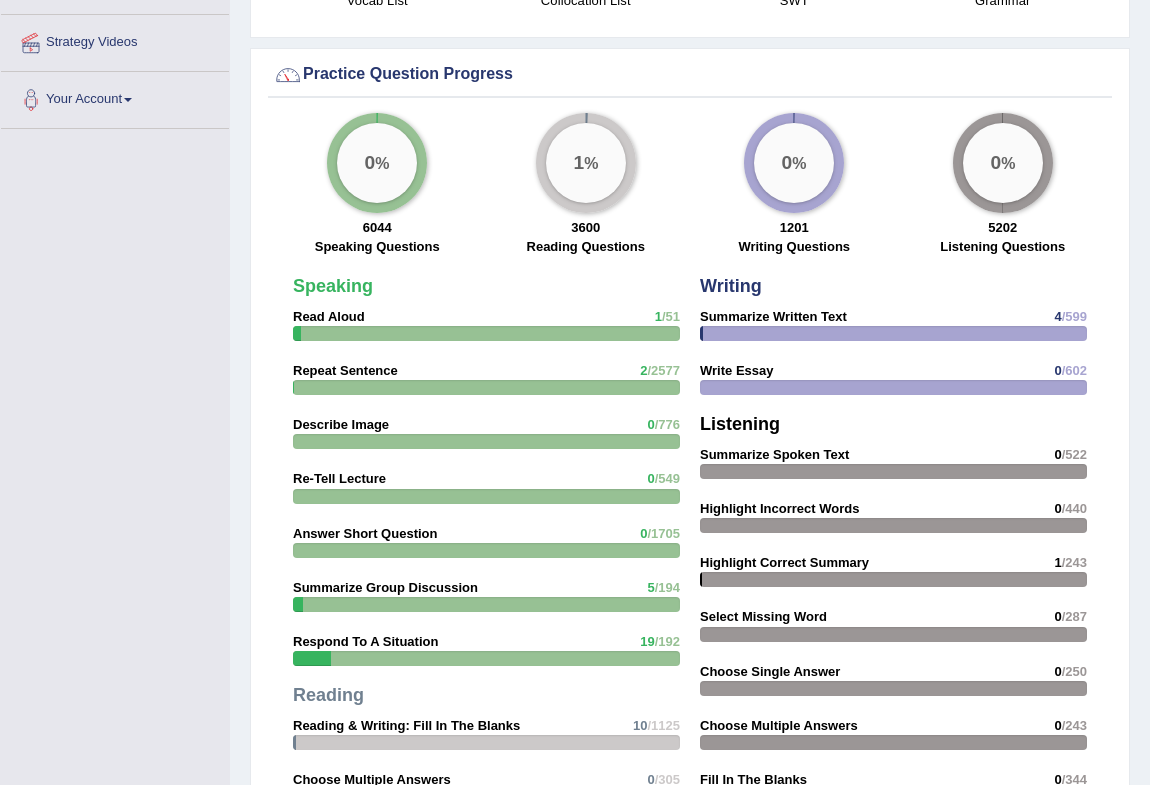 scroll, scrollTop: 164, scrollLeft: 0, axis: vertical 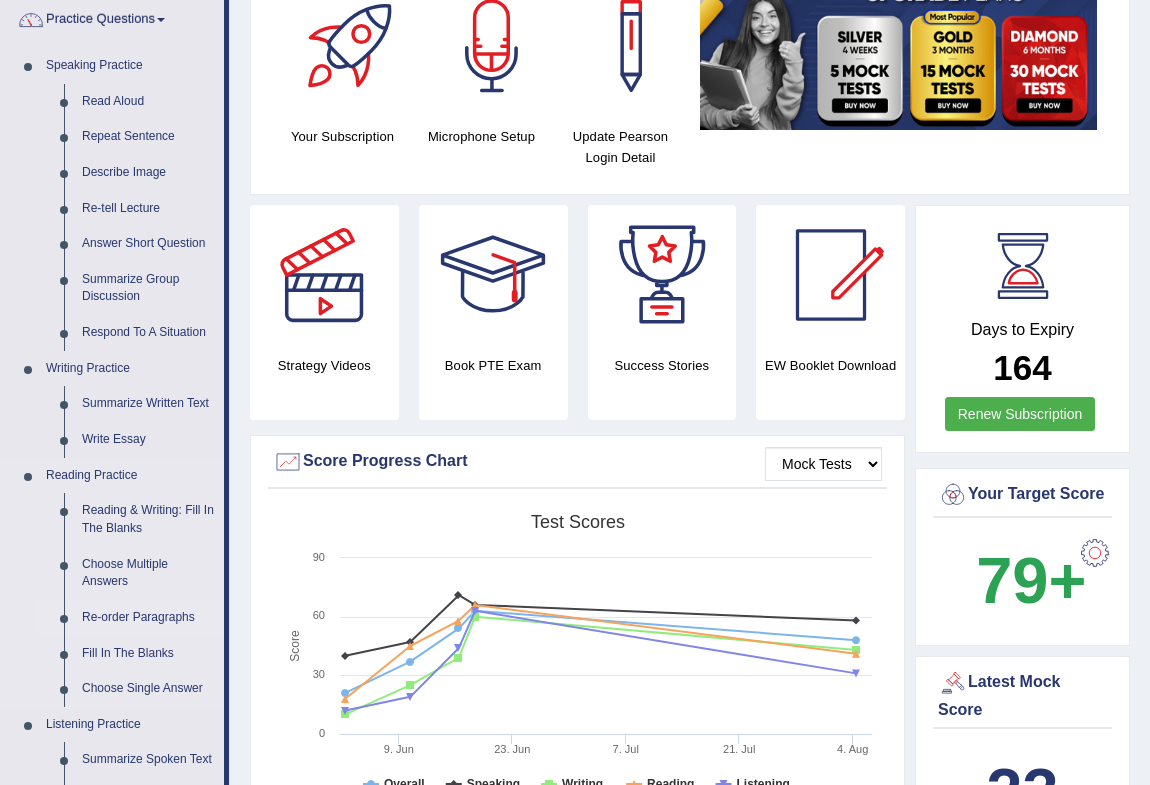 click on "Re-order Paragraphs" at bounding box center (148, 618) 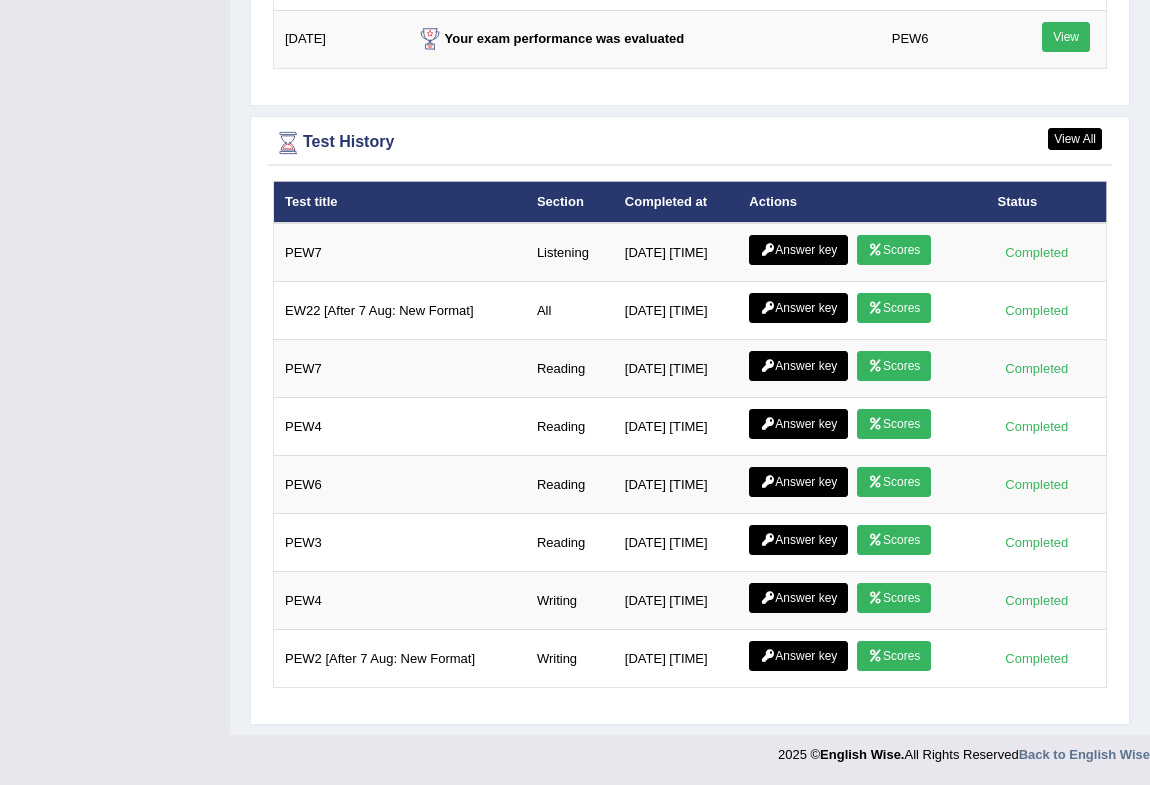 scroll, scrollTop: 0, scrollLeft: 0, axis: both 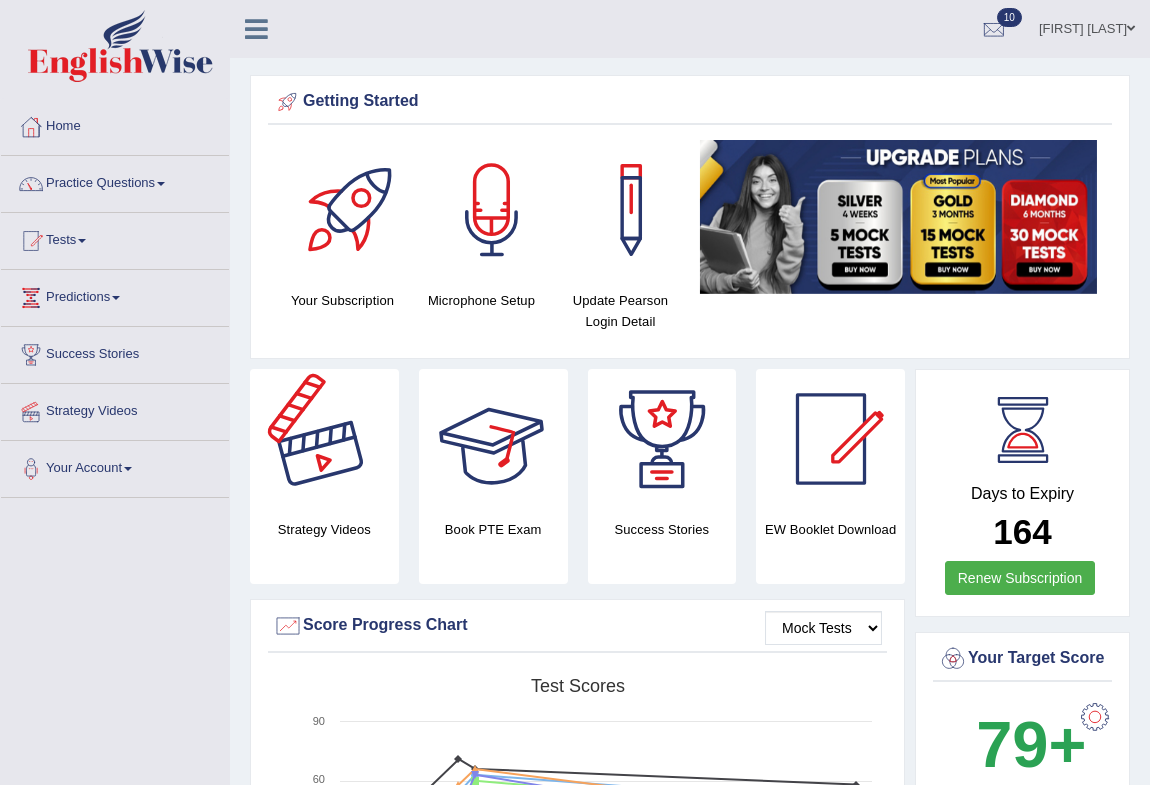 click on "Please login from Desktop. If you think this is an error (or logged in from desktop),  please click here to contact us
Getting Started
Your Subscription
Microphone Setup
Update Pearson Login Detail
×" at bounding box center (690, 1713) 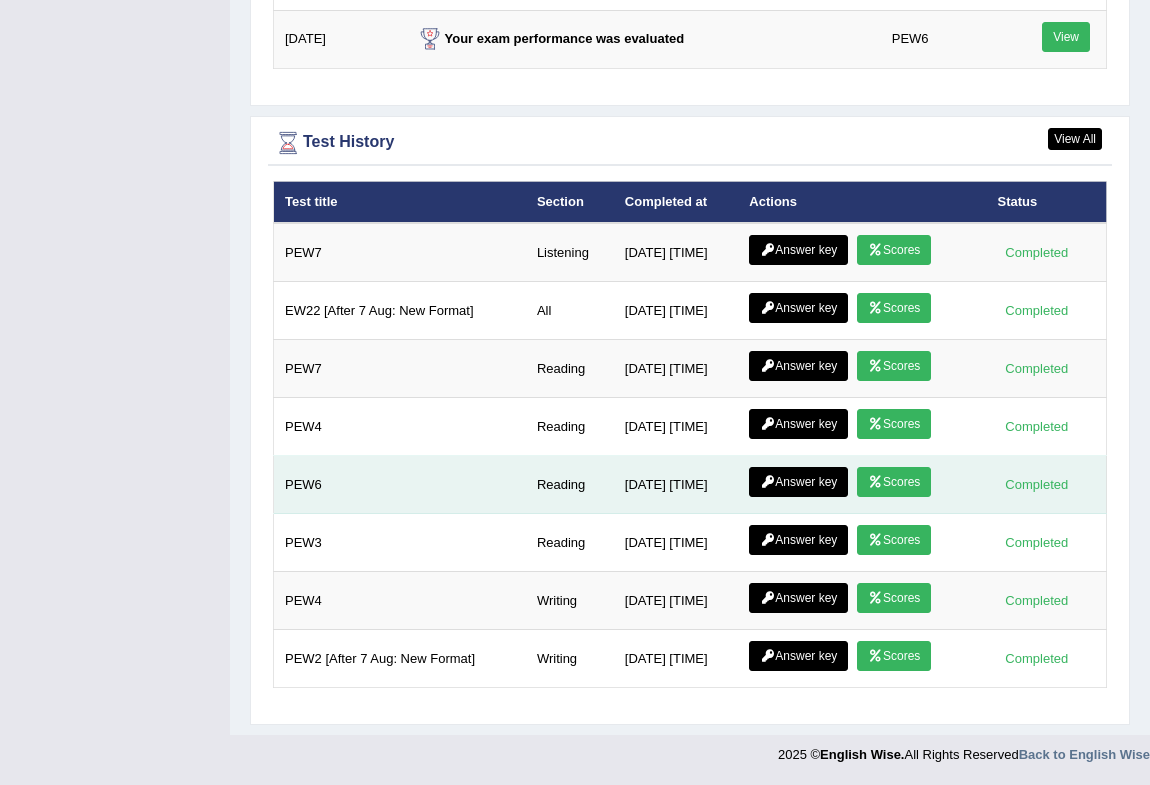 scroll, scrollTop: 0, scrollLeft: 0, axis: both 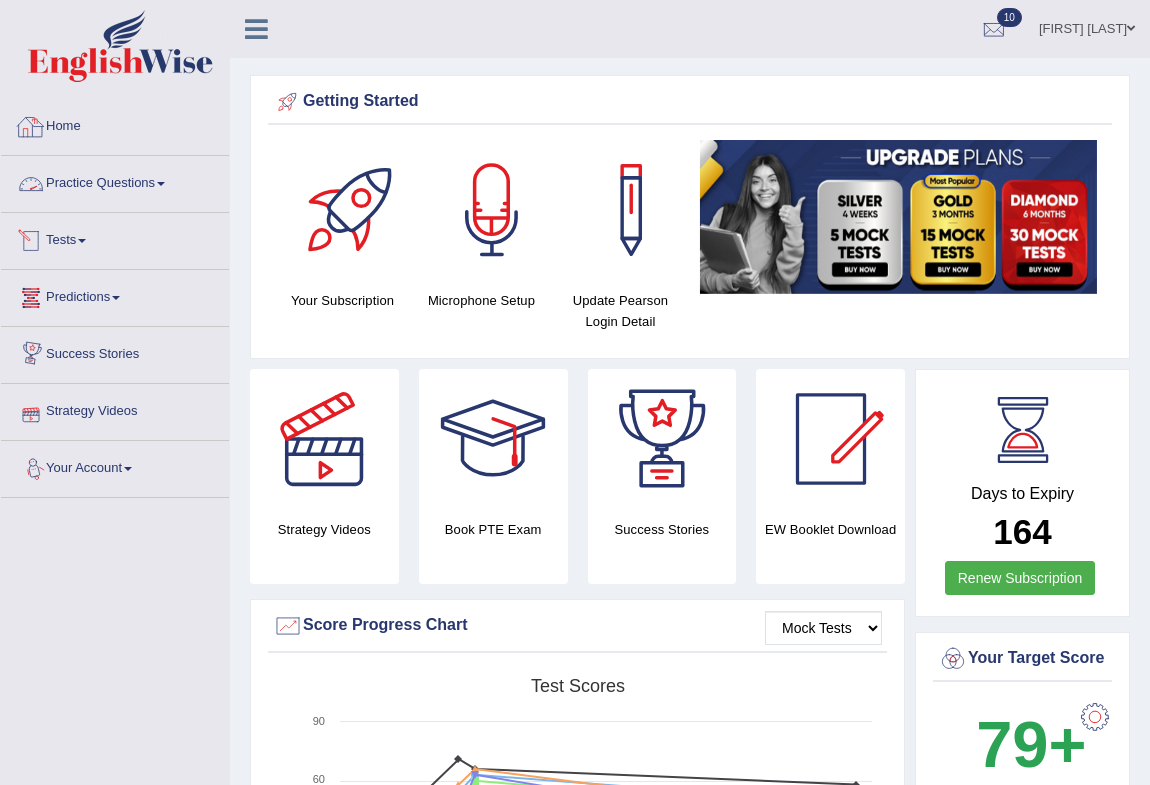 click on "Practice Questions" at bounding box center [115, 181] 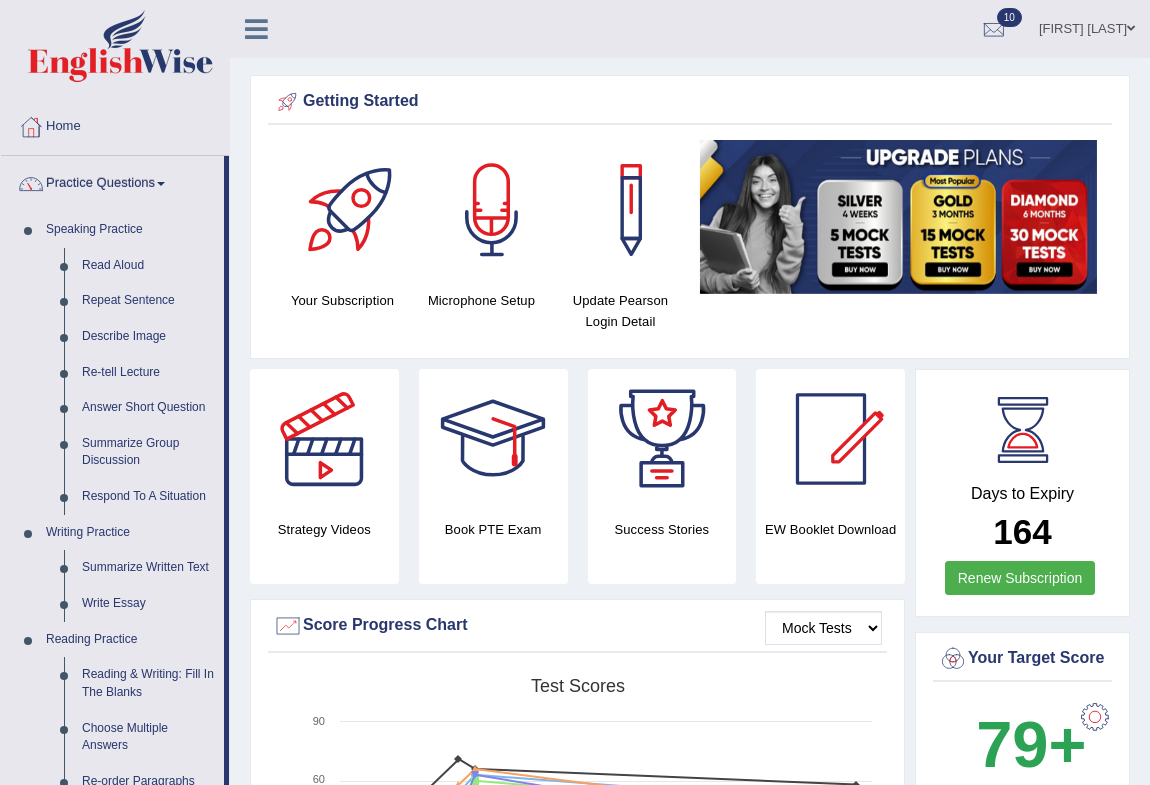 click on "Practice Questions" at bounding box center (112, 181) 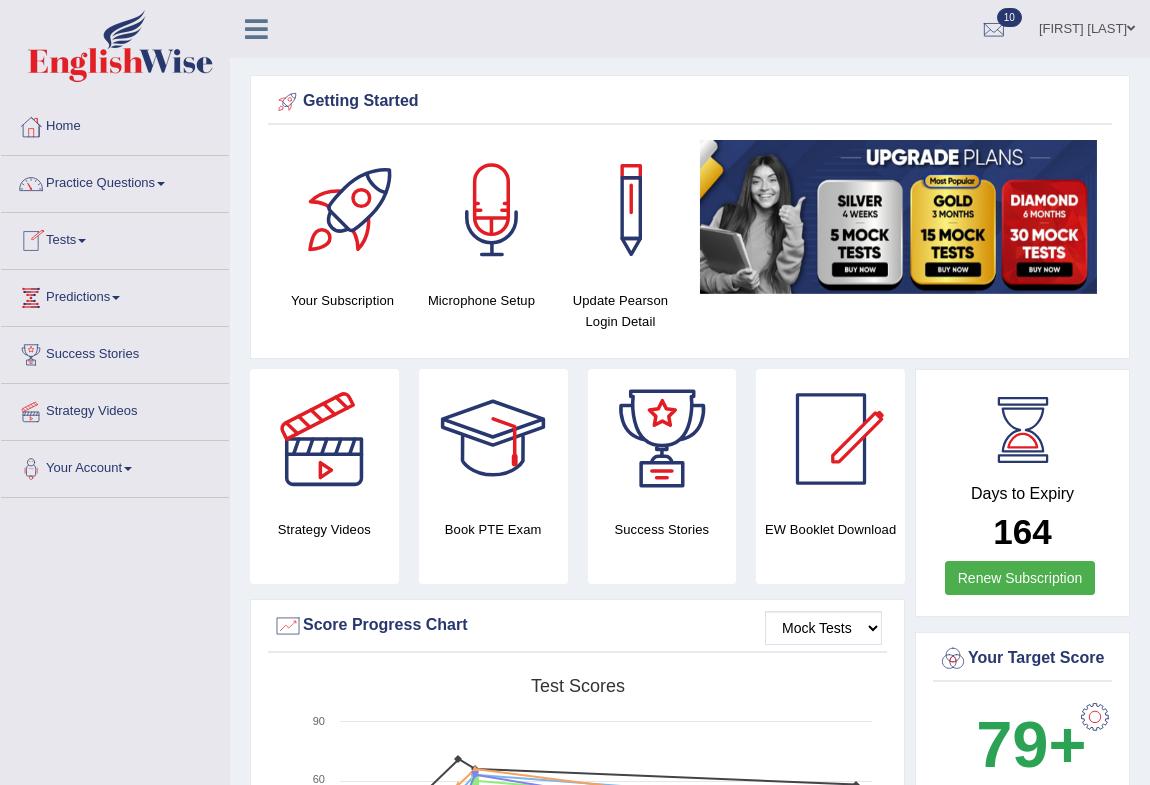 click on "Tests" at bounding box center [115, 238] 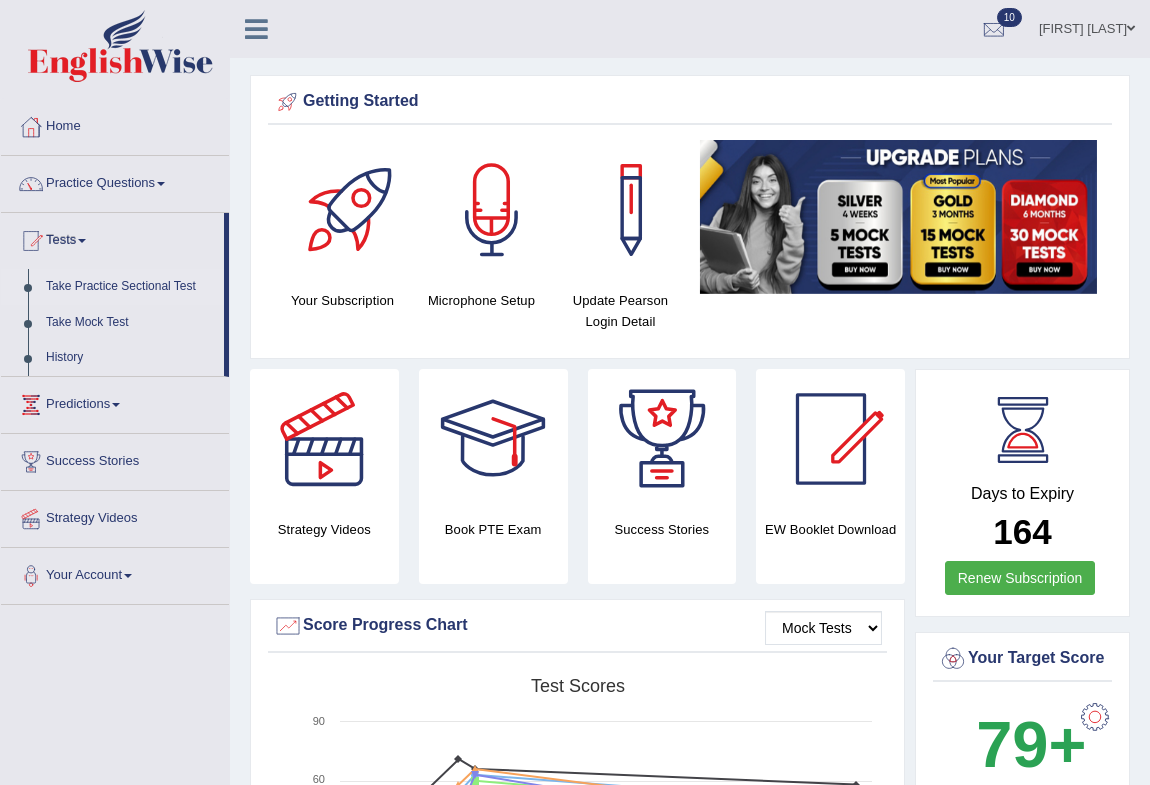 click on "Take Practice Sectional Test" at bounding box center (130, 287) 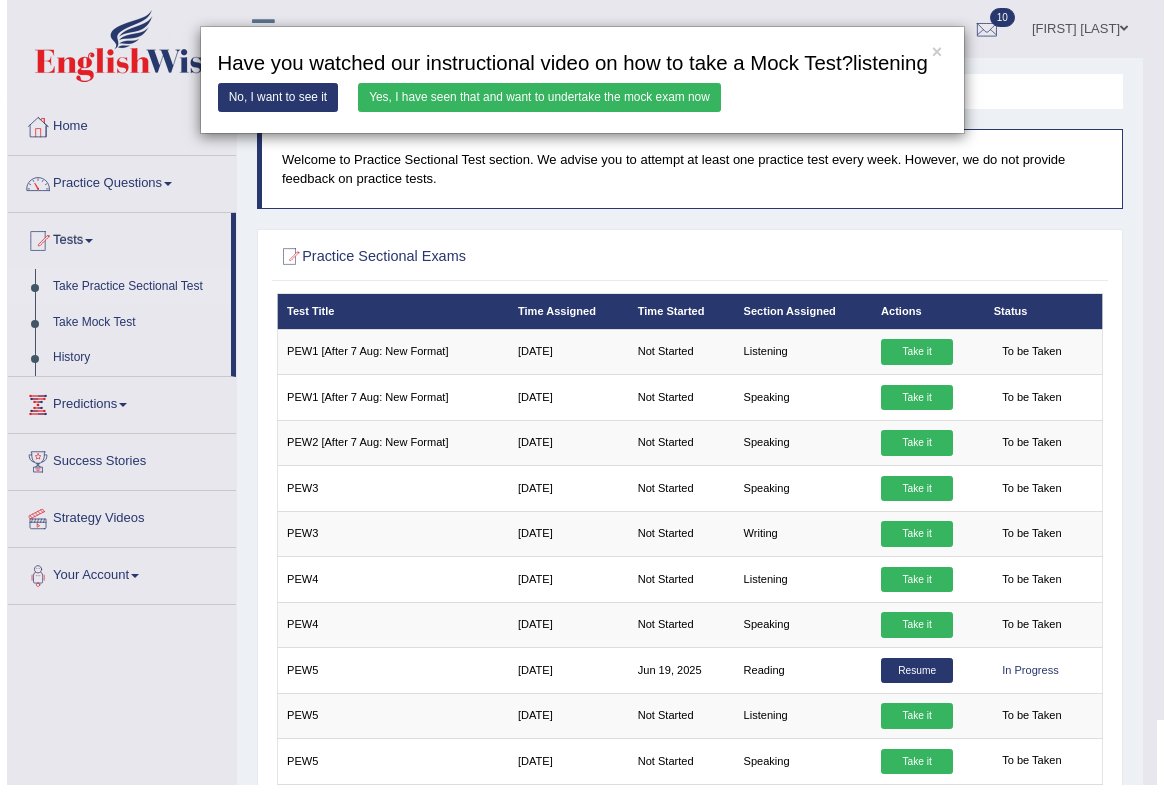 scroll, scrollTop: 860, scrollLeft: 0, axis: vertical 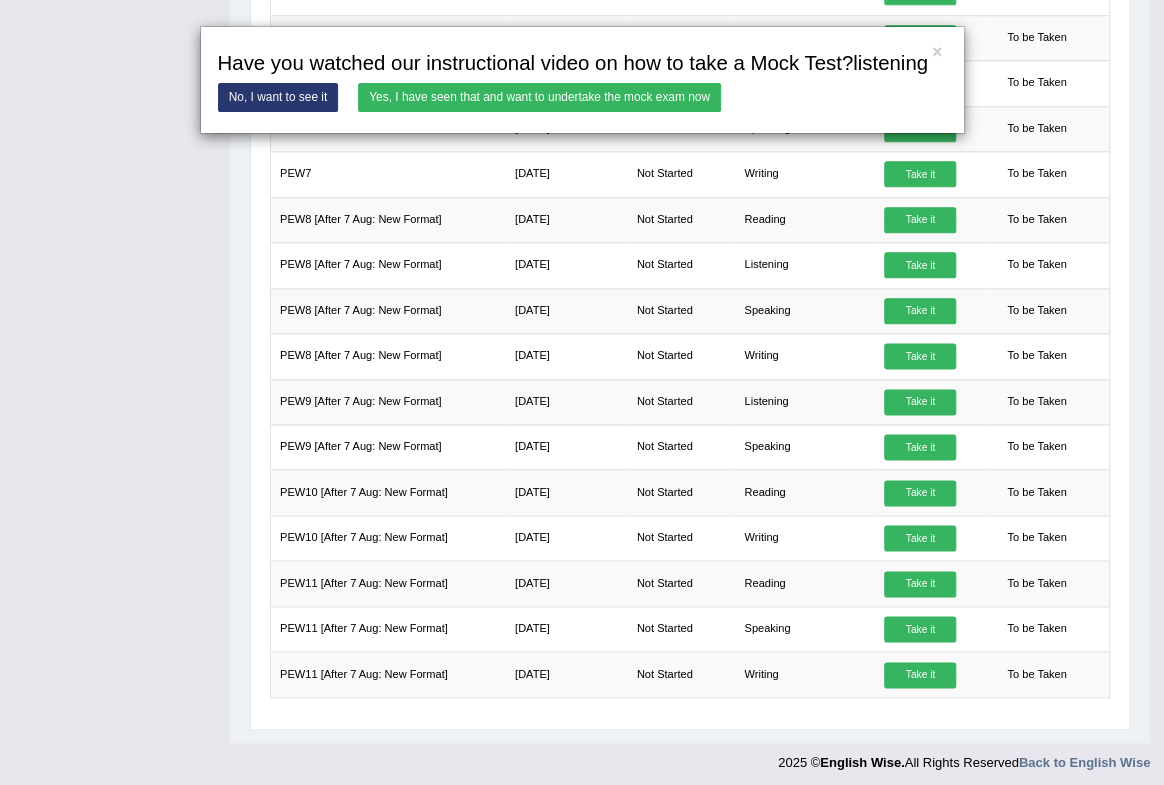 click on "No, I want to see it" at bounding box center [278, 97] 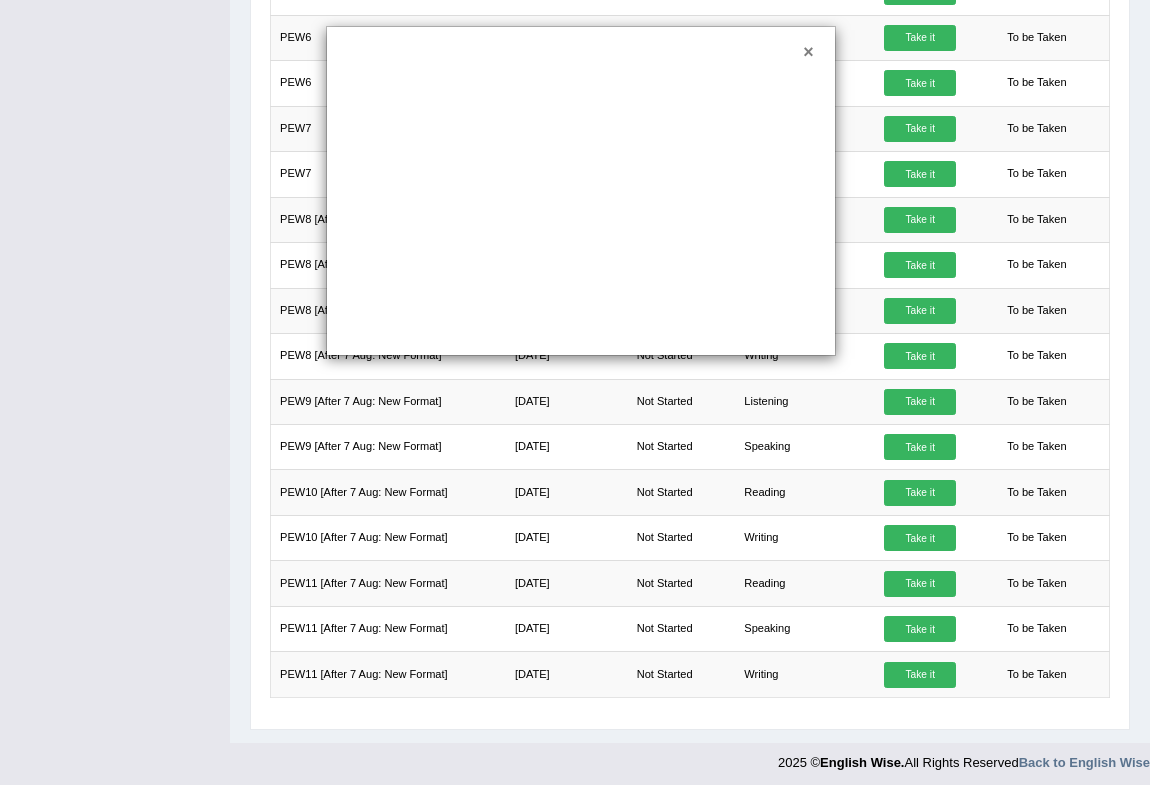 click on "×" at bounding box center [808, 53] 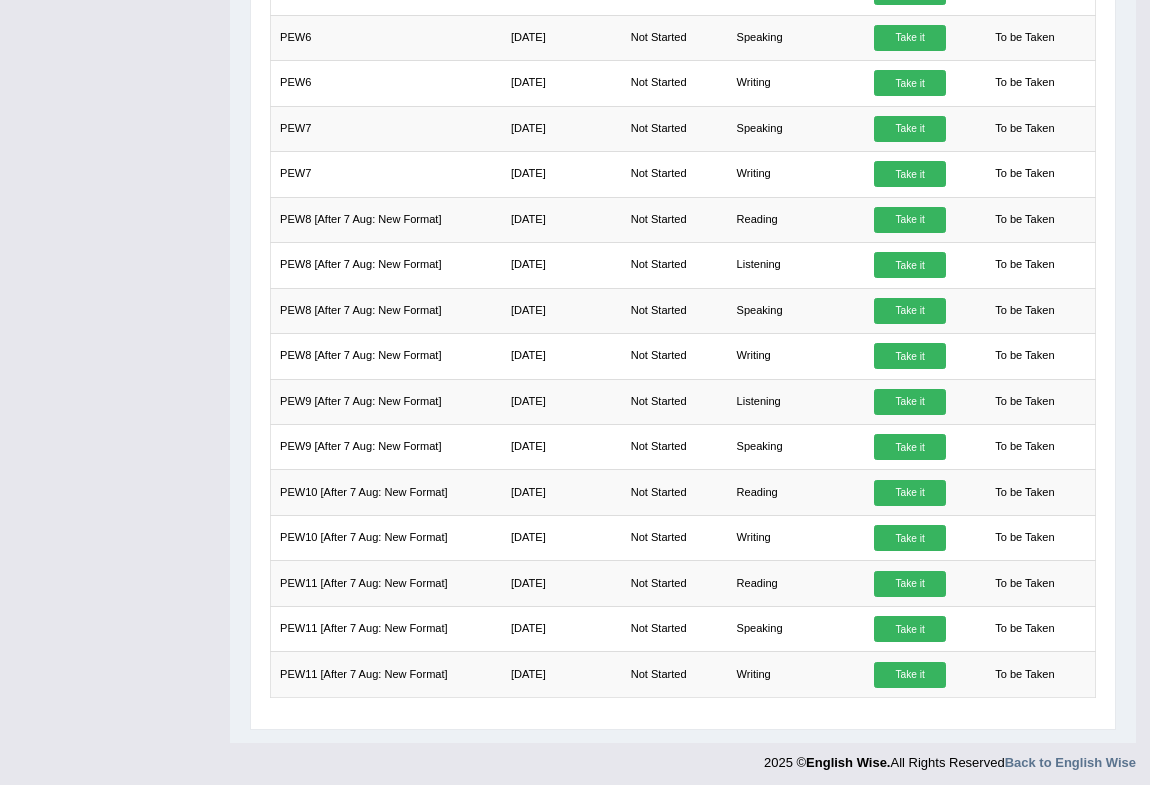 scroll, scrollTop: 0, scrollLeft: 0, axis: both 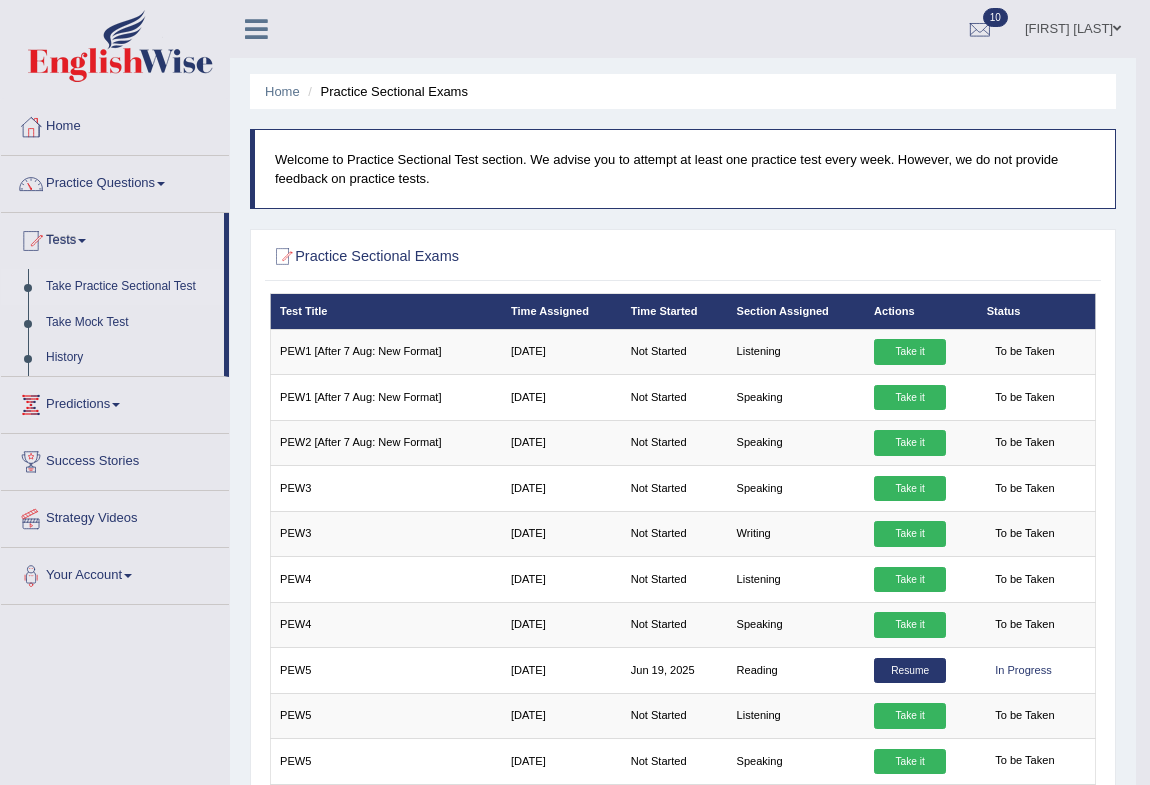 click on "[FIRST] [LAST]" at bounding box center (1073, 26) 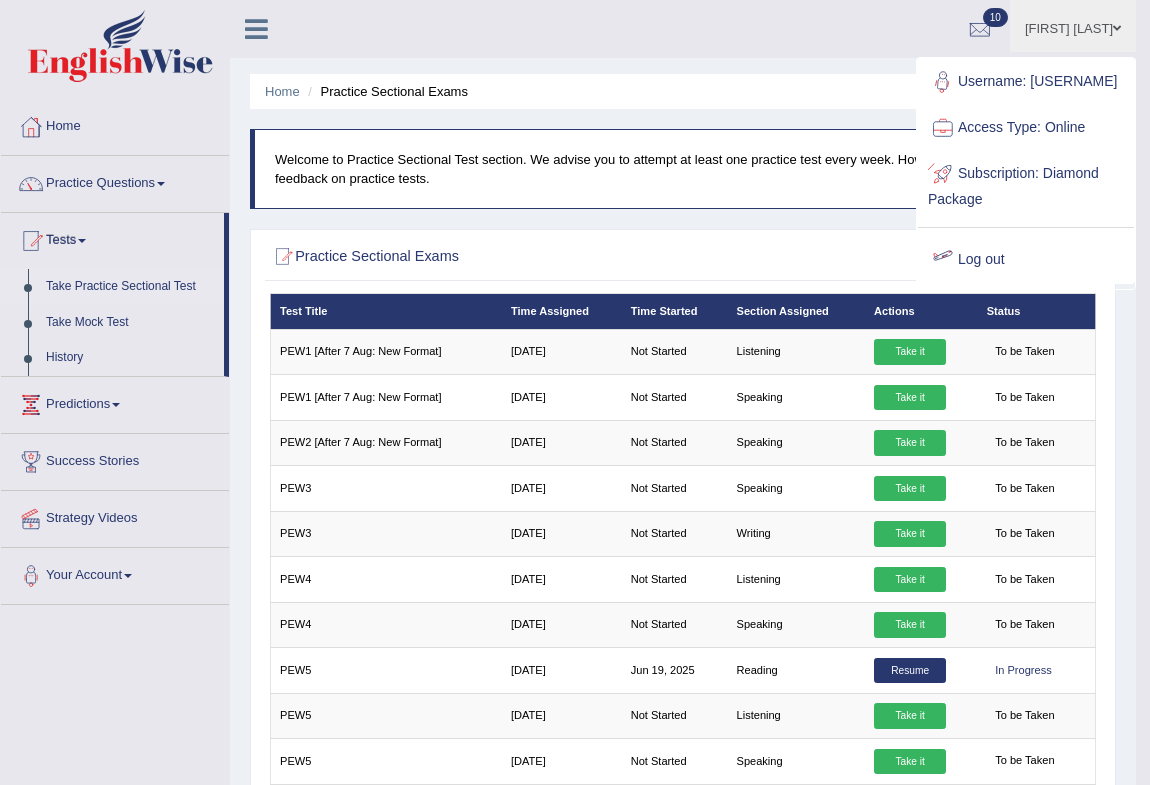 click on "Log out" at bounding box center (1026, 260) 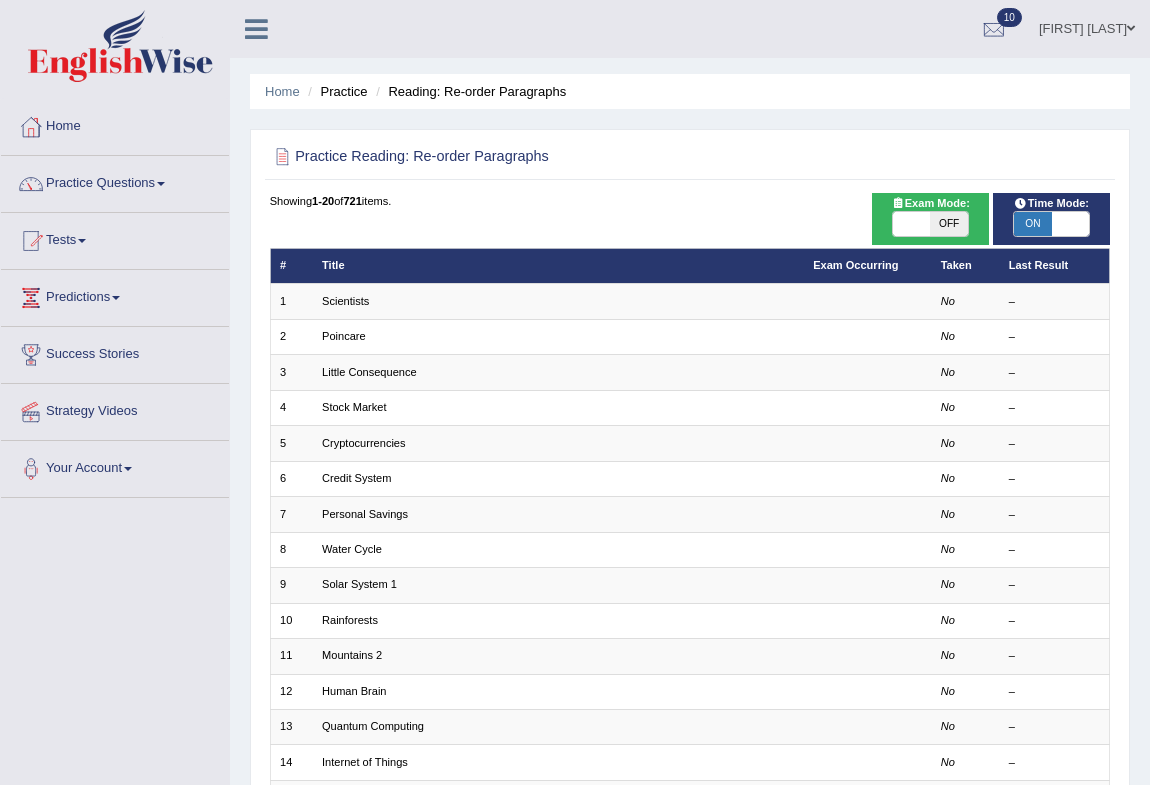 scroll, scrollTop: 363, scrollLeft: 0, axis: vertical 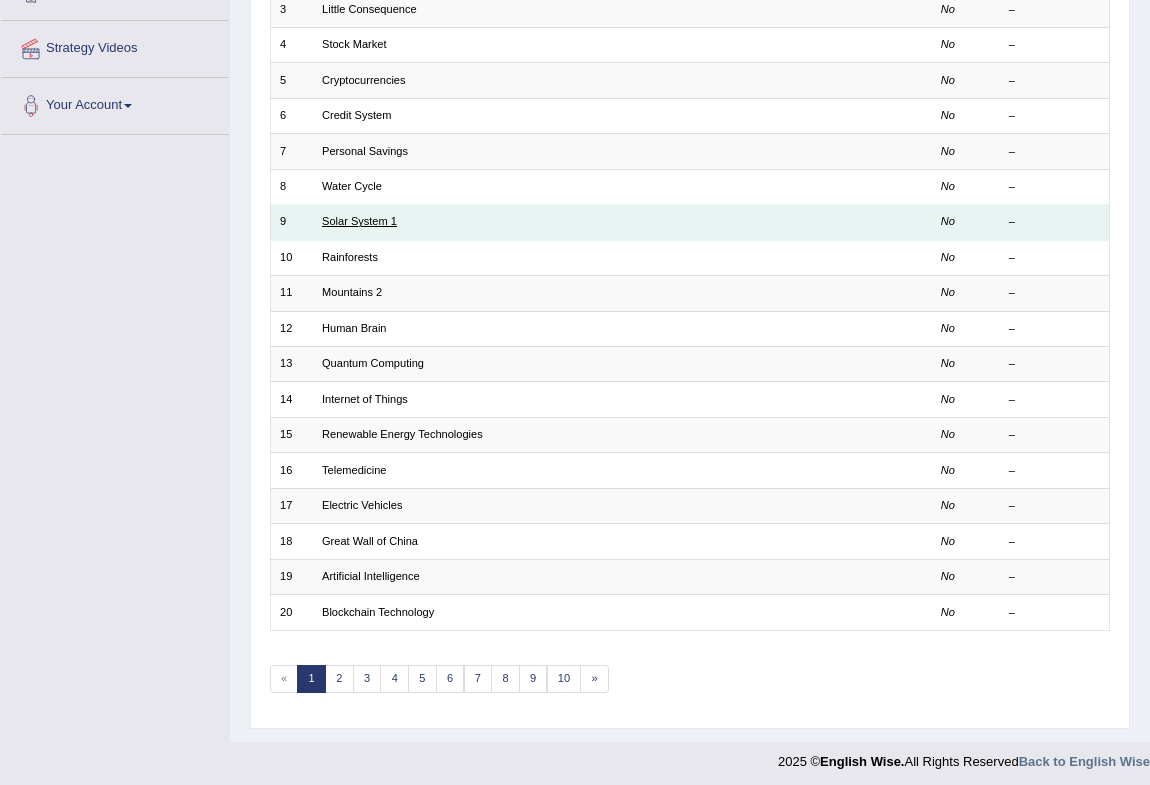 drag, startPoint x: 0, startPoint y: 0, endPoint x: 346, endPoint y: 223, distance: 411.63696 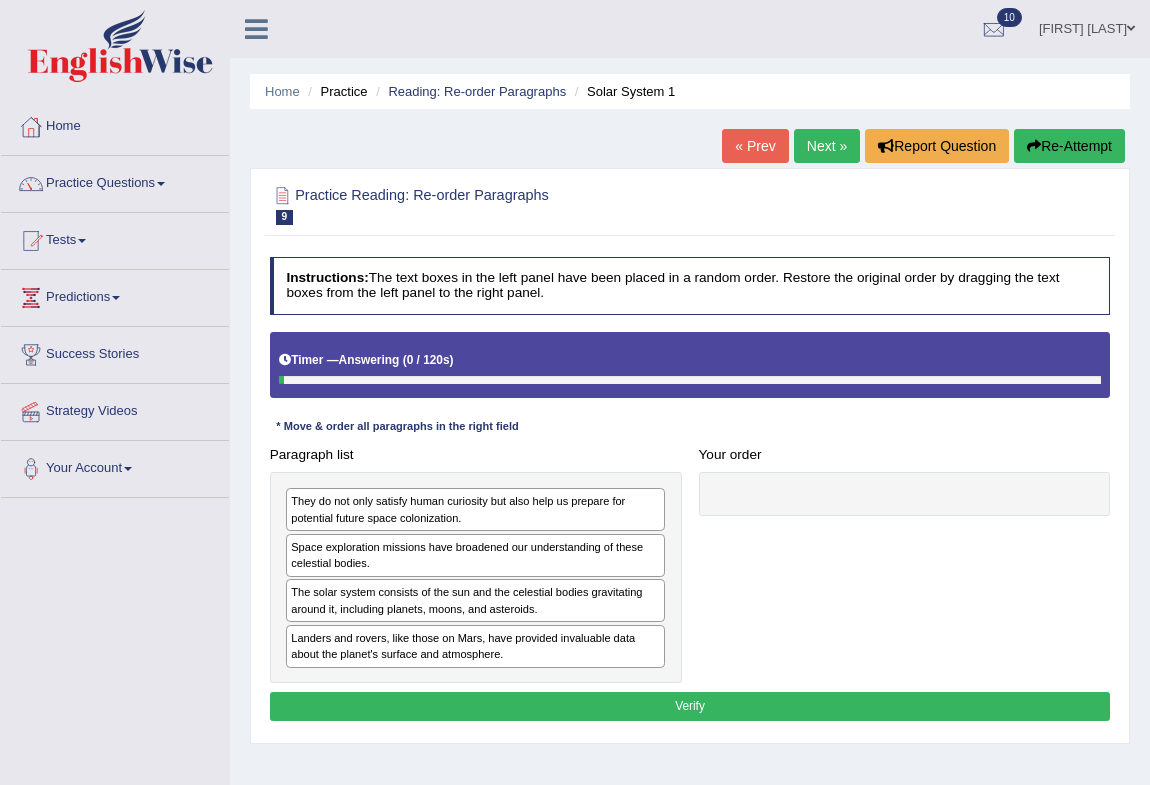 scroll, scrollTop: 265, scrollLeft: 0, axis: vertical 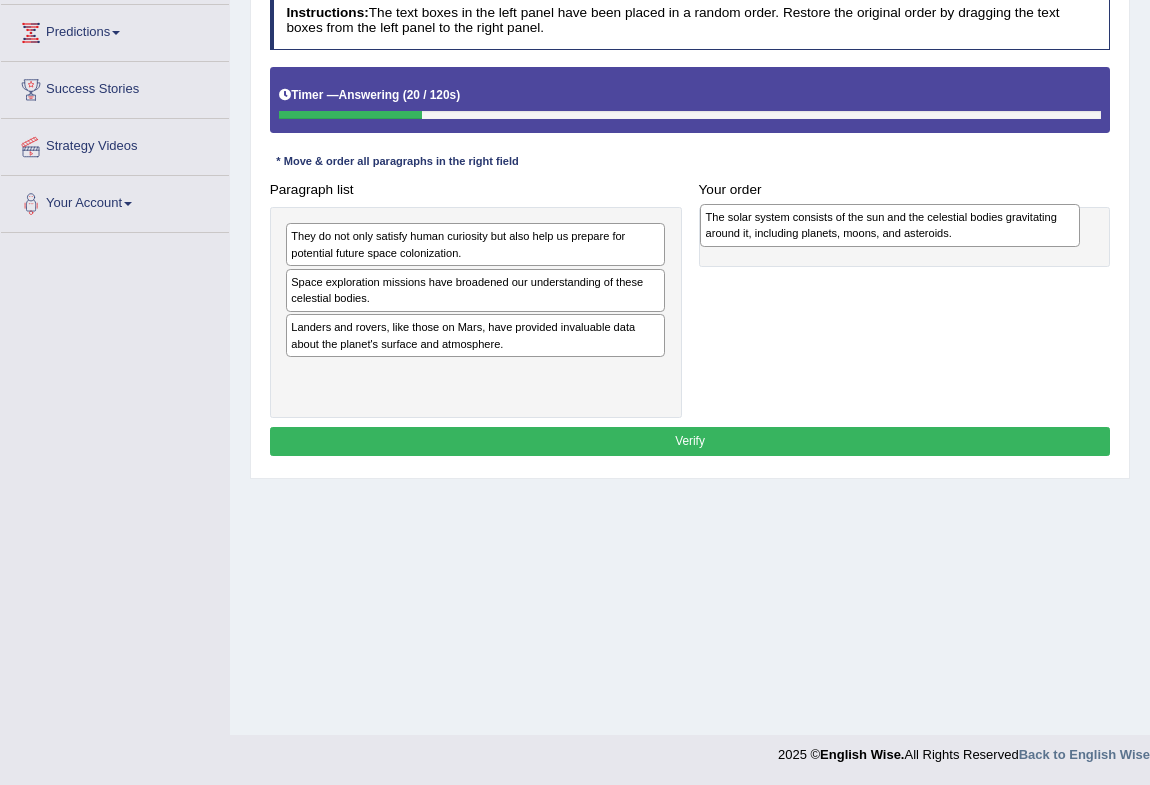 drag, startPoint x: 474, startPoint y: 332, endPoint x: 966, endPoint y: 228, distance: 502.87177 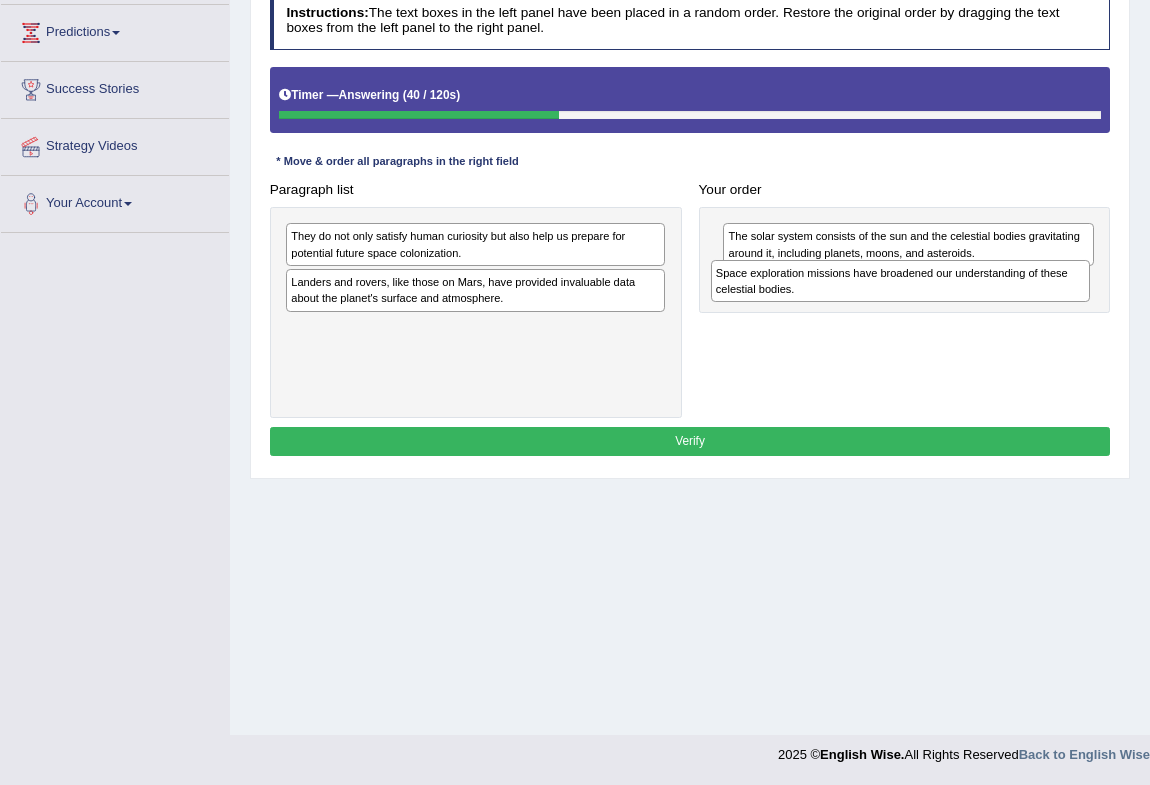 drag, startPoint x: 508, startPoint y: 292, endPoint x: 1012, endPoint y: 299, distance: 504.0486 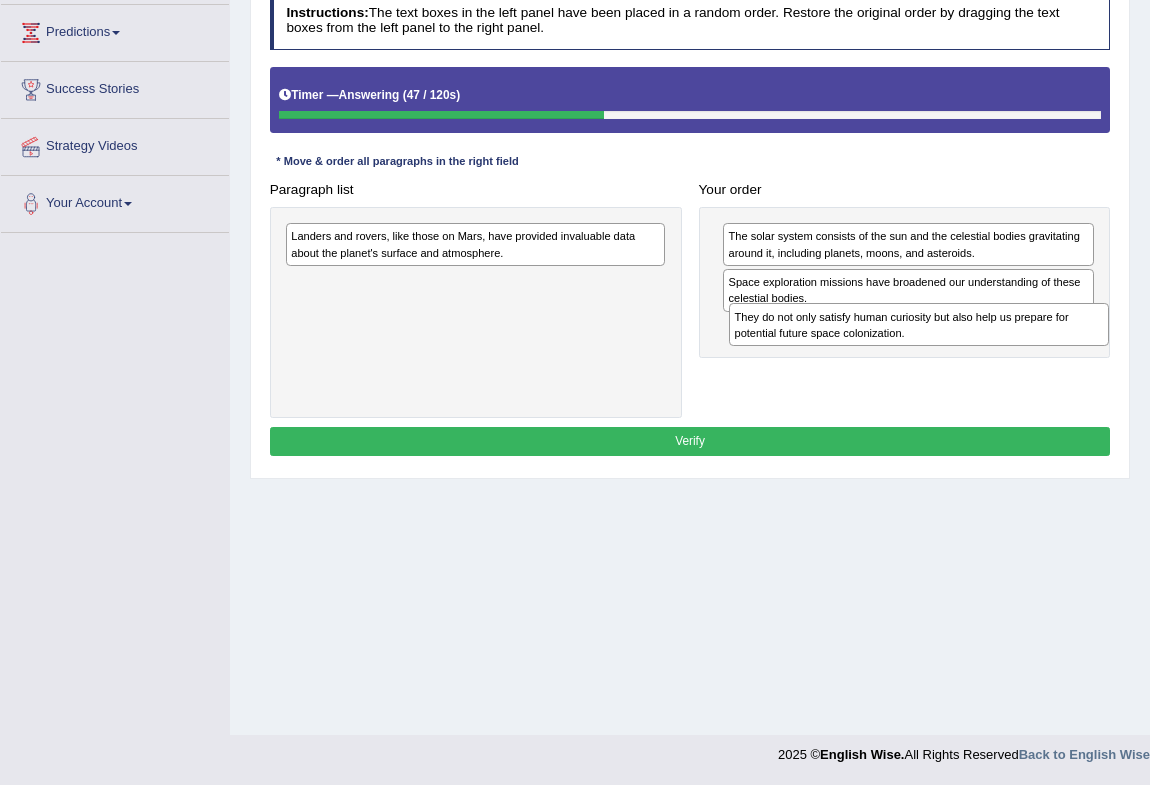 drag, startPoint x: 462, startPoint y: 239, endPoint x: 988, endPoint y: 341, distance: 535.79846 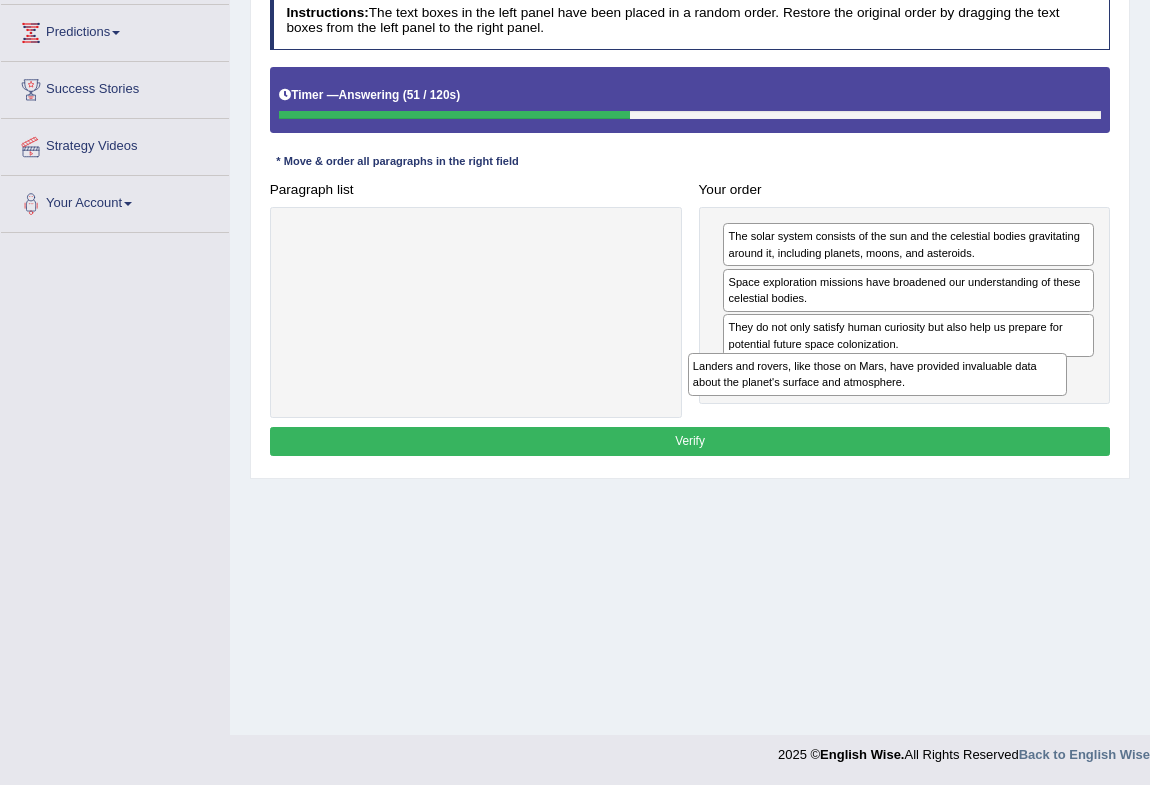 drag, startPoint x: 534, startPoint y: 245, endPoint x: 1011, endPoint y: 406, distance: 503.43817 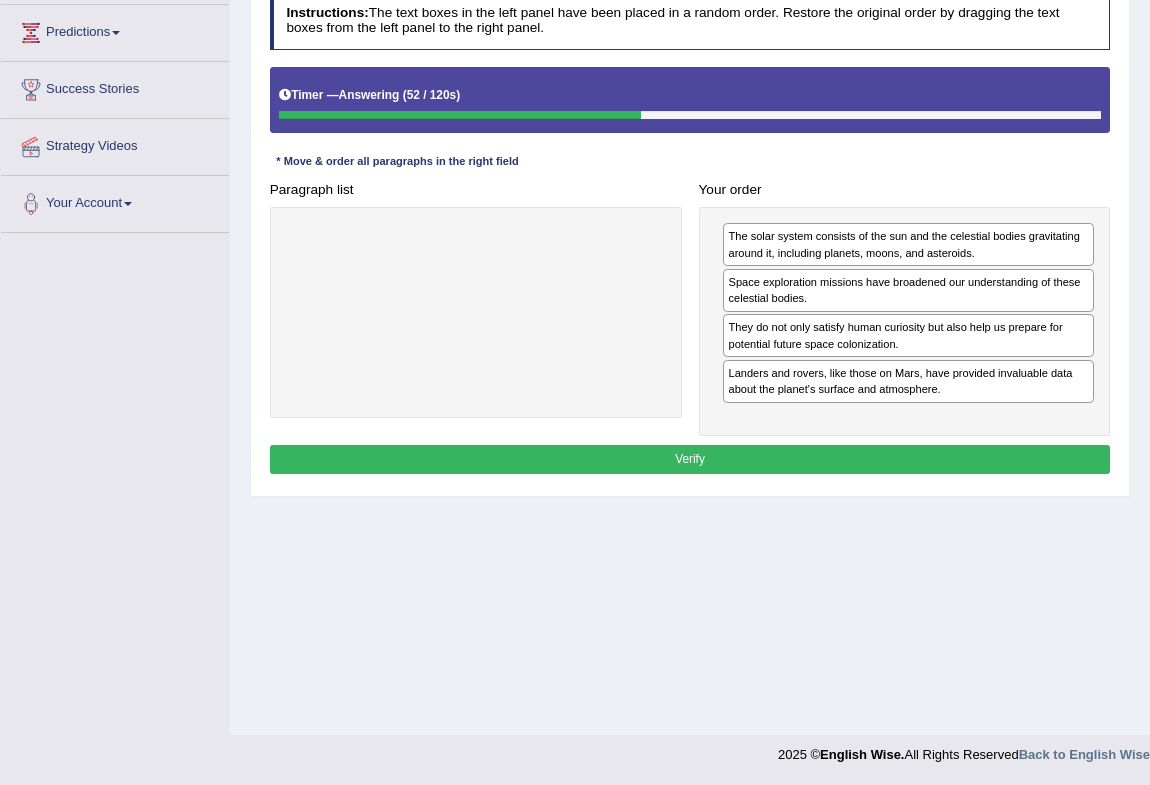click on "Verify" at bounding box center (690, 459) 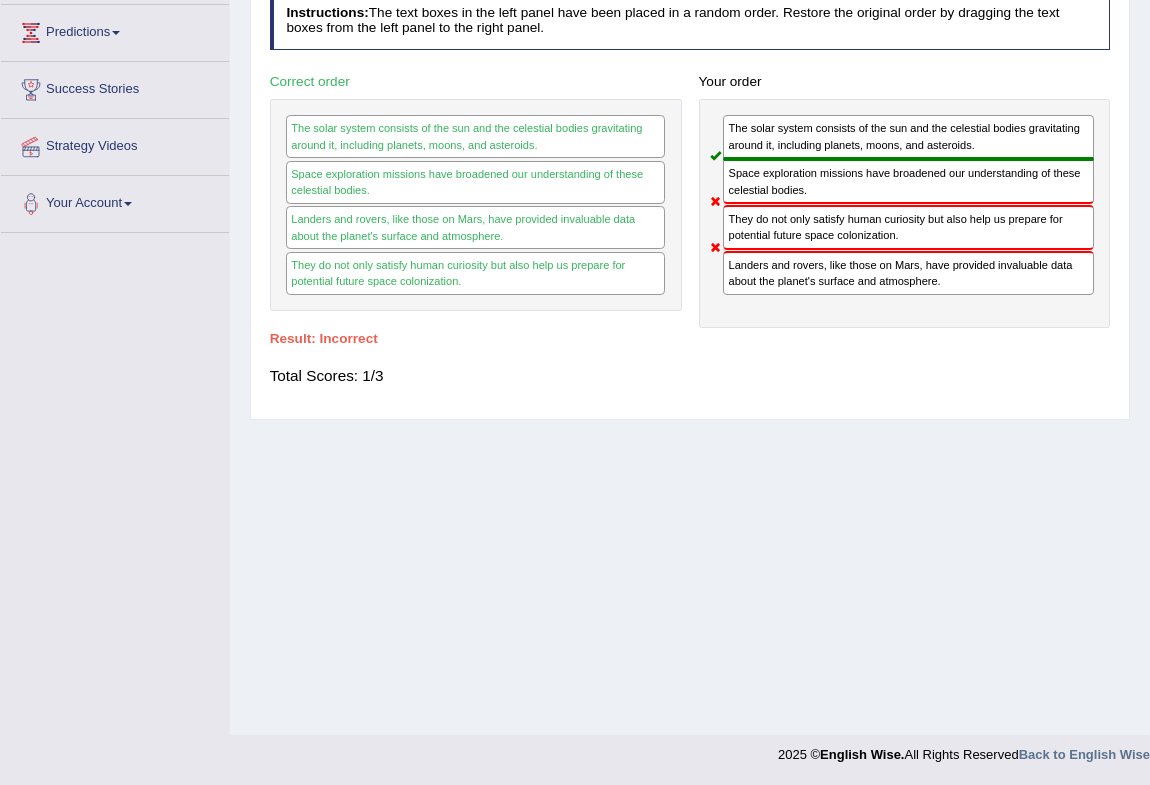 scroll, scrollTop: 0, scrollLeft: 0, axis: both 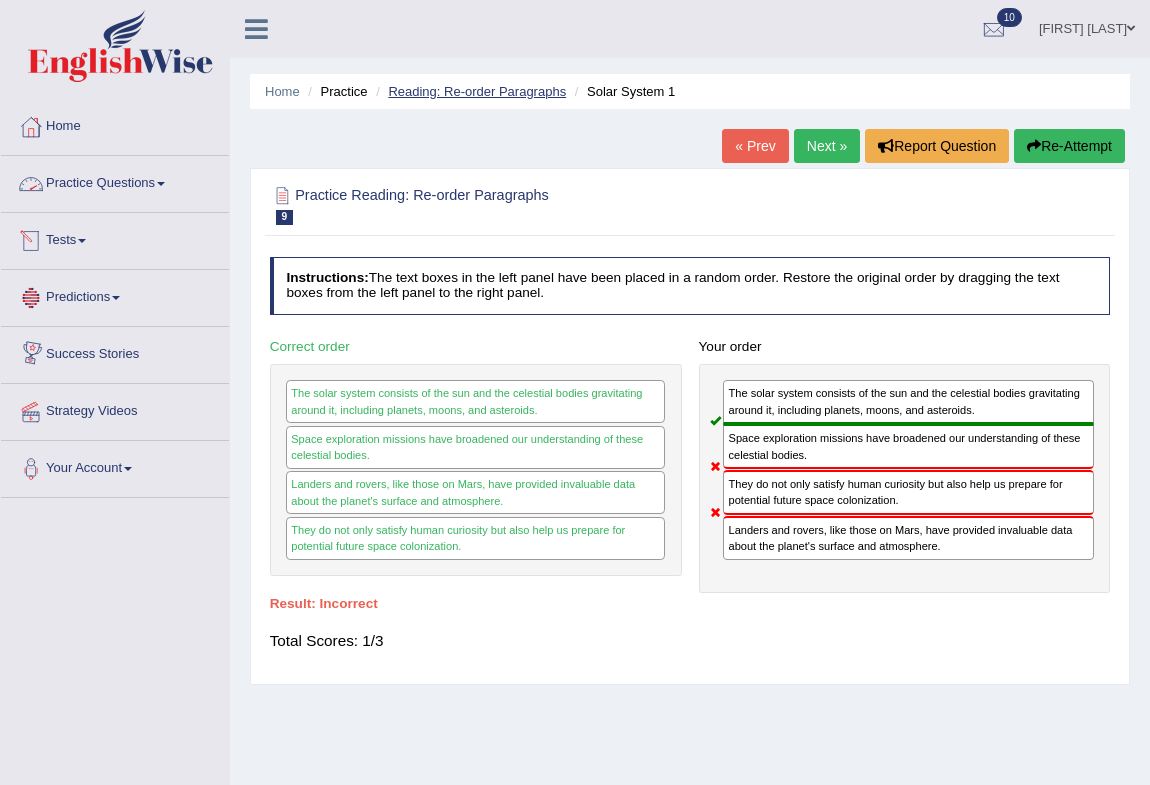 click on "Reading: Re-order Paragraphs" at bounding box center (477, 91) 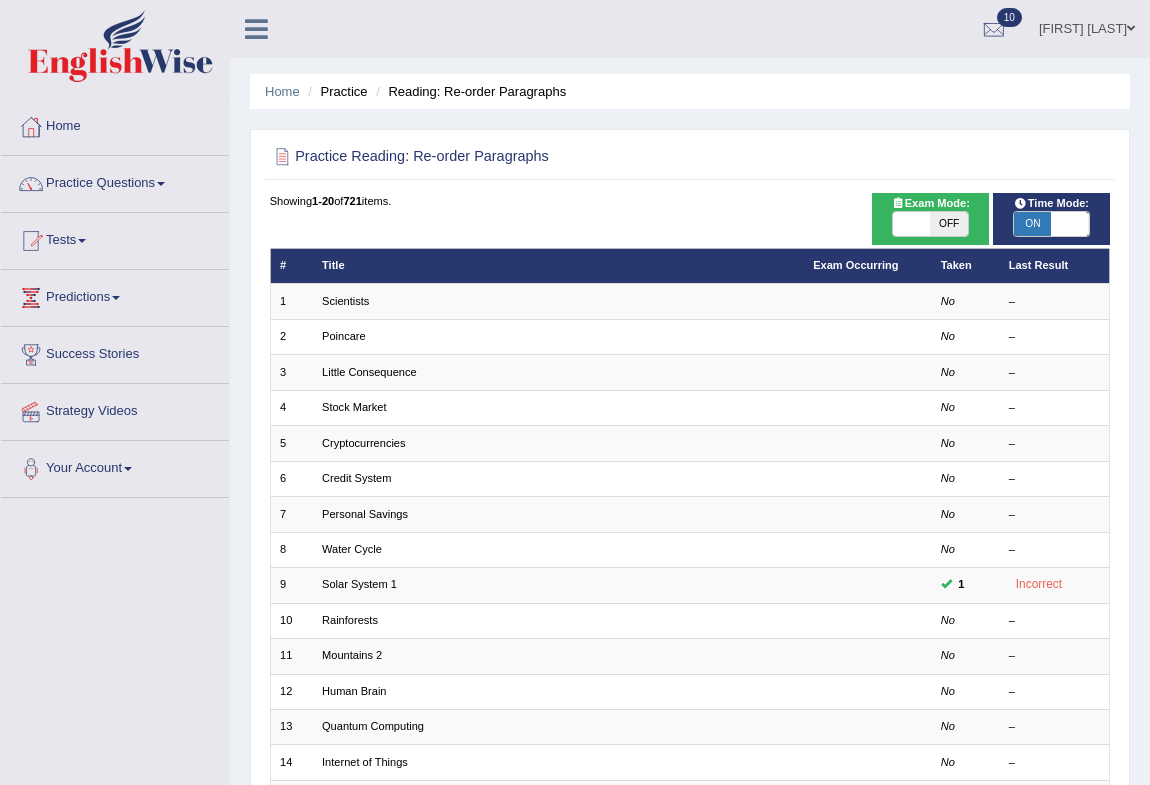 scroll, scrollTop: 369, scrollLeft: 0, axis: vertical 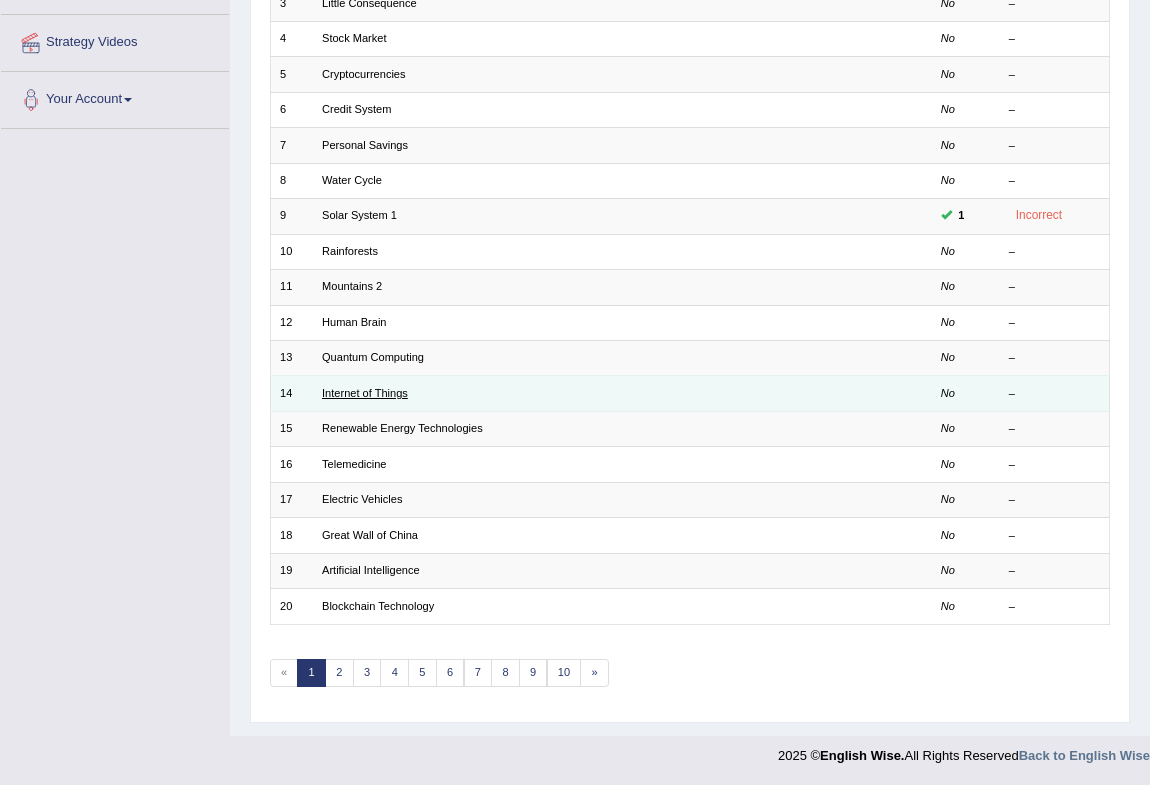 click on "Internet of Things" at bounding box center (365, 393) 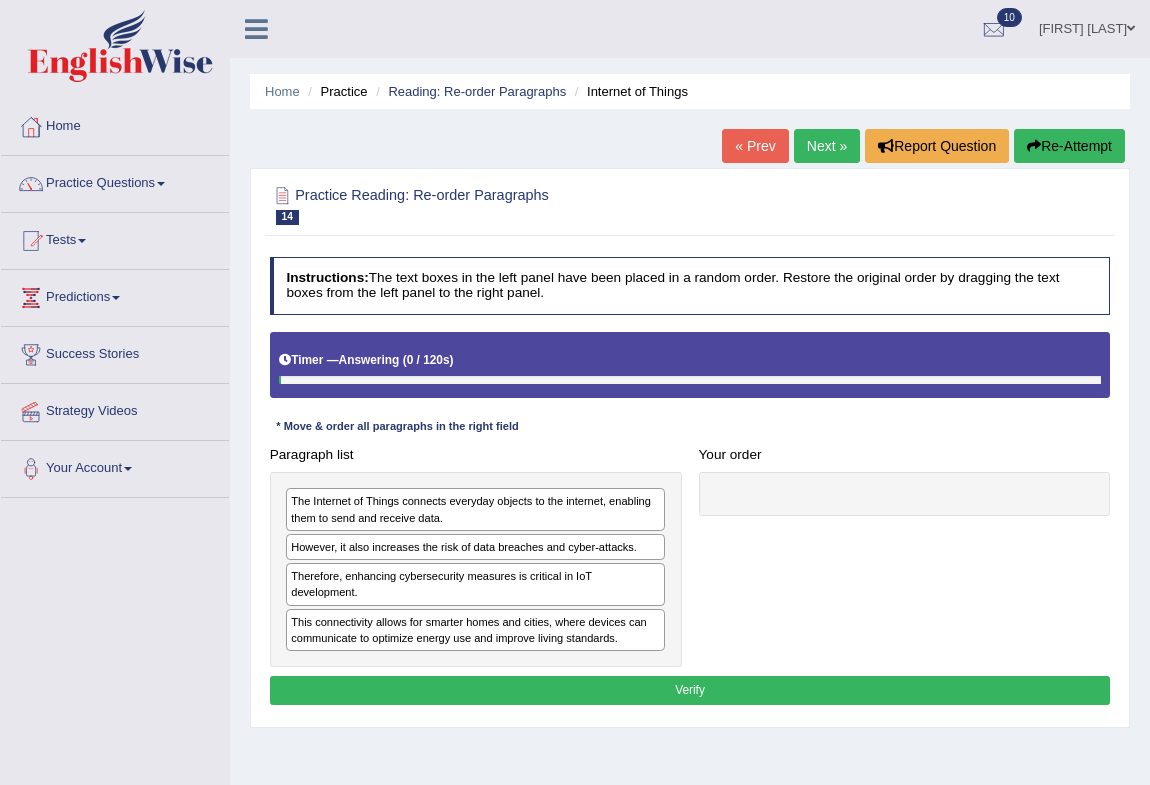 scroll, scrollTop: 0, scrollLeft: 0, axis: both 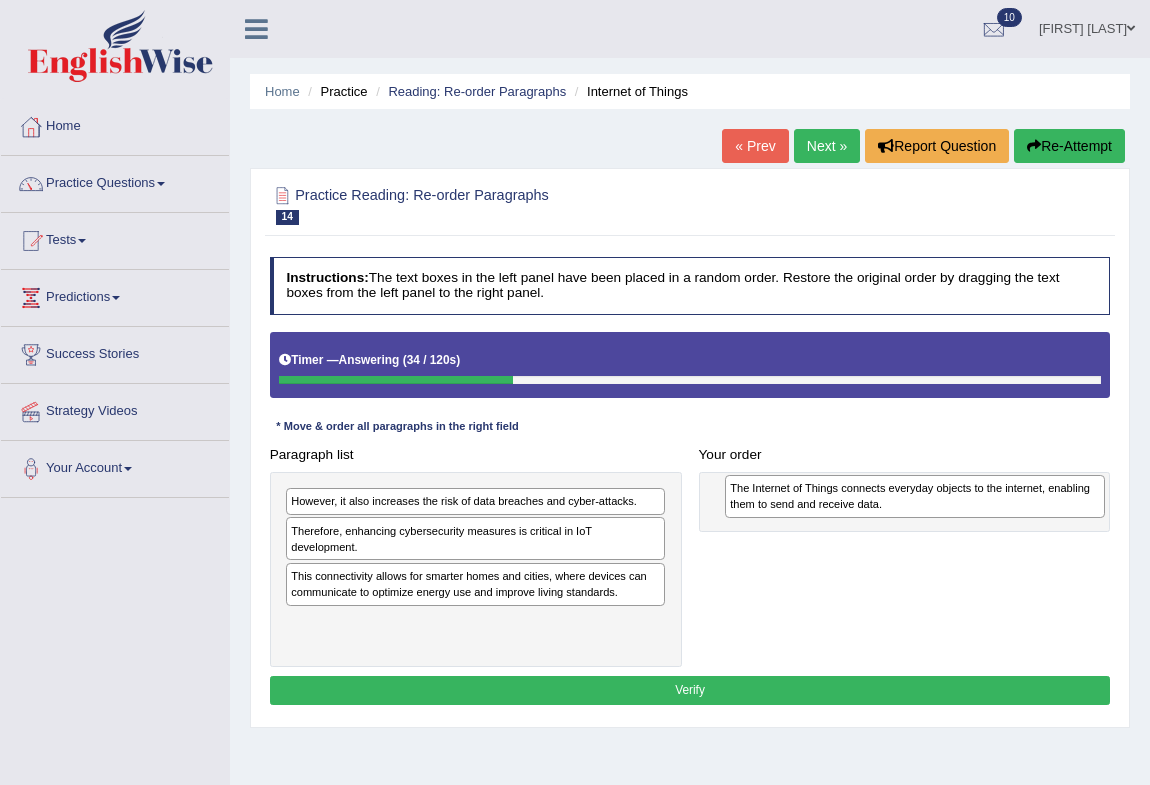 drag, startPoint x: 465, startPoint y: 512, endPoint x: 987, endPoint y: 504, distance: 522.0613 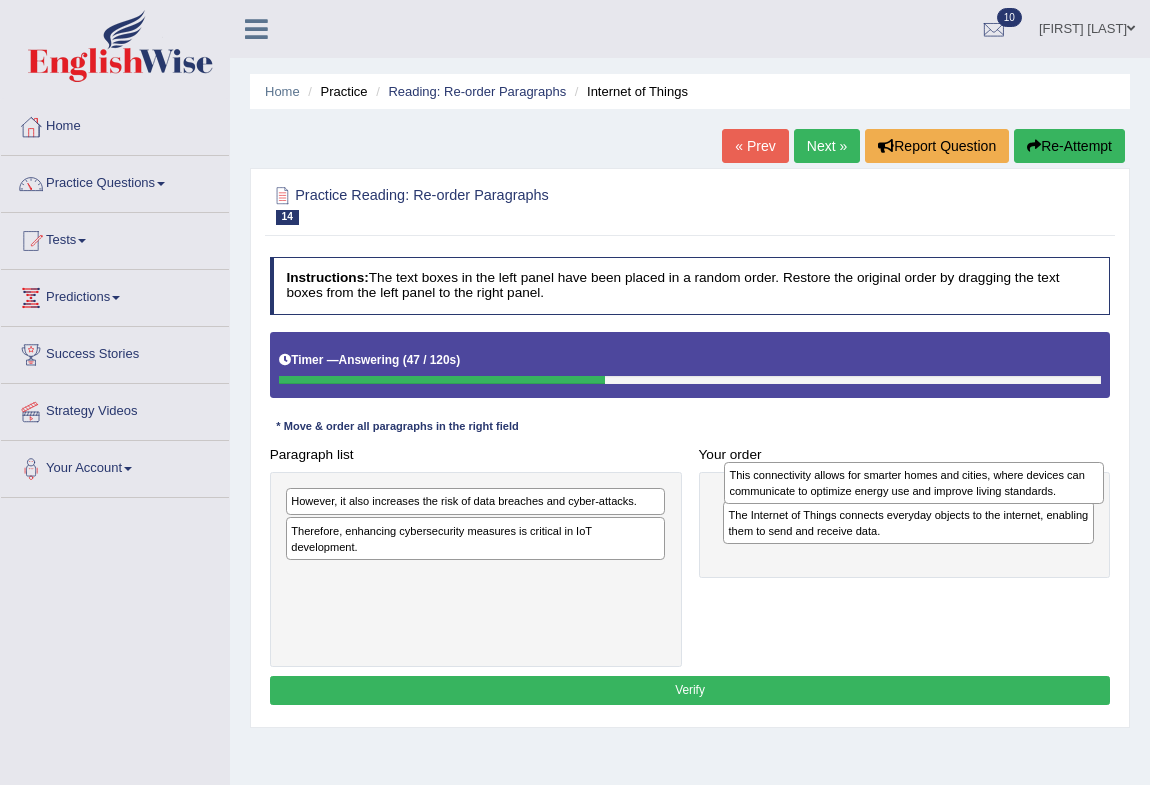 drag, startPoint x: 560, startPoint y: 592, endPoint x: 1080, endPoint y: 495, distance: 528.9697 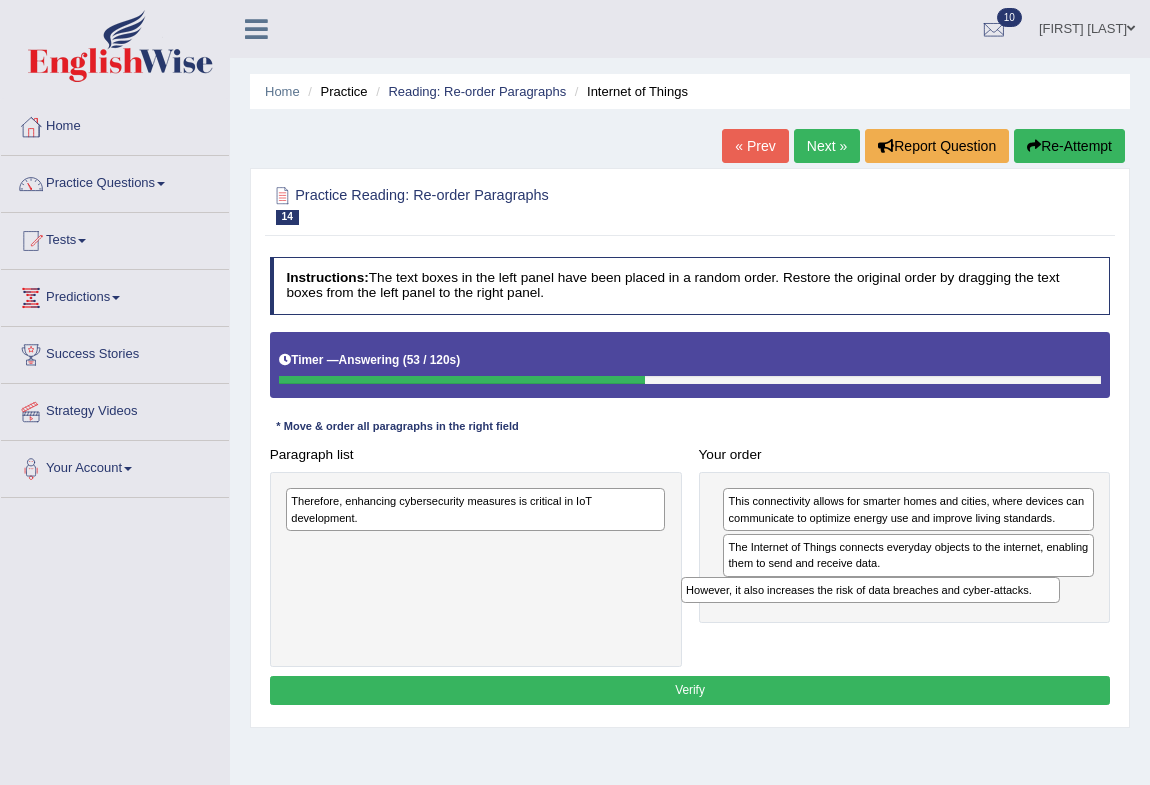drag, startPoint x: 481, startPoint y: 502, endPoint x: 936, endPoint y: 611, distance: 467.8739 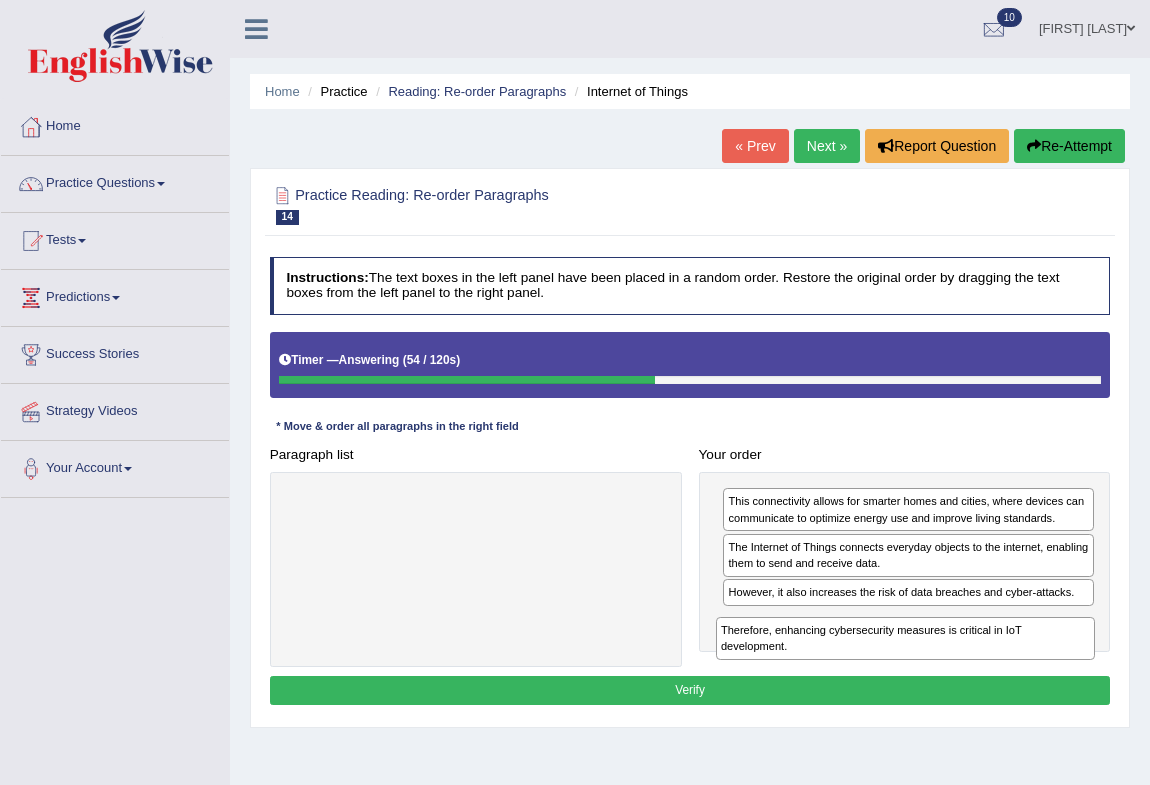 drag, startPoint x: 392, startPoint y: 512, endPoint x: 898, endPoint y: 662, distance: 527.7651 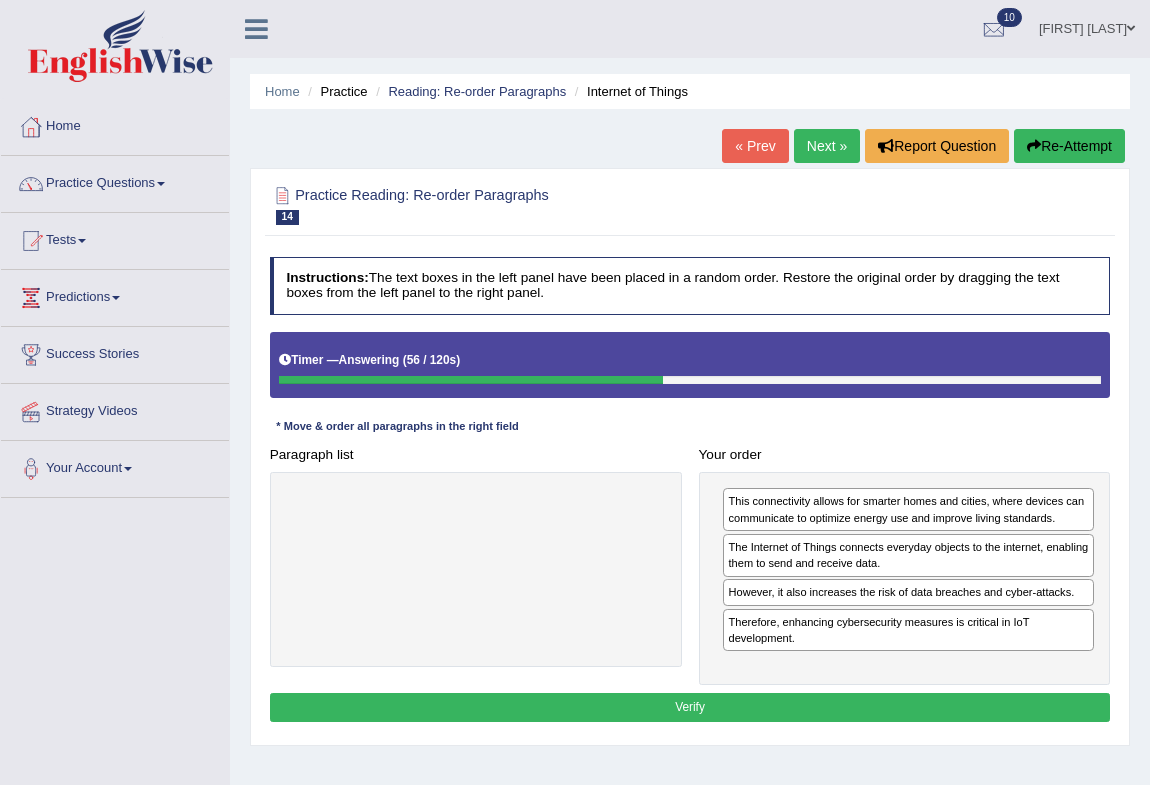 click on "Verify" at bounding box center (690, 707) 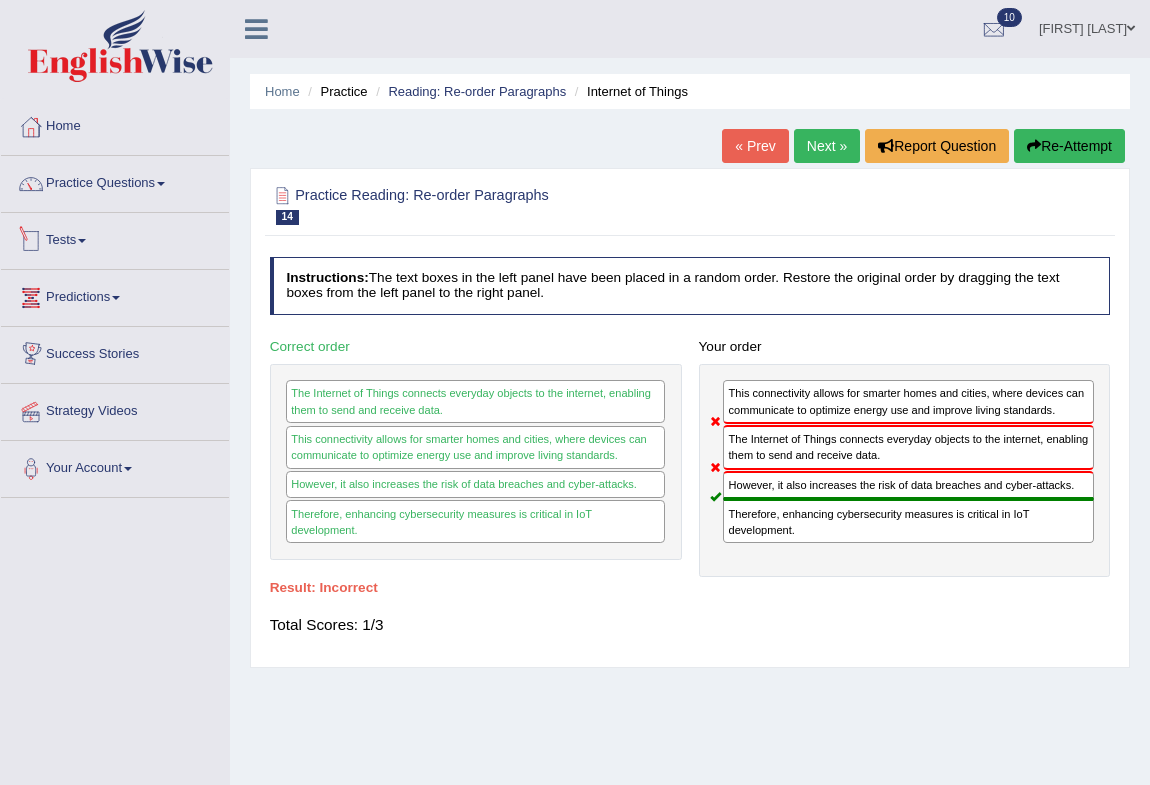 click on "Home
Practice
Reading: Re-order Paragraphs
Internet of Things" at bounding box center [690, 91] 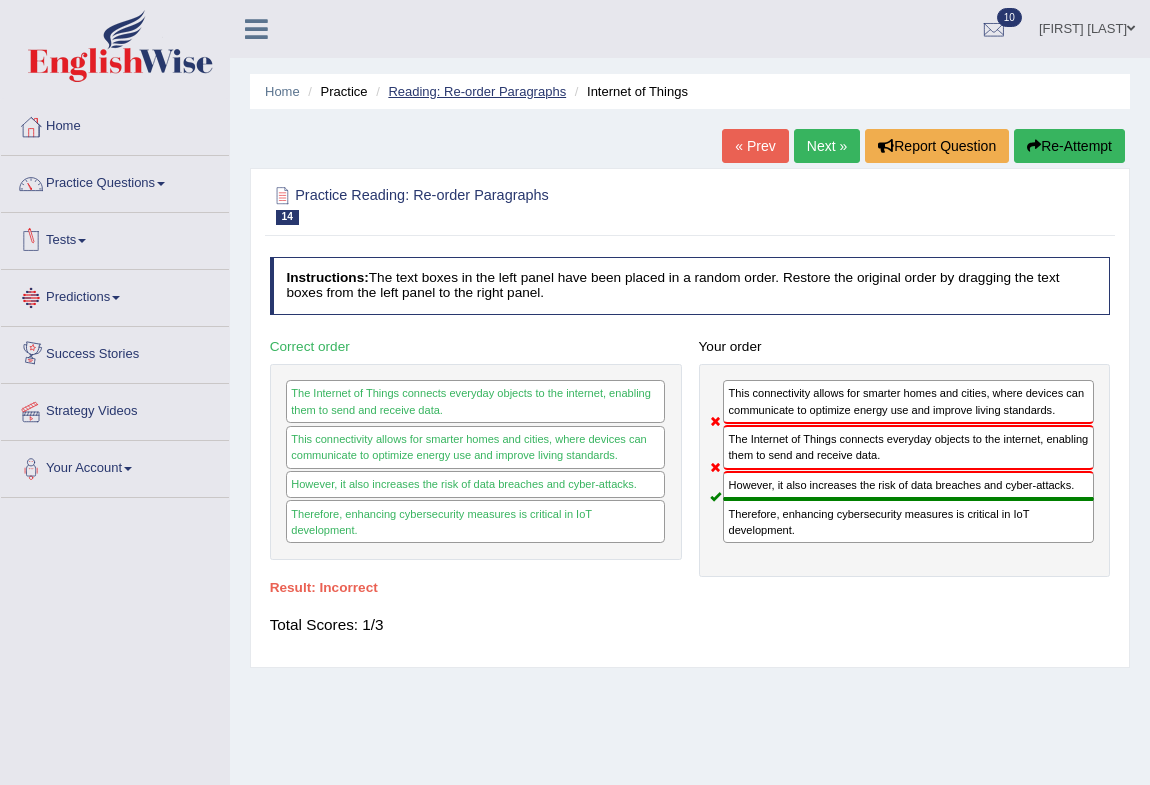 click on "Reading: Re-order Paragraphs" at bounding box center [477, 91] 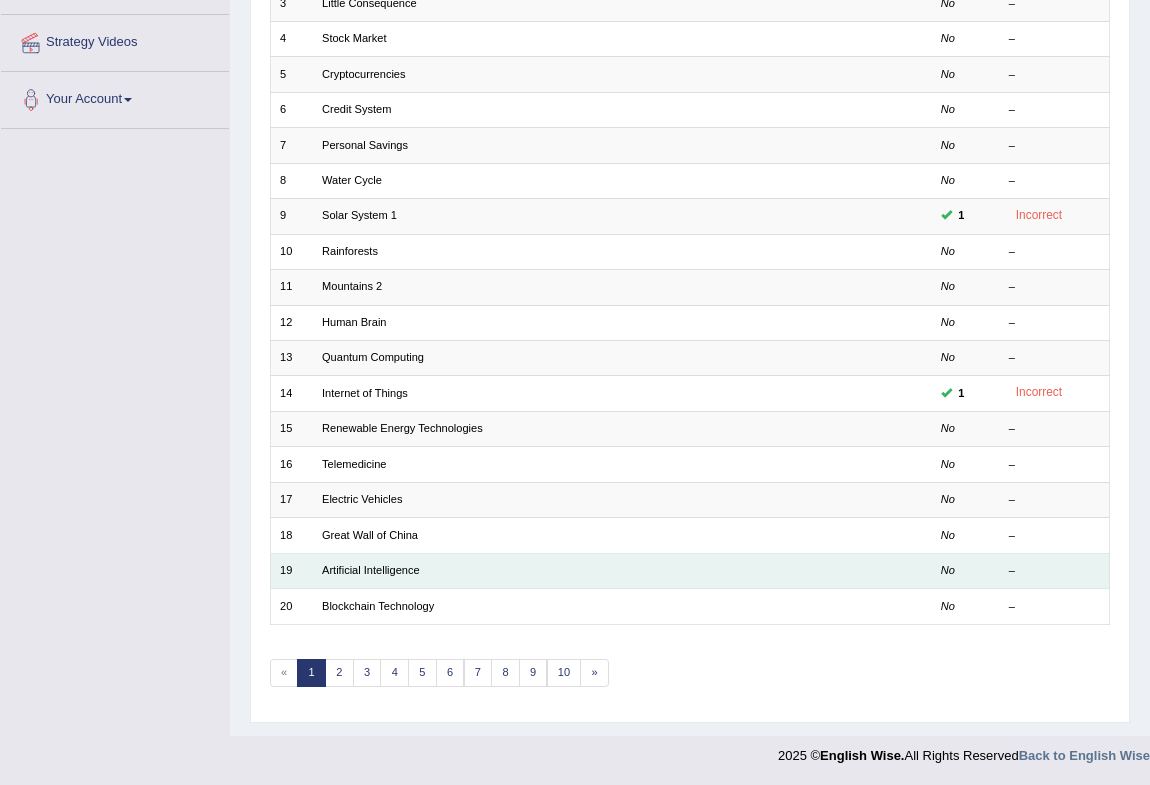 scroll, scrollTop: 369, scrollLeft: 0, axis: vertical 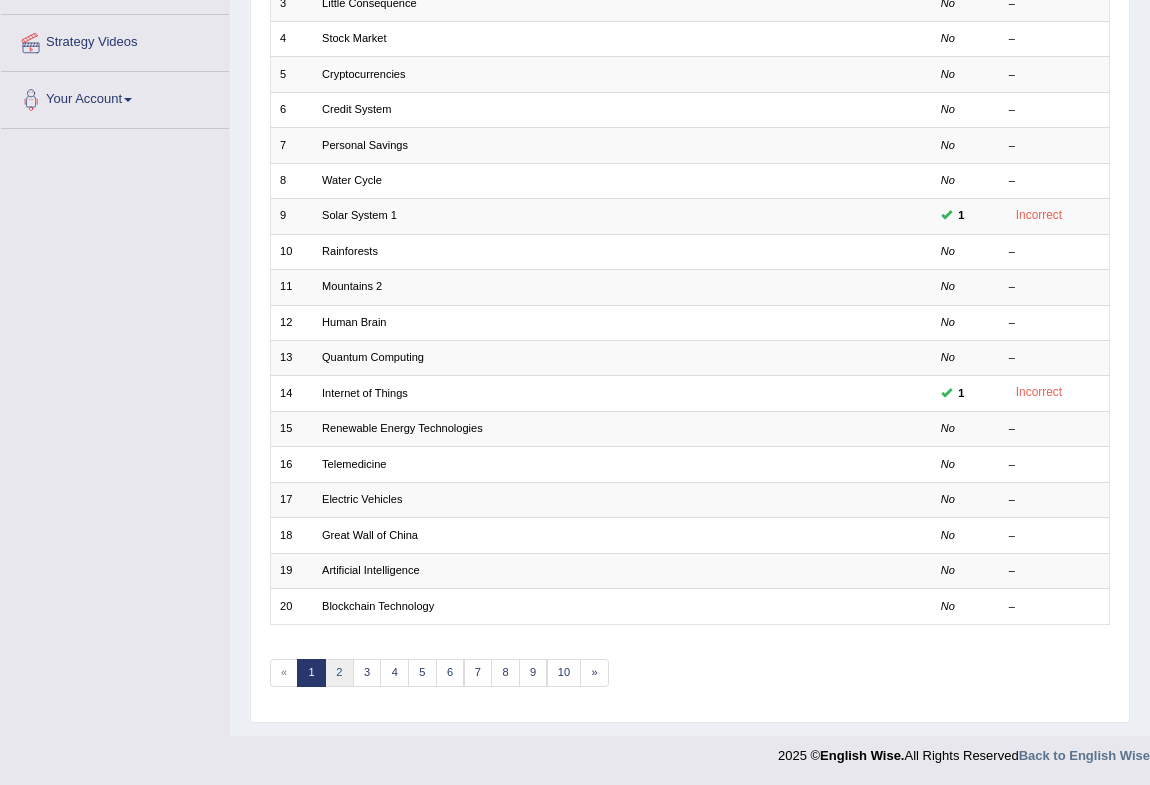 click on "2" at bounding box center (339, 673) 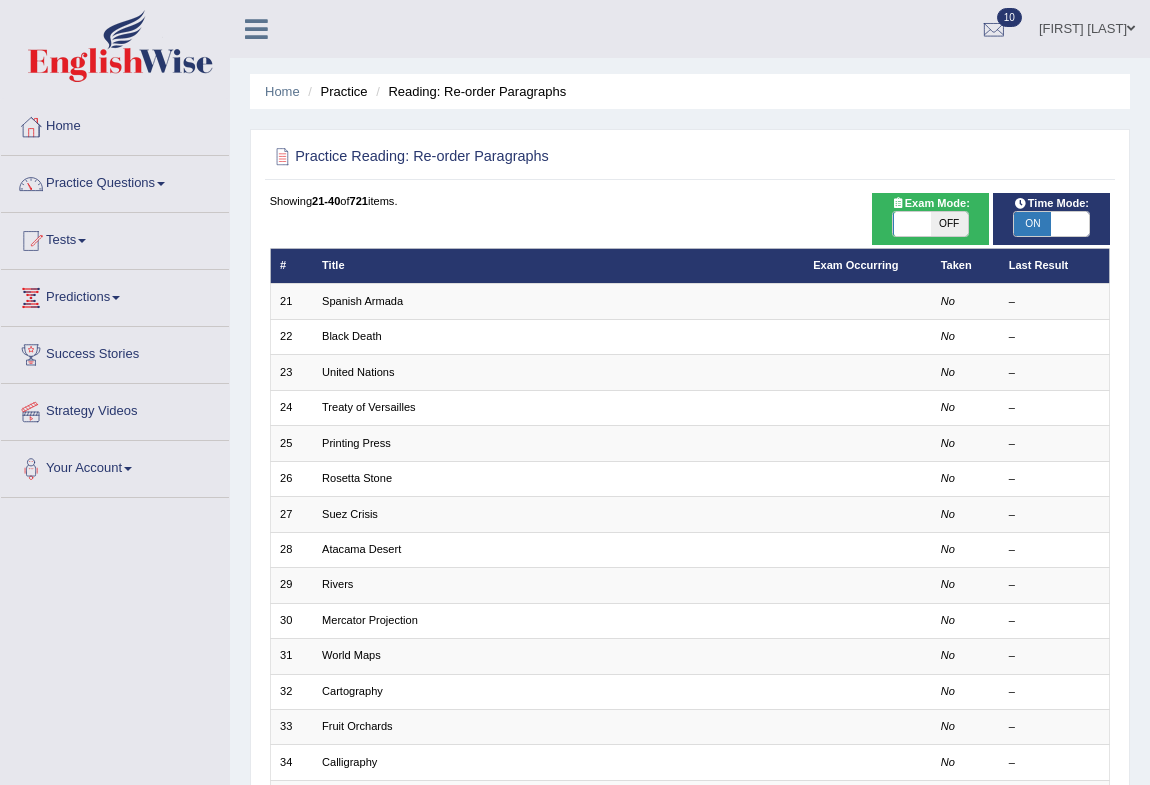 scroll, scrollTop: 0, scrollLeft: 0, axis: both 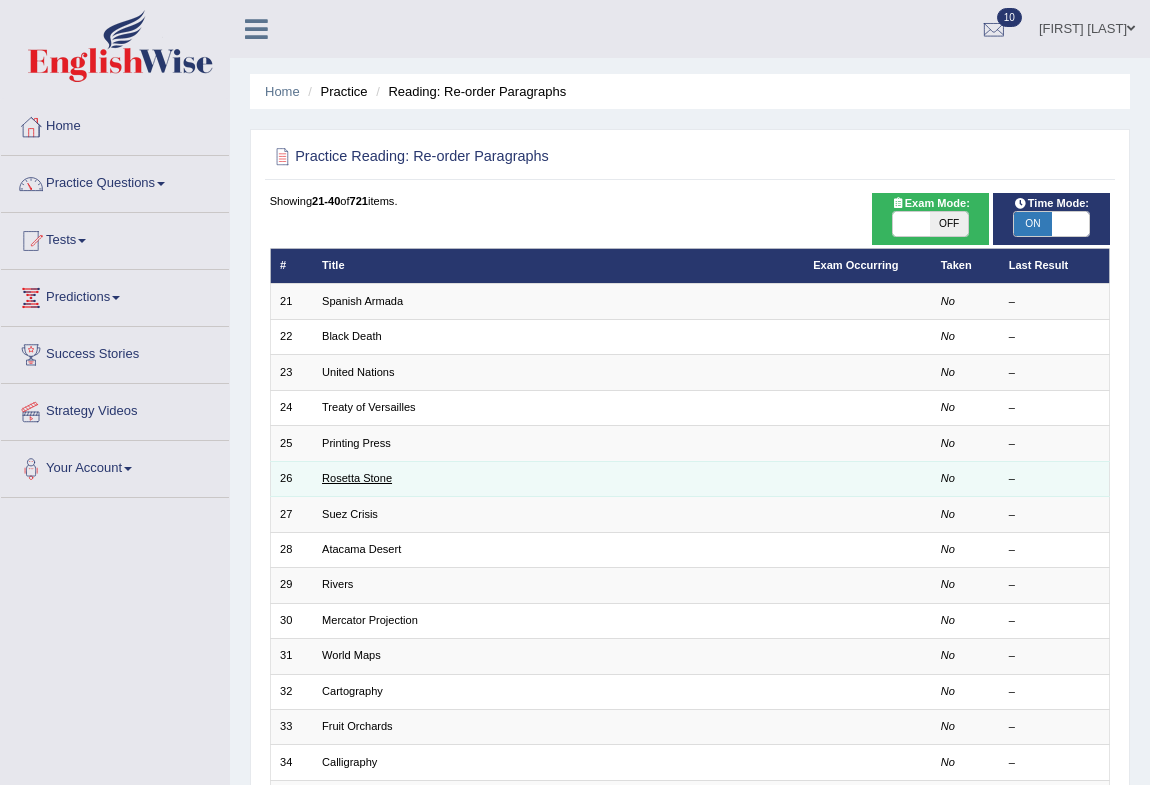 click on "Rosetta Stone" at bounding box center [357, 478] 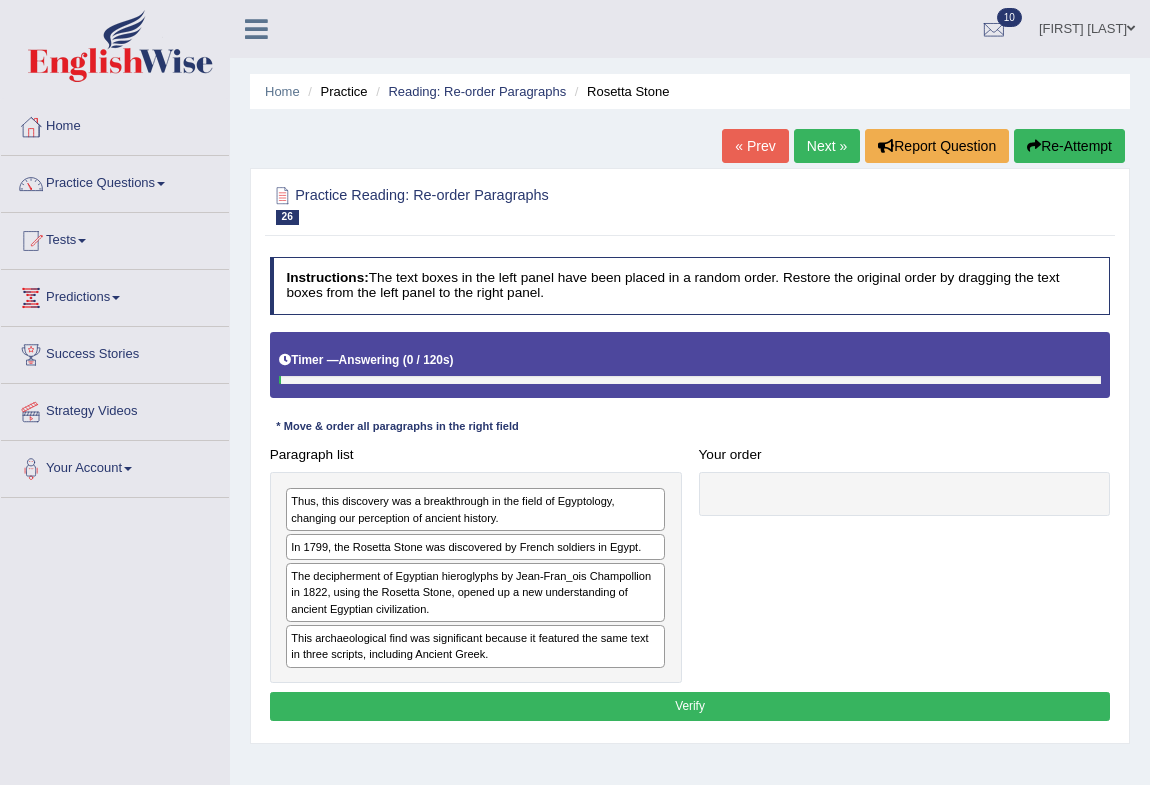 scroll, scrollTop: 0, scrollLeft: 0, axis: both 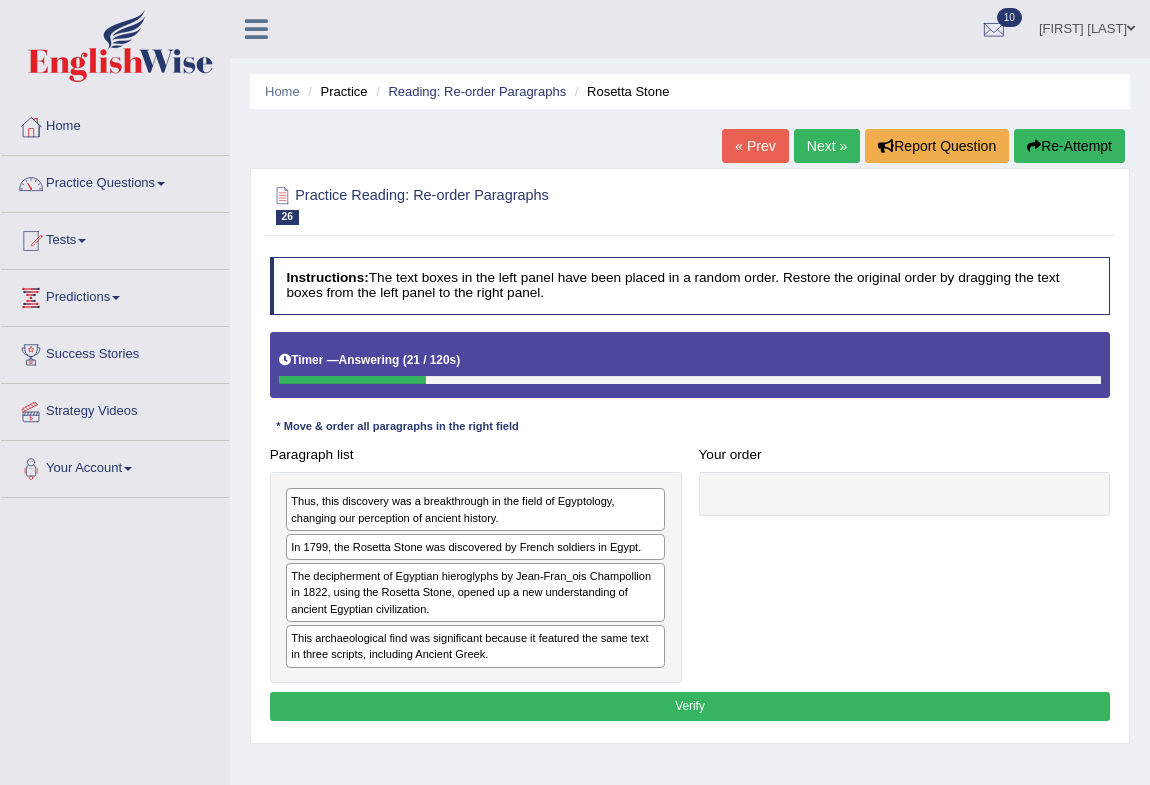 click on "Paragraph list
Thus, this discovery was a breakthrough in the field of Egyptology, changing our perception of ancient history. In 1799, the Rosetta Stone was discovered by French soldiers in Egypt. The decipherment of Egyptian hieroglyphs by [PERSON] in 1822, using the Rosetta Stone,
opened up a new understanding of ancient Egyptian civilization. This archaeological find was significant because it featured the same text in three scripts, including Ancient
Greek." at bounding box center [475, 561] 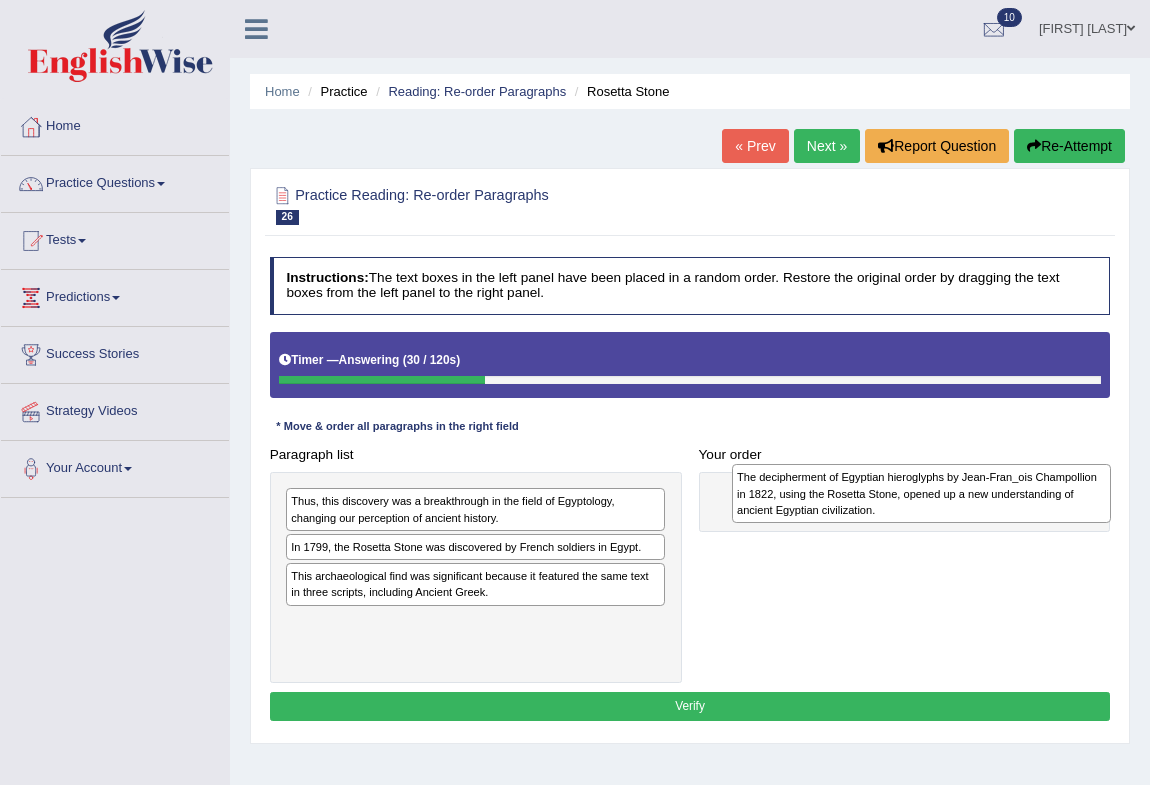 drag, startPoint x: 459, startPoint y: 602, endPoint x: 988, endPoint y: 508, distance: 537.2867 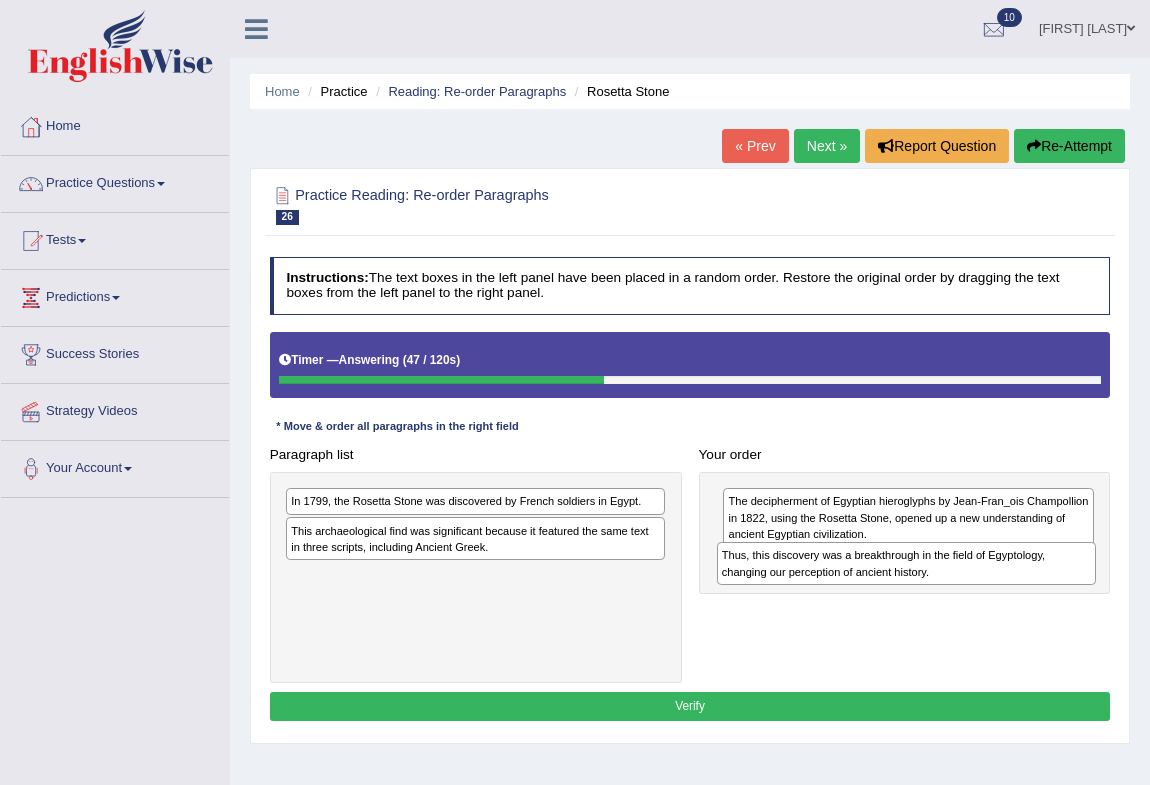 drag, startPoint x: 547, startPoint y: 508, endPoint x: 1058, endPoint y: 580, distance: 516.0475 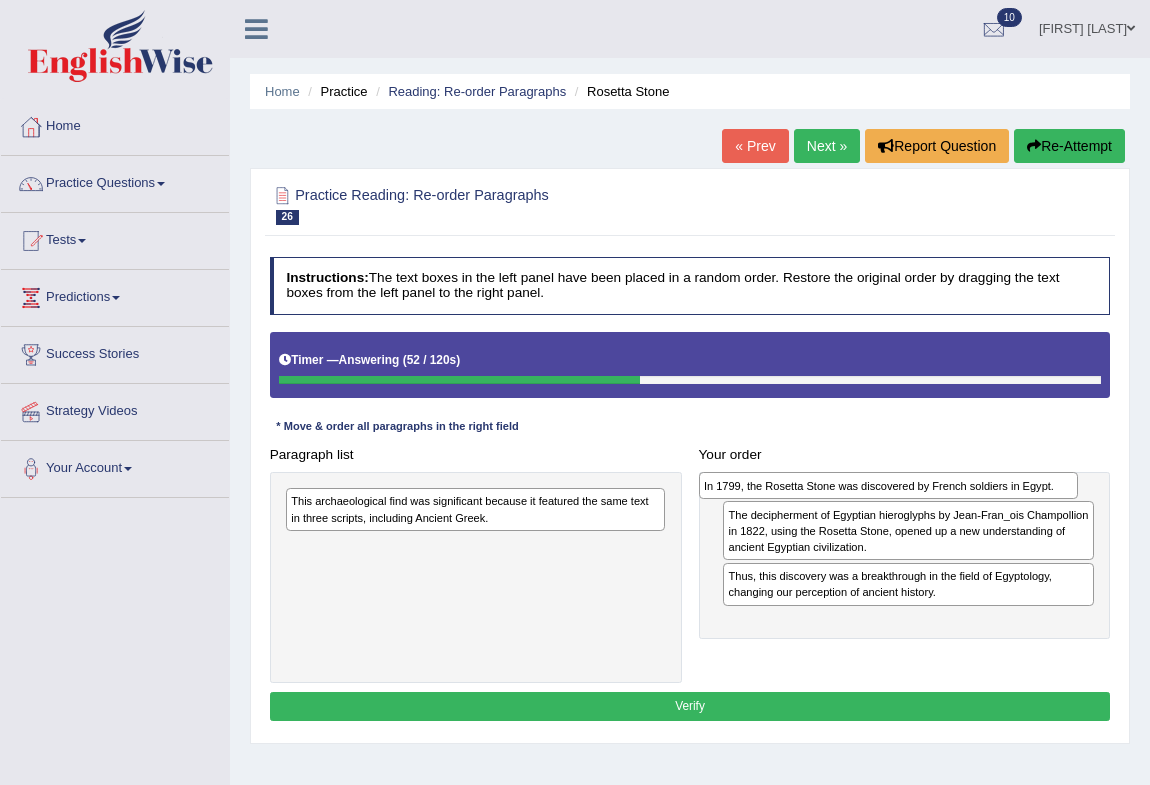 drag, startPoint x: 455, startPoint y: 507, endPoint x: 929, endPoint y: 494, distance: 474.17822 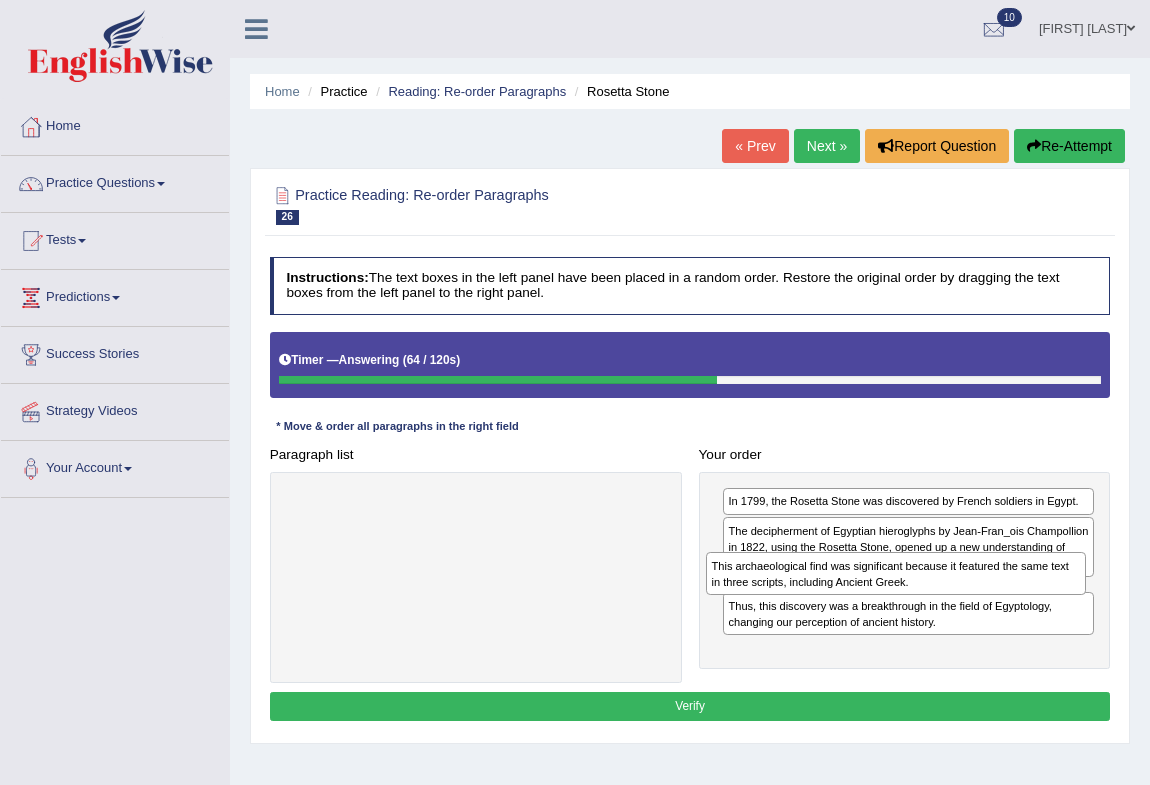 drag, startPoint x: 410, startPoint y: 514, endPoint x: 909, endPoint y: 598, distance: 506.02075 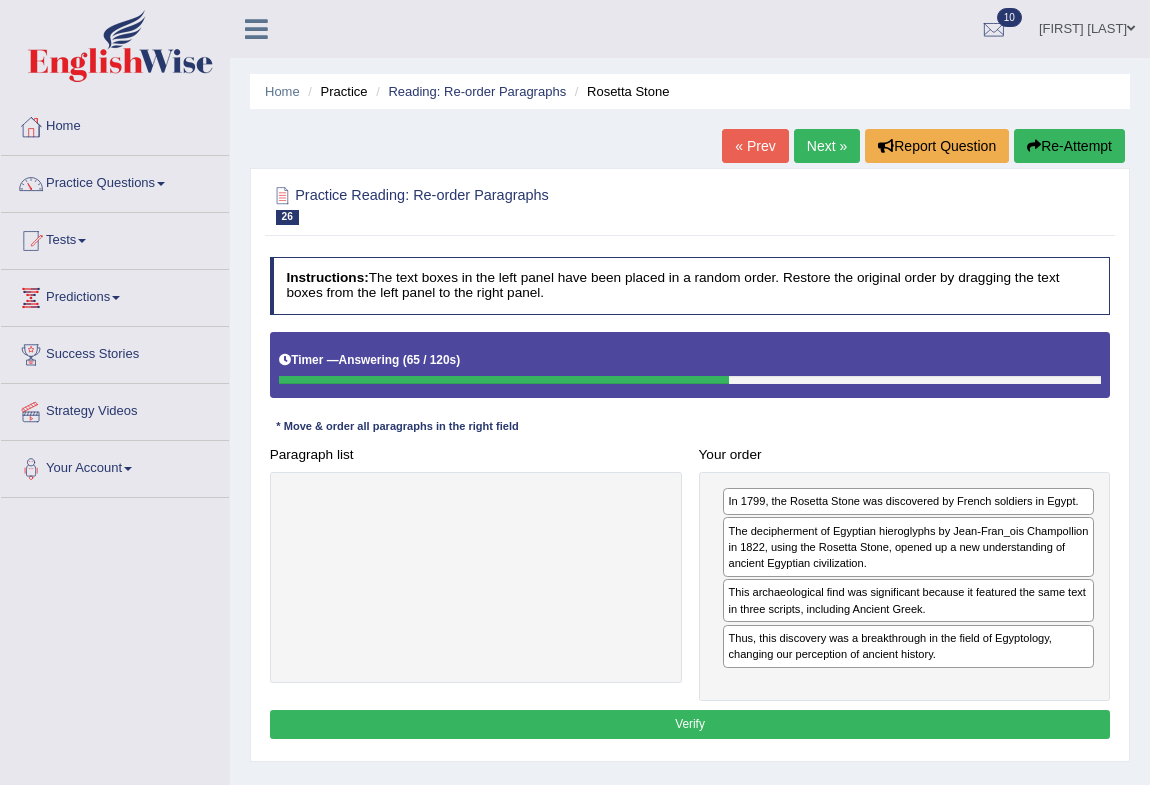 click on "Verify" at bounding box center [690, 724] 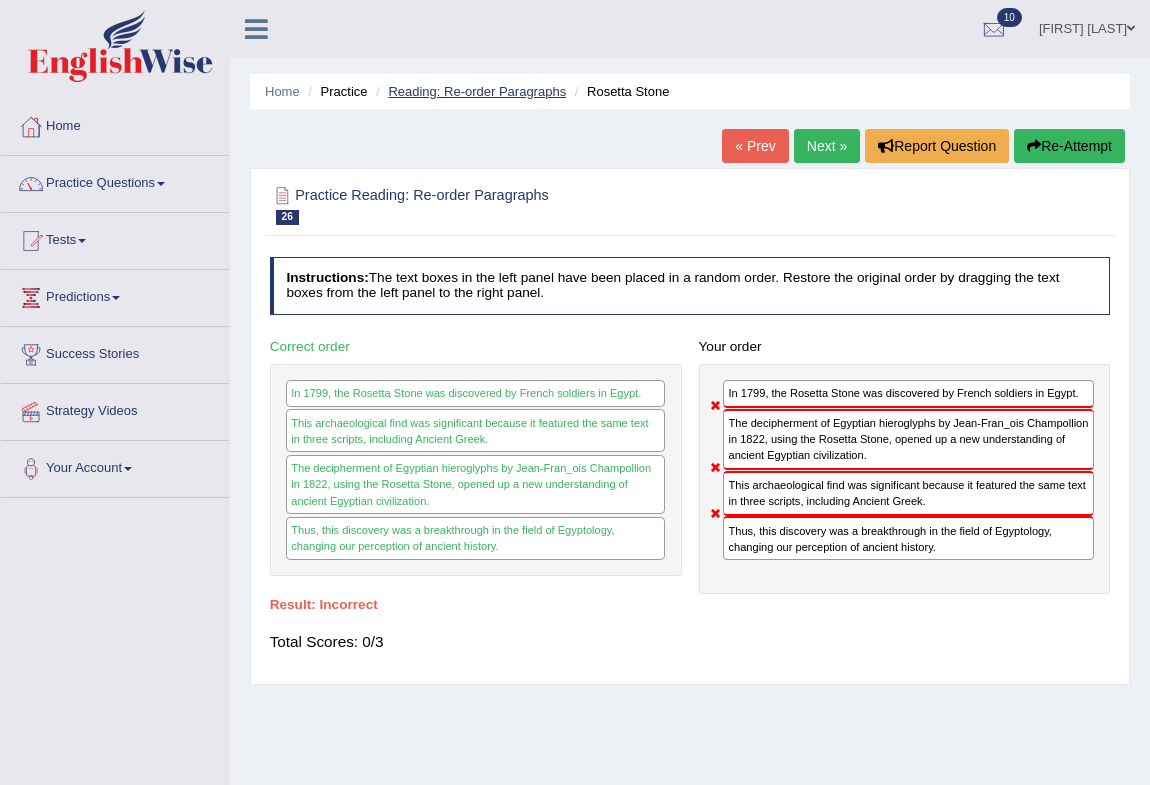 click on "Reading: Re-order Paragraphs" at bounding box center [477, 91] 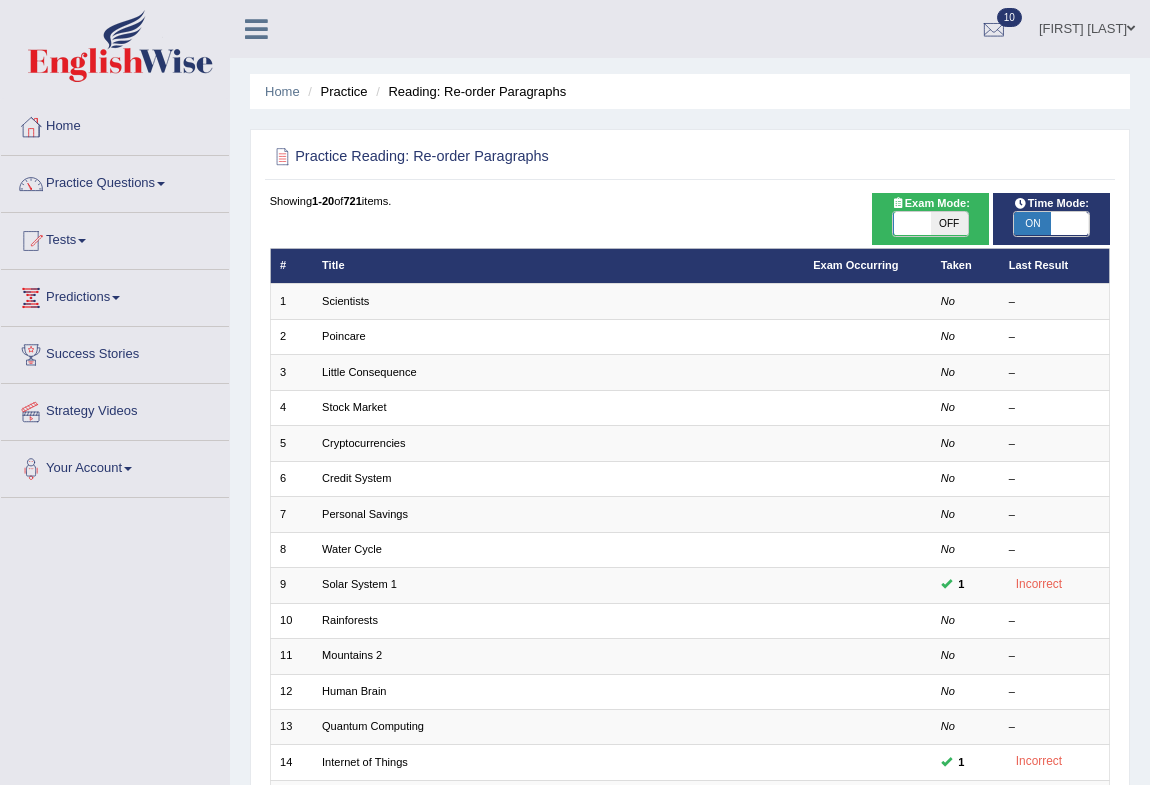 scroll, scrollTop: 0, scrollLeft: 0, axis: both 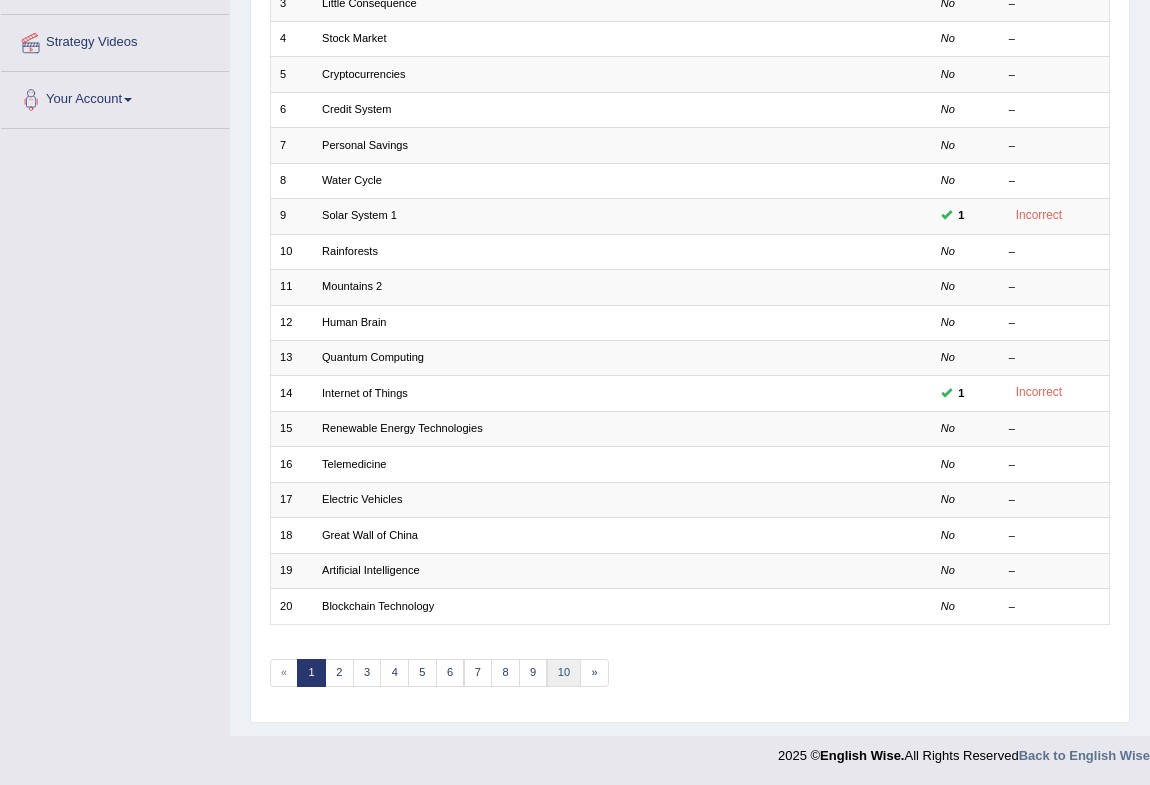 click on "10" at bounding box center (564, 673) 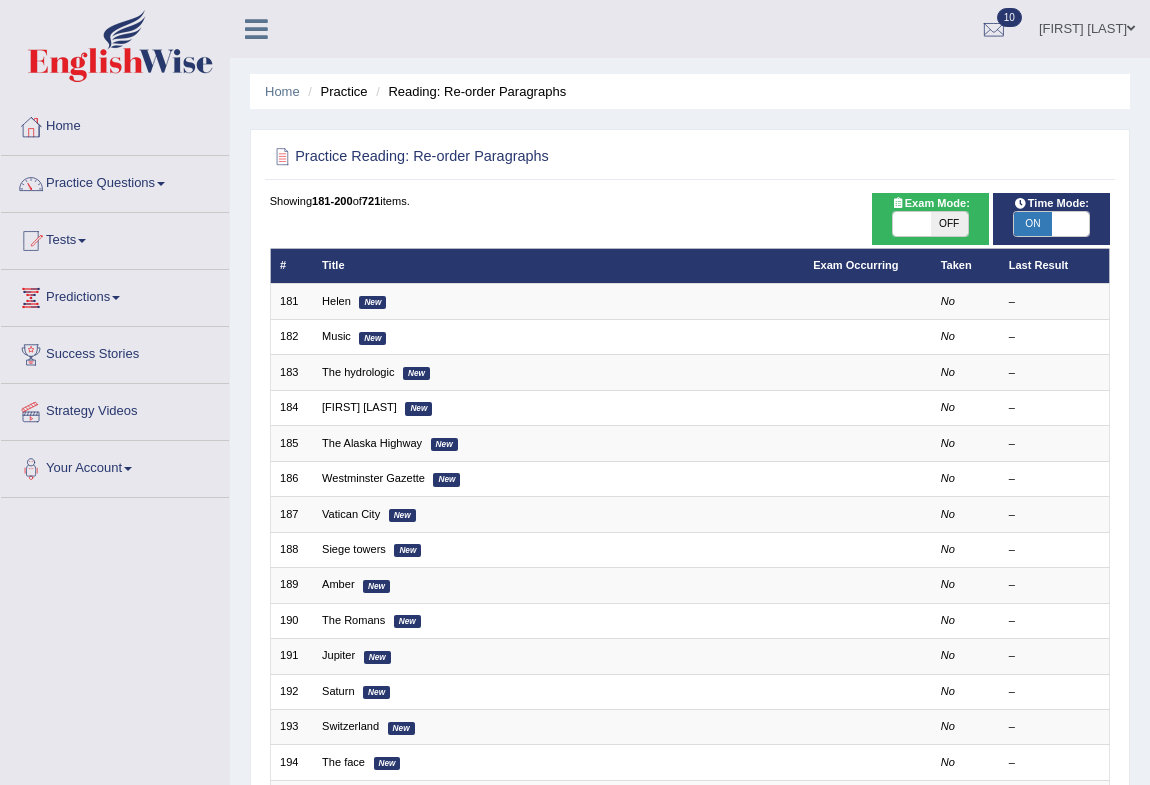 scroll, scrollTop: 369, scrollLeft: 0, axis: vertical 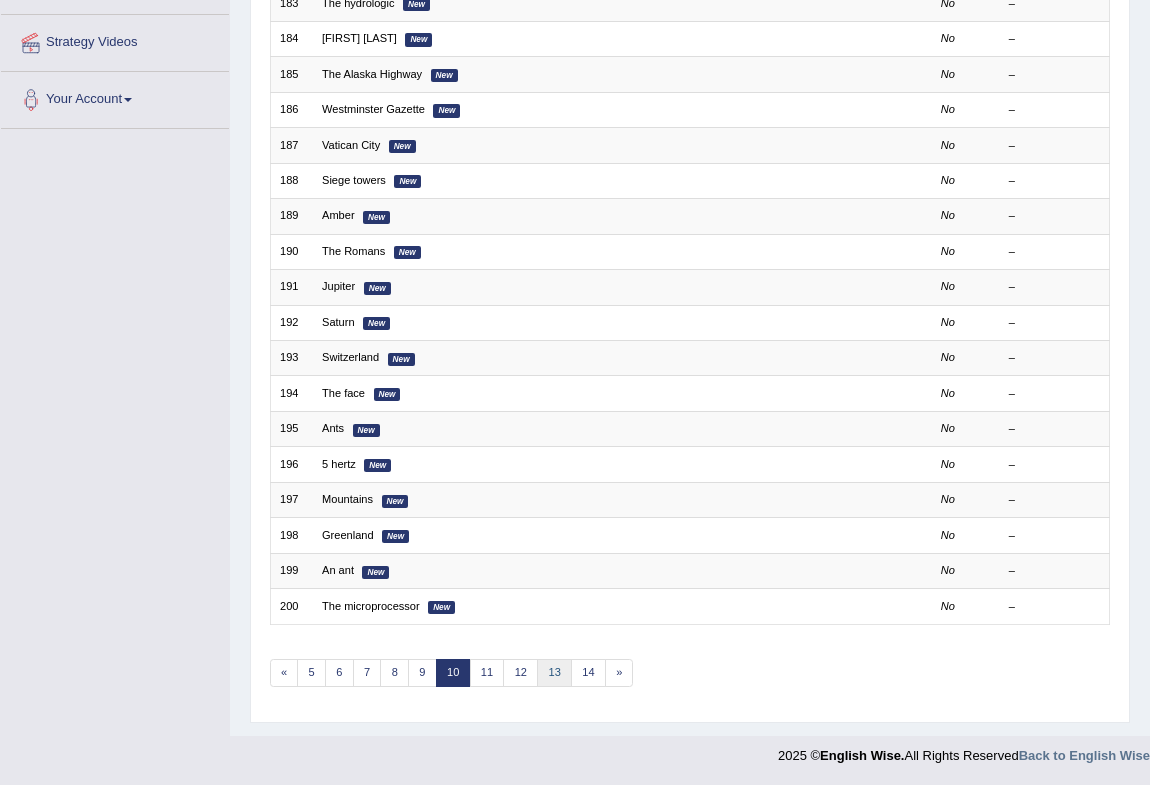 click on "13" at bounding box center (554, 673) 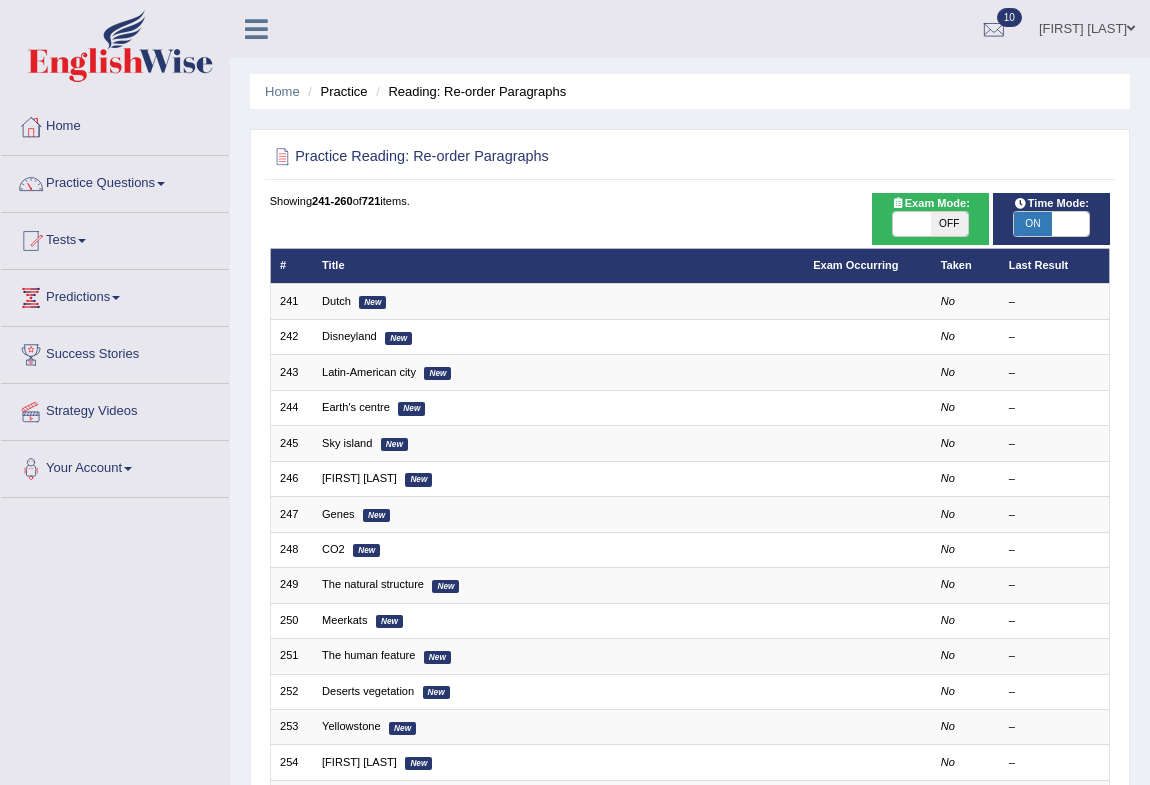 scroll, scrollTop: 369, scrollLeft: 0, axis: vertical 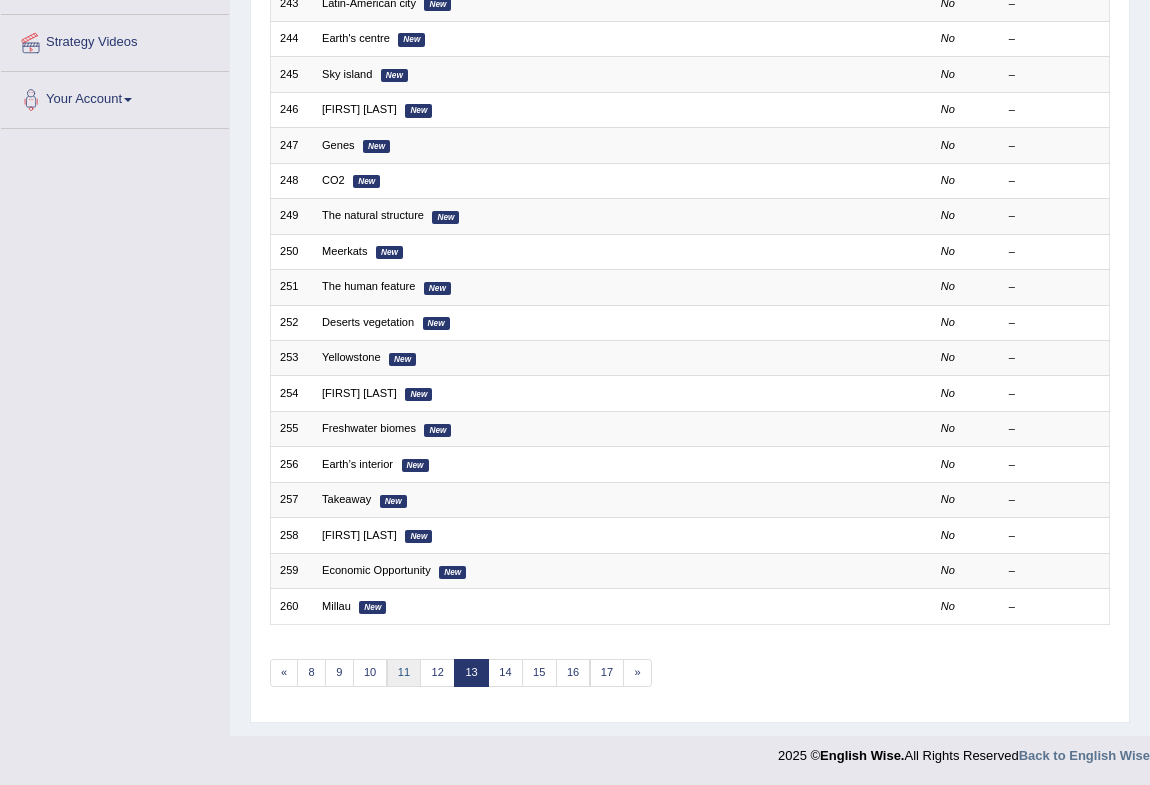 click on "11" at bounding box center (404, 673) 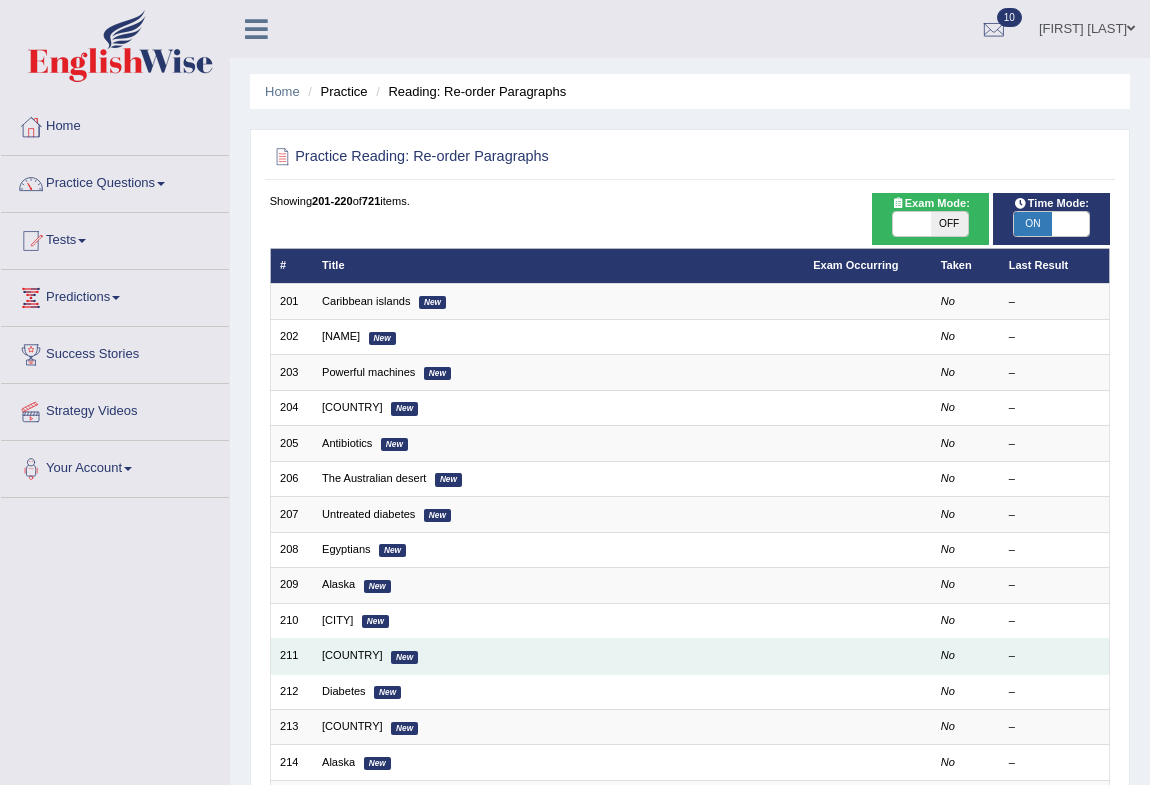 scroll, scrollTop: 0, scrollLeft: 0, axis: both 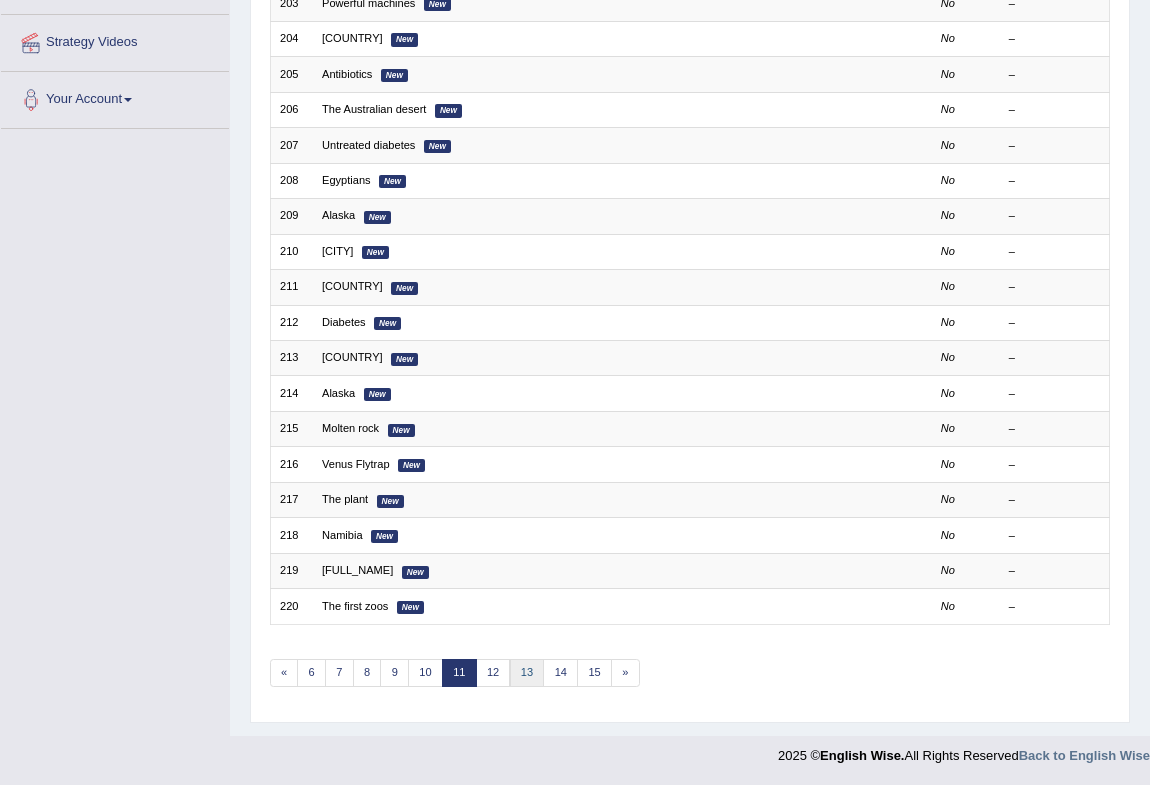 click on "13" at bounding box center (527, 673) 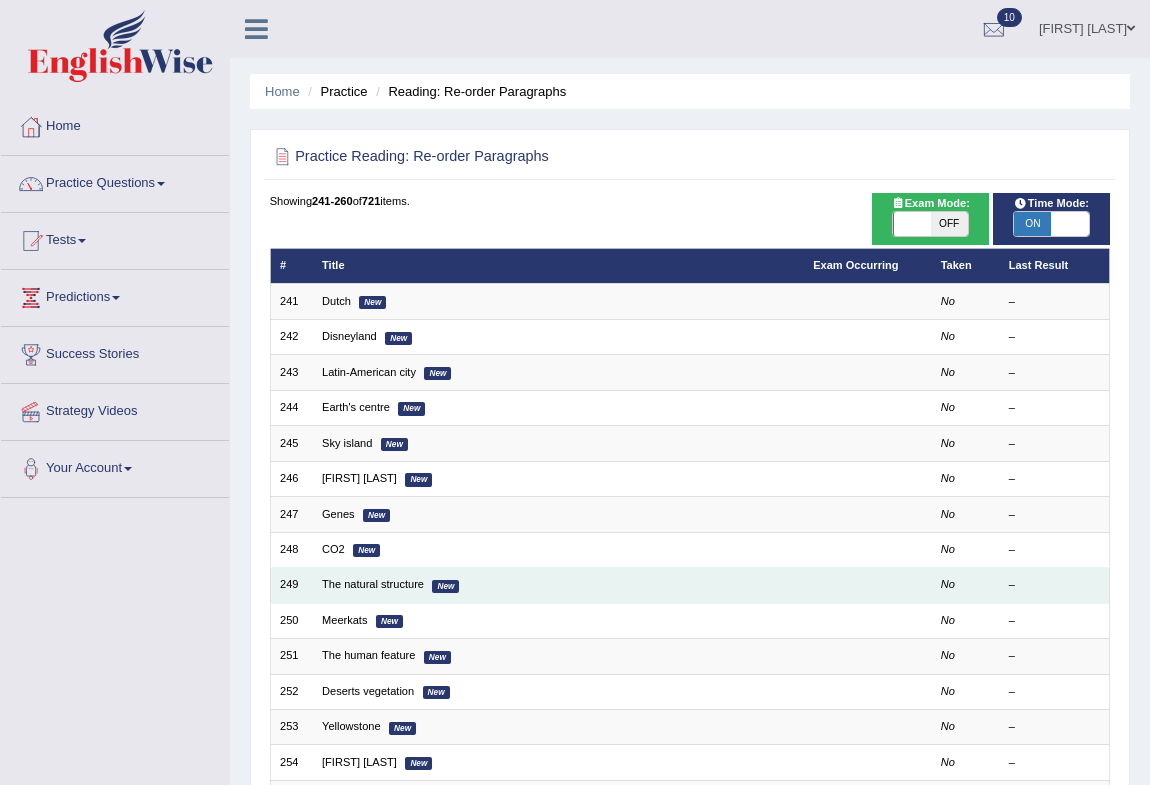 scroll, scrollTop: 0, scrollLeft: 0, axis: both 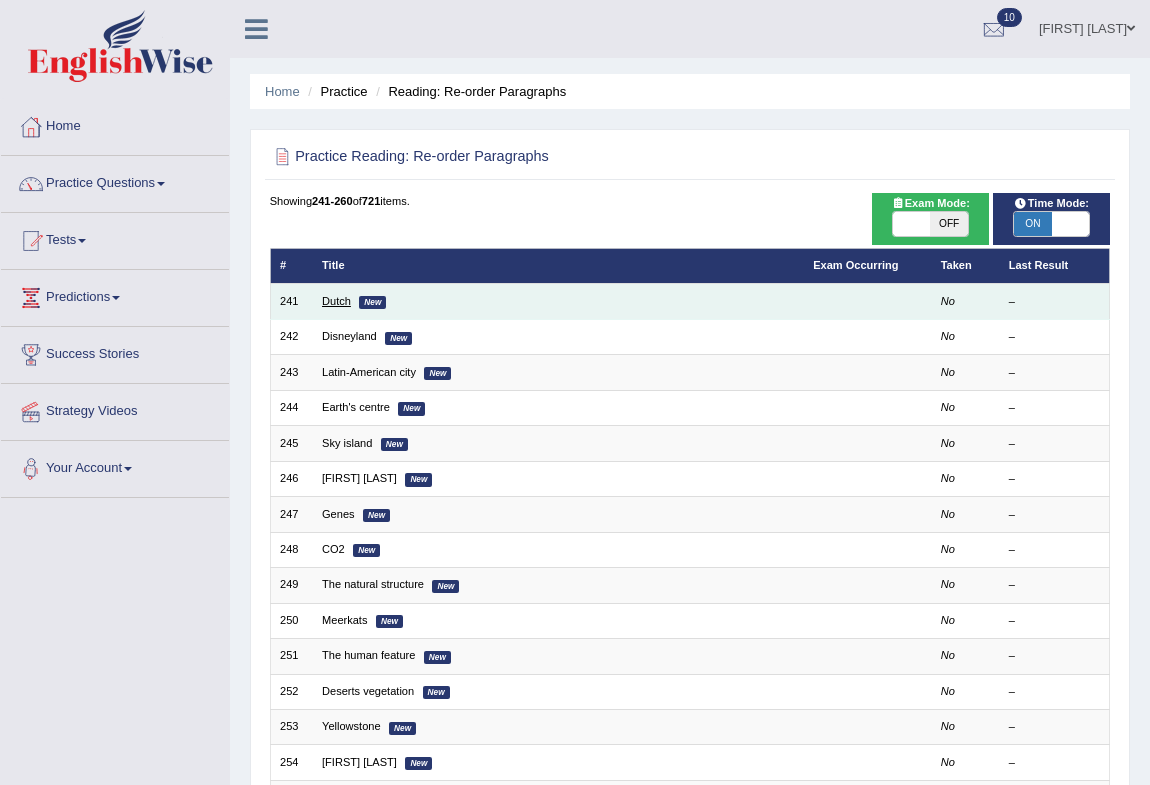 click on "Dutch" at bounding box center [336, 301] 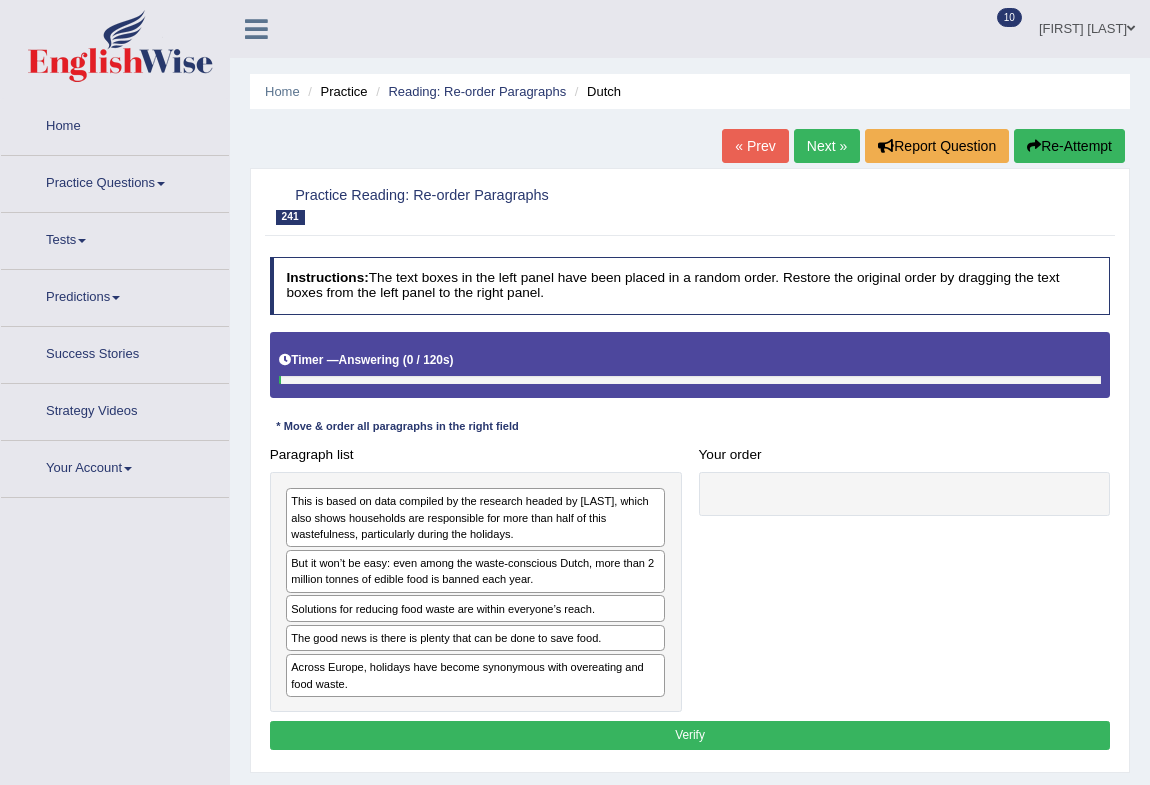 scroll, scrollTop: 0, scrollLeft: 0, axis: both 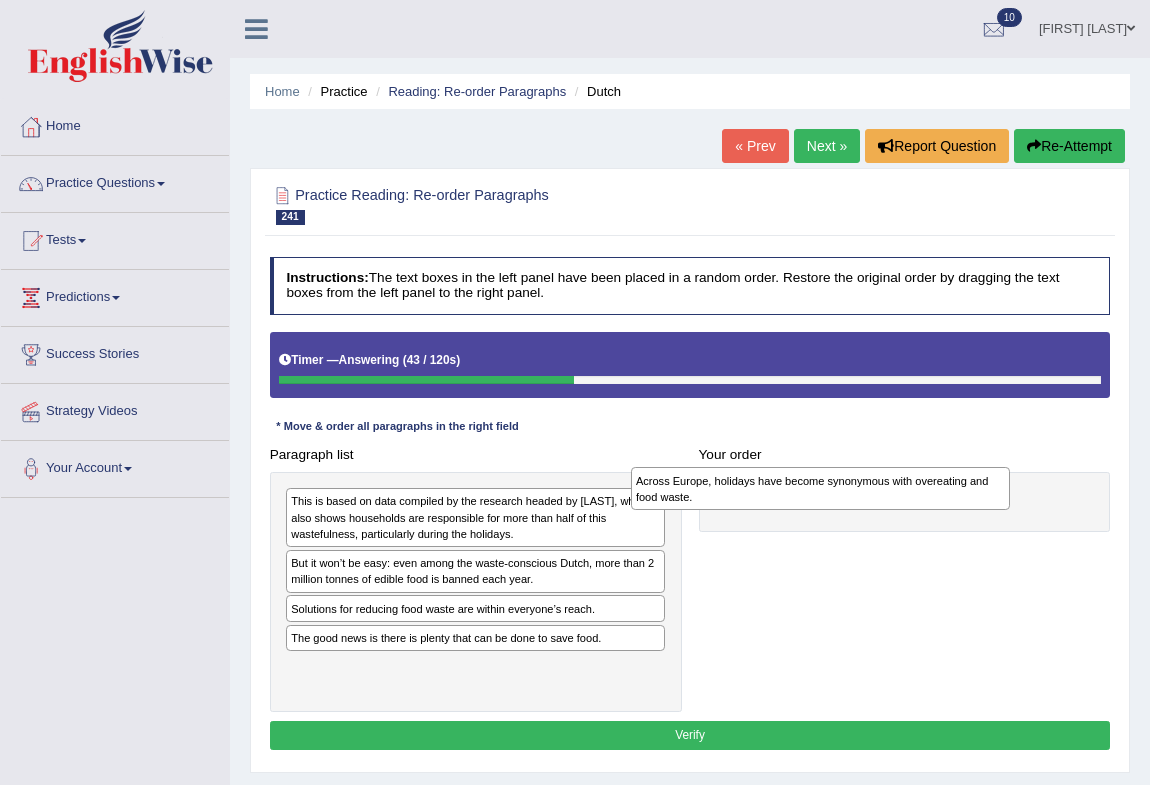 drag, startPoint x: 481, startPoint y: 680, endPoint x: 891, endPoint y: 499, distance: 448.1752 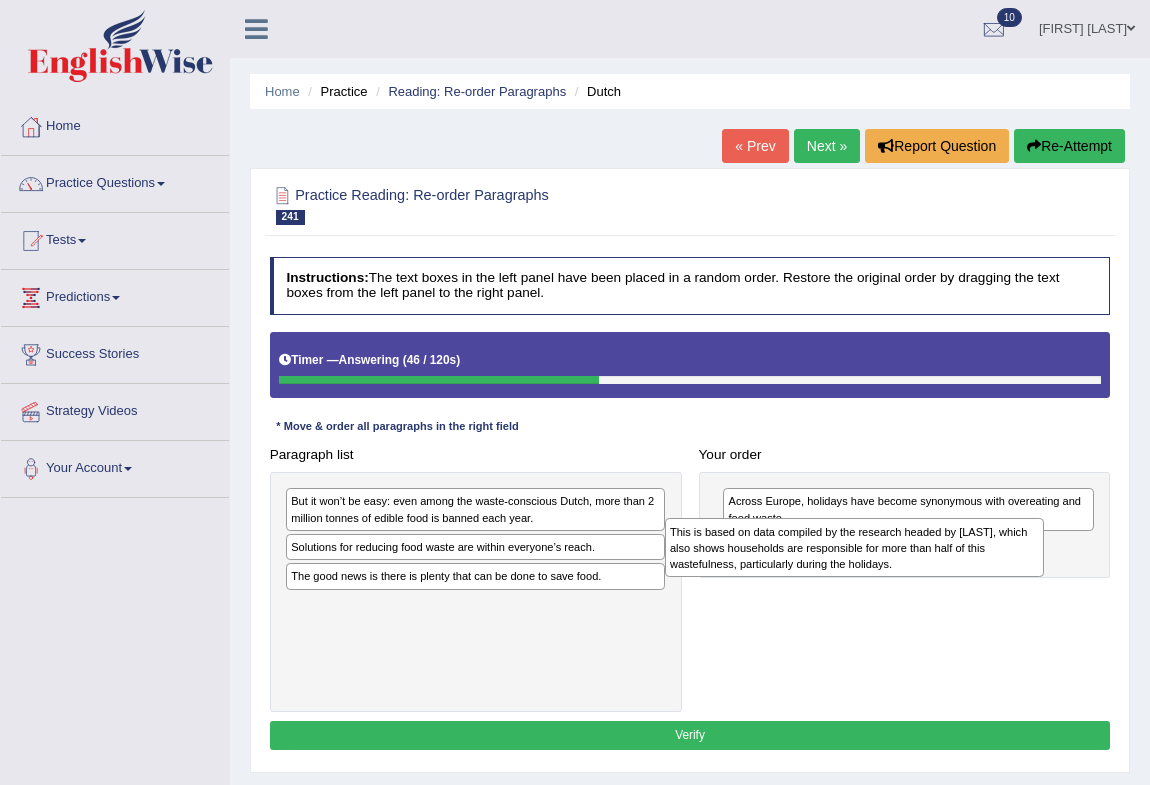 drag, startPoint x: 475, startPoint y: 527, endPoint x: 925, endPoint y: 571, distance: 452.146 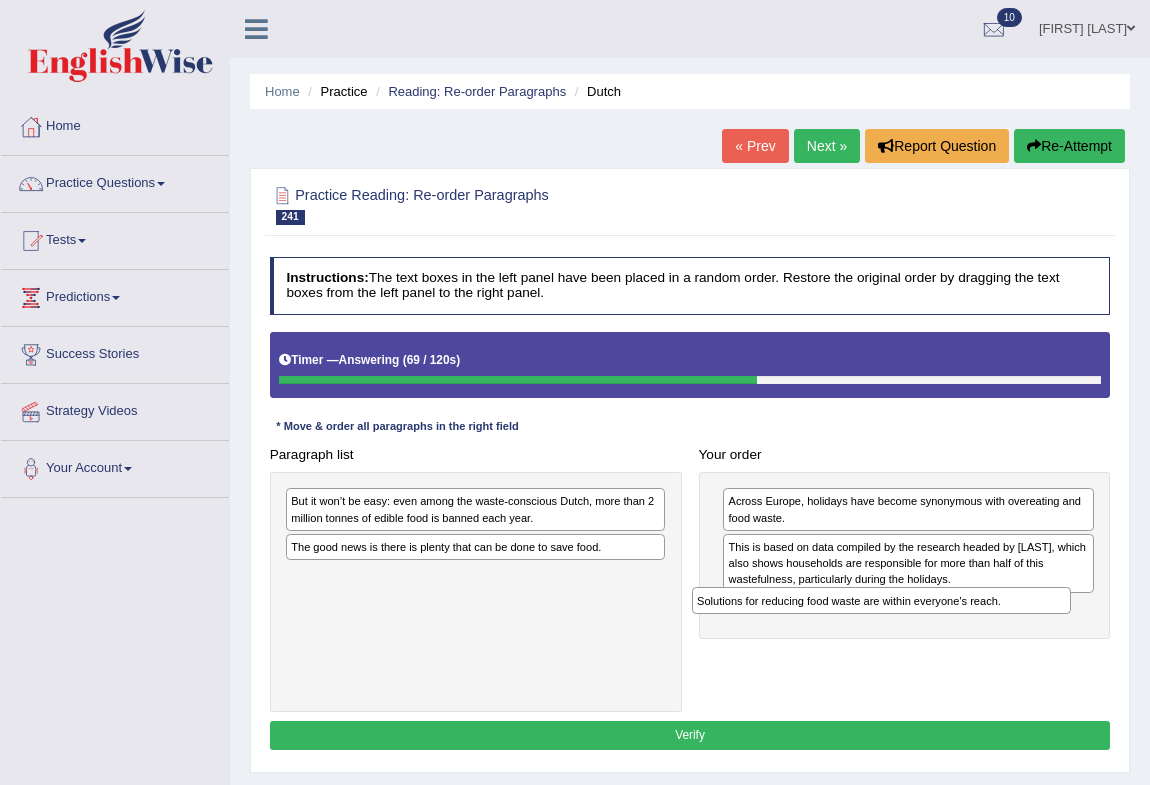drag, startPoint x: 495, startPoint y: 551, endPoint x: 977, endPoint y: 631, distance: 488.5939 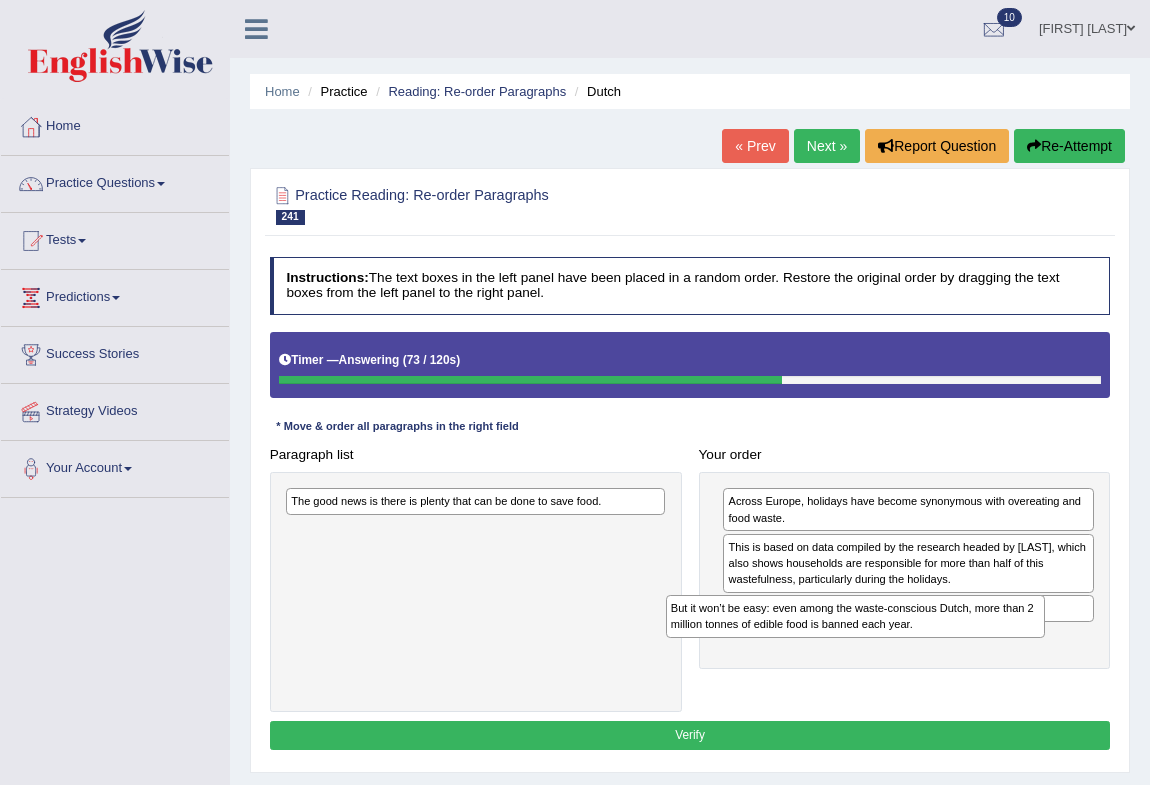 drag, startPoint x: 590, startPoint y: 513, endPoint x: 1041, endPoint y: 647, distance: 470.48593 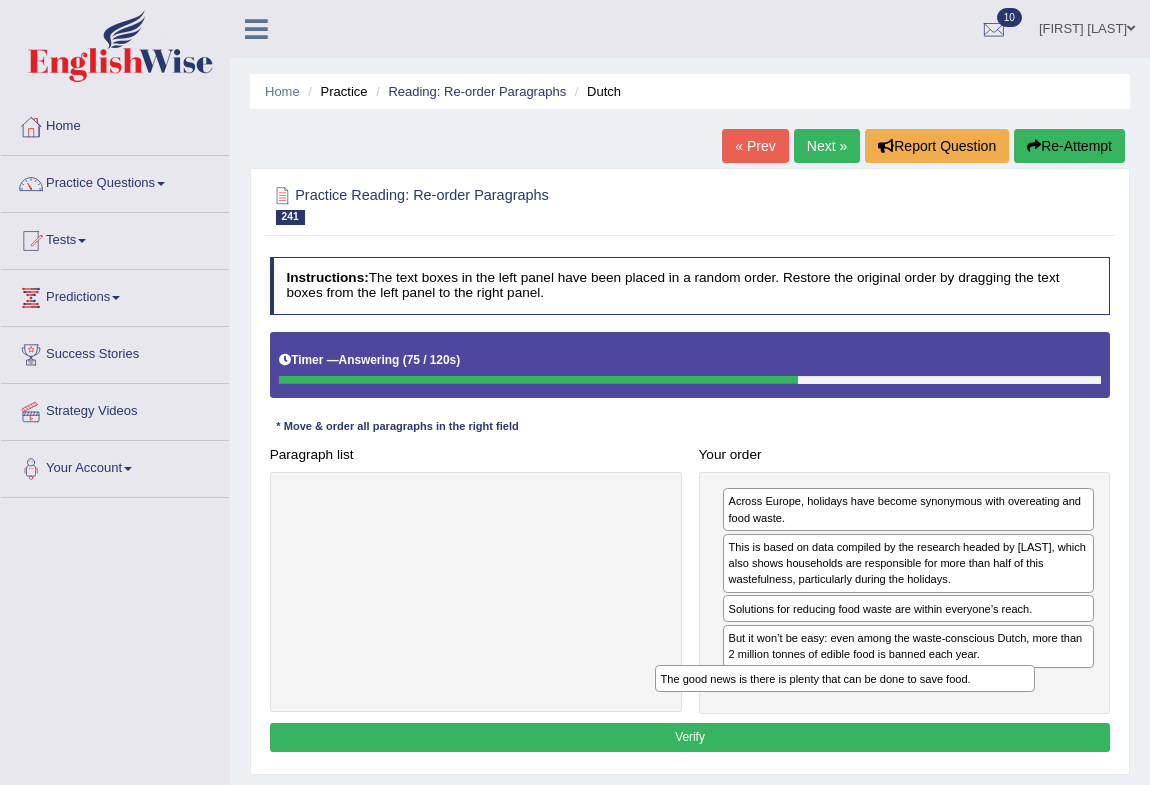 drag, startPoint x: 588, startPoint y: 524, endPoint x: 1009, endPoint y: 719, distance: 463.96768 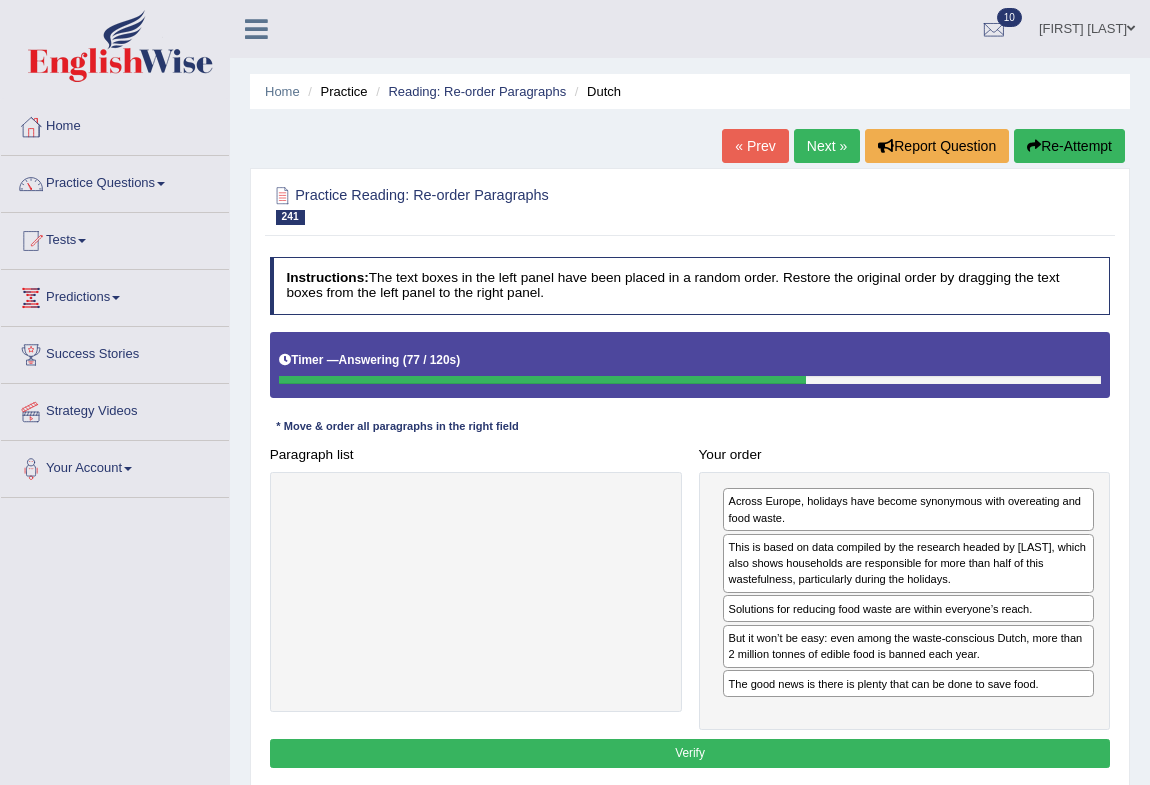 click on "Verify" at bounding box center (690, 753) 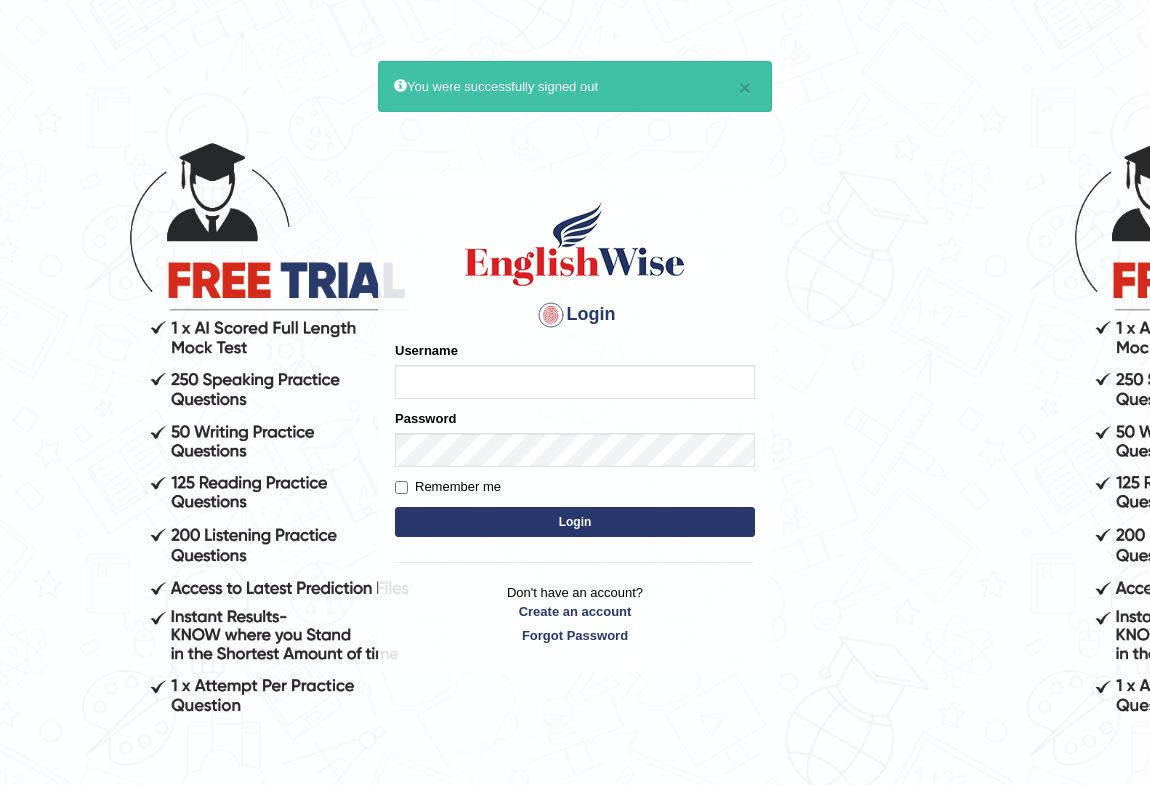 scroll, scrollTop: 0, scrollLeft: 0, axis: both 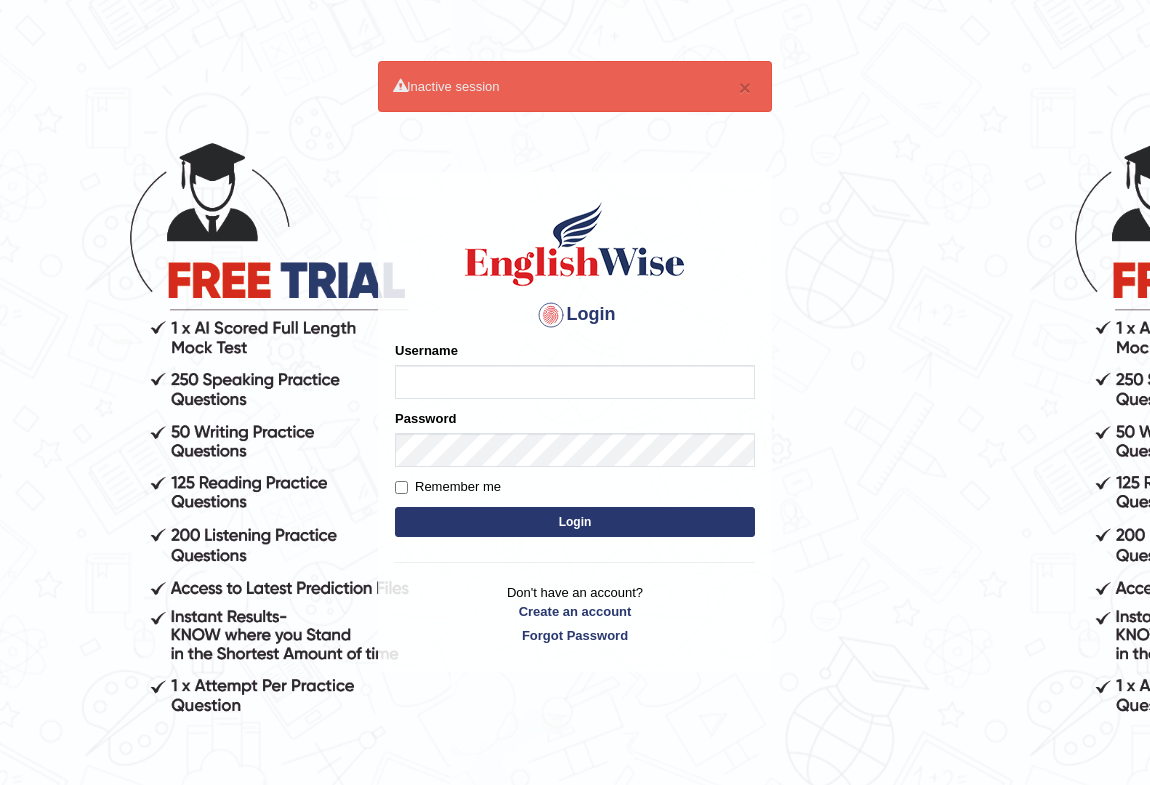 click on "×
Inactive session
Login
Please fix the following errors:
Username
Password
Remember me
Login
Don't have an account?
Create an account
Forgot Password
2025 ©  English Wise.  All Rights Reserved  Back to English Wise" at bounding box center [575, 450] 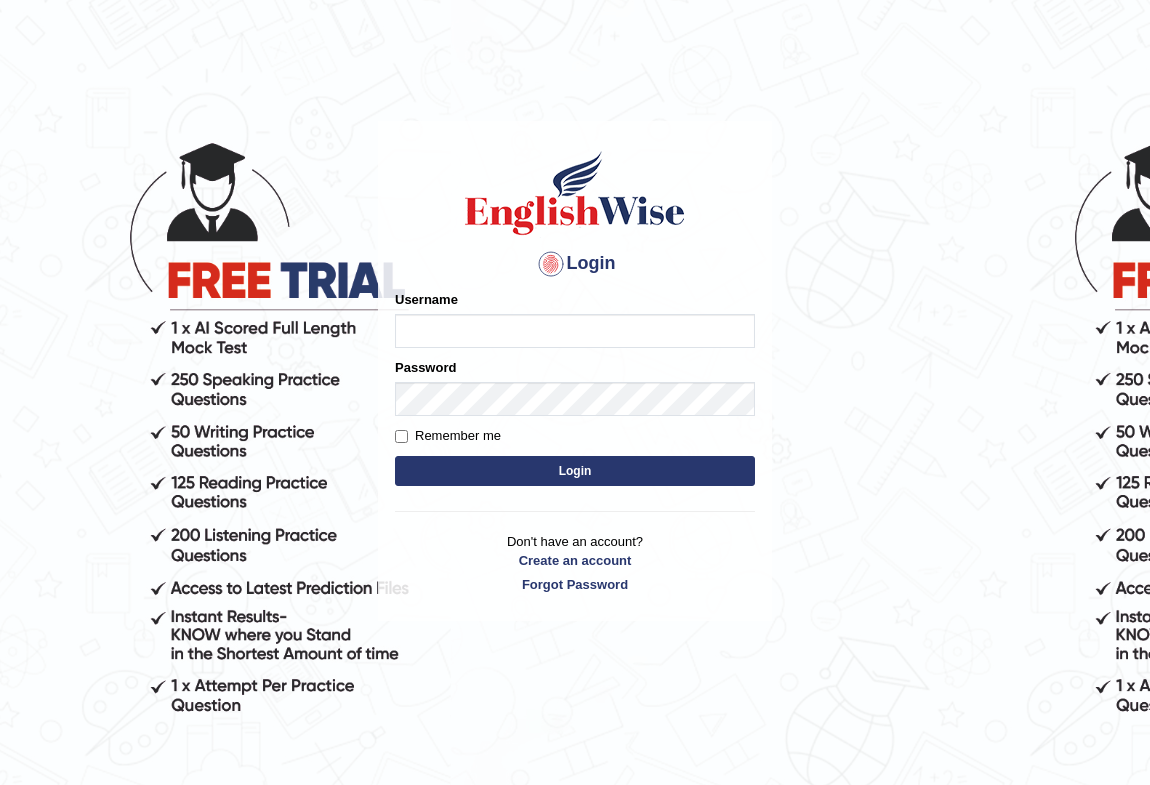 scroll, scrollTop: 0, scrollLeft: 0, axis: both 